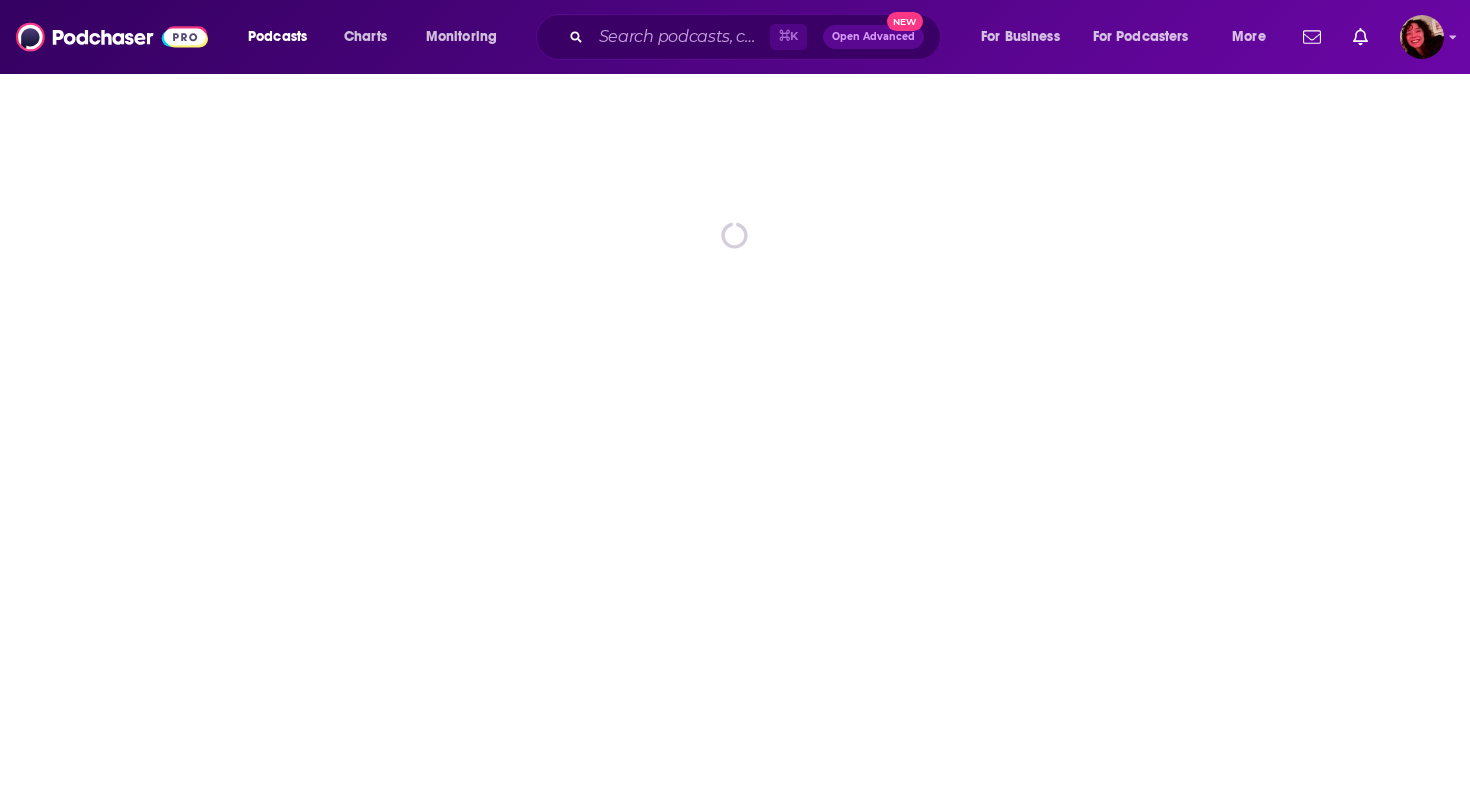 scroll, scrollTop: 0, scrollLeft: 0, axis: both 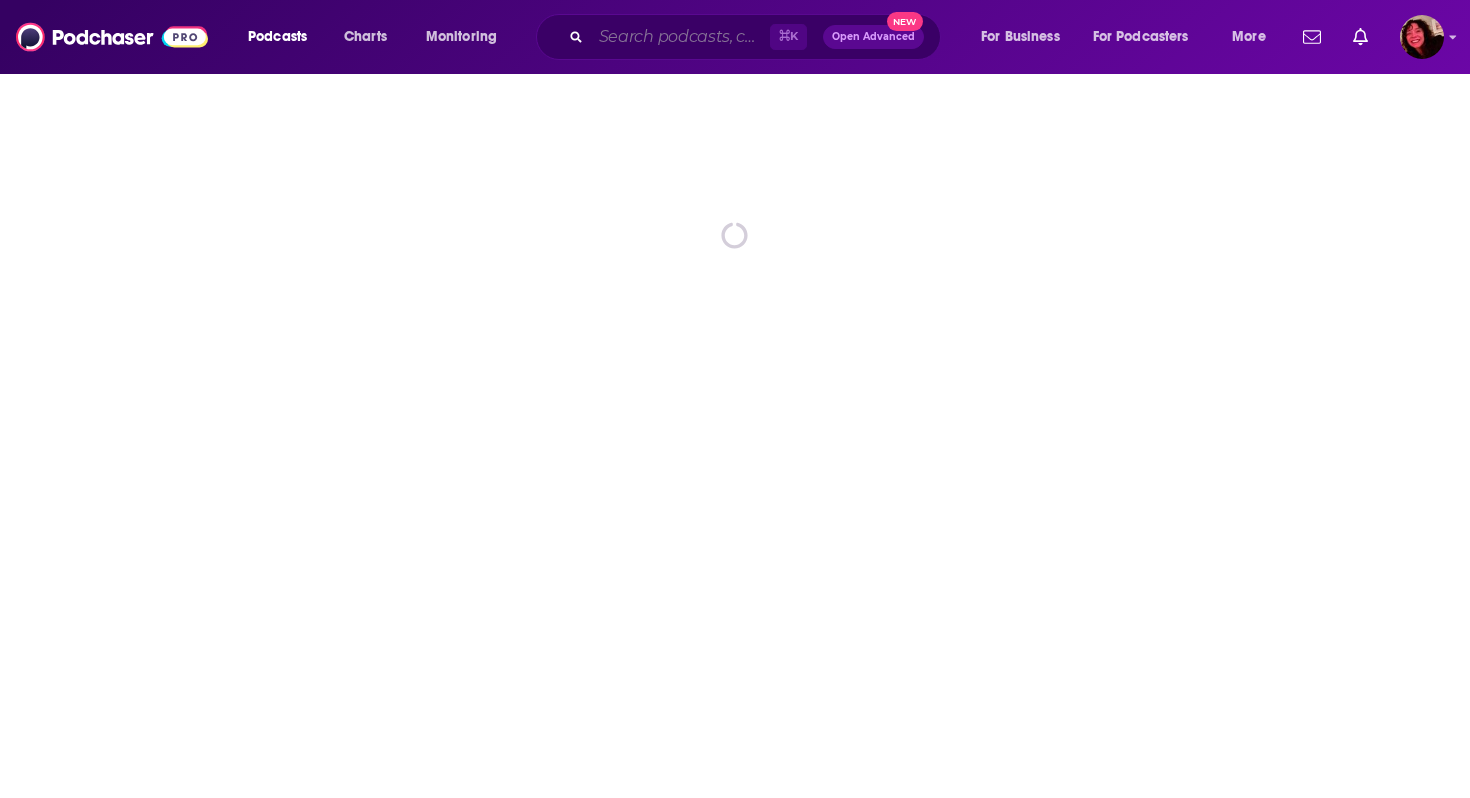 click at bounding box center (680, 37) 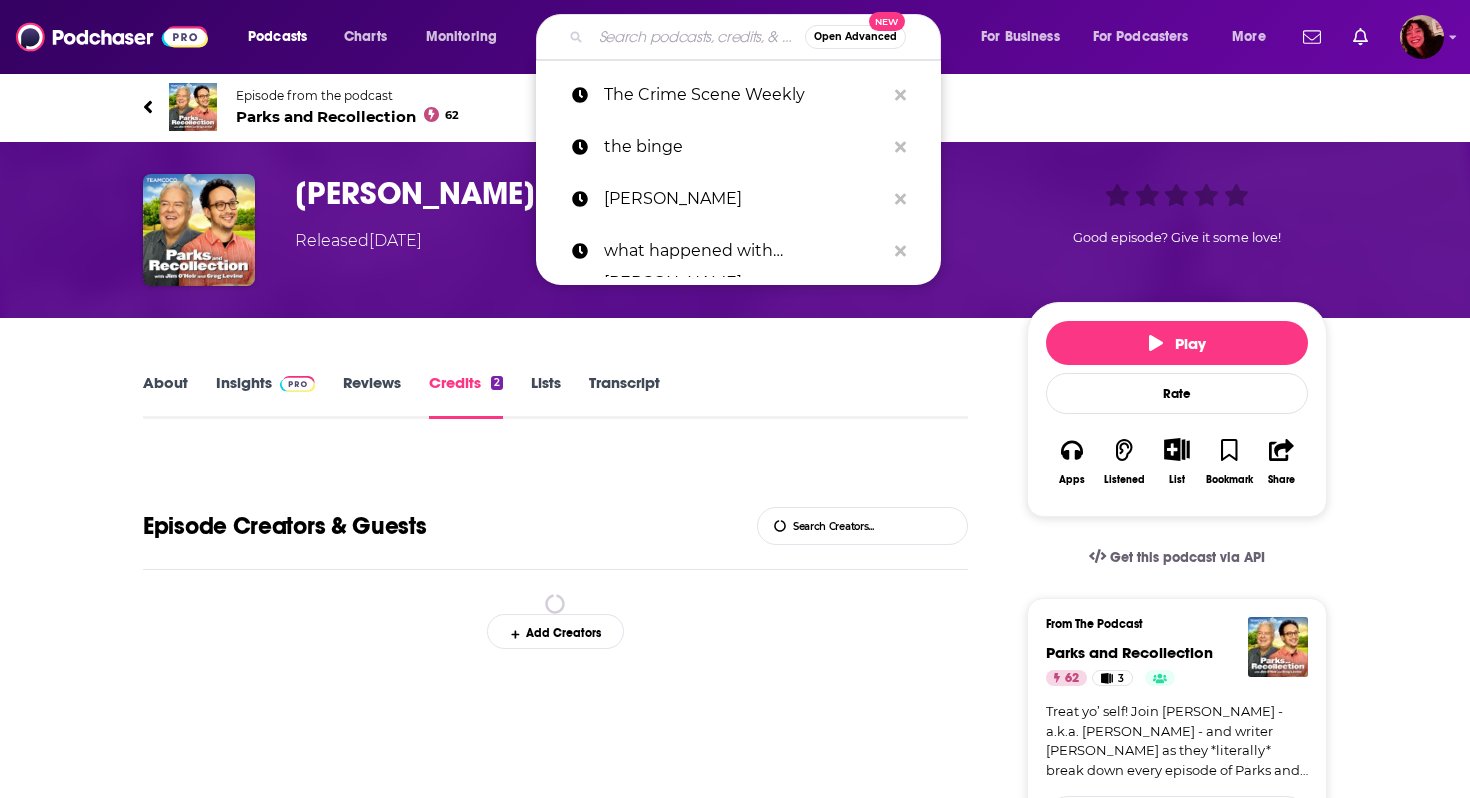 paste on "The Anfield Wrap" 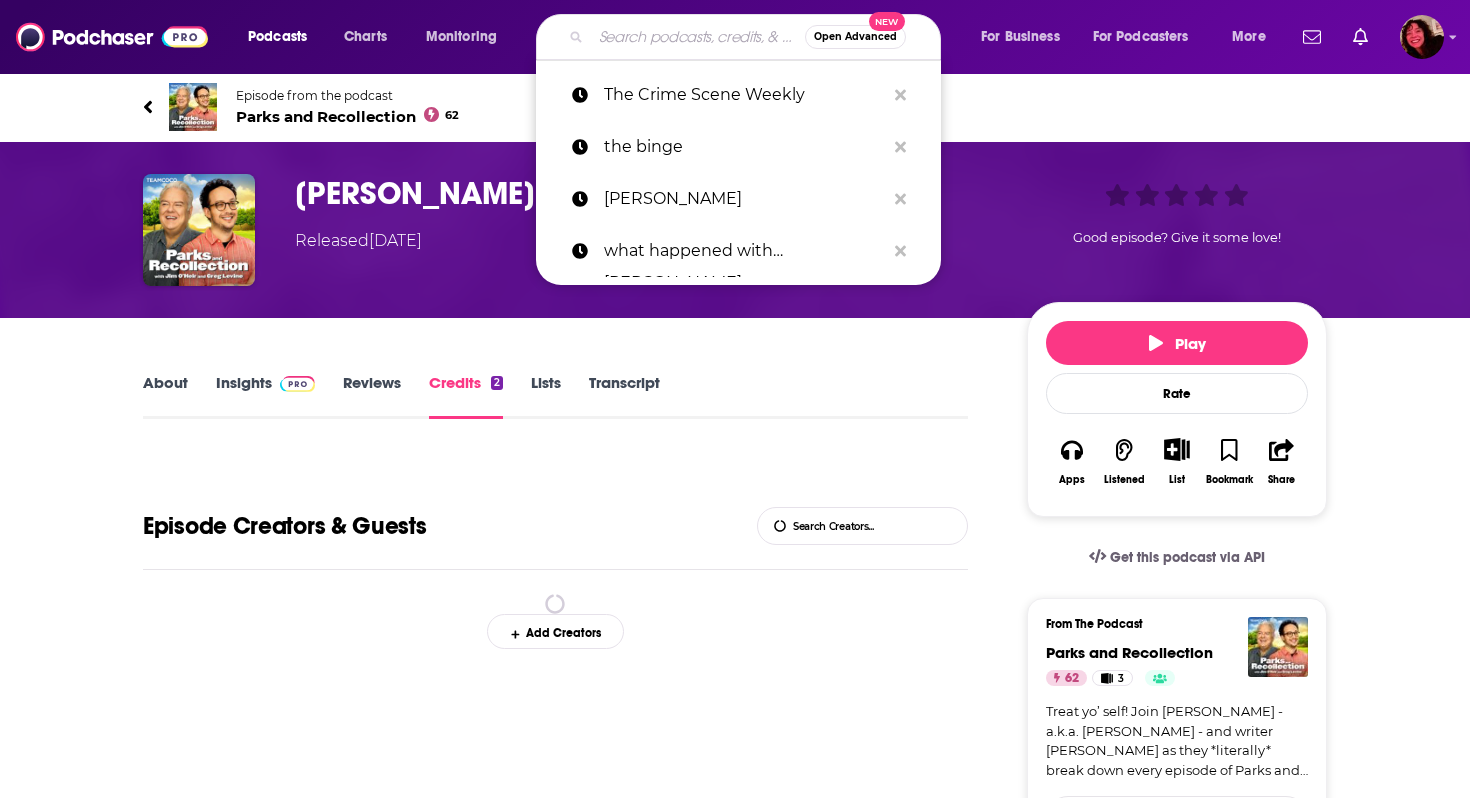 type on "The Anfield Wrap" 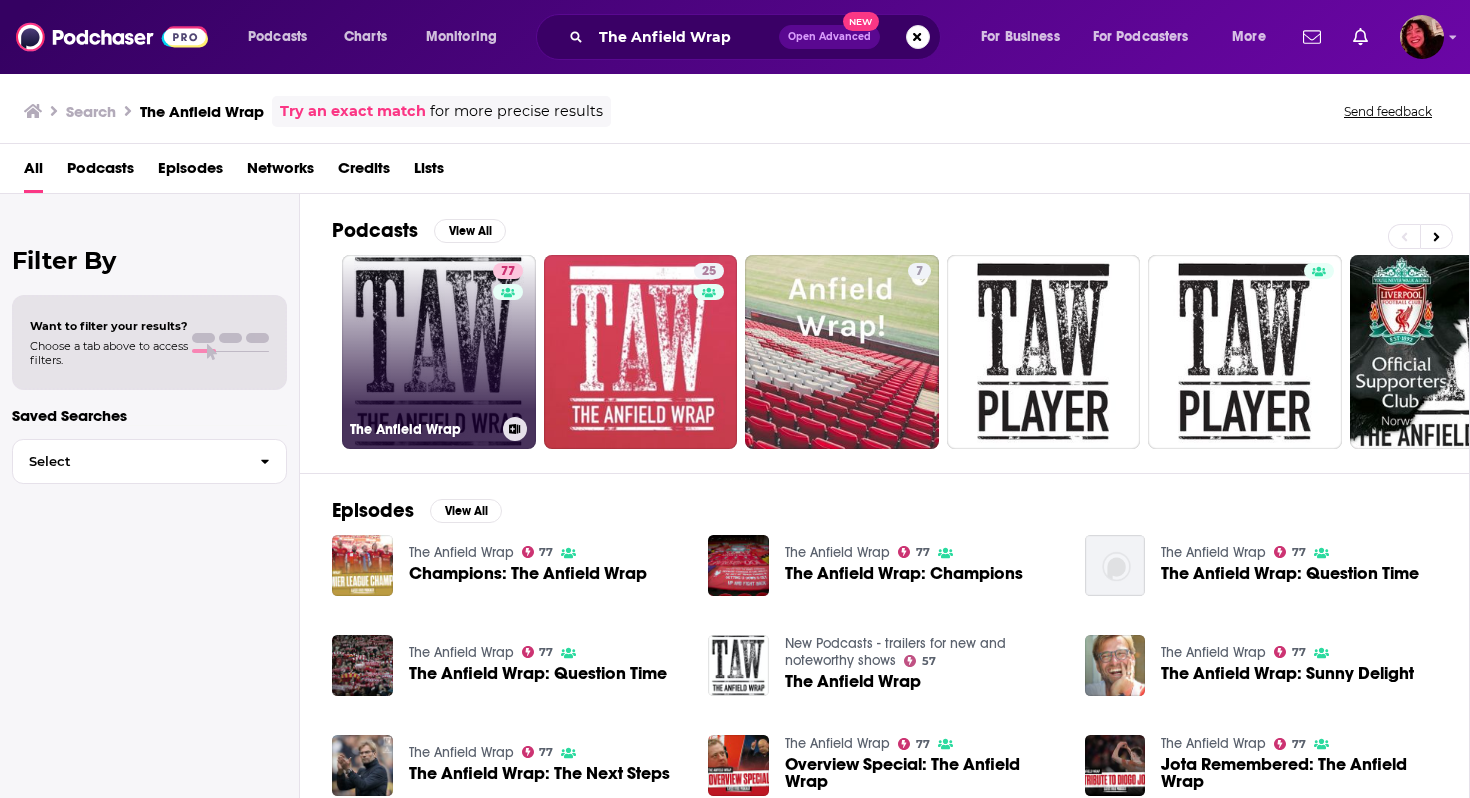click on "77 The Anfield Wrap" at bounding box center [439, 352] 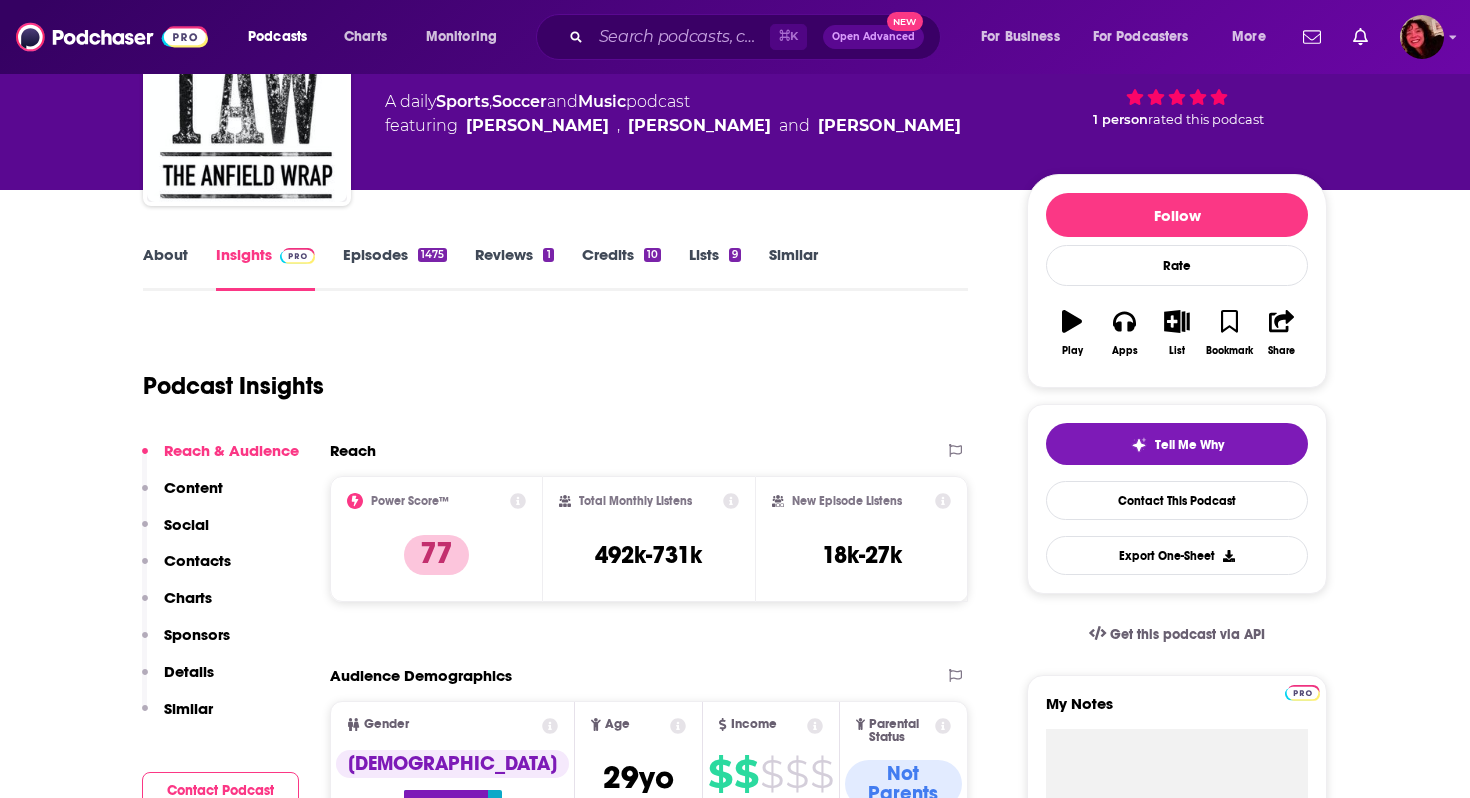 scroll, scrollTop: 139, scrollLeft: 0, axis: vertical 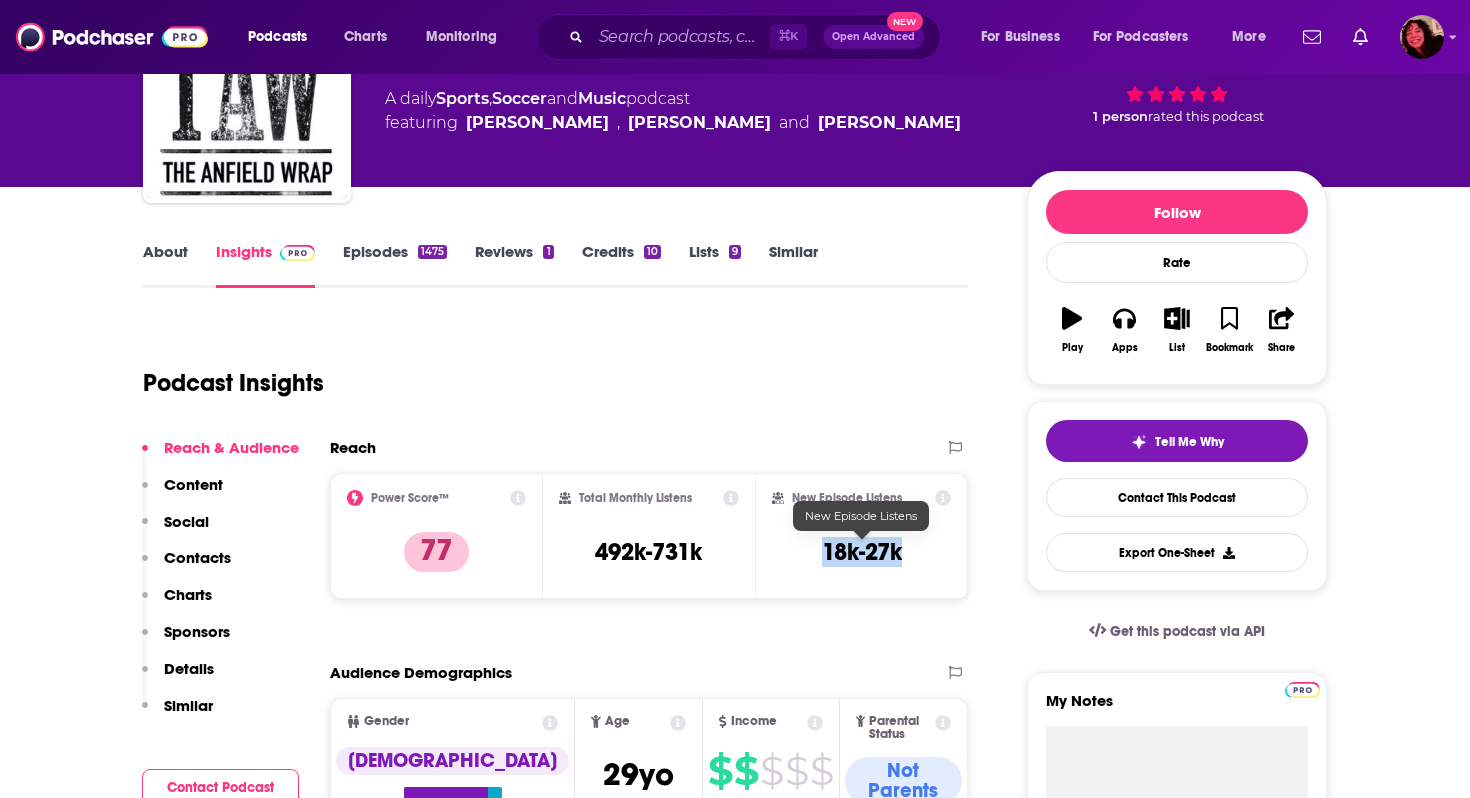 drag, startPoint x: 807, startPoint y: 551, endPoint x: 911, endPoint y: 551, distance: 104 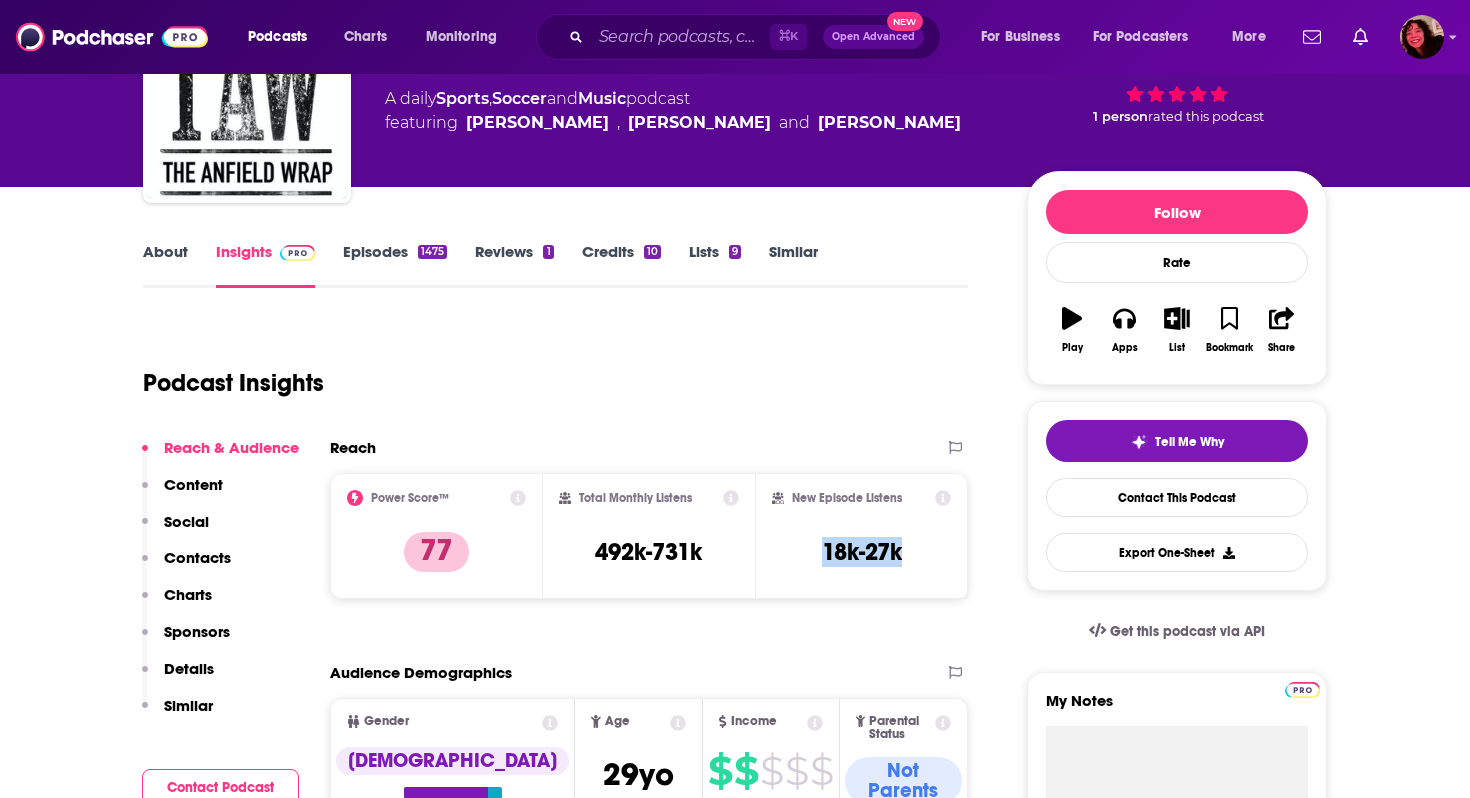 copy on "18k-27k" 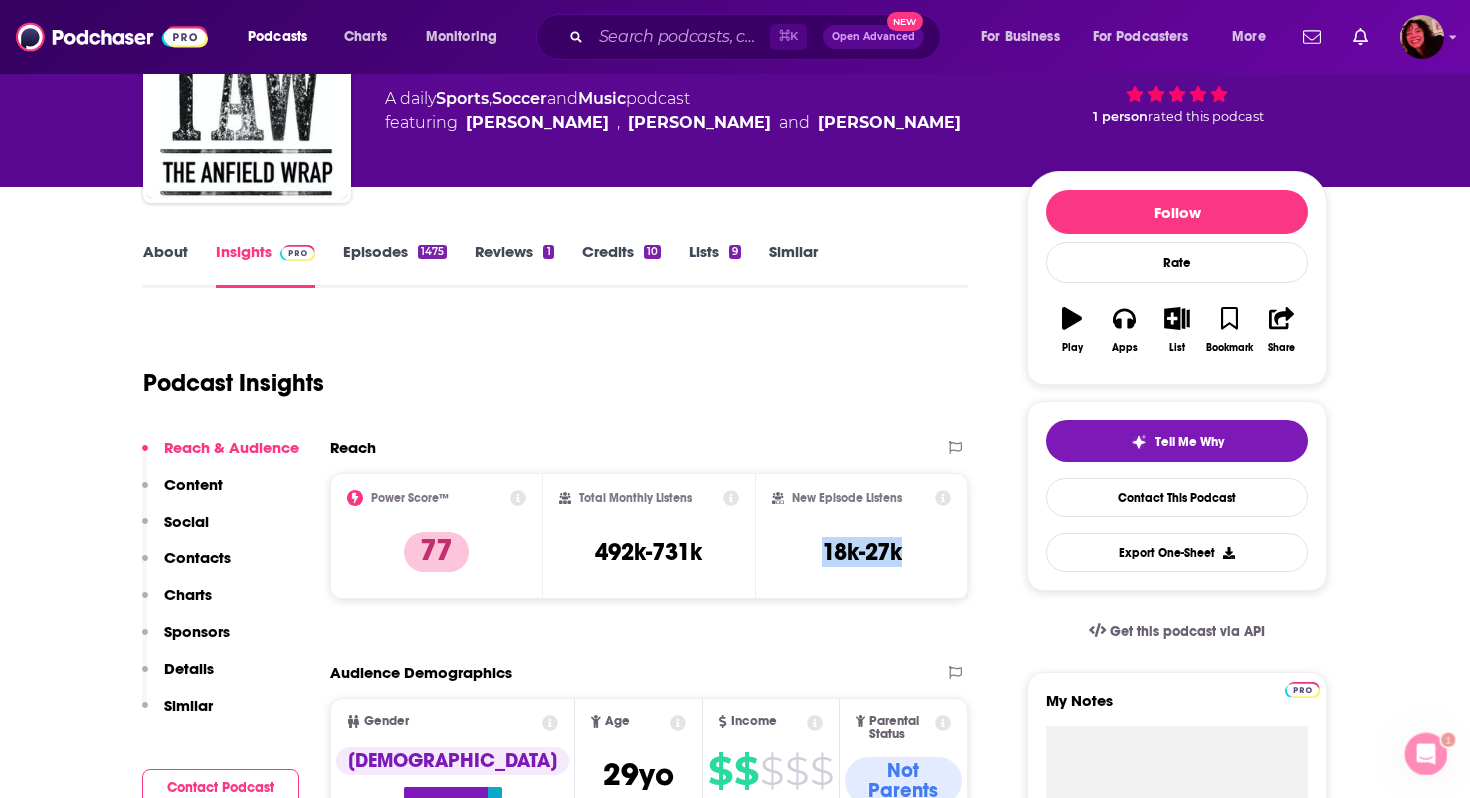 scroll, scrollTop: 0, scrollLeft: 0, axis: both 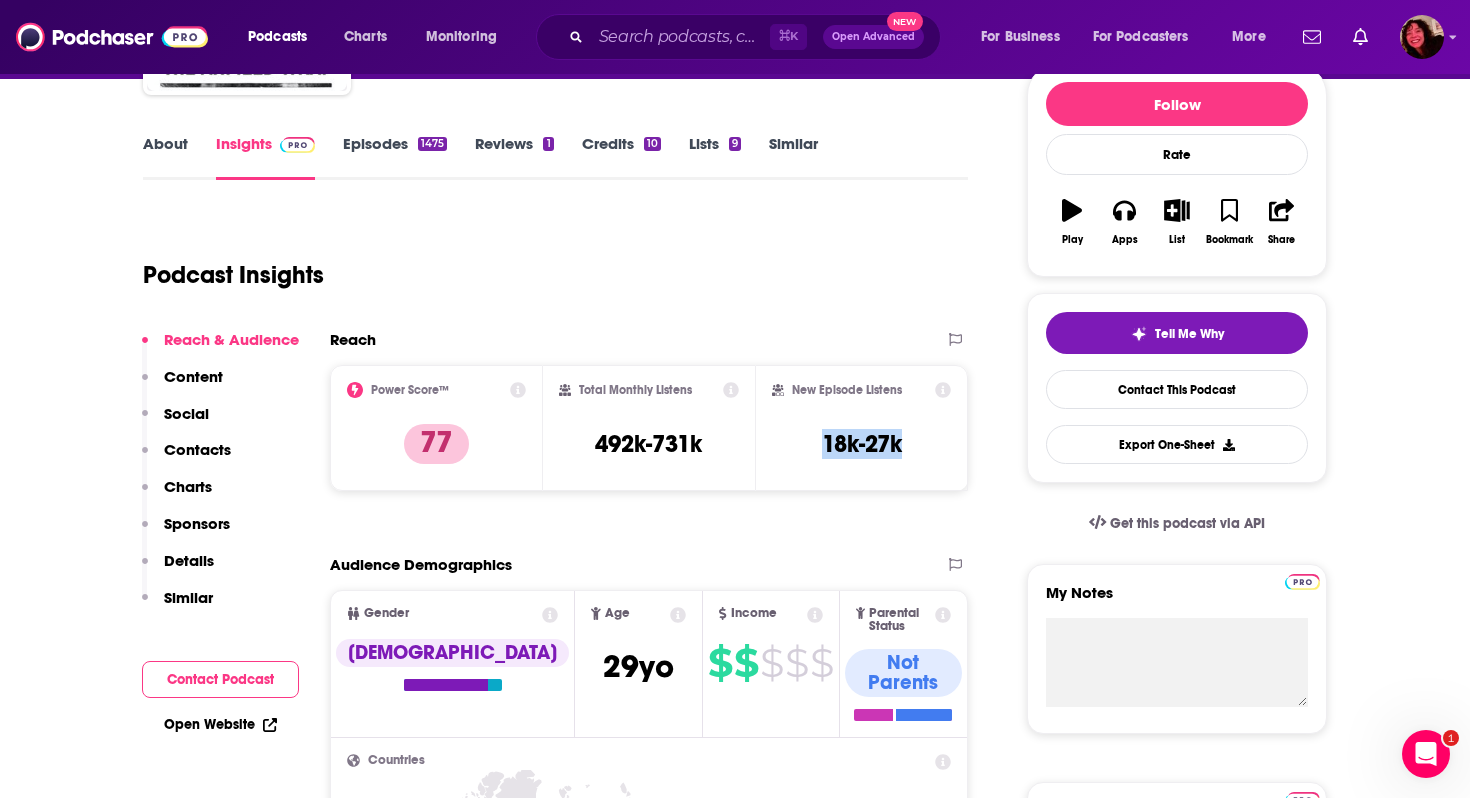 click on "Contacts" at bounding box center (197, 449) 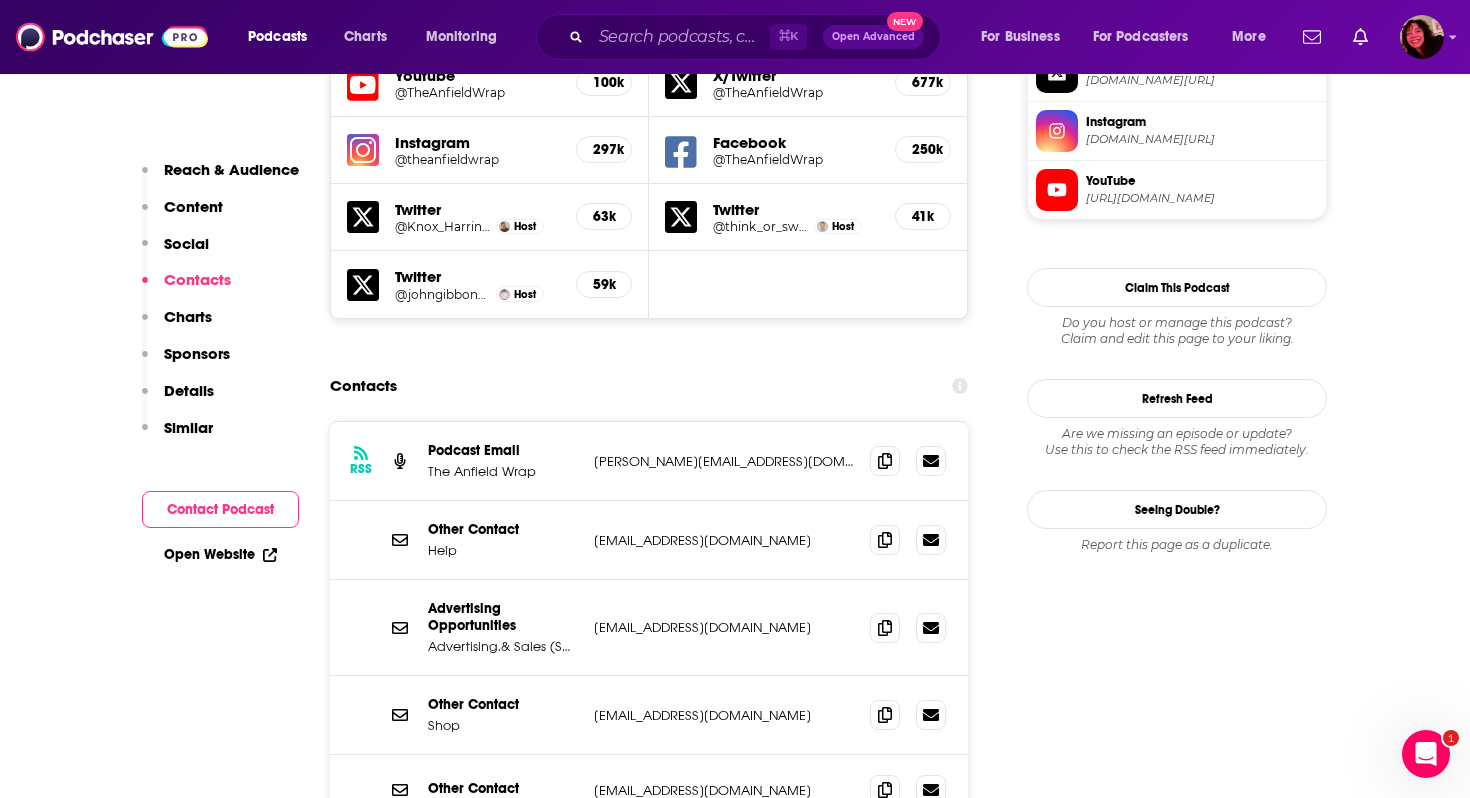 scroll, scrollTop: 1876, scrollLeft: 0, axis: vertical 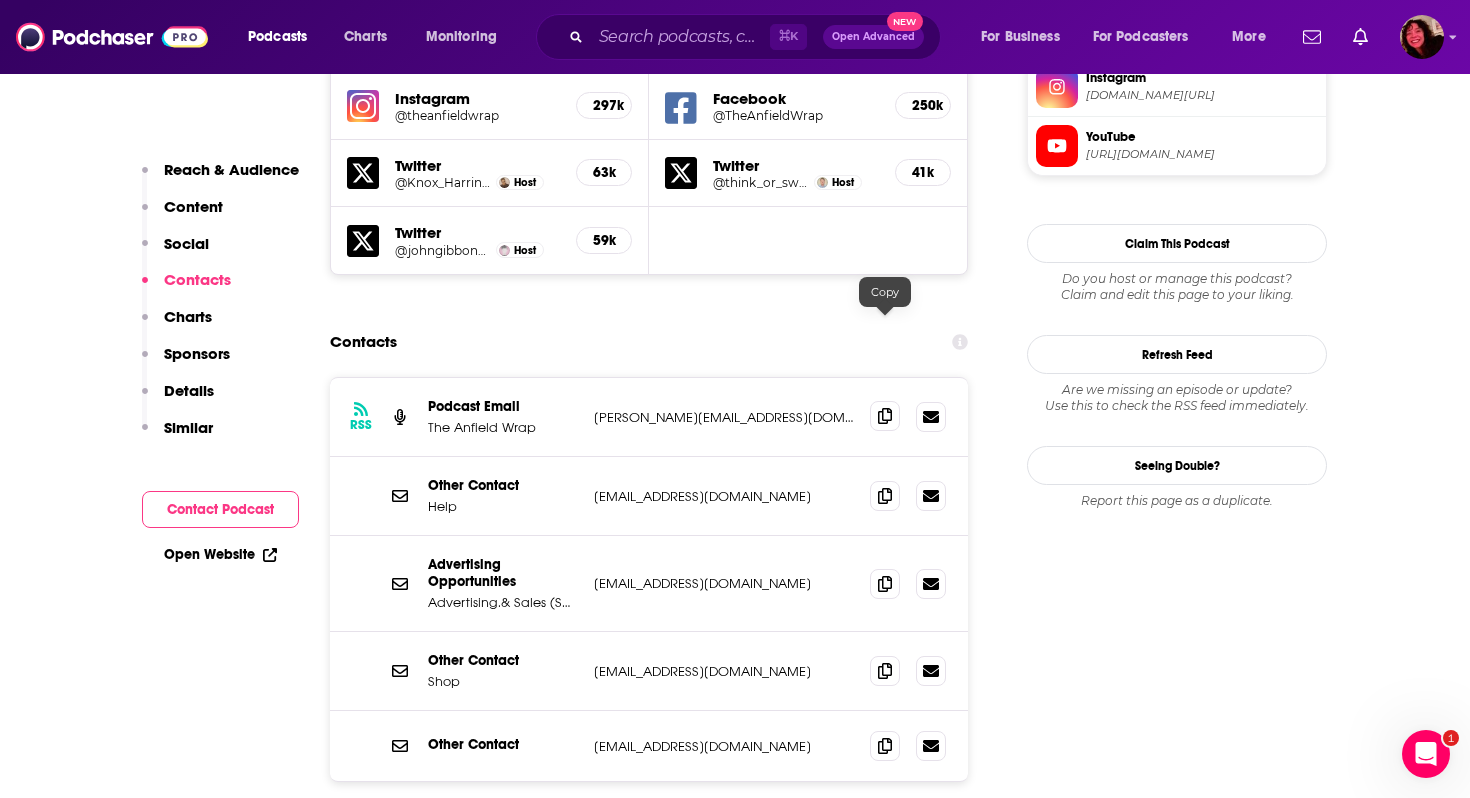 click 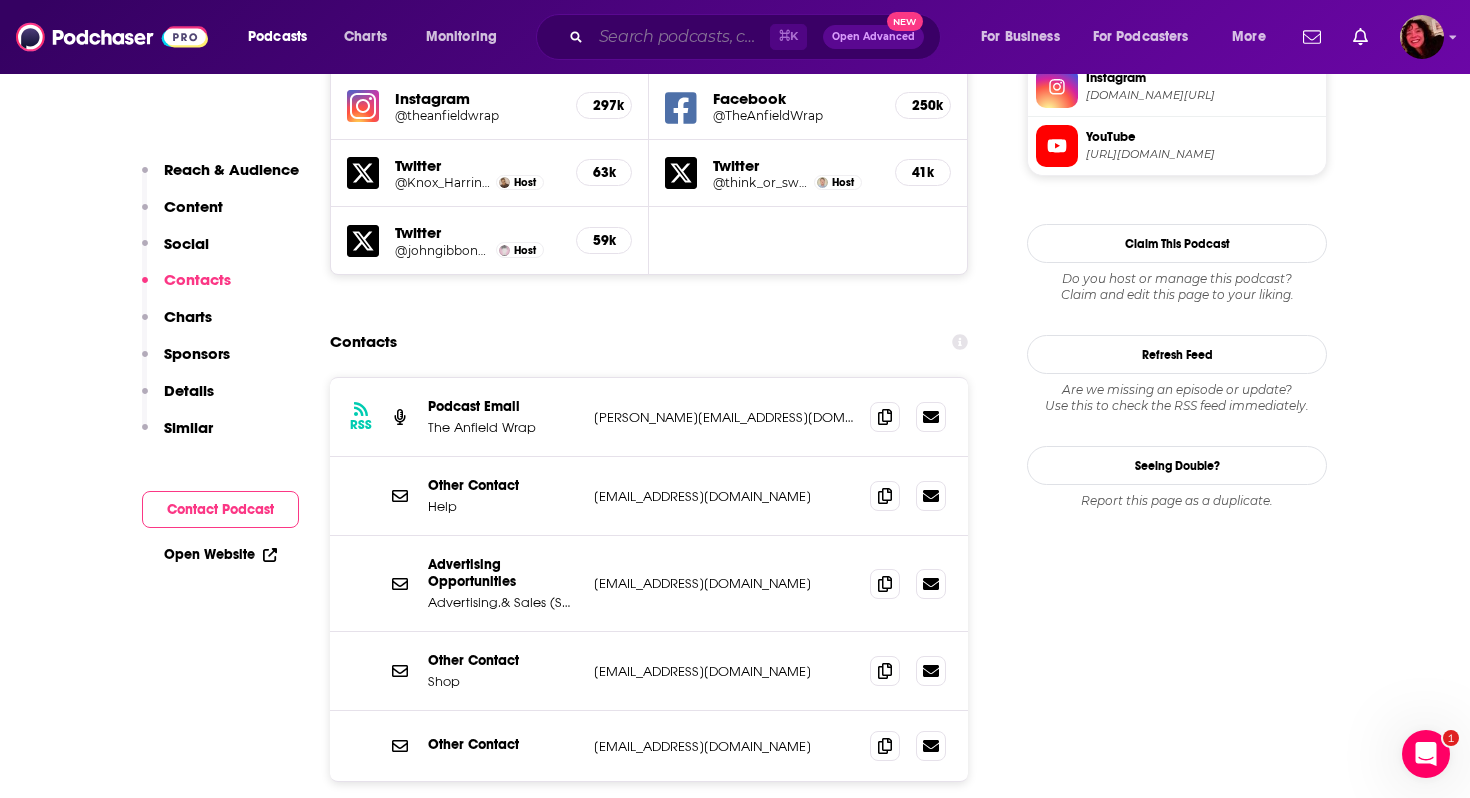 click at bounding box center (680, 37) 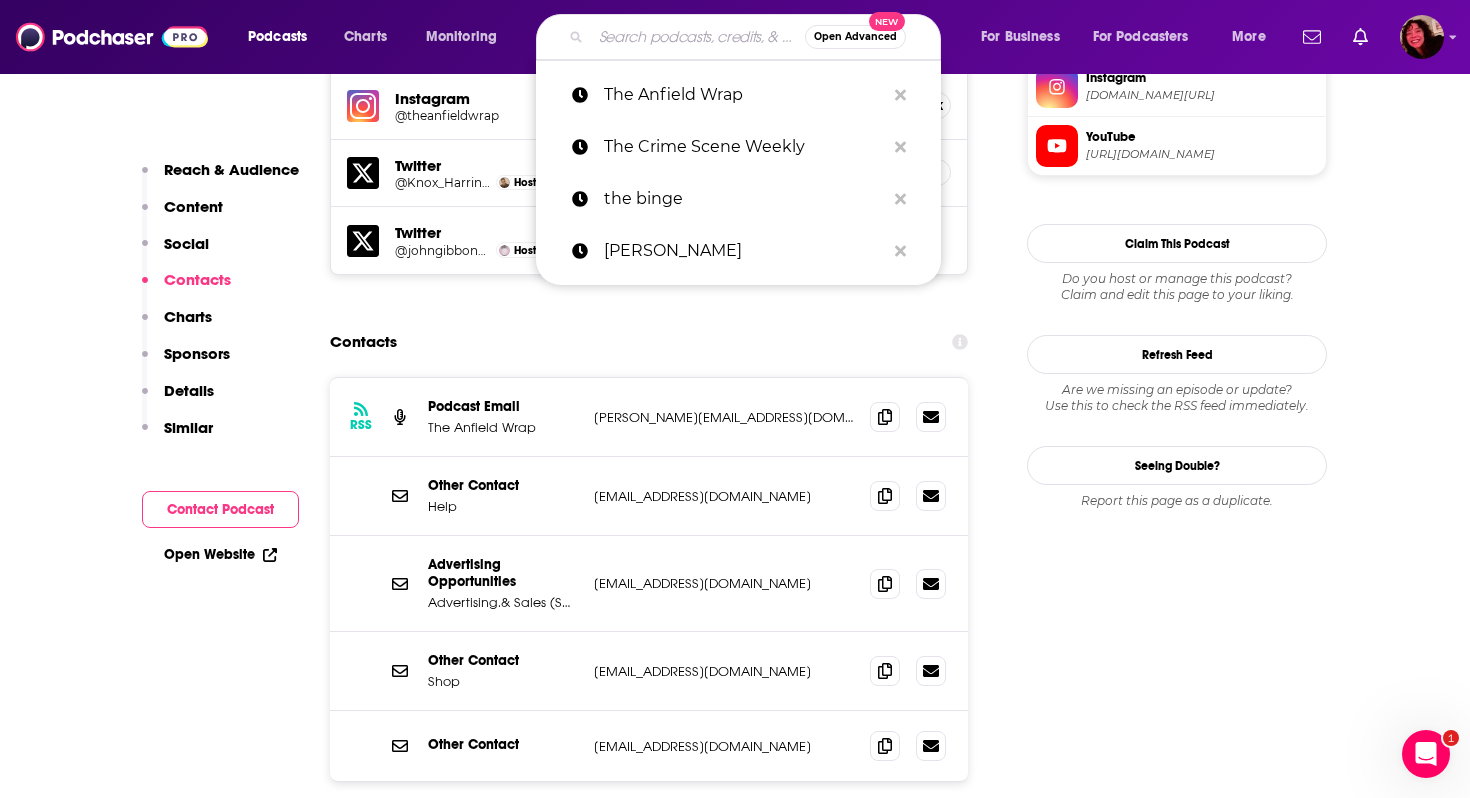 paste on "The Transfer Flow" 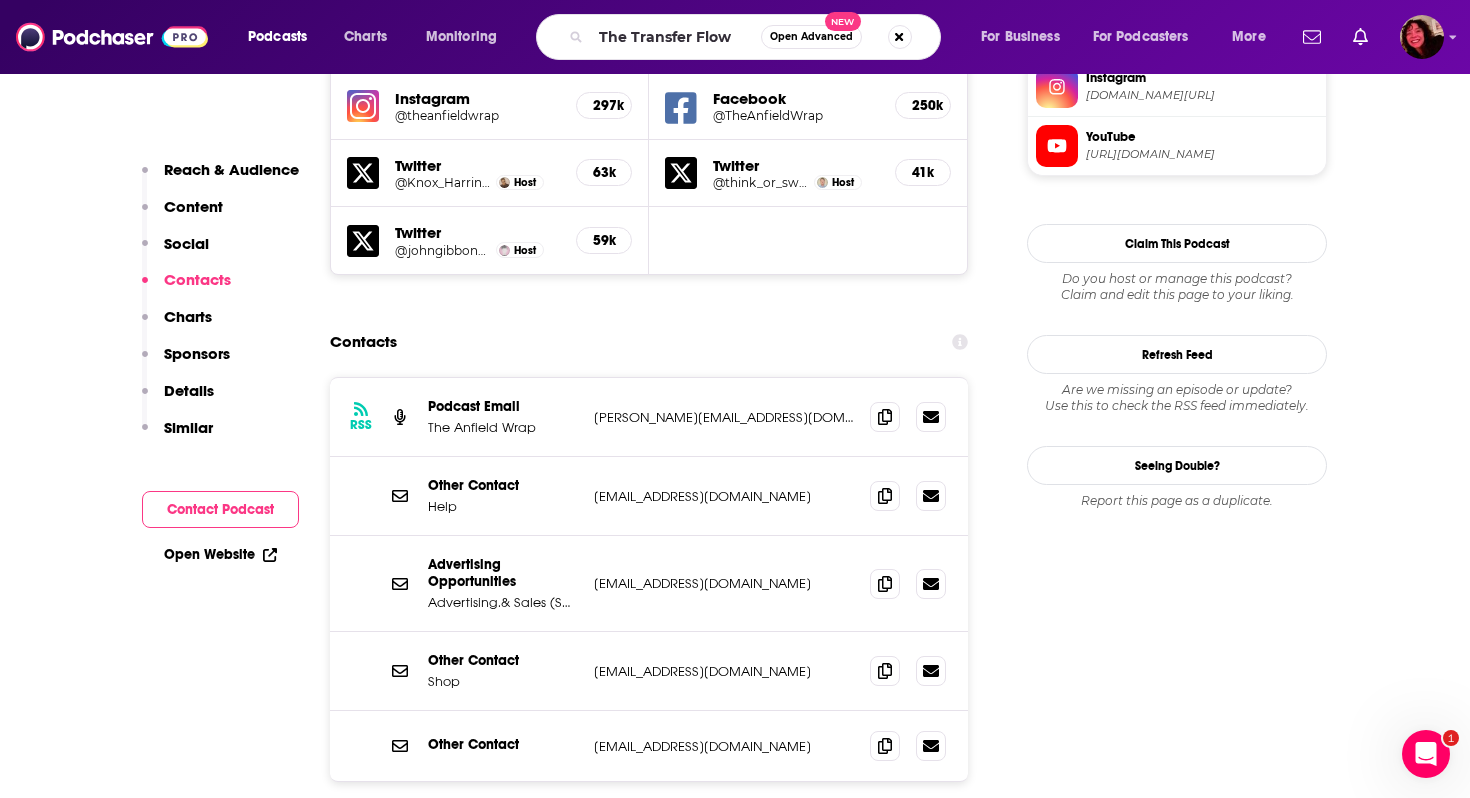 scroll, scrollTop: 0, scrollLeft: 0, axis: both 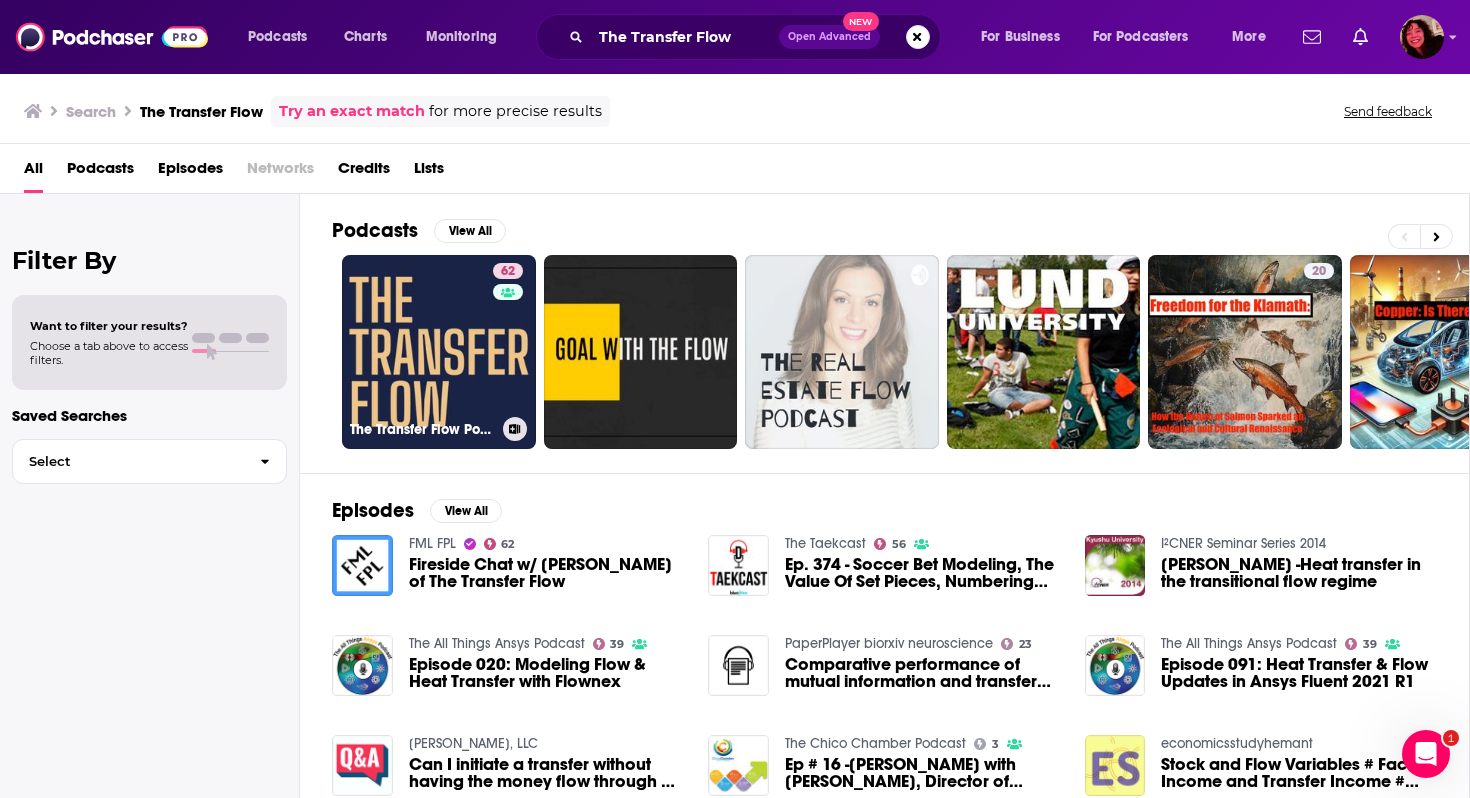 click on "62 The Transfer Flow Podcast" at bounding box center (439, 352) 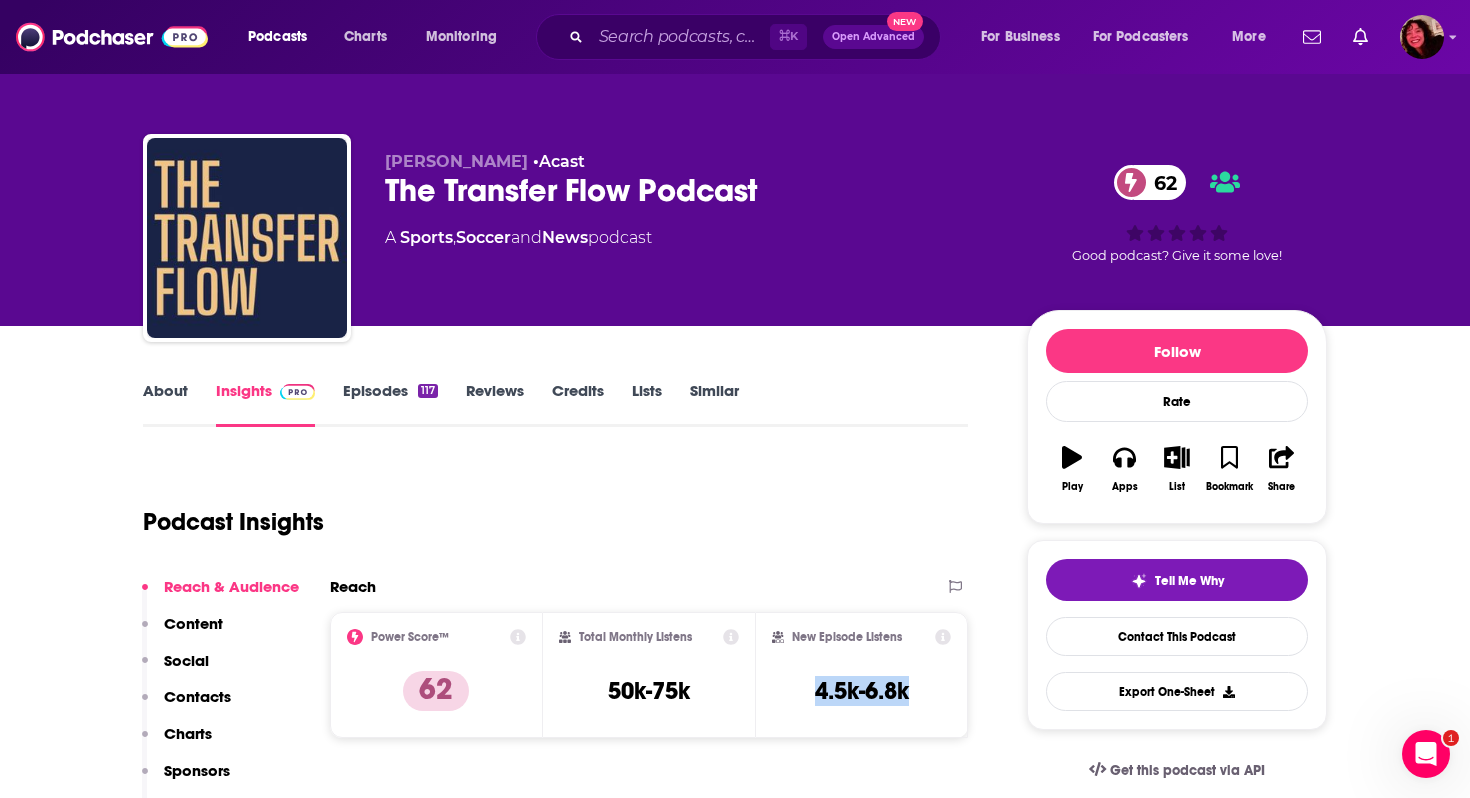 drag, startPoint x: 804, startPoint y: 688, endPoint x: 922, endPoint y: 688, distance: 118 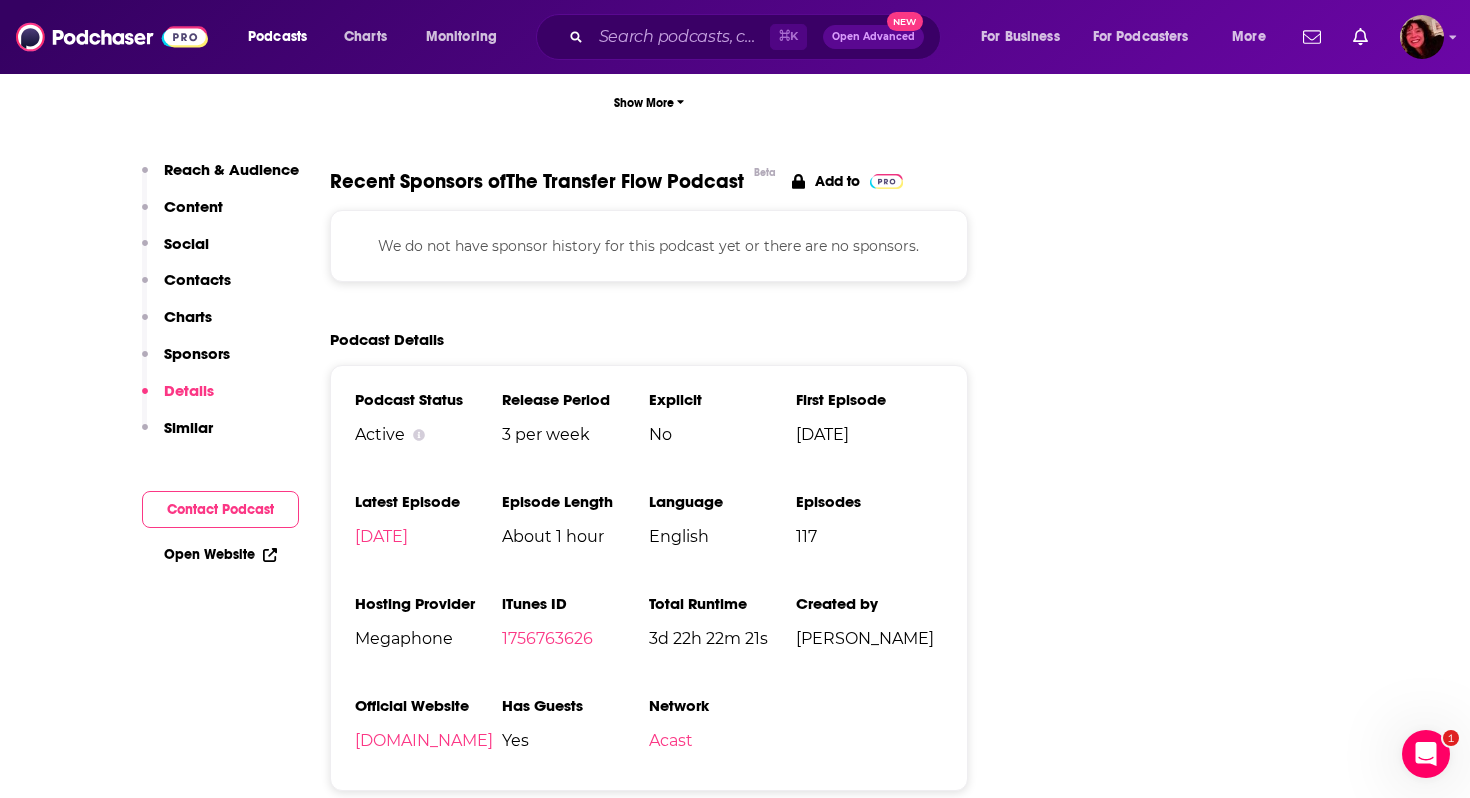 scroll, scrollTop: 2695, scrollLeft: 0, axis: vertical 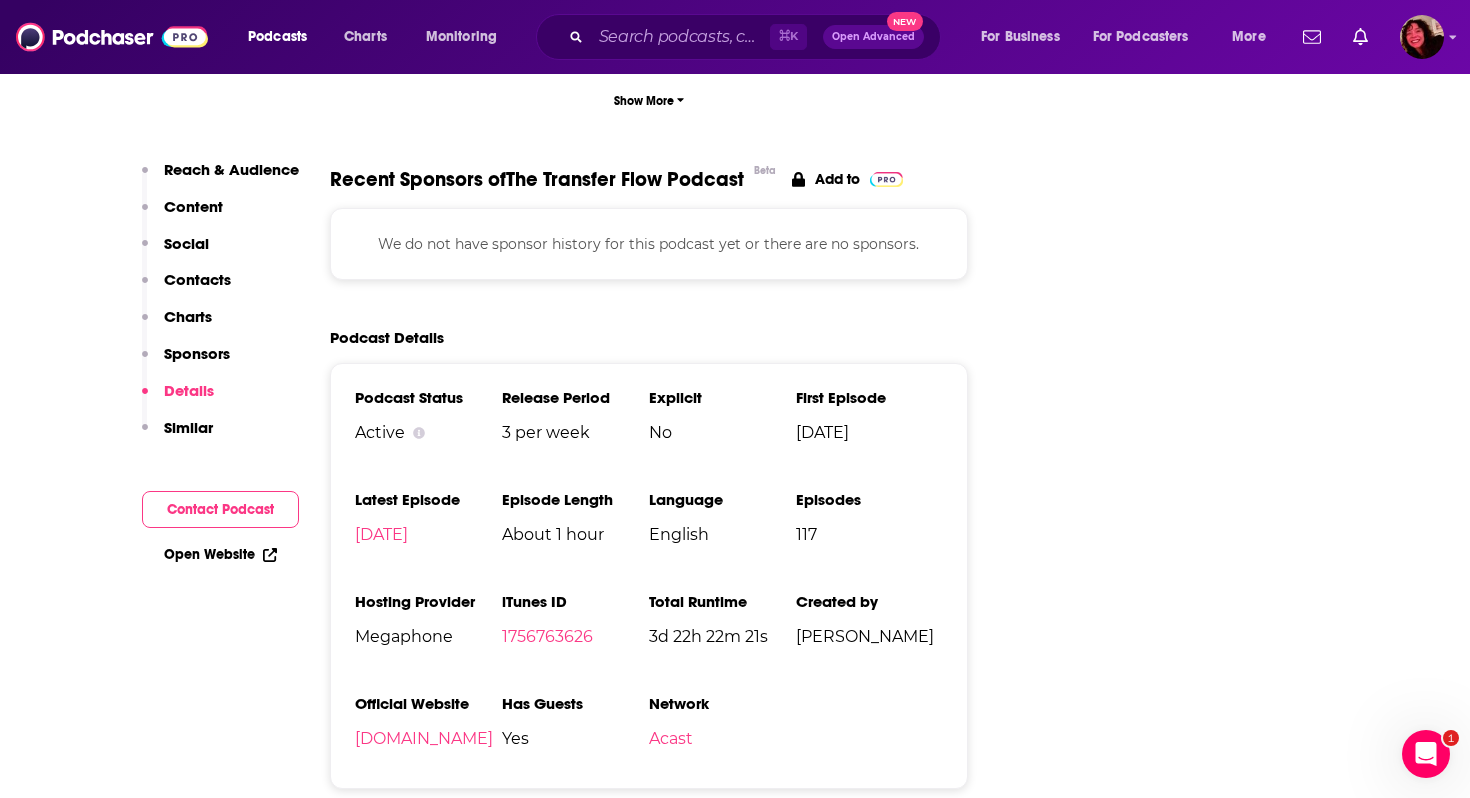 click on "Contacts" at bounding box center [197, 279] 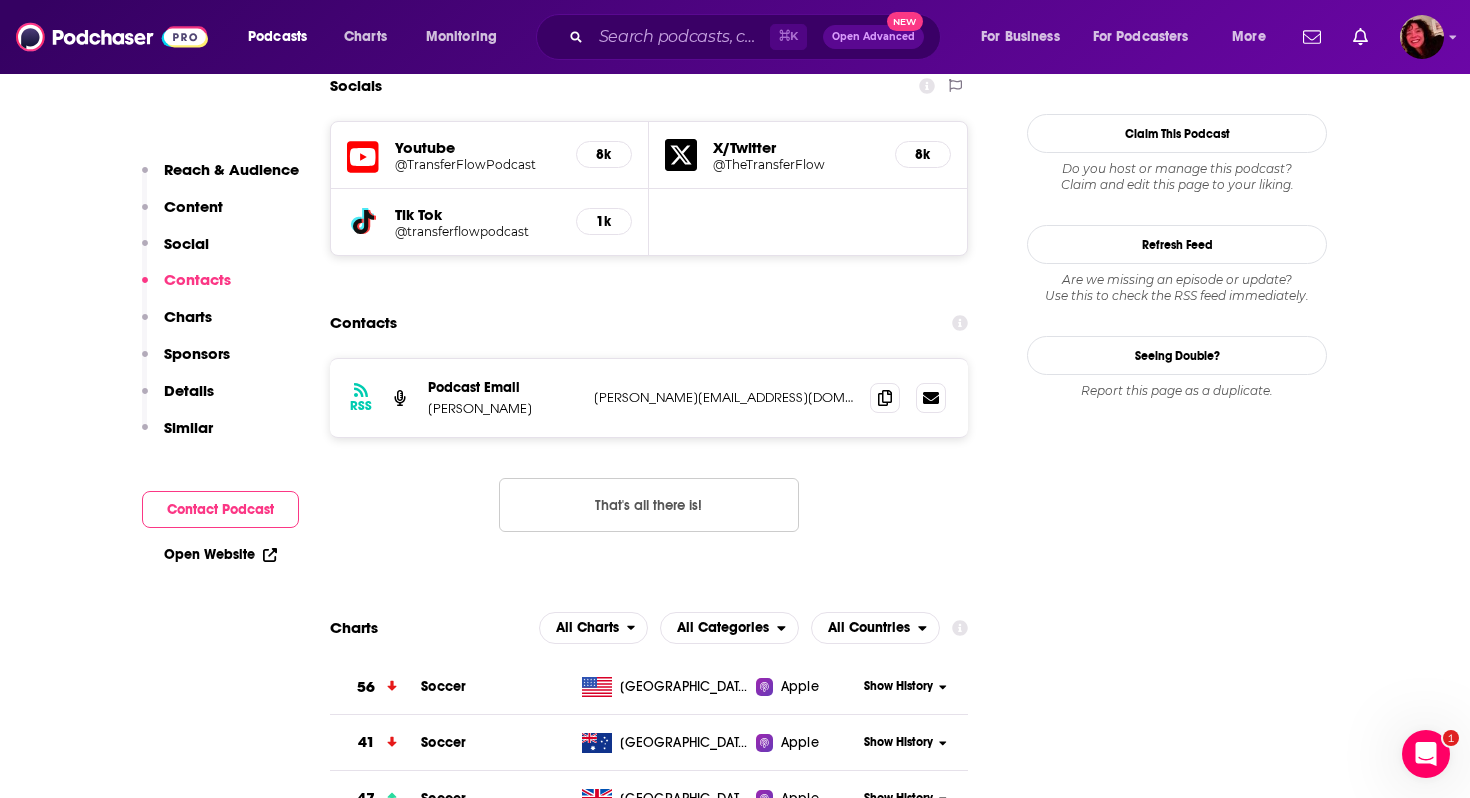 scroll, scrollTop: 1693, scrollLeft: 0, axis: vertical 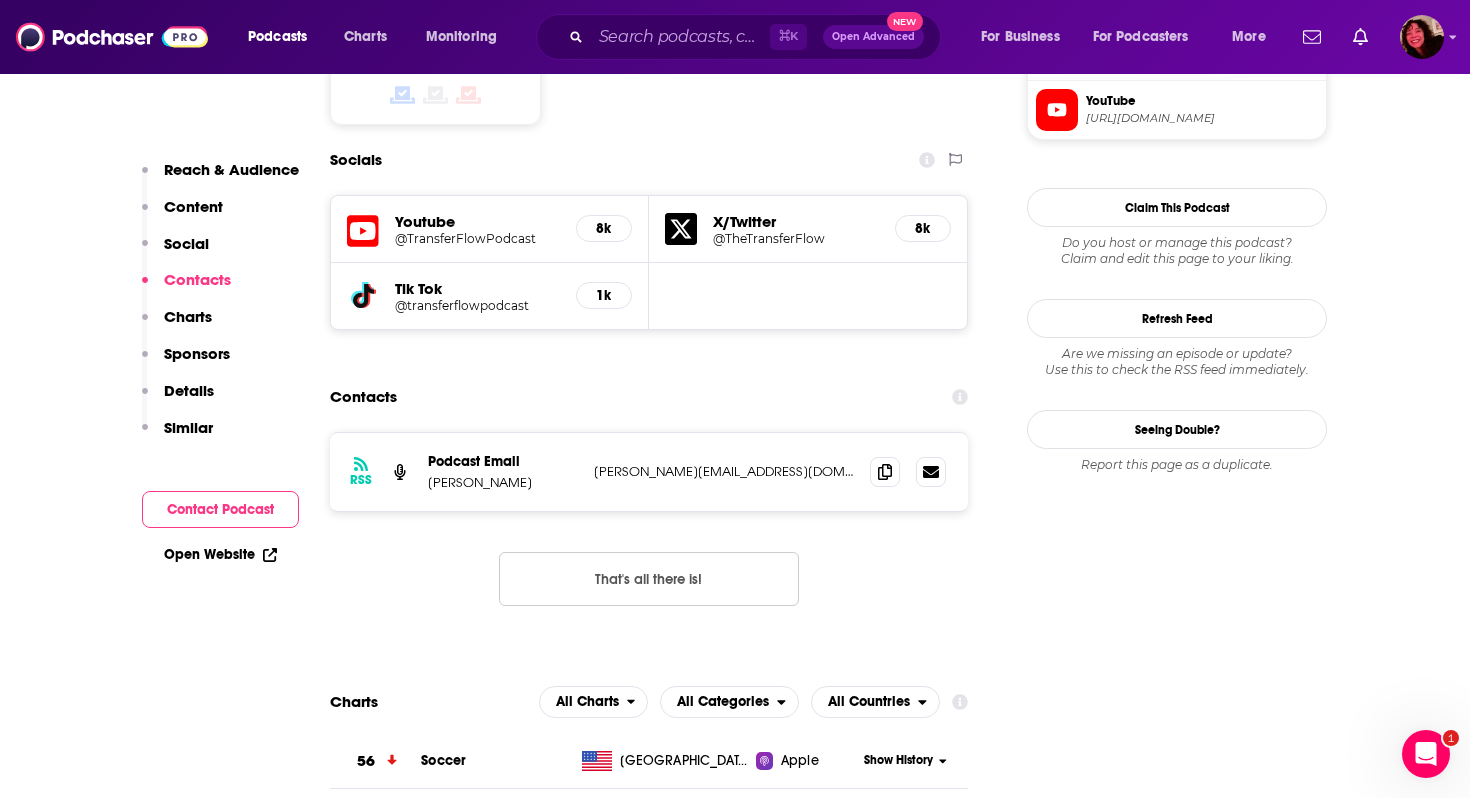 drag, startPoint x: 551, startPoint y: 382, endPoint x: 429, endPoint y: 385, distance: 122.03688 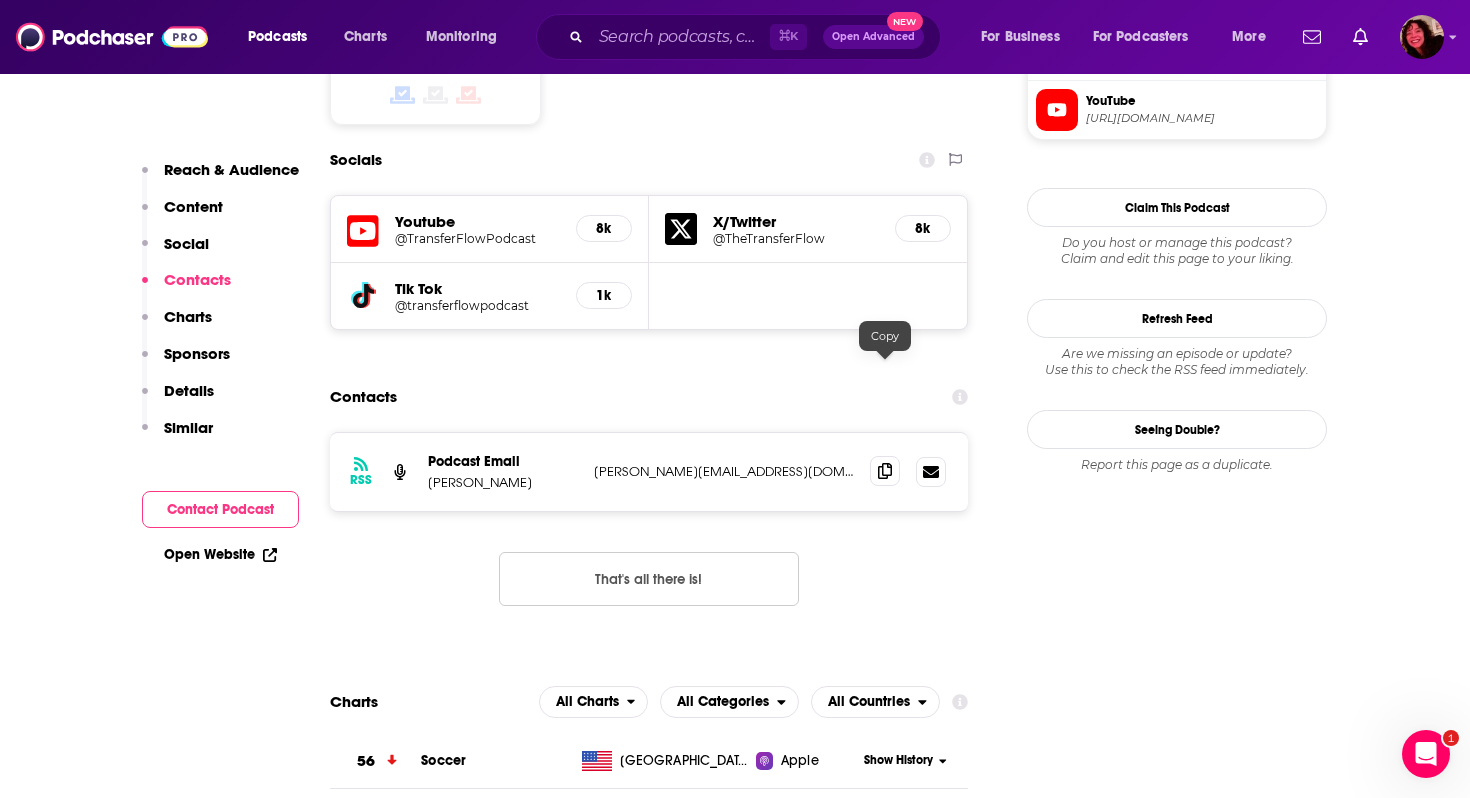 click 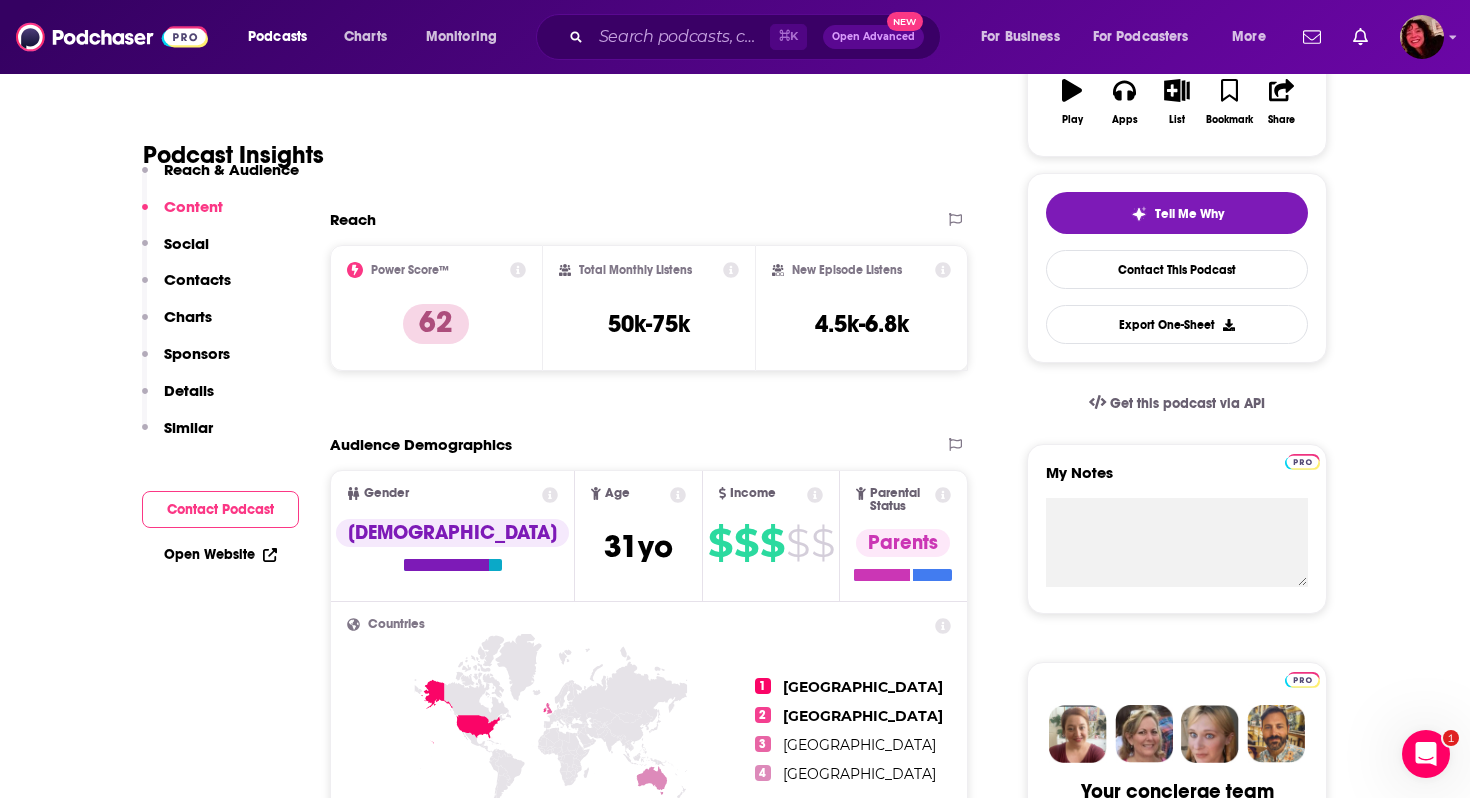 scroll, scrollTop: 361, scrollLeft: 0, axis: vertical 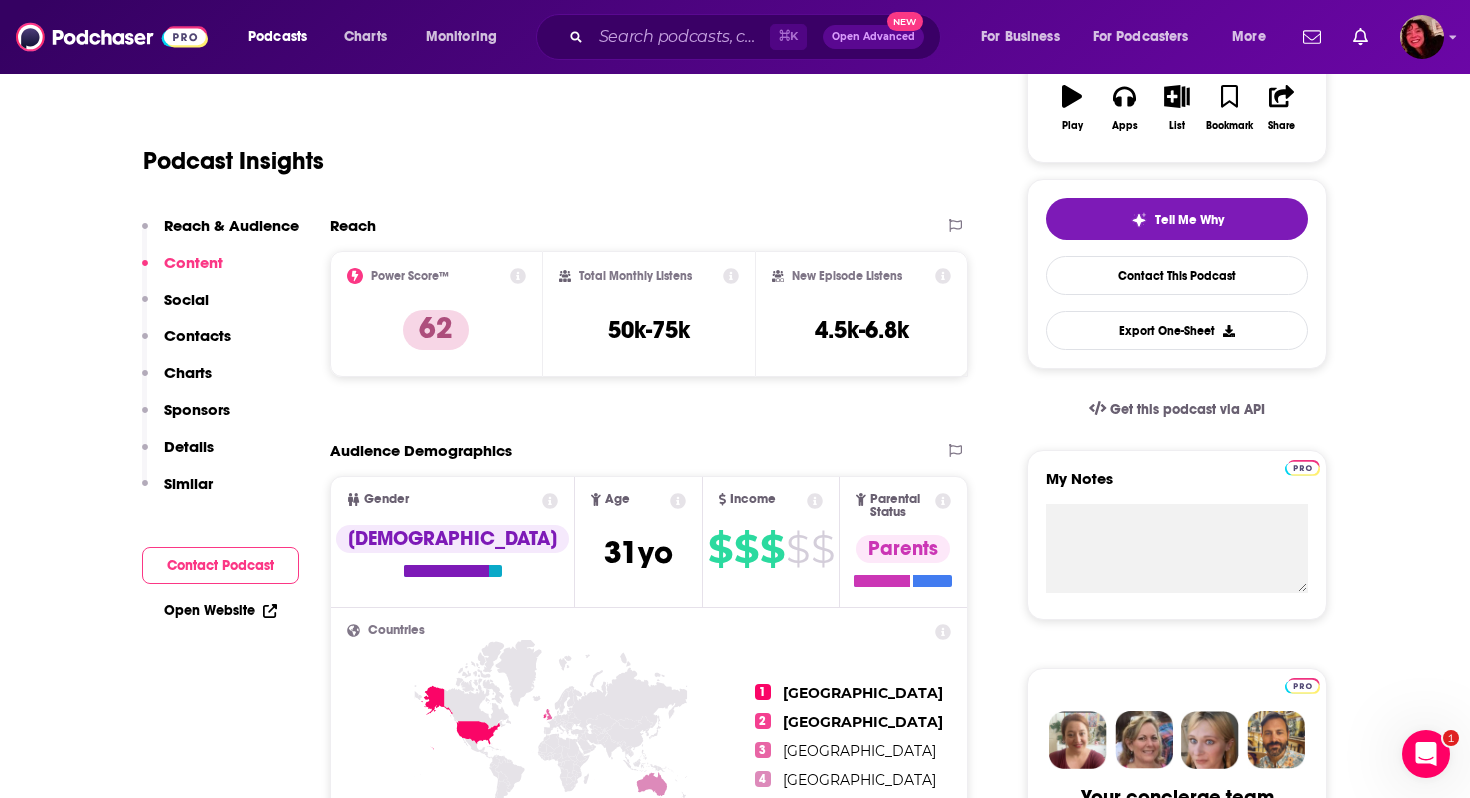 click on "Open Website" at bounding box center [220, 610] 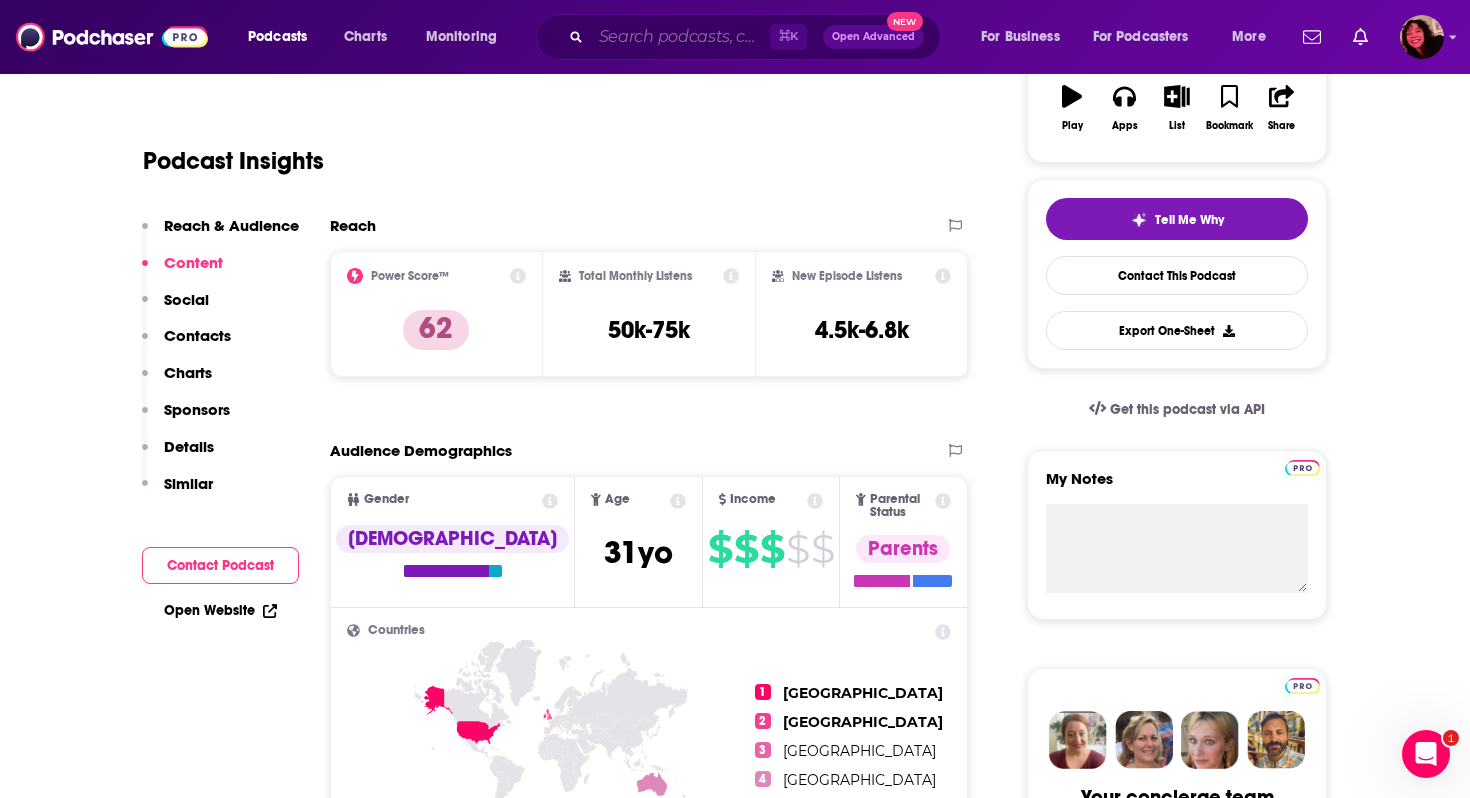 click at bounding box center (680, 37) 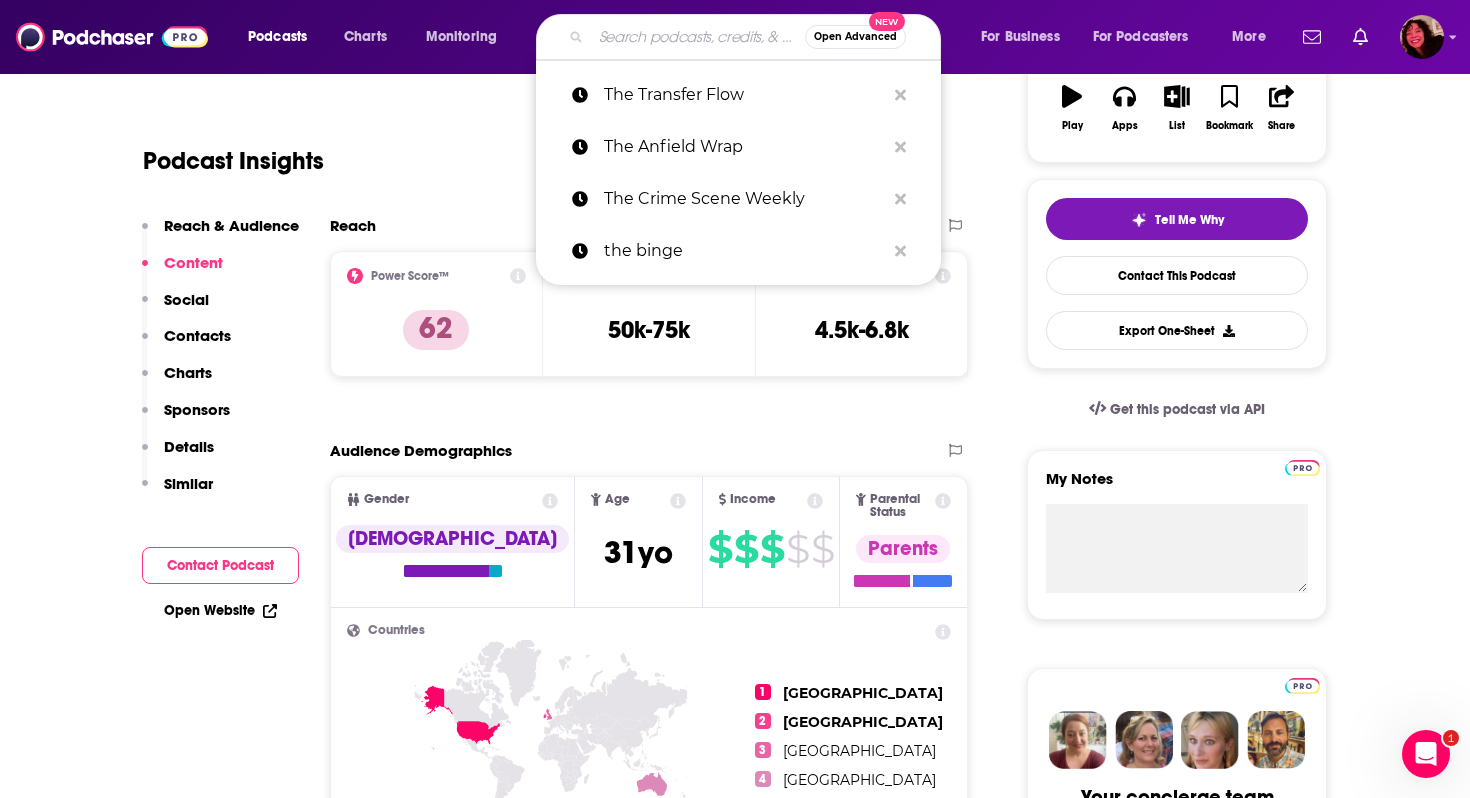 paste on "The Second Captains" 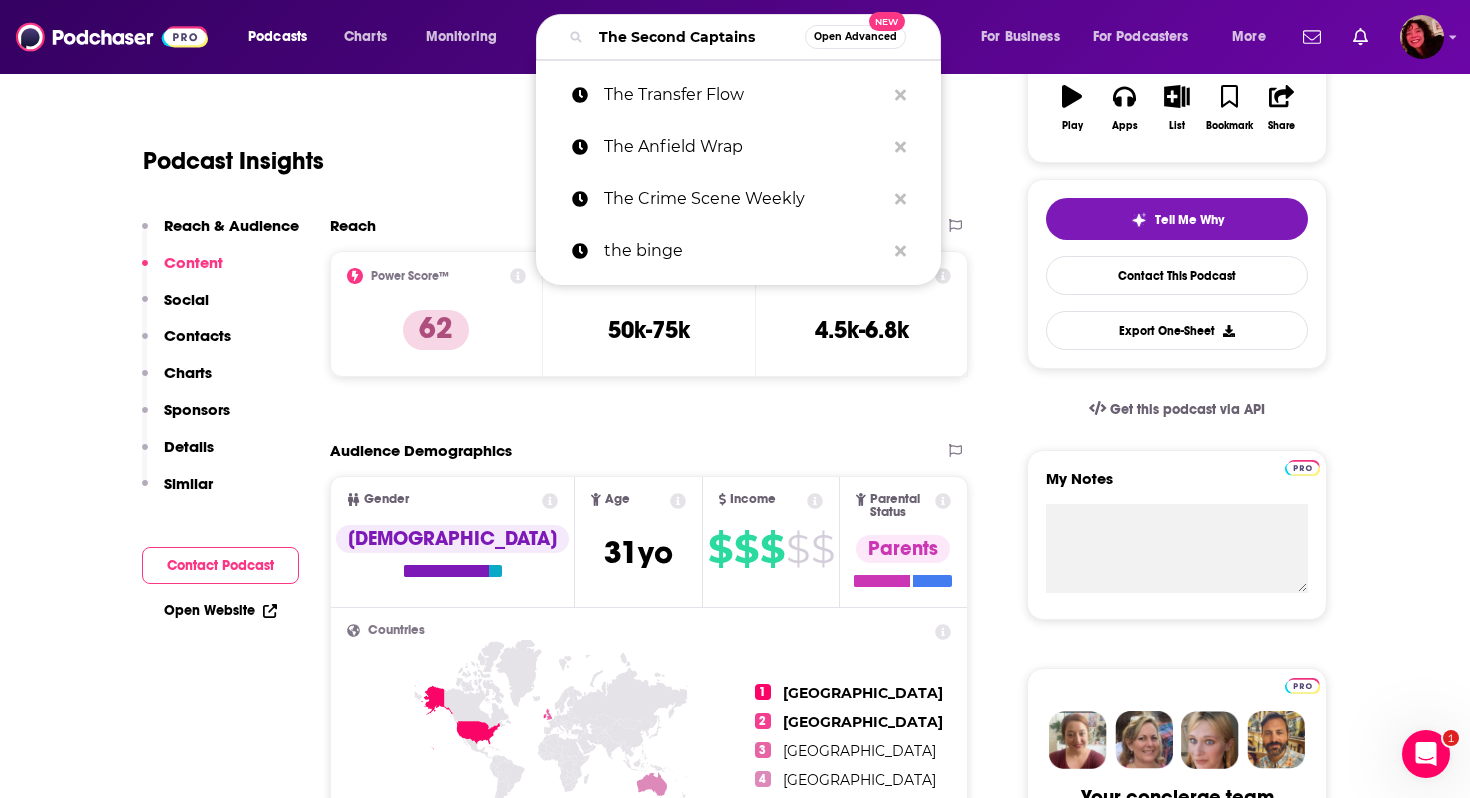 scroll, scrollTop: 0, scrollLeft: 2, axis: horizontal 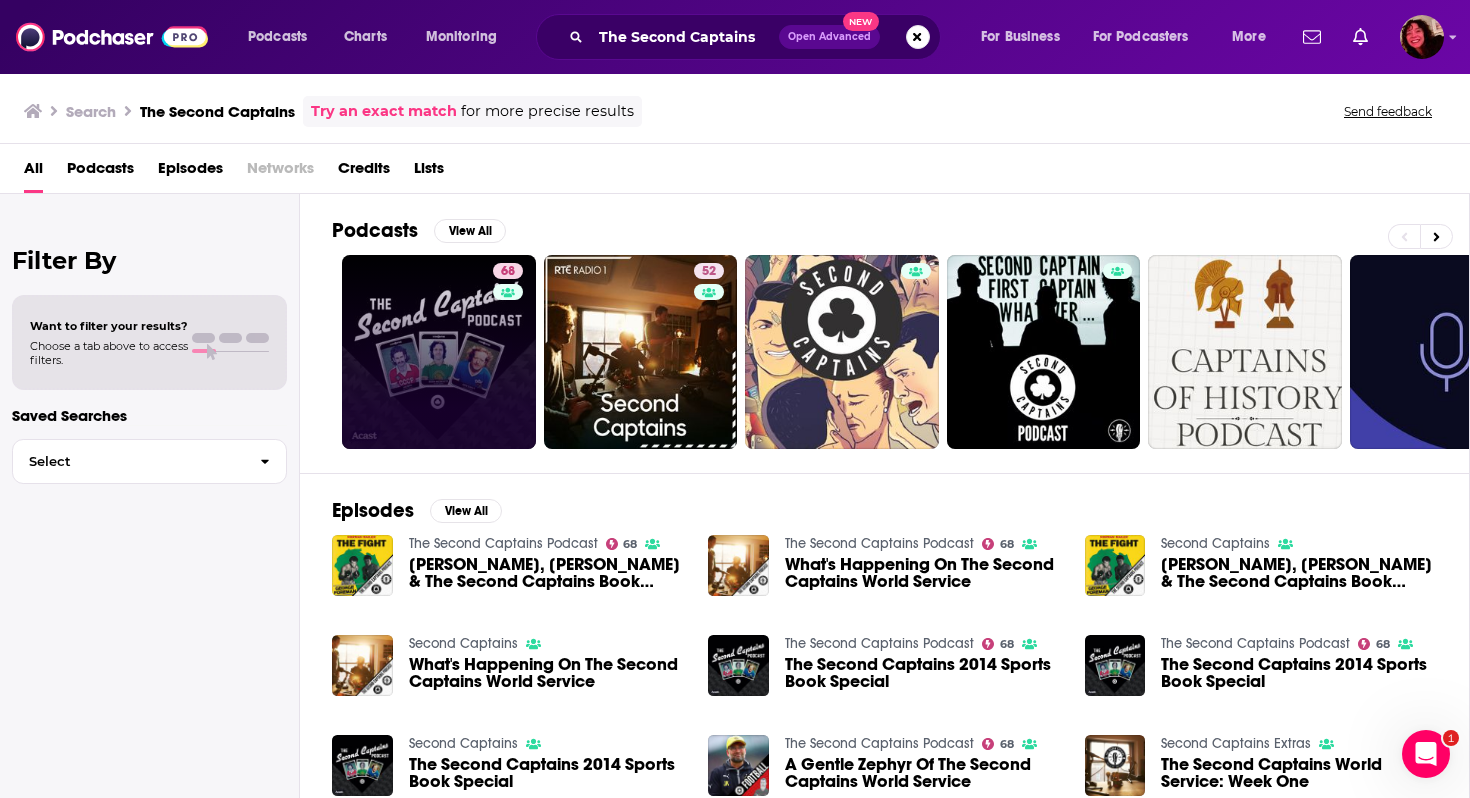 click on "68" at bounding box center [439, 352] 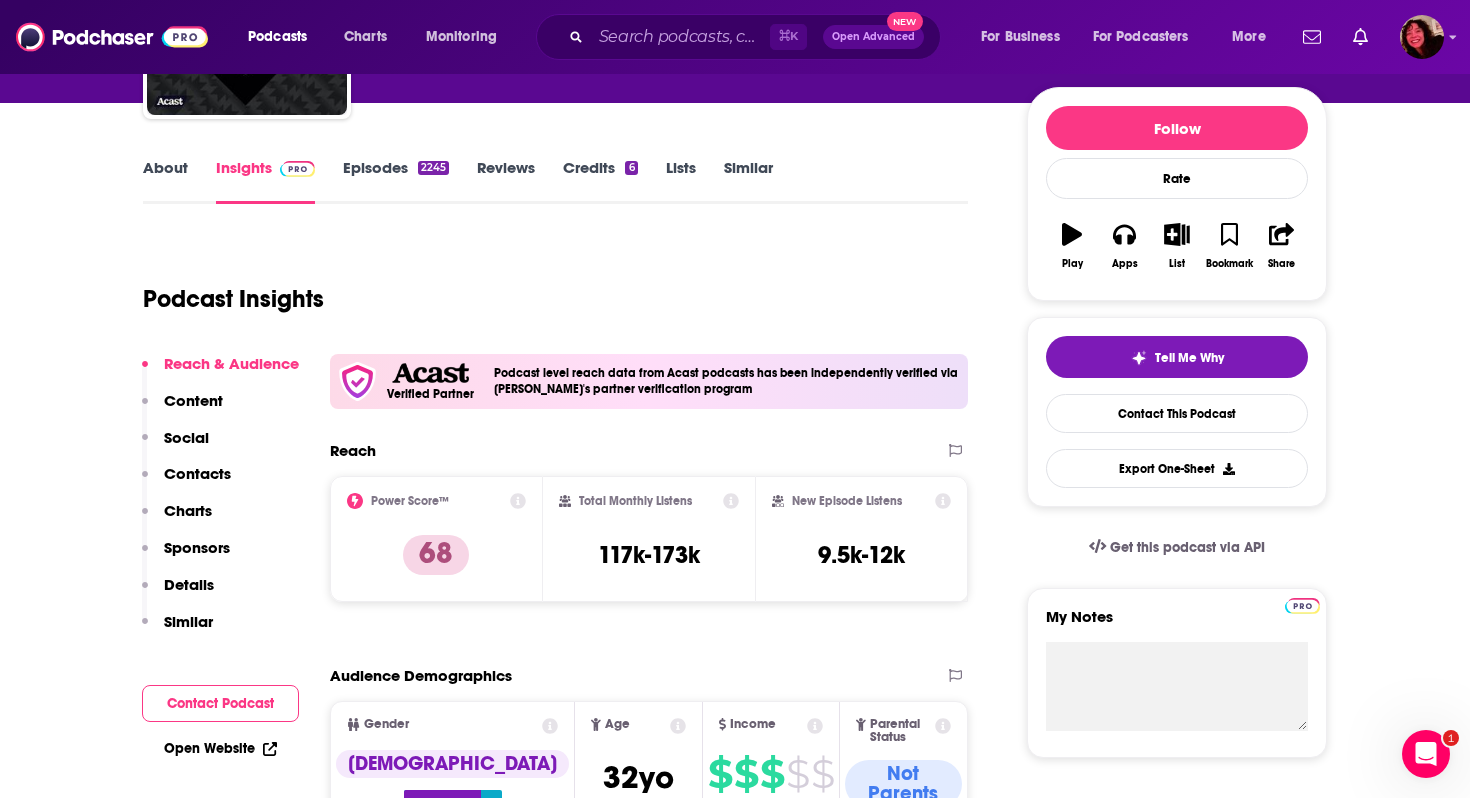 scroll, scrollTop: 247, scrollLeft: 0, axis: vertical 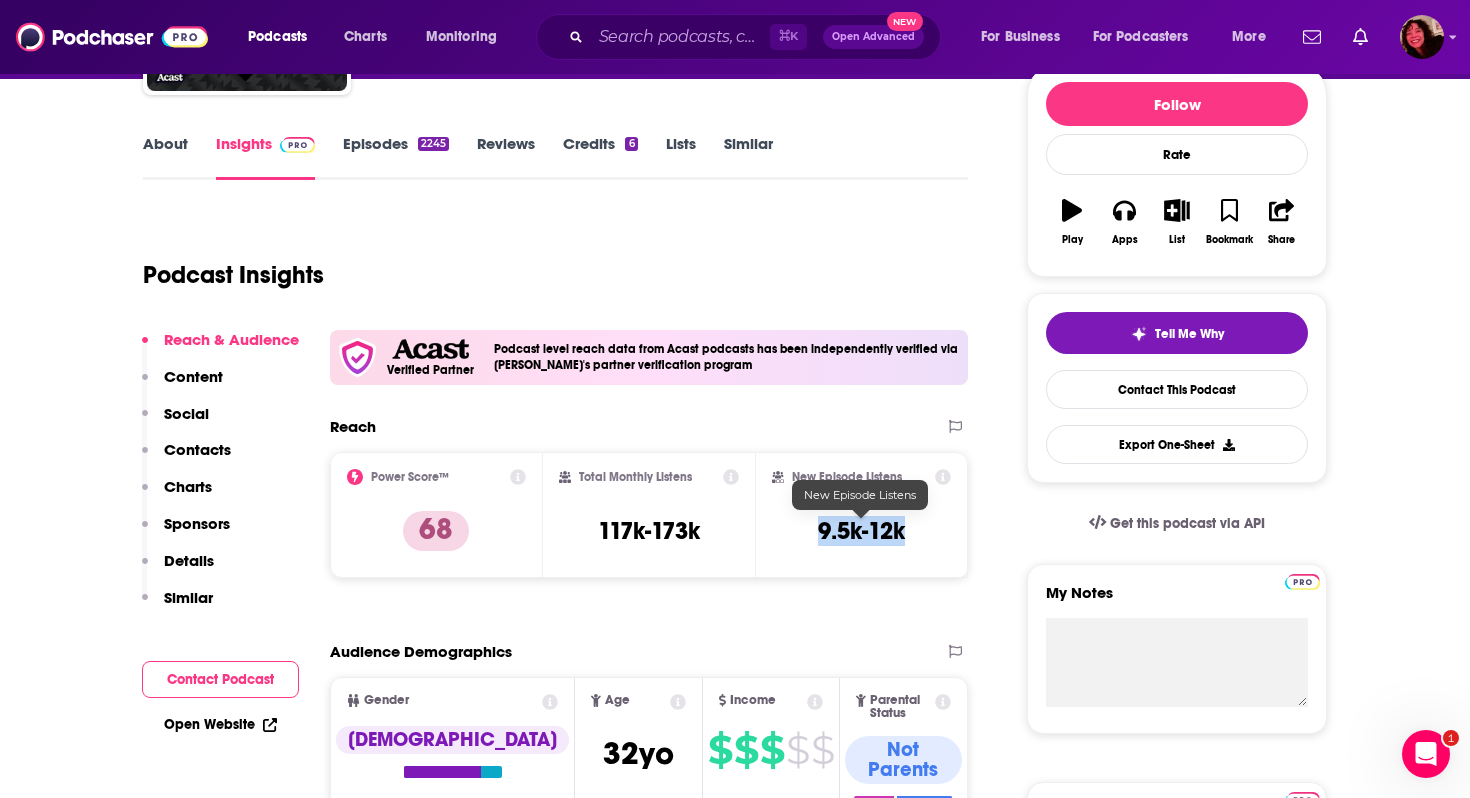 drag, startPoint x: 802, startPoint y: 532, endPoint x: 901, endPoint y: 533, distance: 99.00505 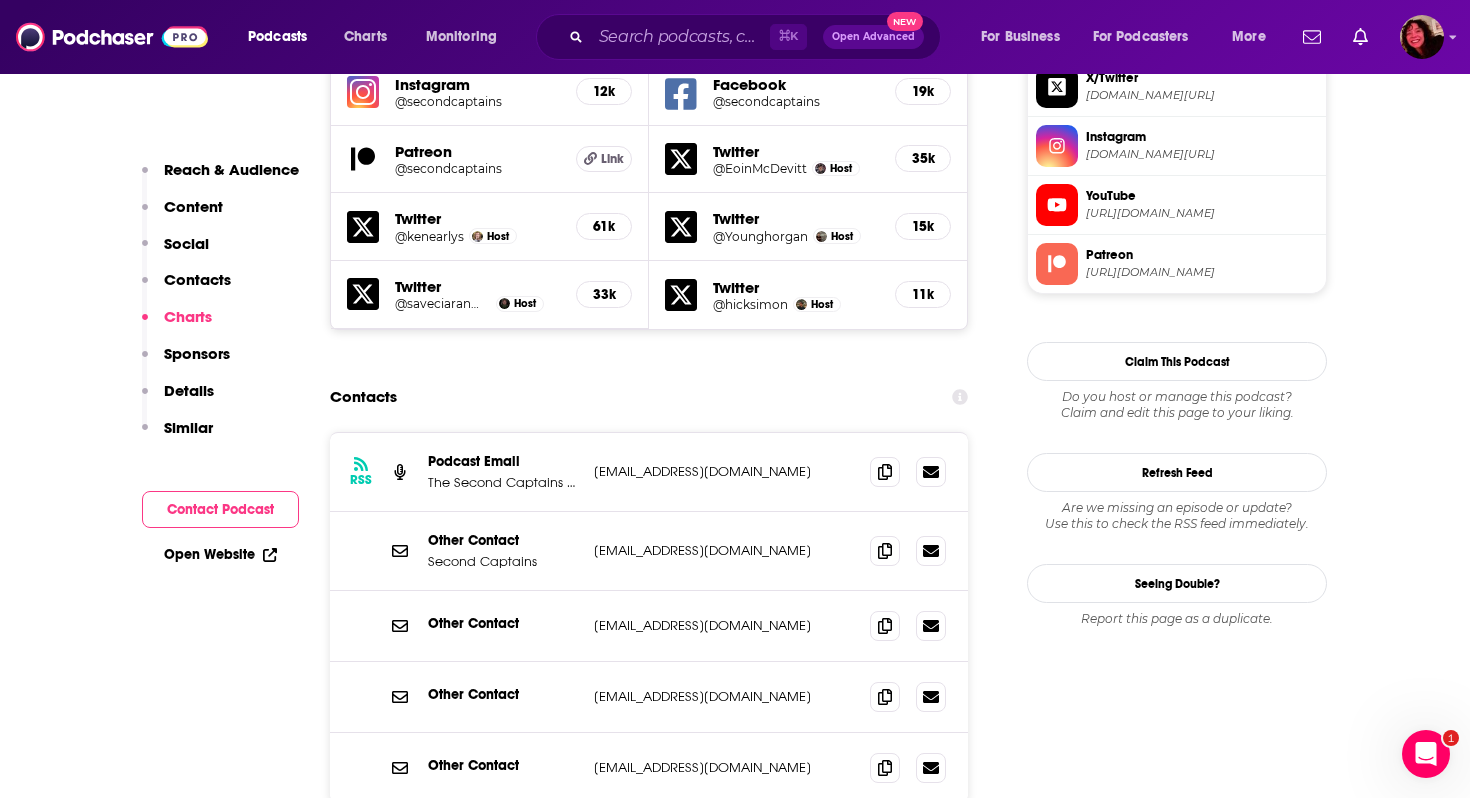 scroll, scrollTop: 2019, scrollLeft: 0, axis: vertical 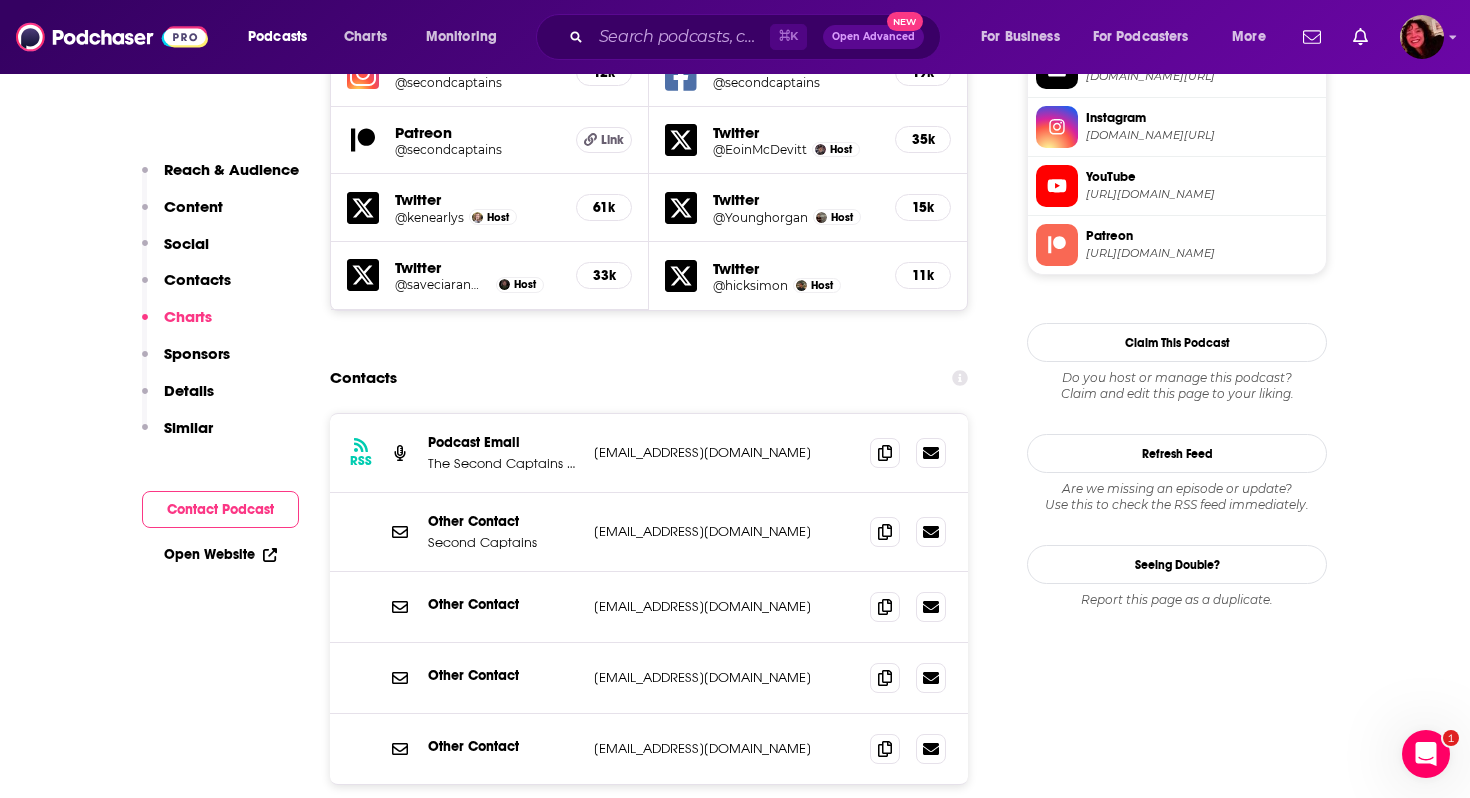 click on "Reach & Audience Content Social Contacts Charts Sponsors Details Similar" at bounding box center (220, 307) 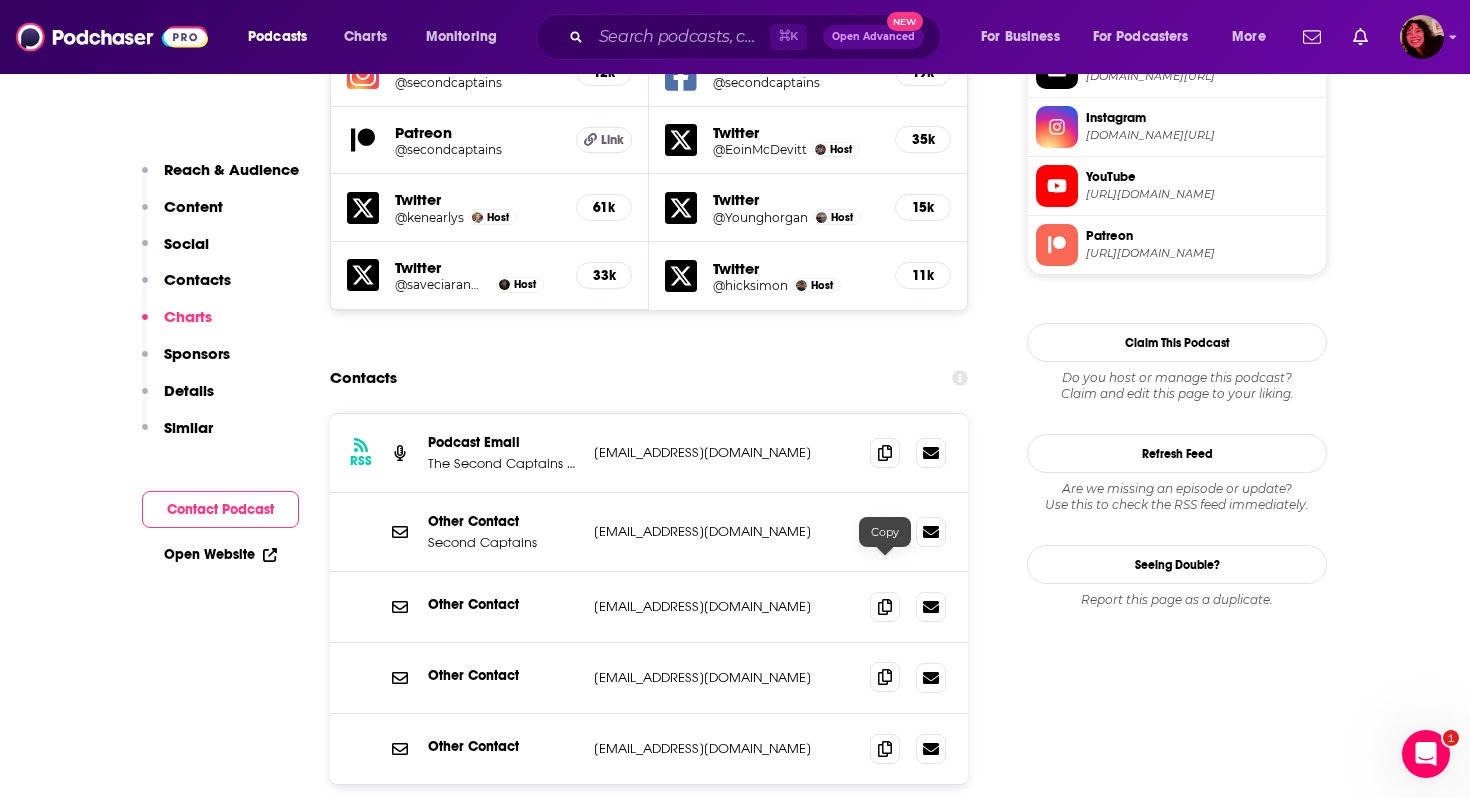 click at bounding box center (885, 677) 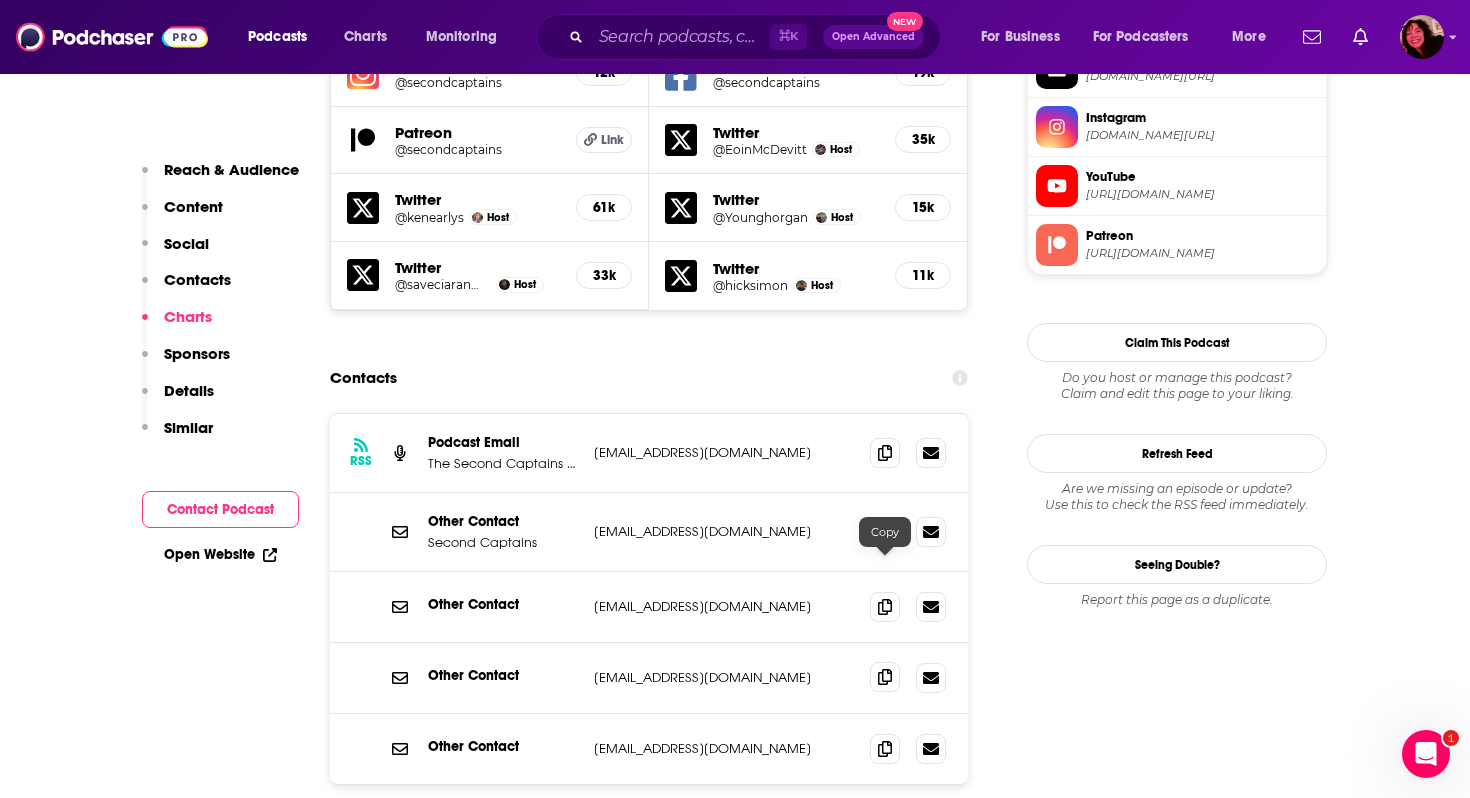 click 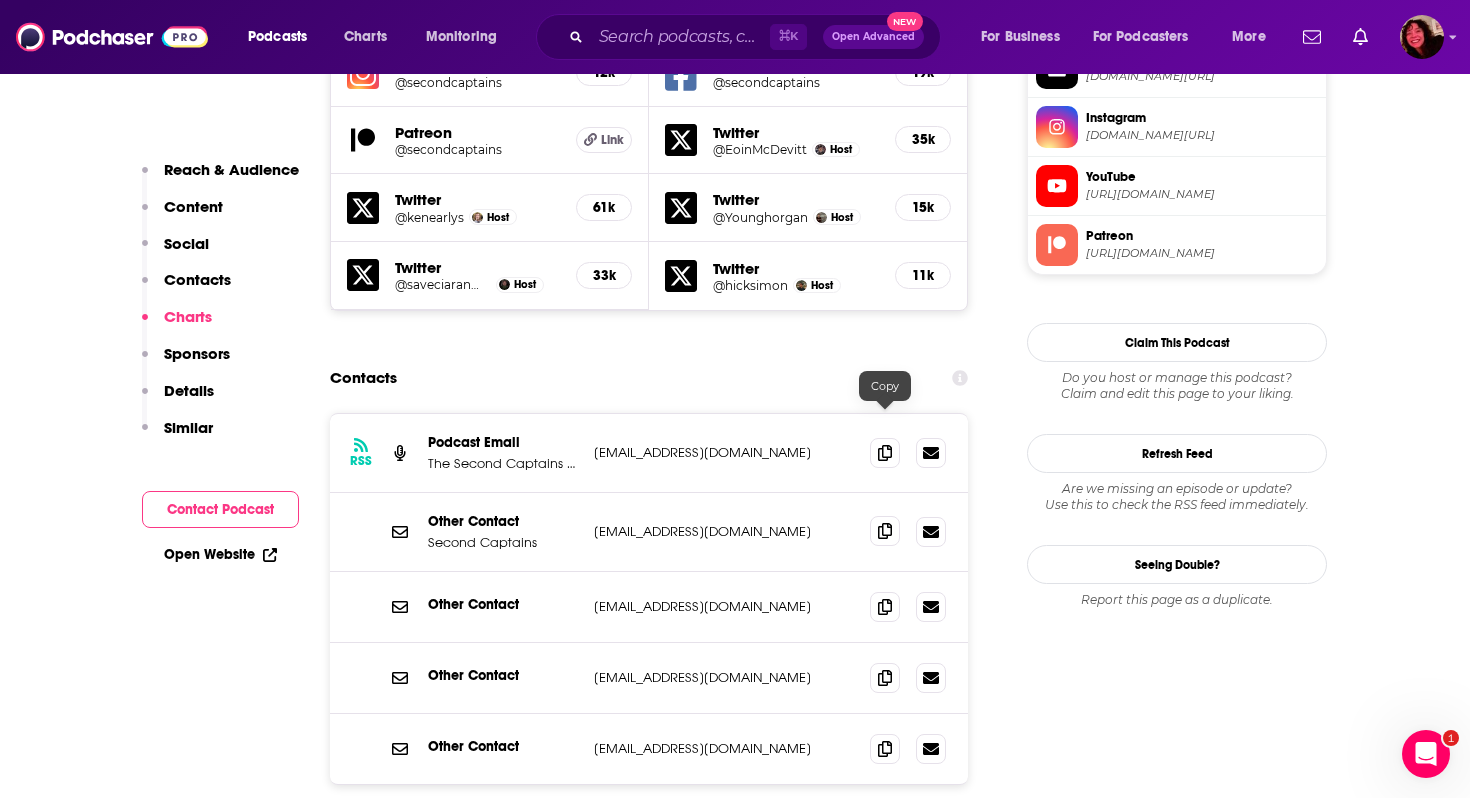 click 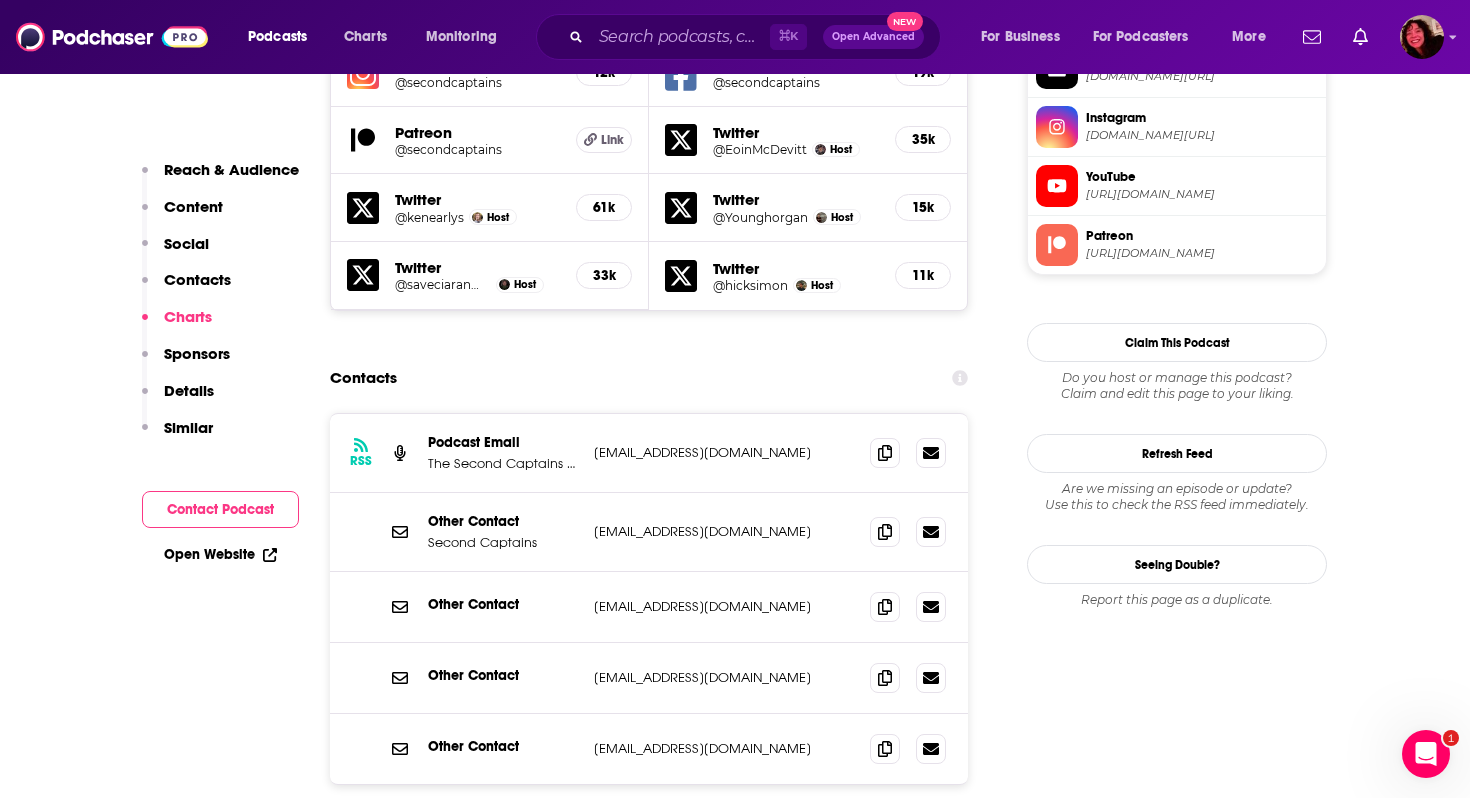 click on "Open Website" at bounding box center [220, 554] 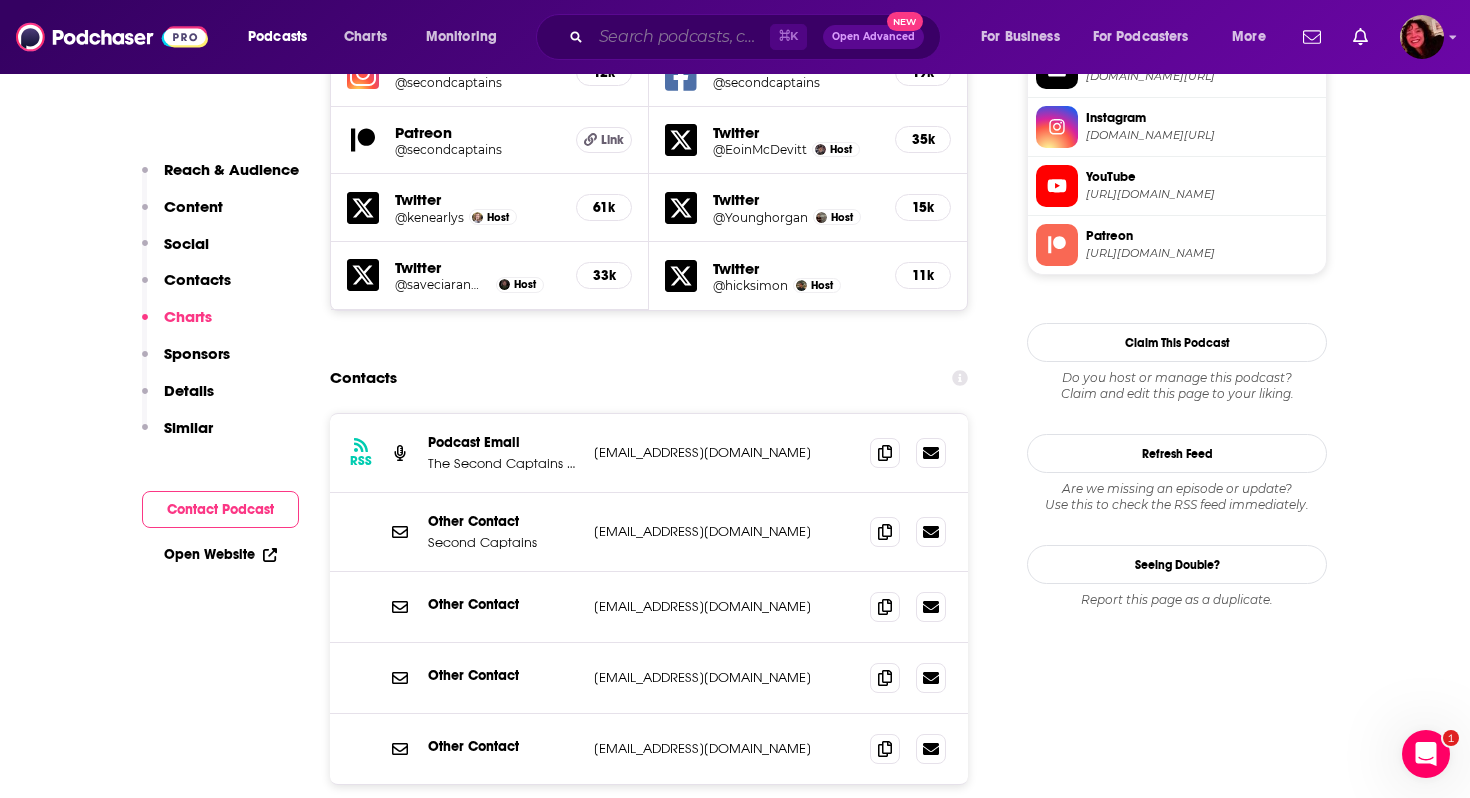 click at bounding box center [680, 37] 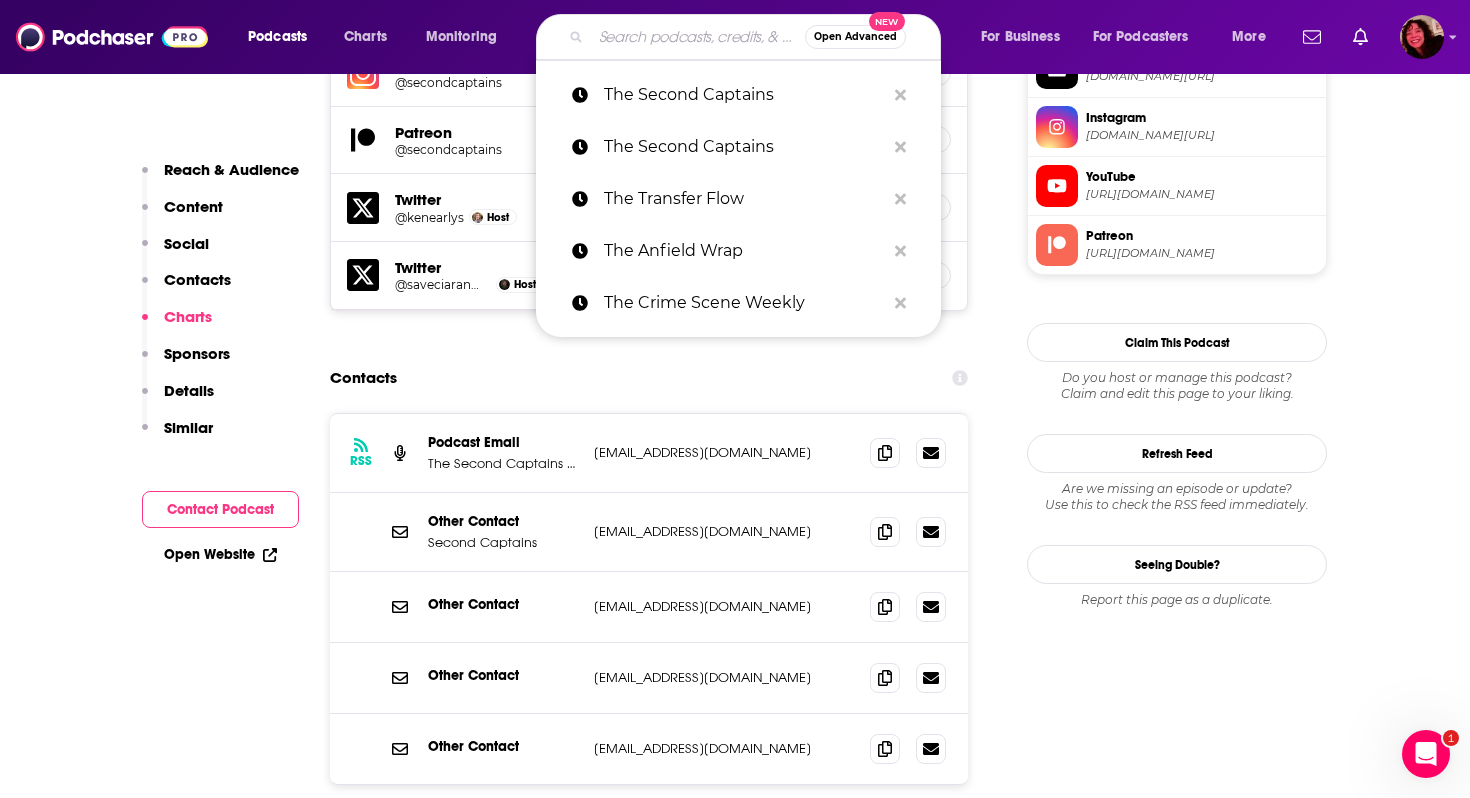 paste on "Football Weekly" 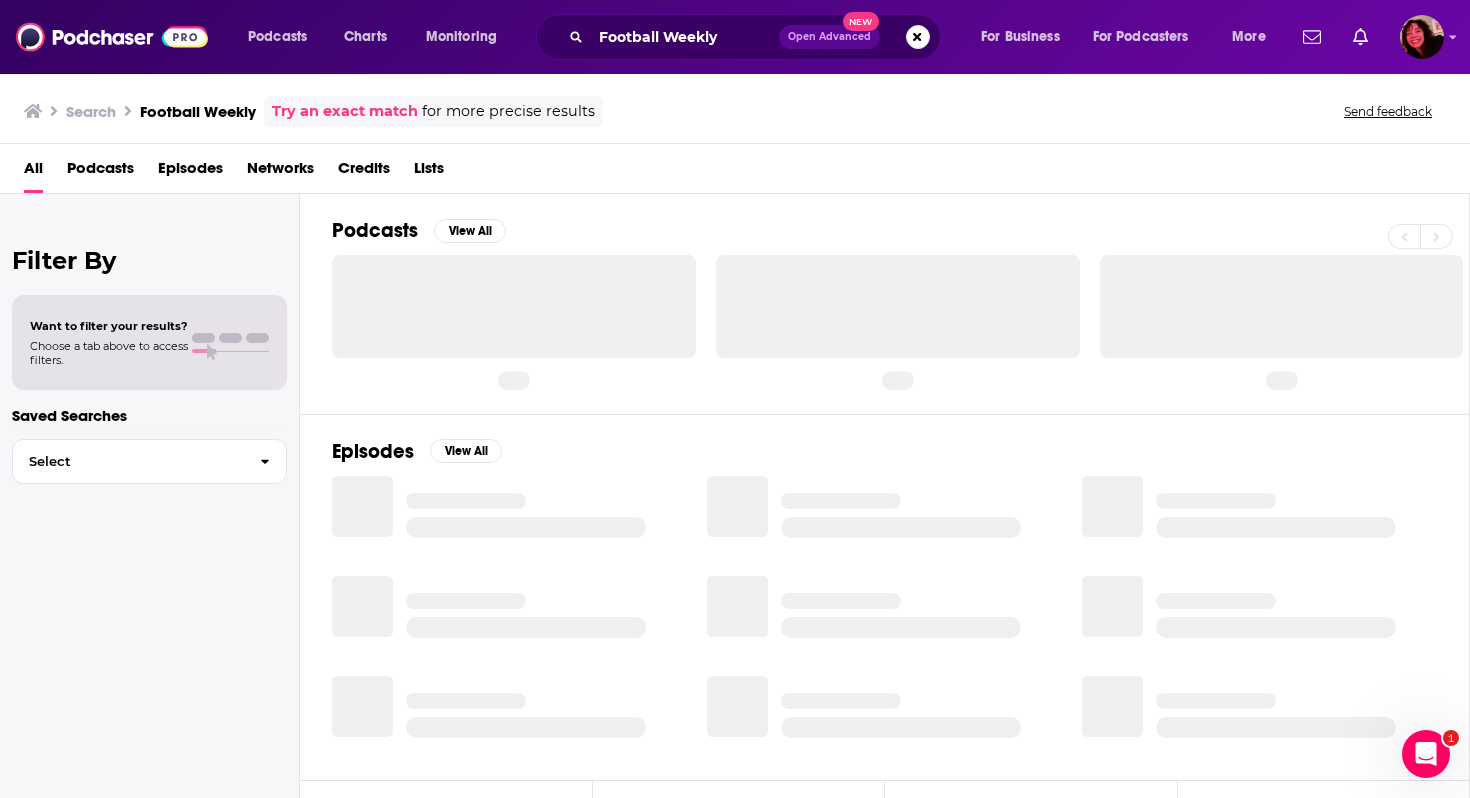 scroll, scrollTop: 0, scrollLeft: 0, axis: both 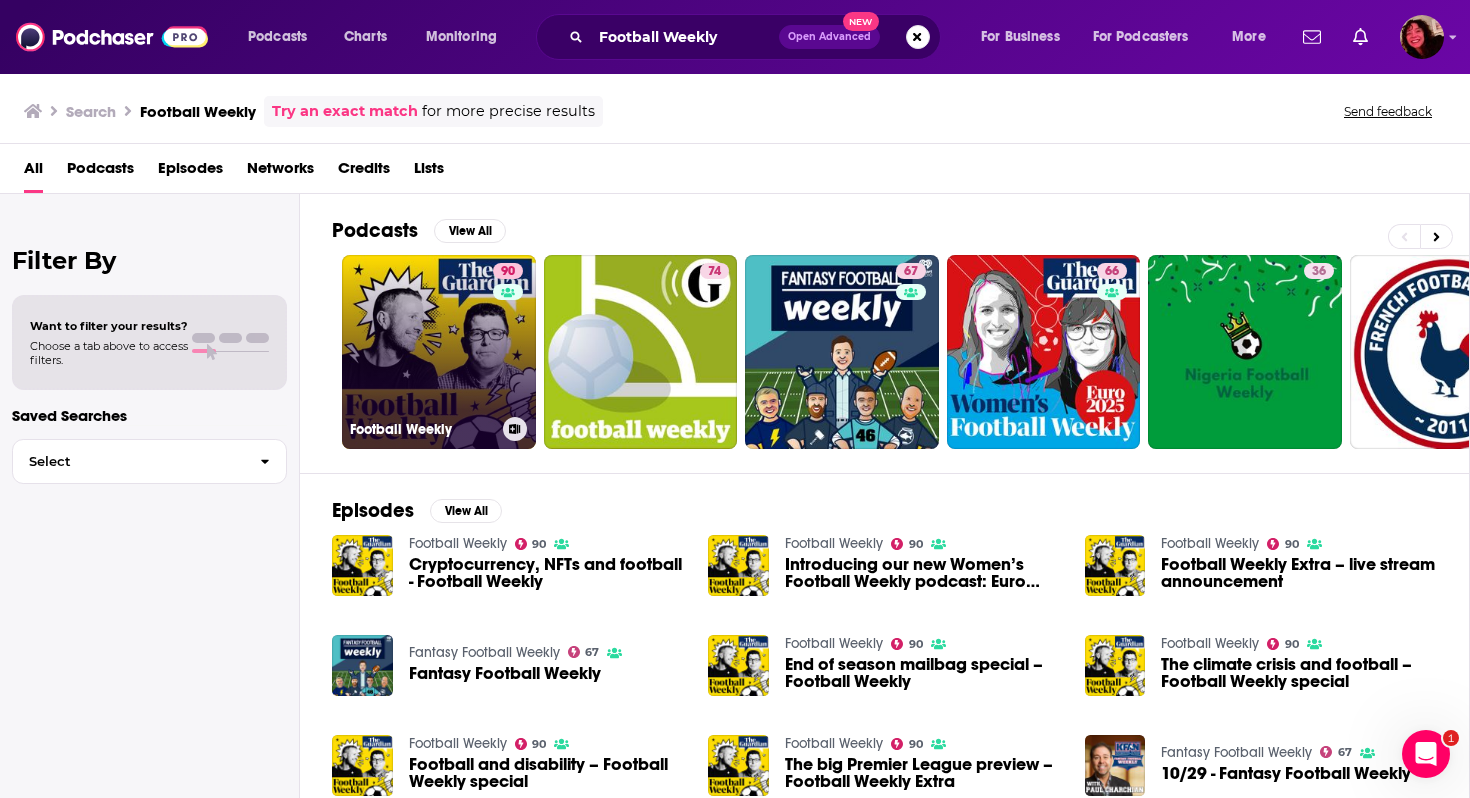 click on "90 Football Weekly" at bounding box center (439, 352) 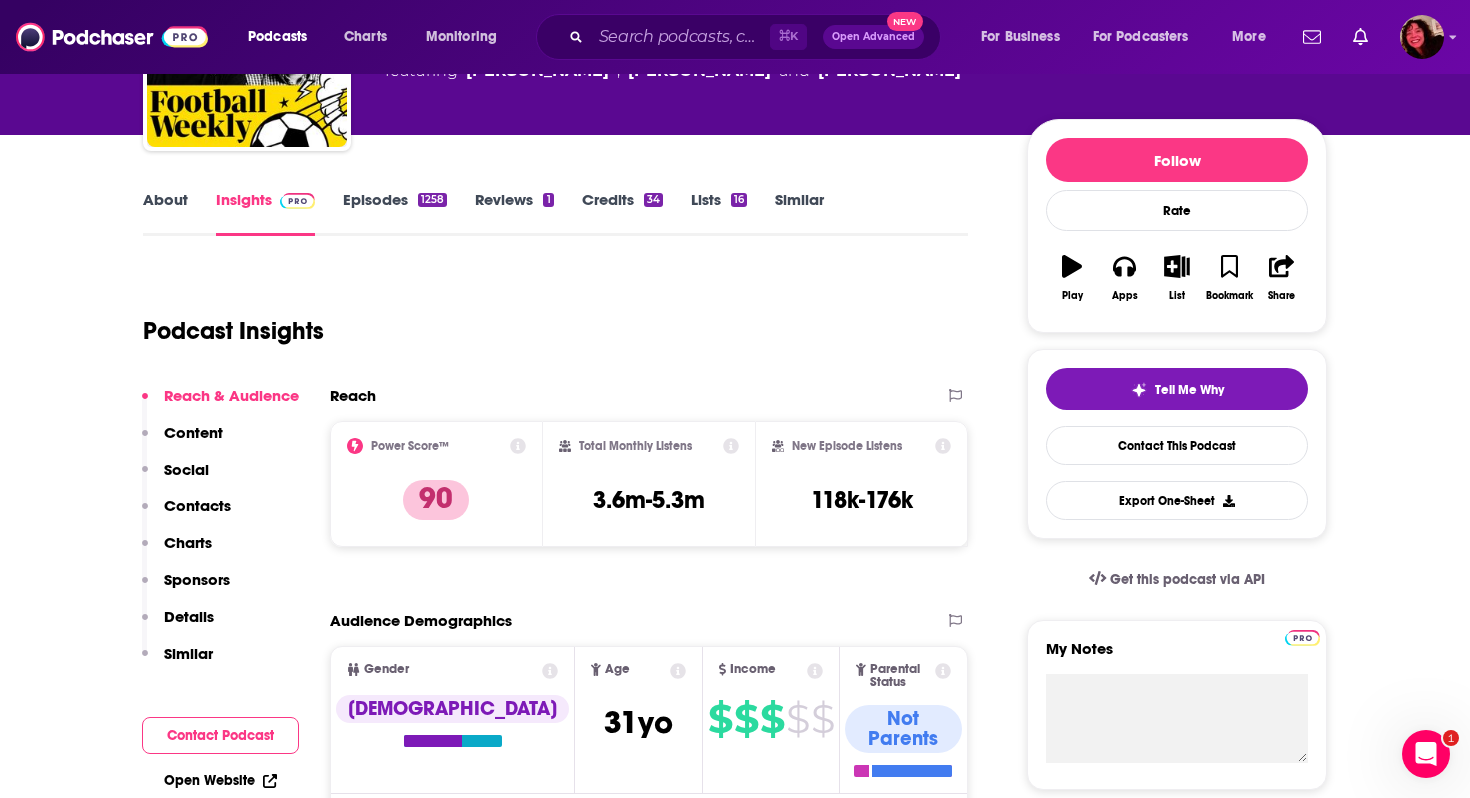 scroll, scrollTop: 192, scrollLeft: 0, axis: vertical 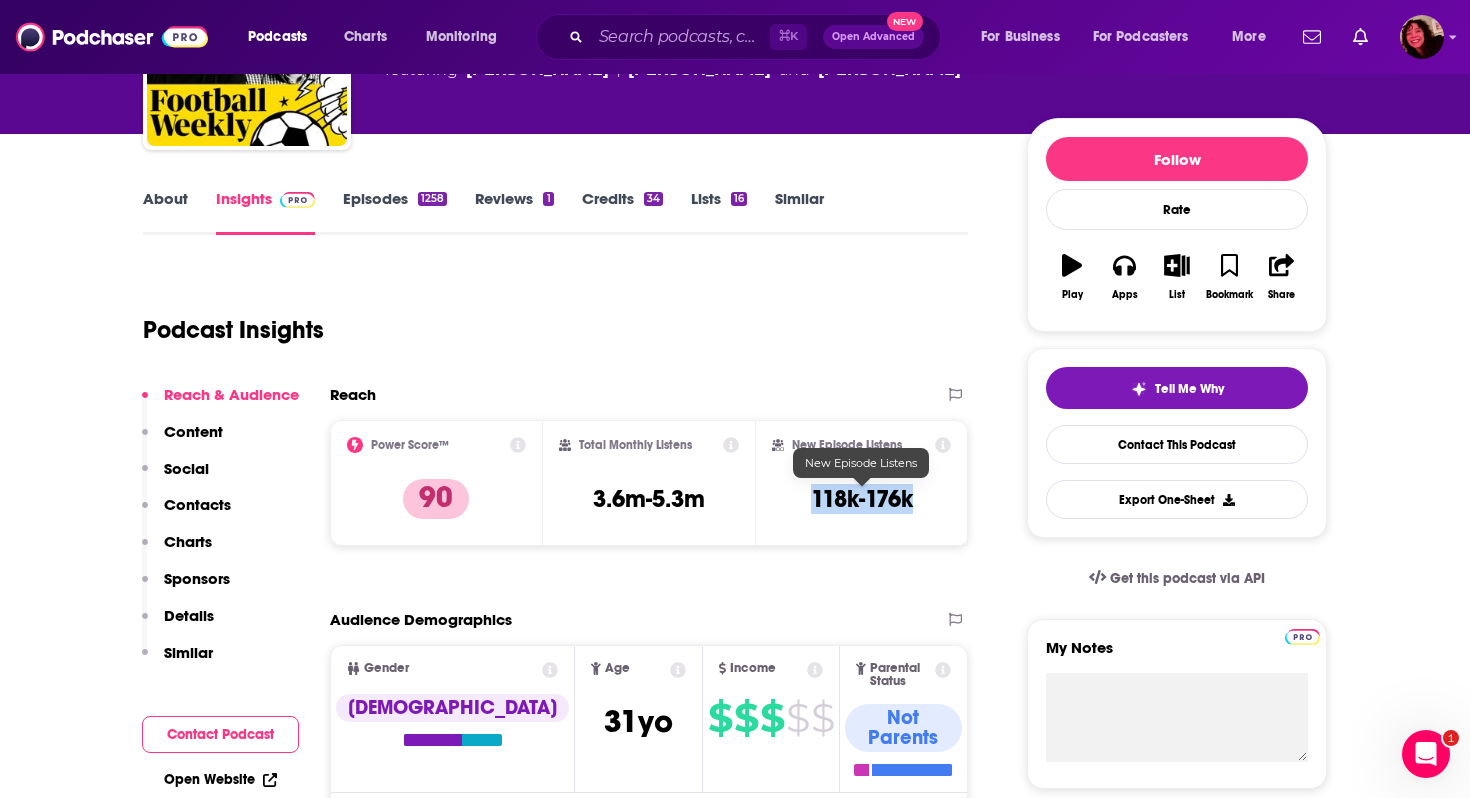 drag, startPoint x: 805, startPoint y: 501, endPoint x: 915, endPoint y: 504, distance: 110.0409 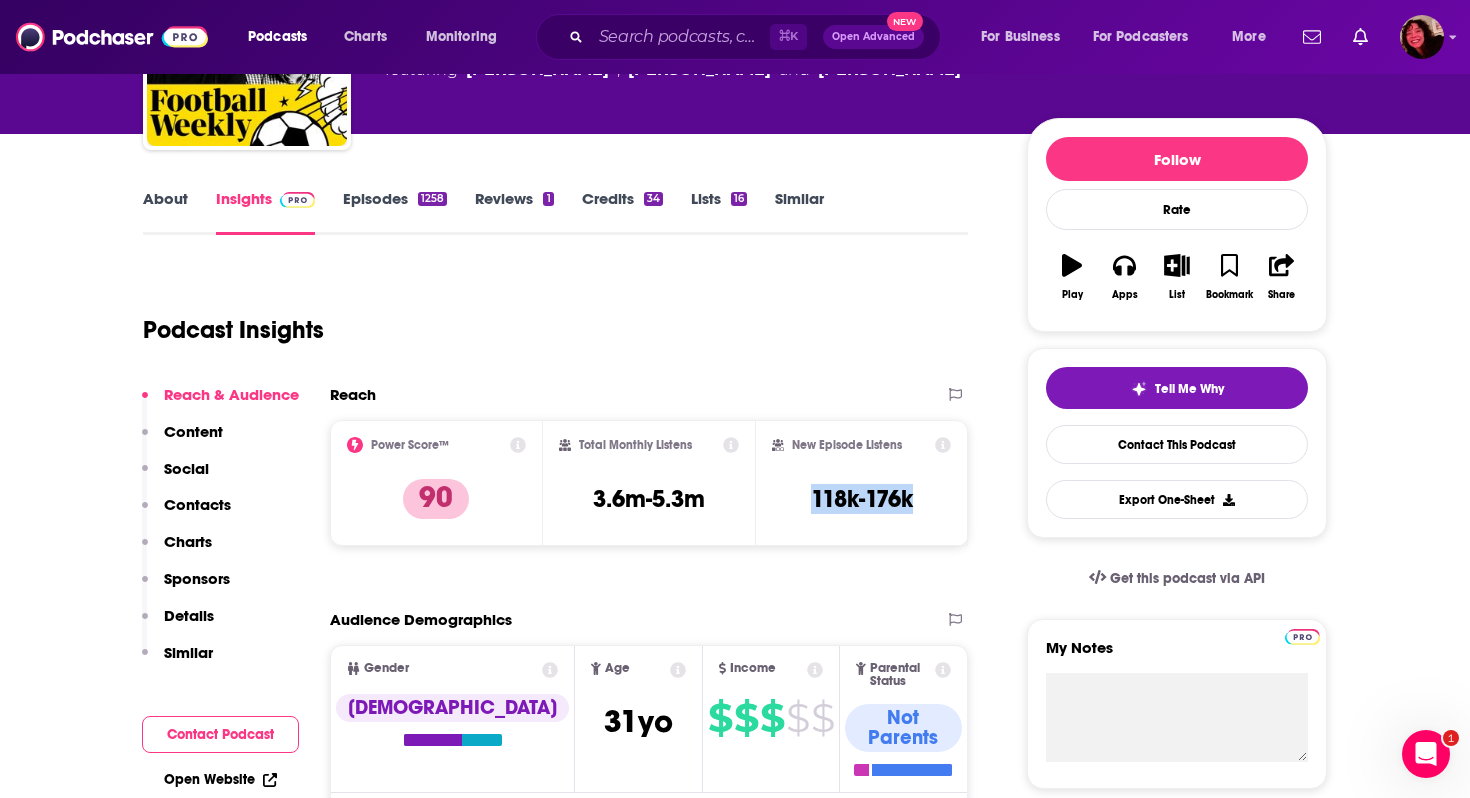 copy on "118k-176k" 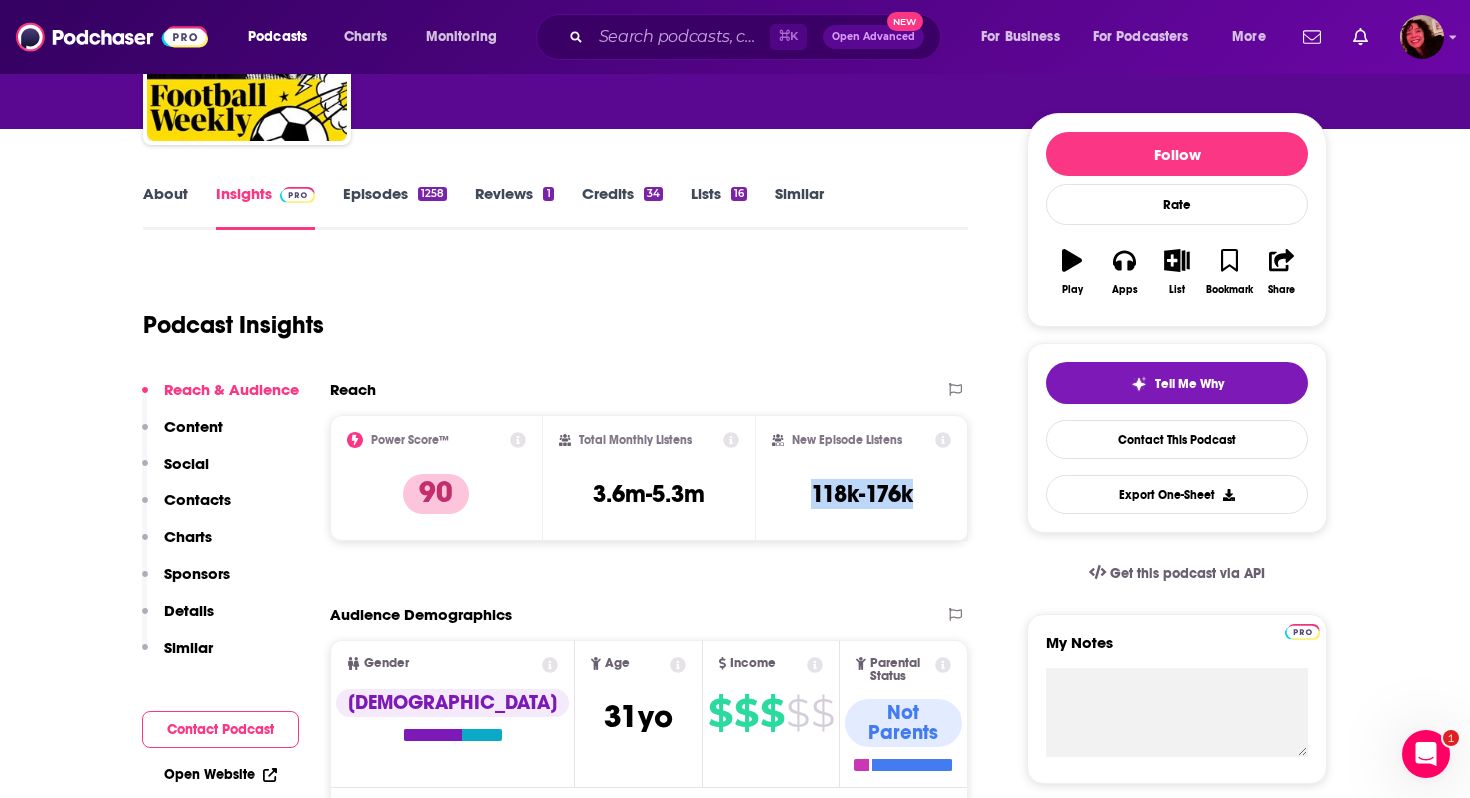 scroll, scrollTop: 233, scrollLeft: 0, axis: vertical 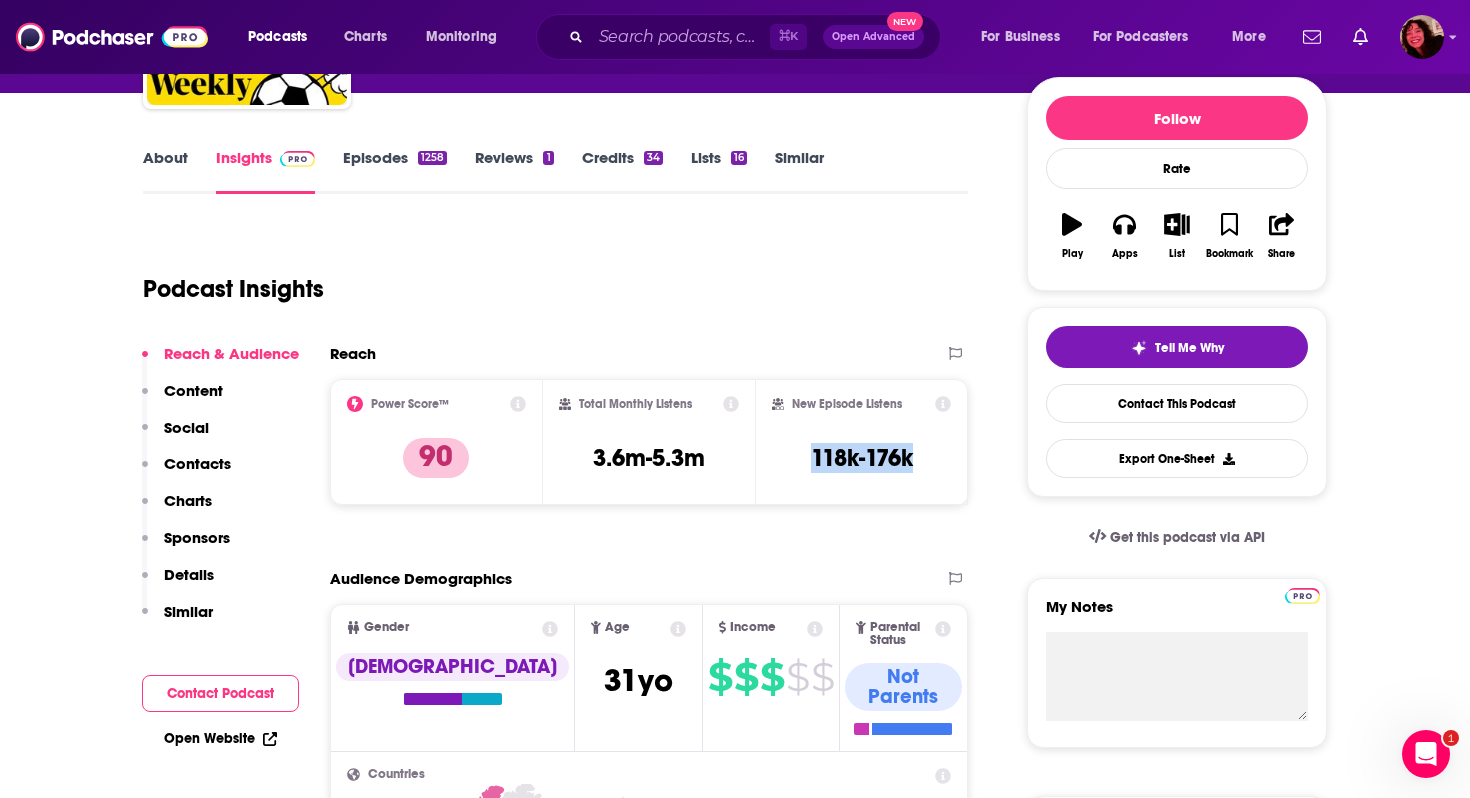 click on "Contacts" at bounding box center [197, 463] 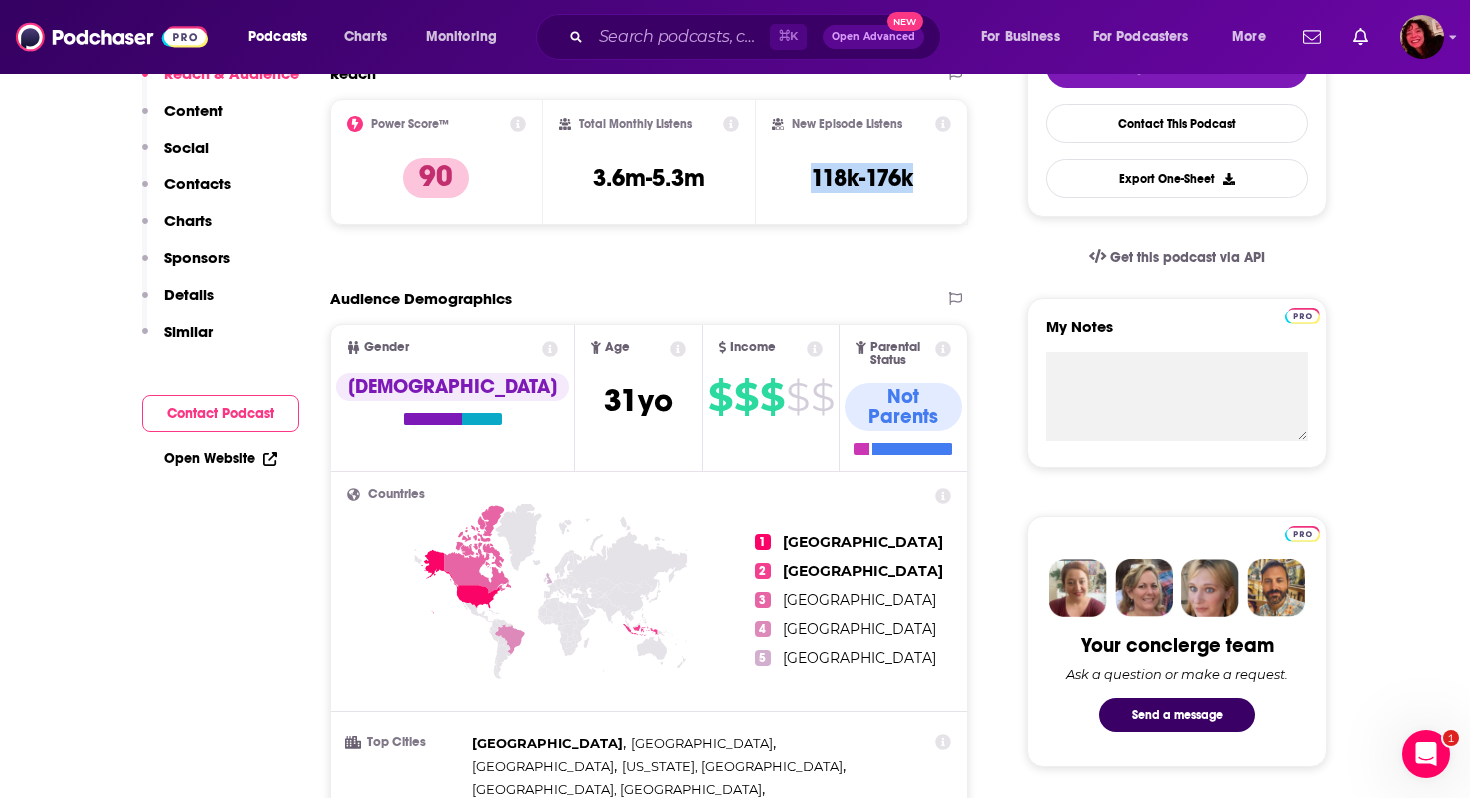 scroll, scrollTop: 0, scrollLeft: 0, axis: both 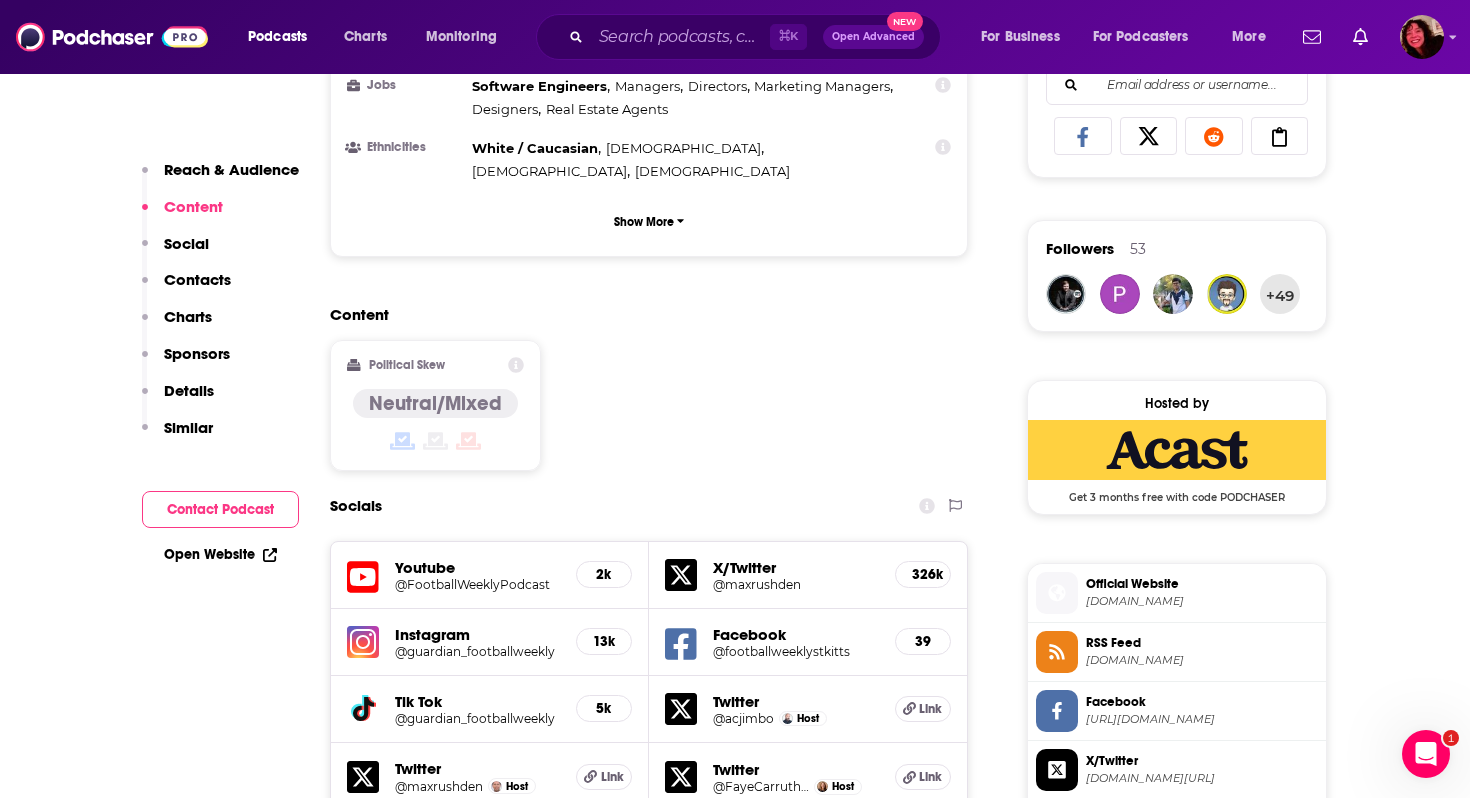 click on "Open Website" at bounding box center [220, 554] 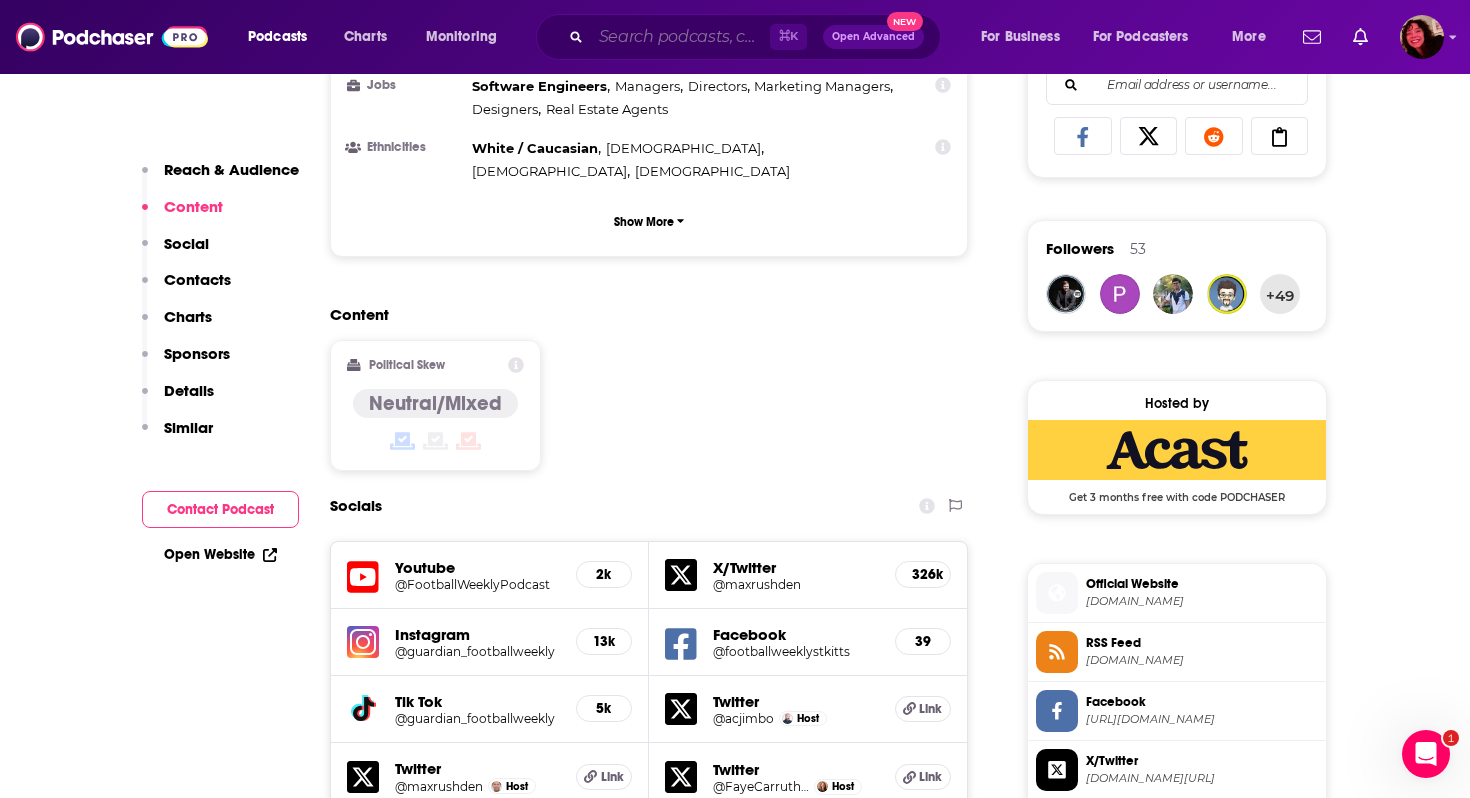 click at bounding box center (680, 37) 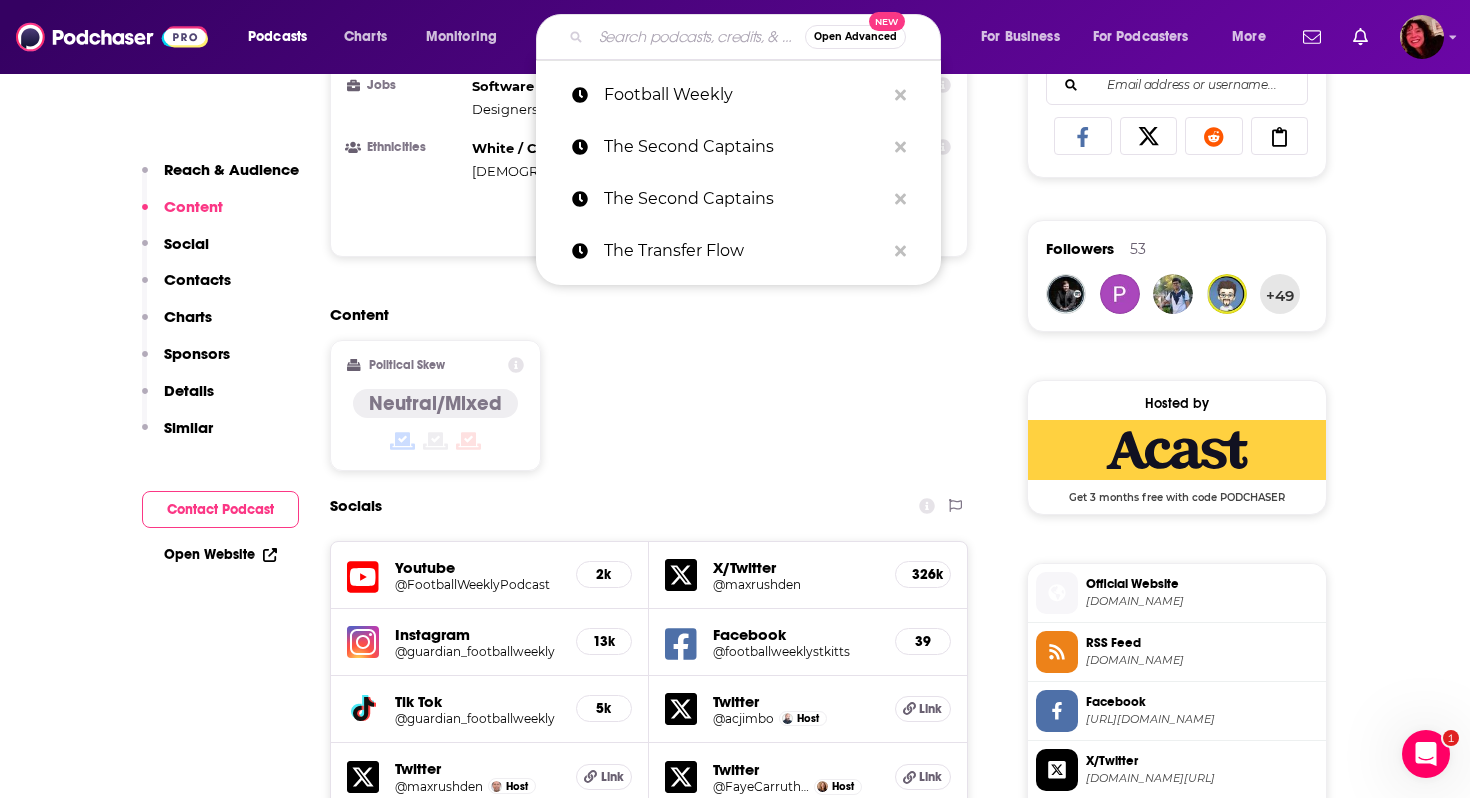 paste on "The Totally Football Show" 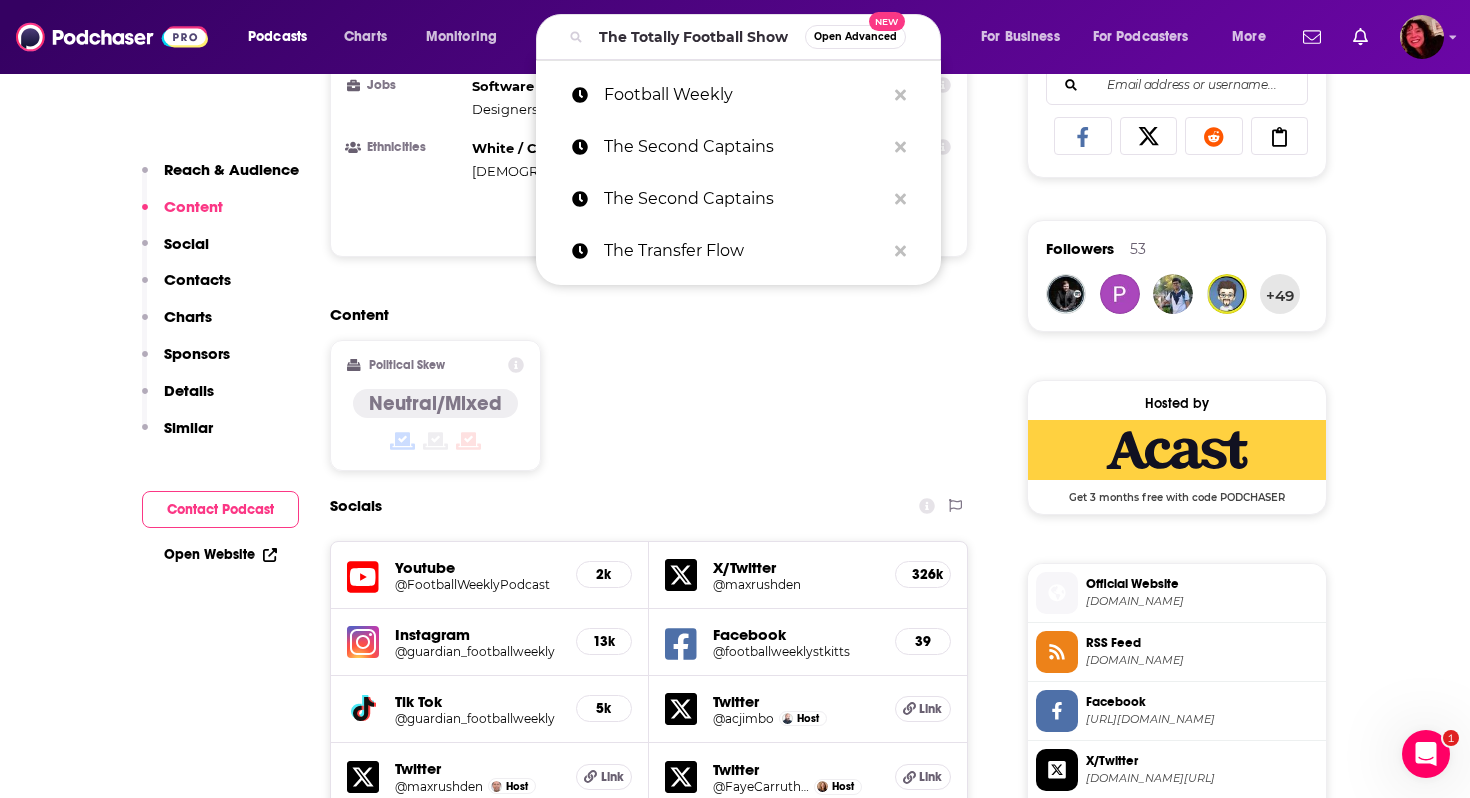 scroll, scrollTop: 0, scrollLeft: 0, axis: both 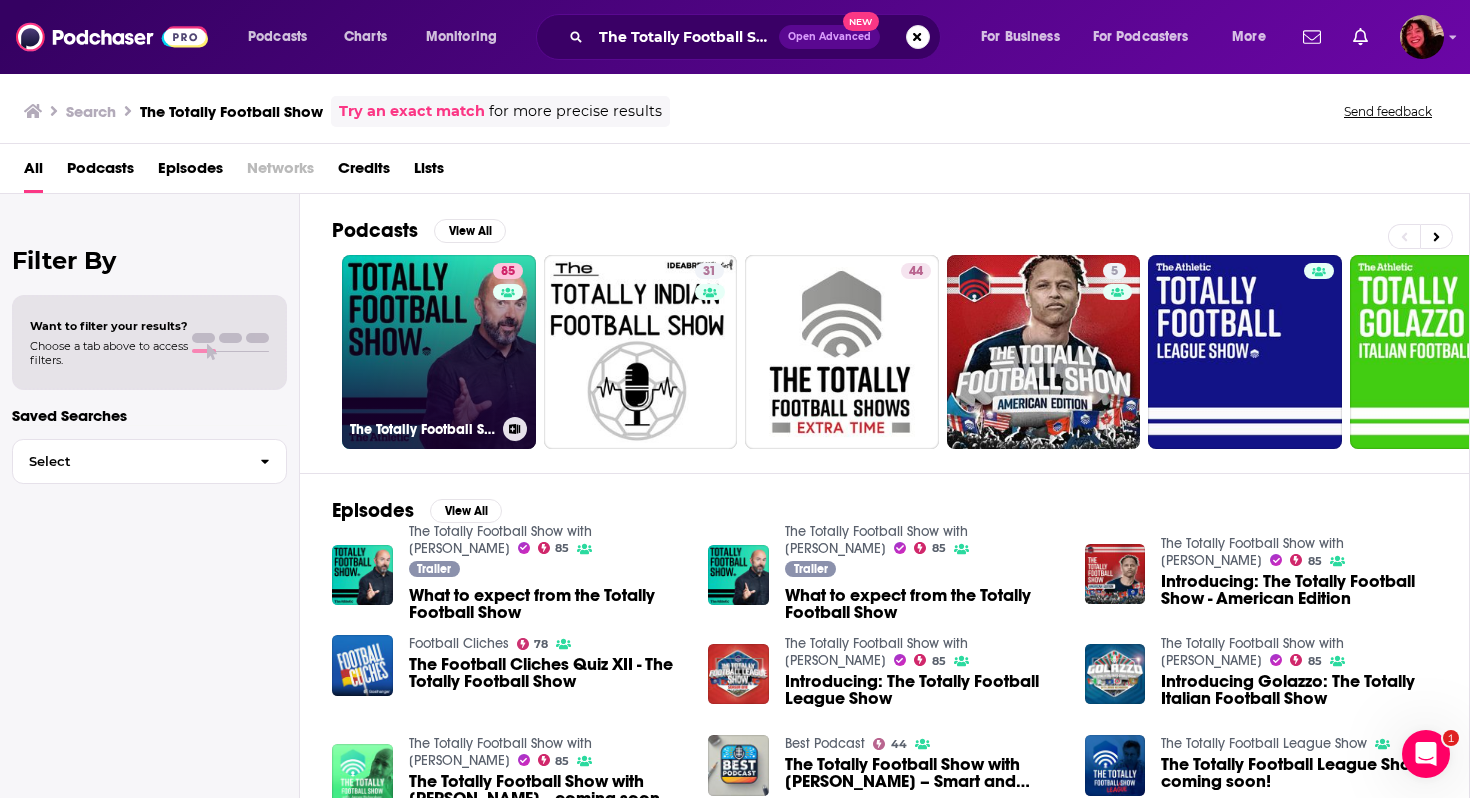 click on "85 The Totally Football Show with James Richardson" at bounding box center [439, 352] 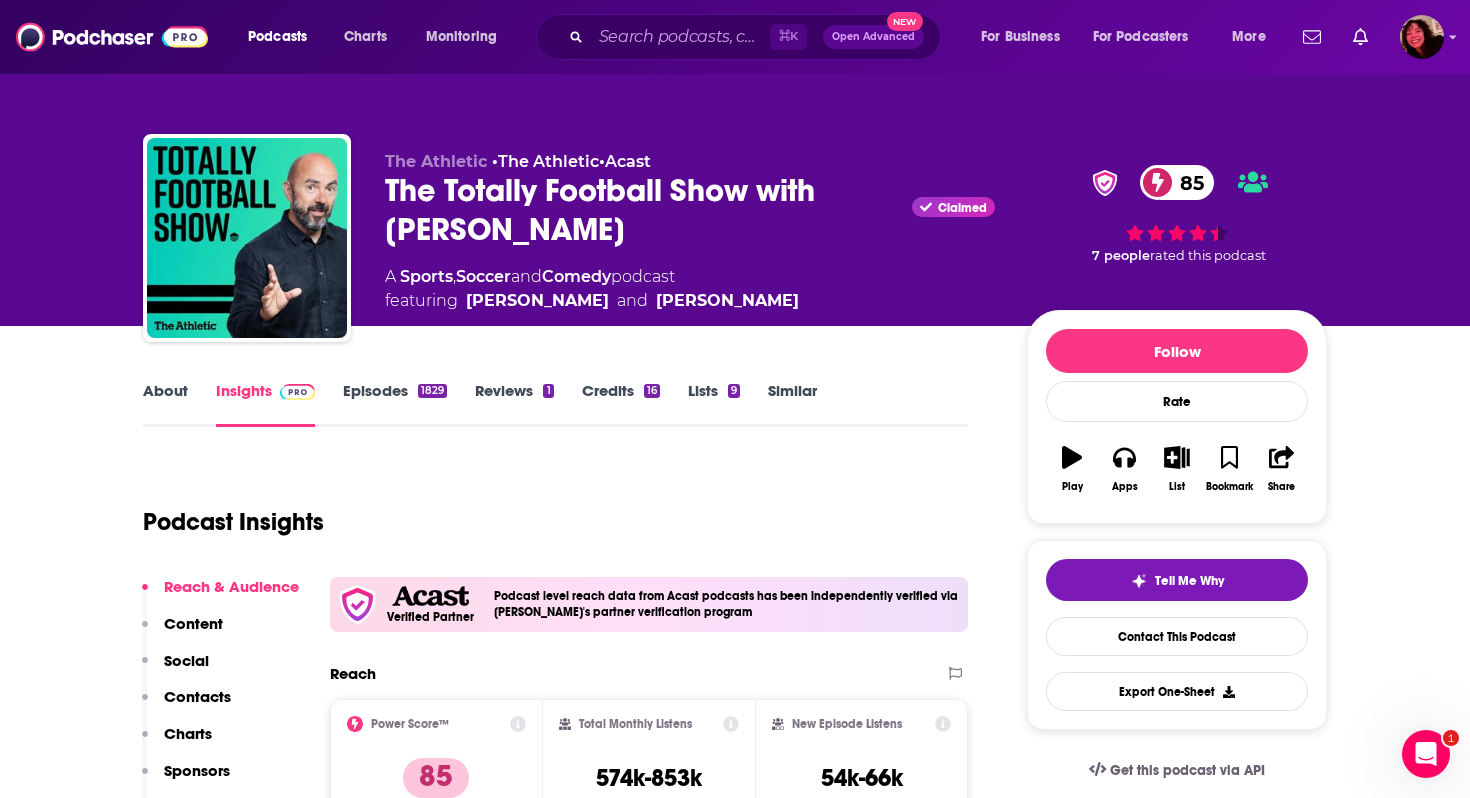 scroll, scrollTop: 225, scrollLeft: 0, axis: vertical 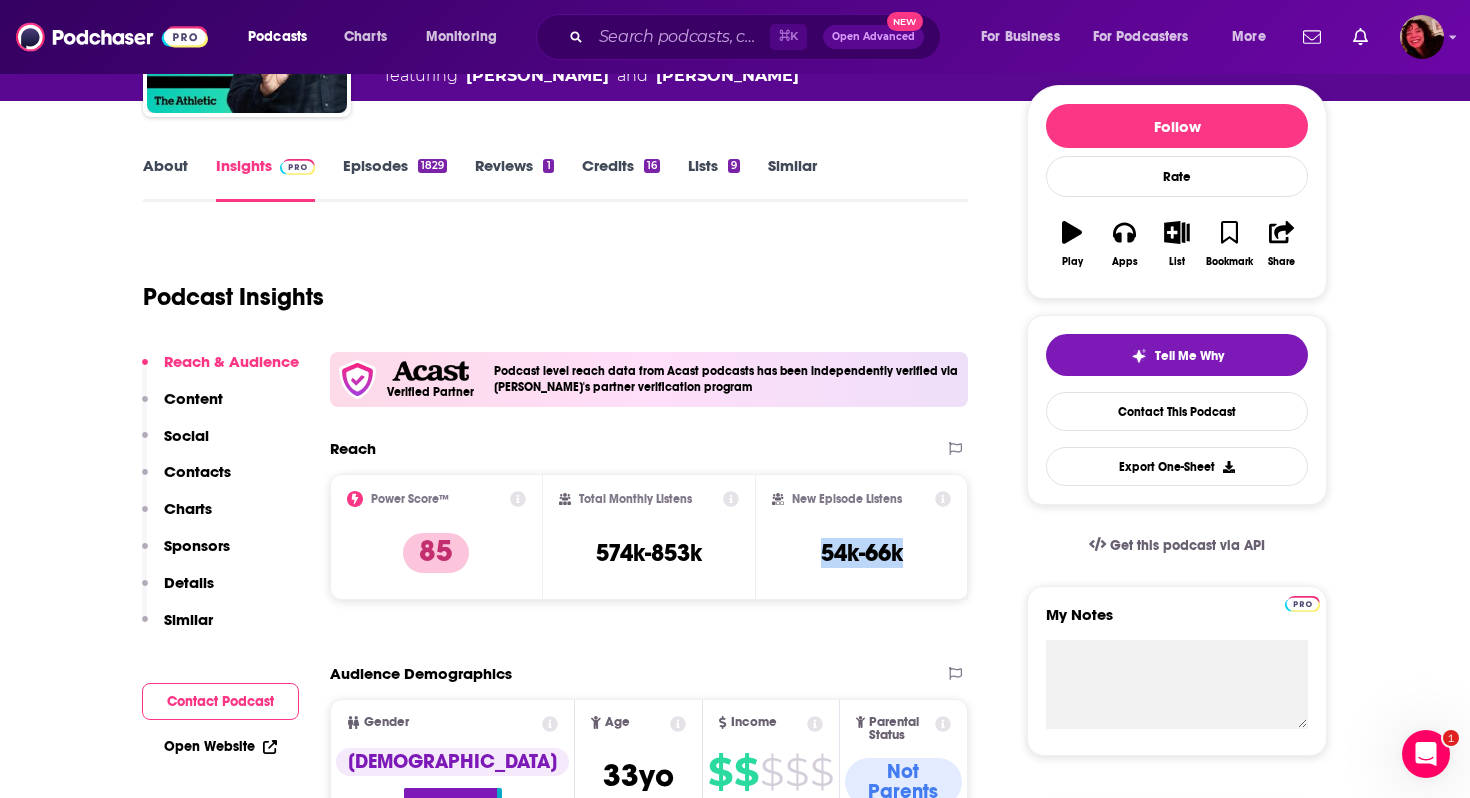 drag, startPoint x: 806, startPoint y: 542, endPoint x: 931, endPoint y: 545, distance: 125.035995 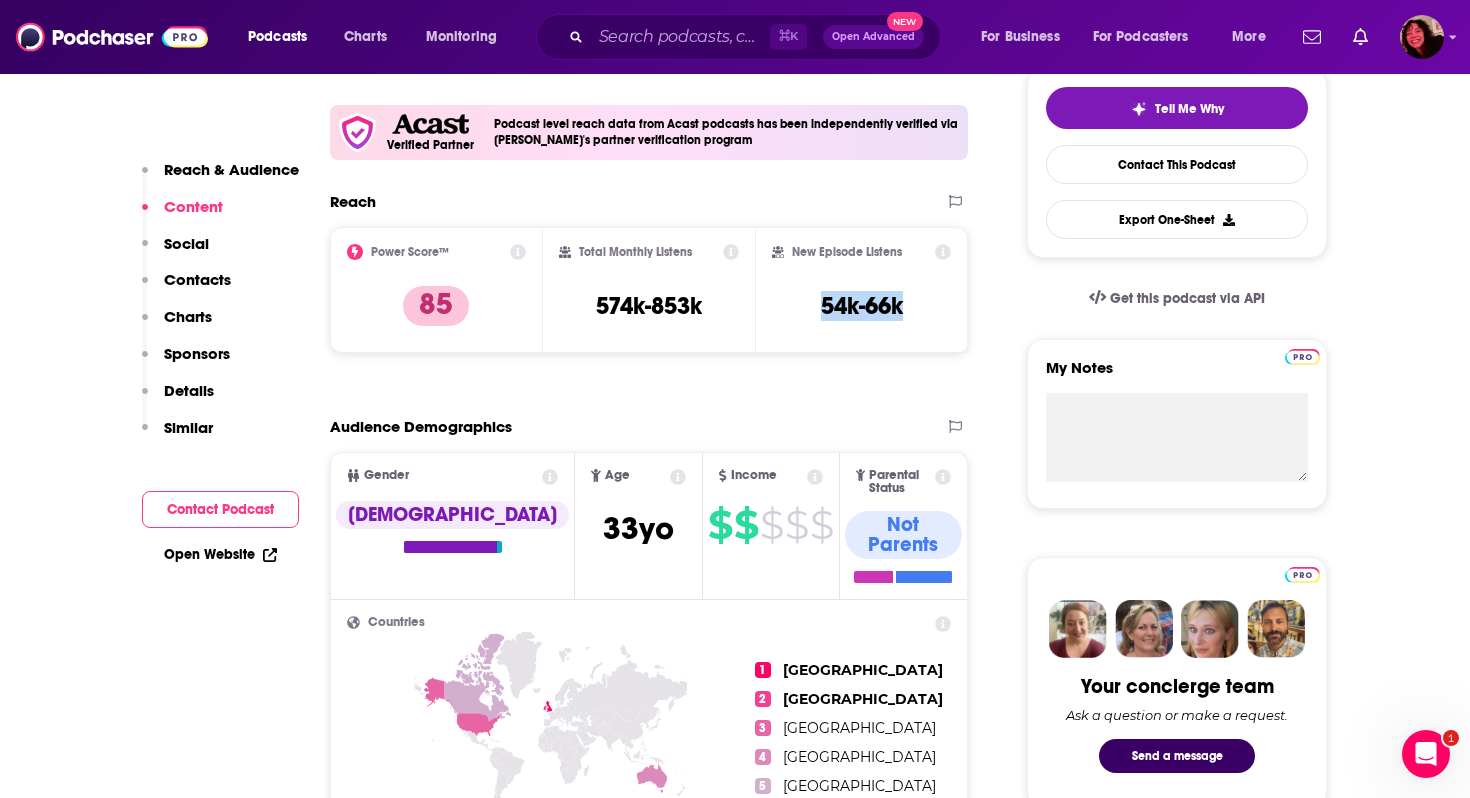 scroll, scrollTop: 314, scrollLeft: 0, axis: vertical 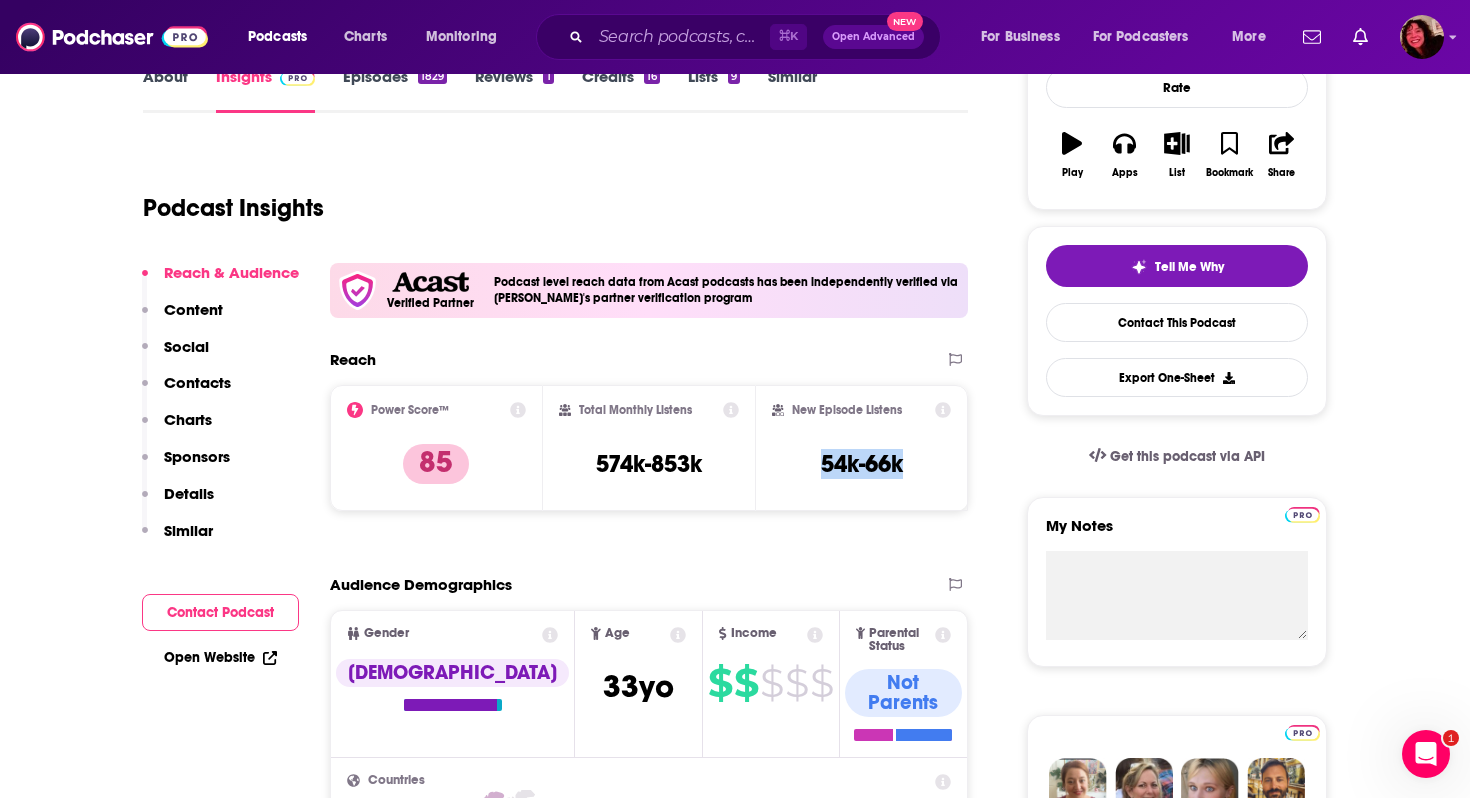 click on "Open Website" at bounding box center [220, 657] 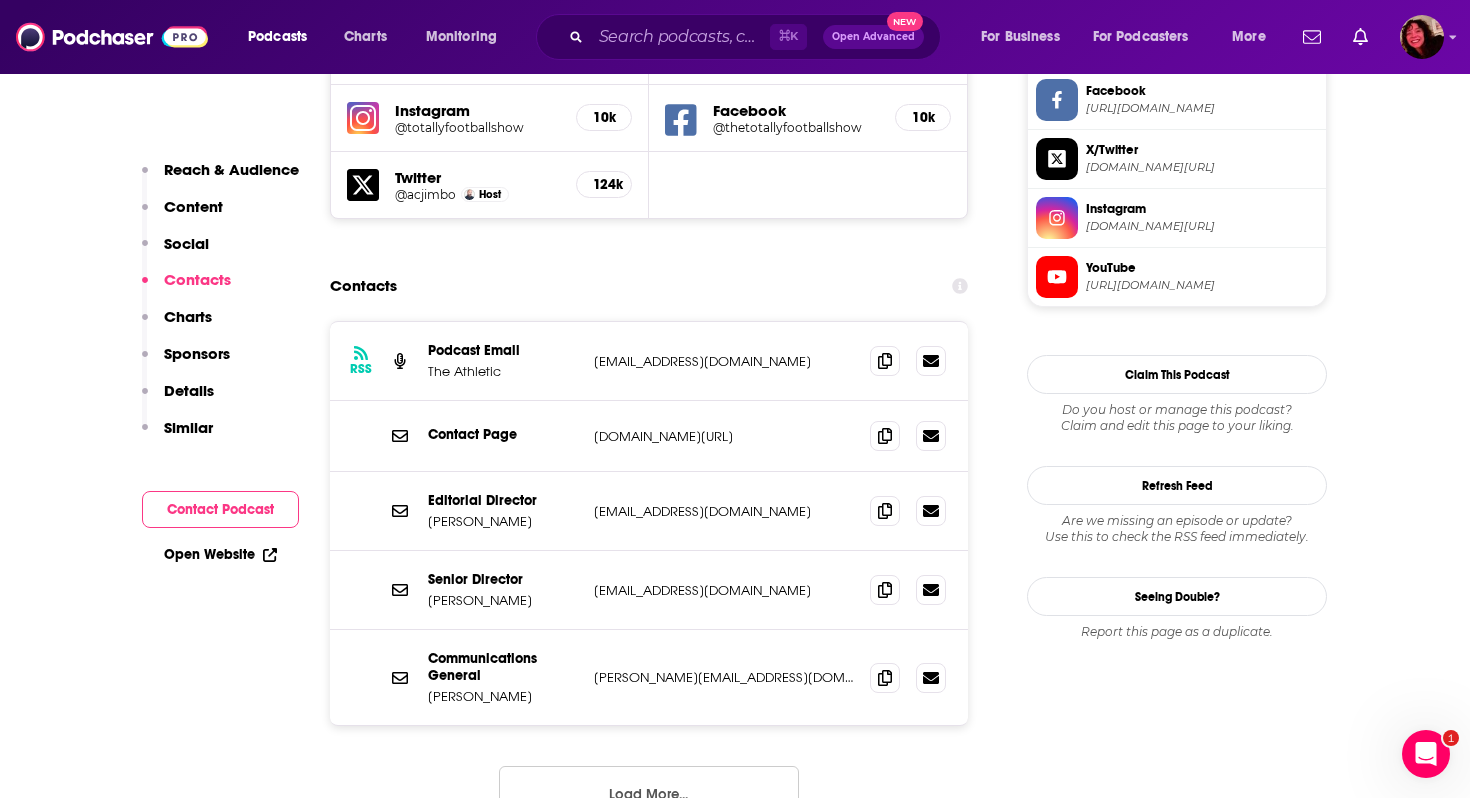scroll, scrollTop: 1929, scrollLeft: 0, axis: vertical 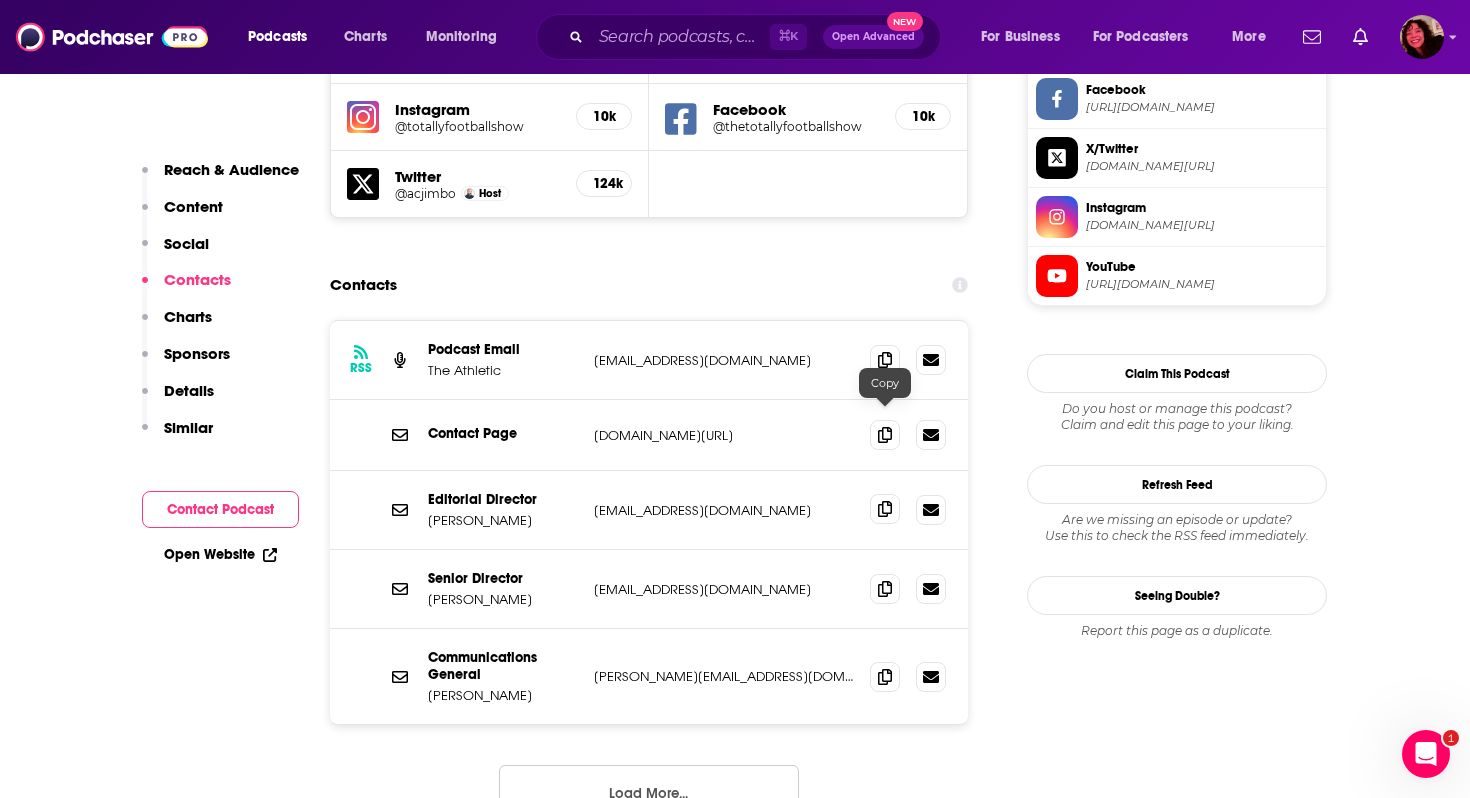 click 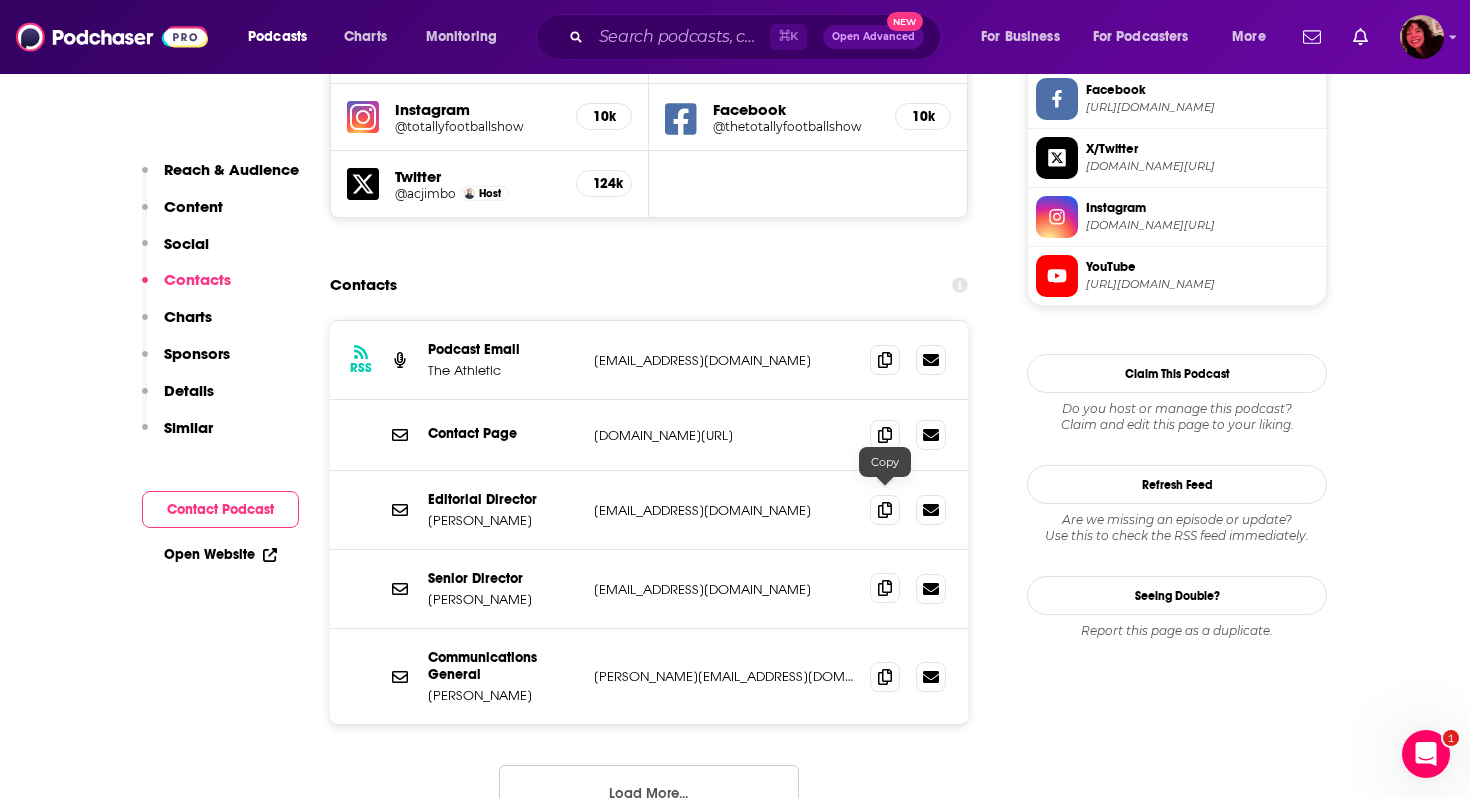 click 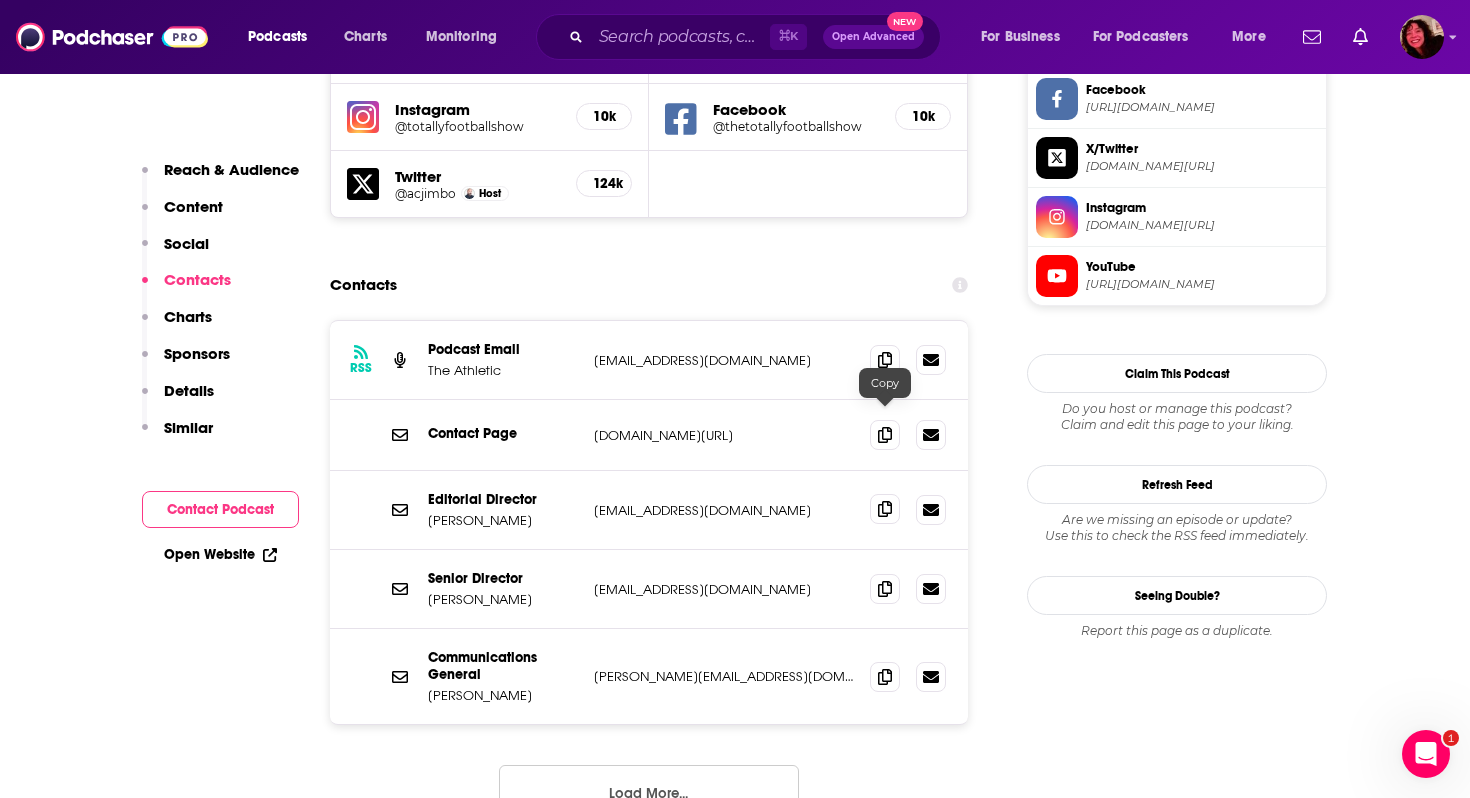 click 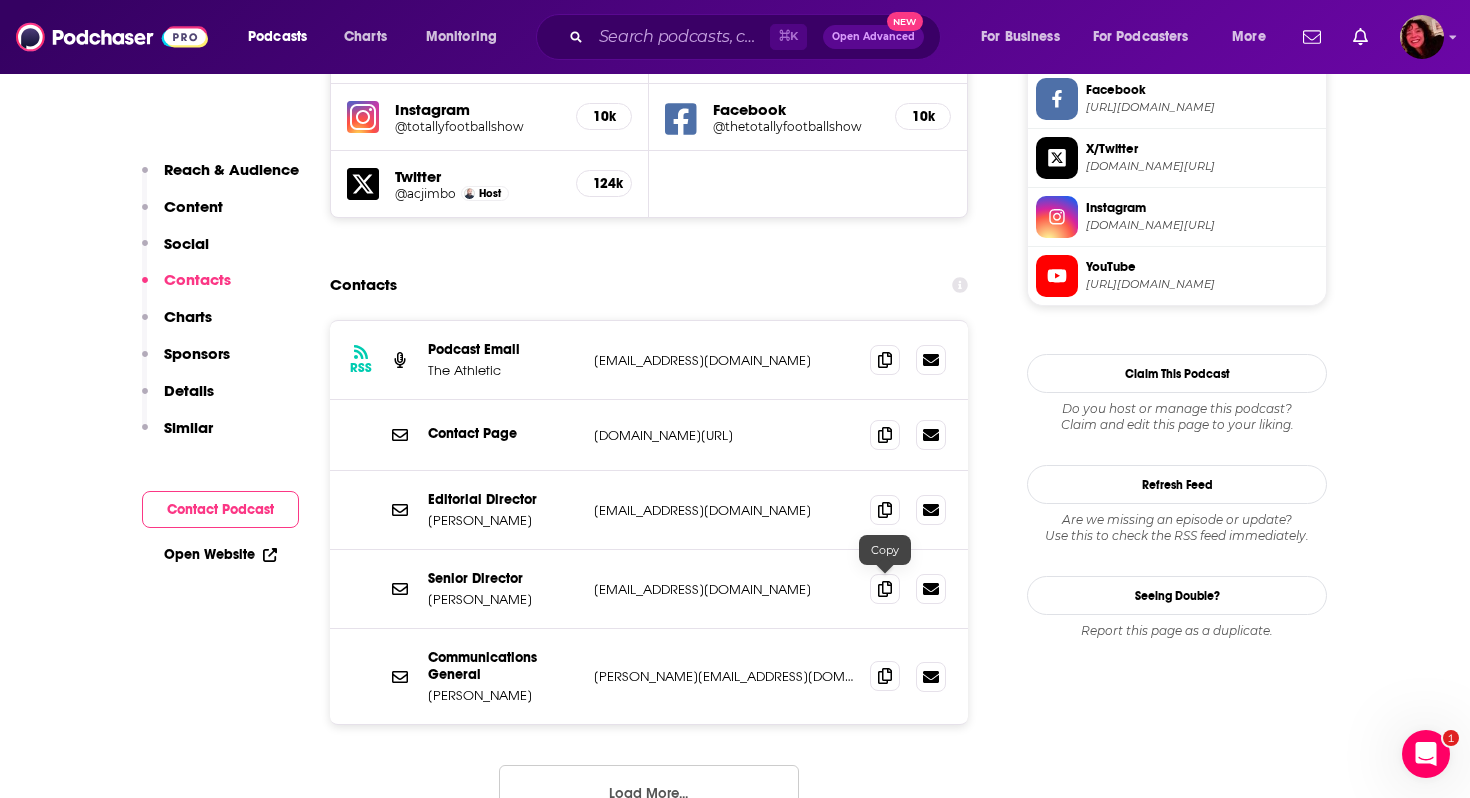 click 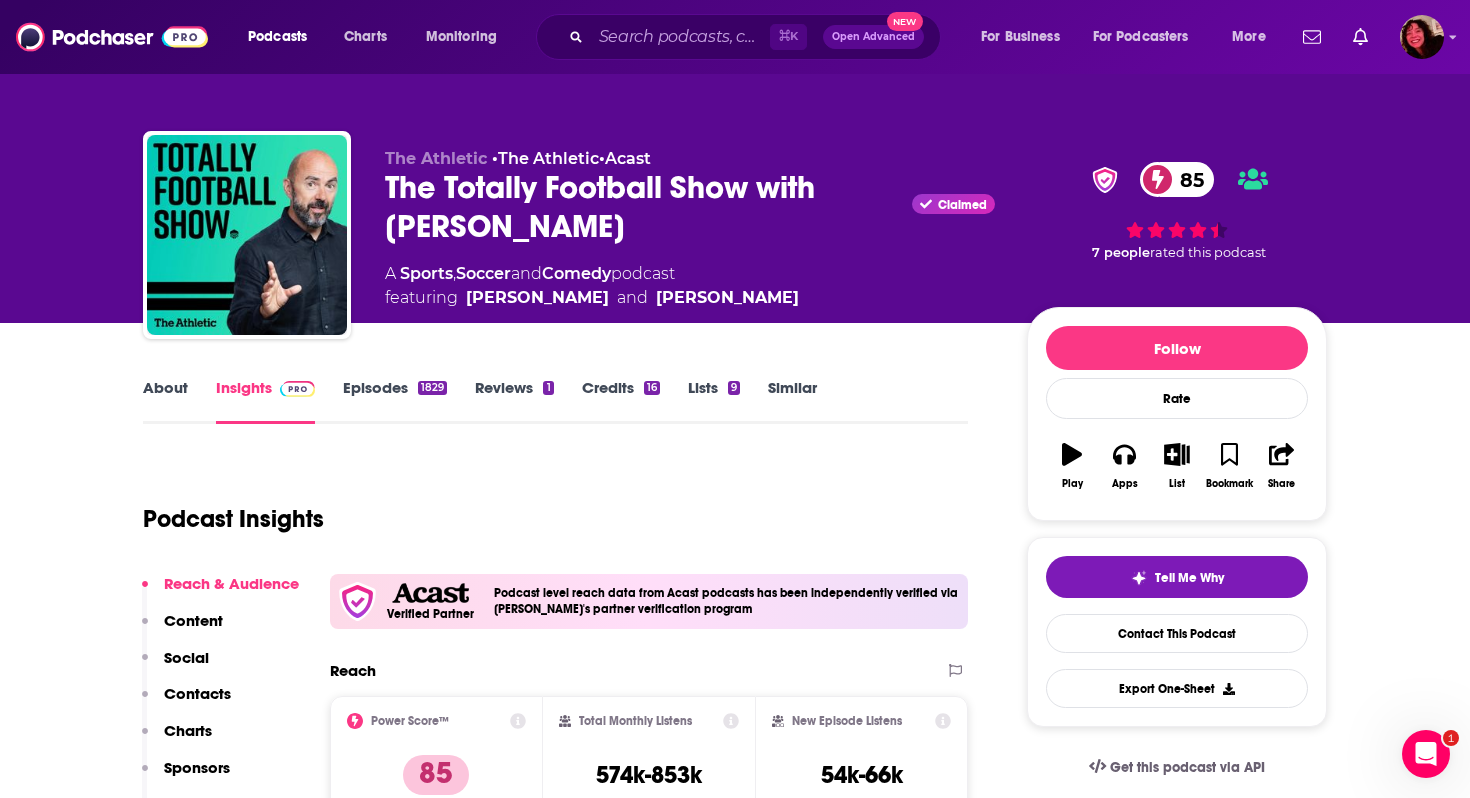 scroll, scrollTop: 0, scrollLeft: 0, axis: both 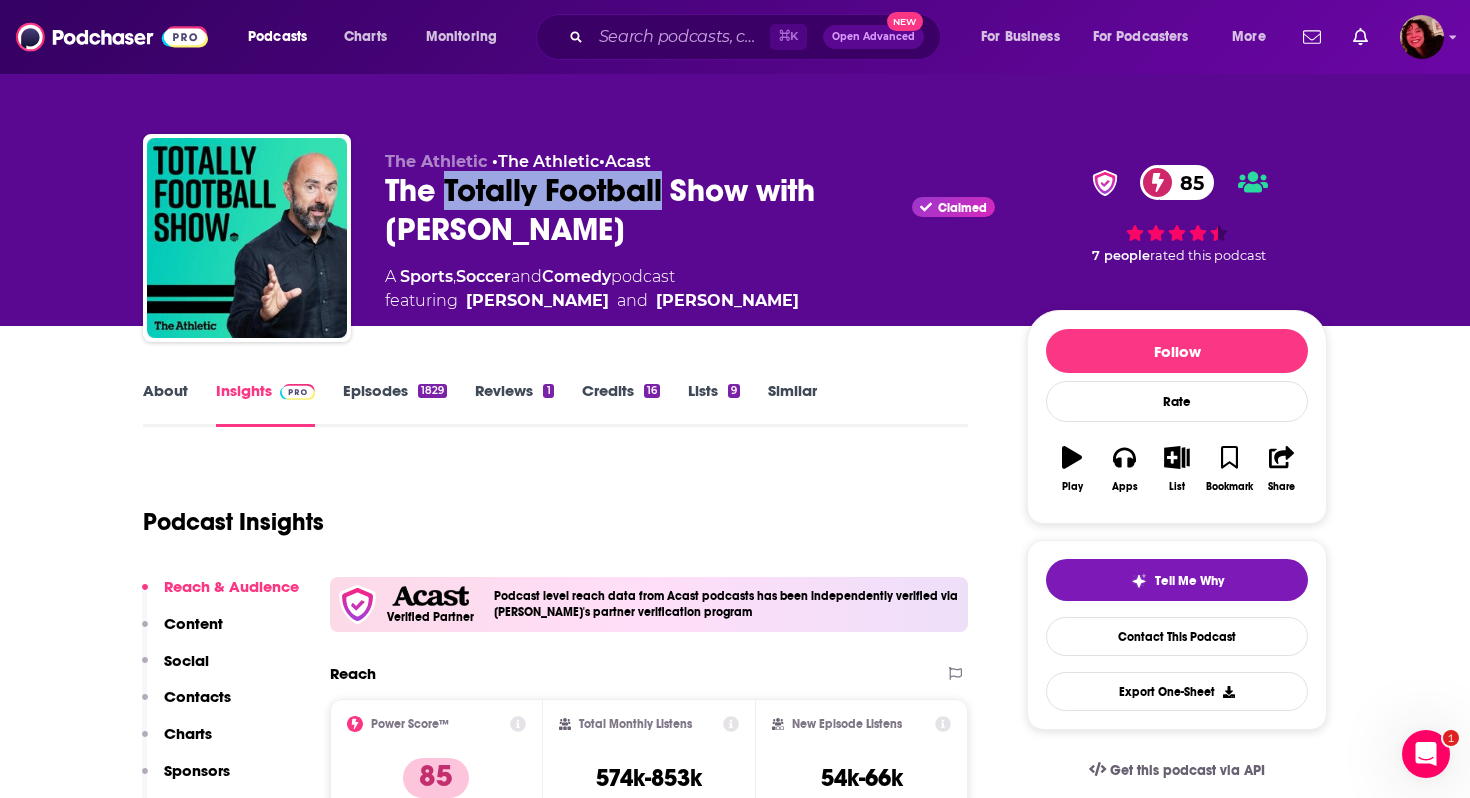drag, startPoint x: 446, startPoint y: 185, endPoint x: 663, endPoint y: 187, distance: 217.00922 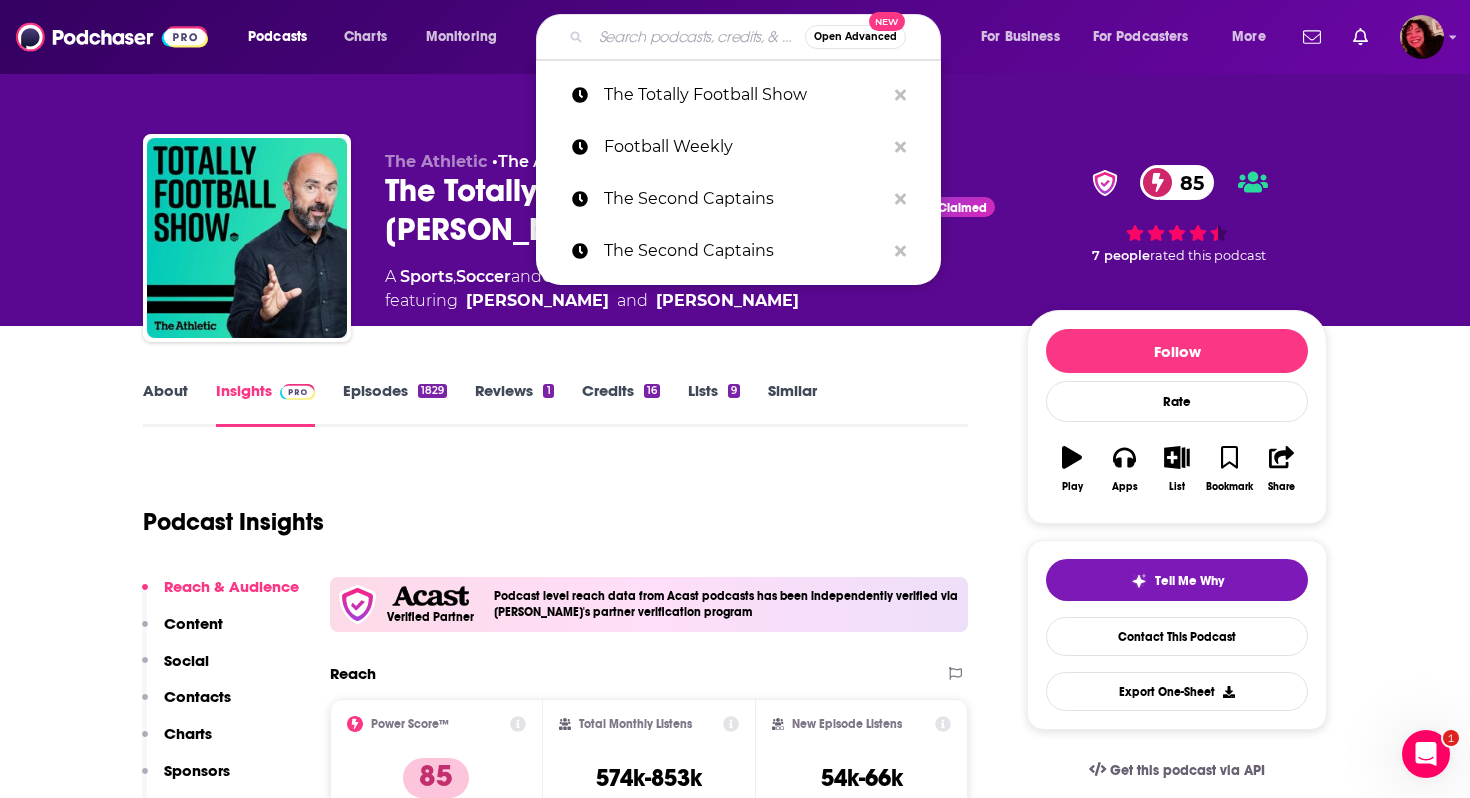 click at bounding box center (698, 37) 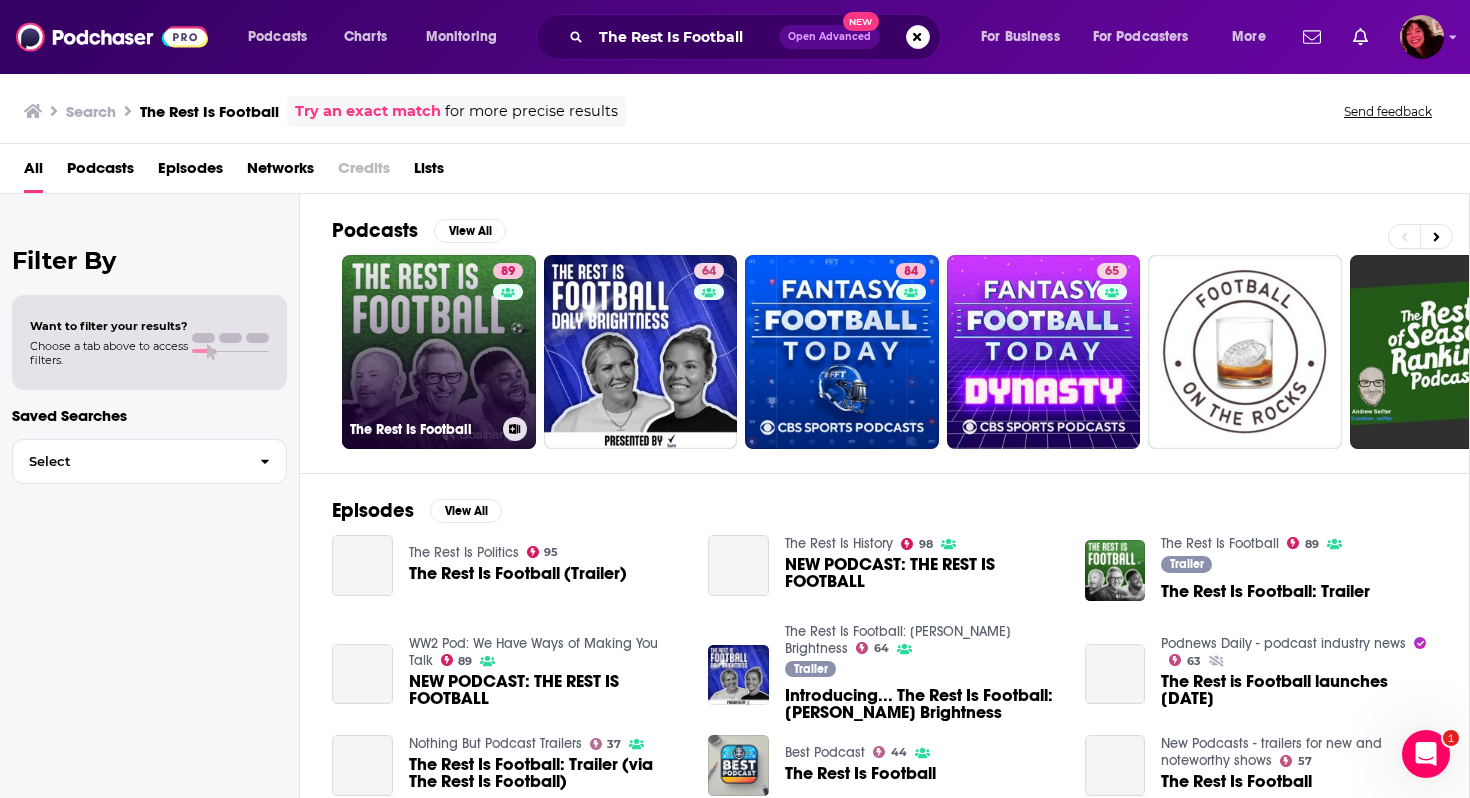 click on "89 The Rest Is Football" at bounding box center (439, 352) 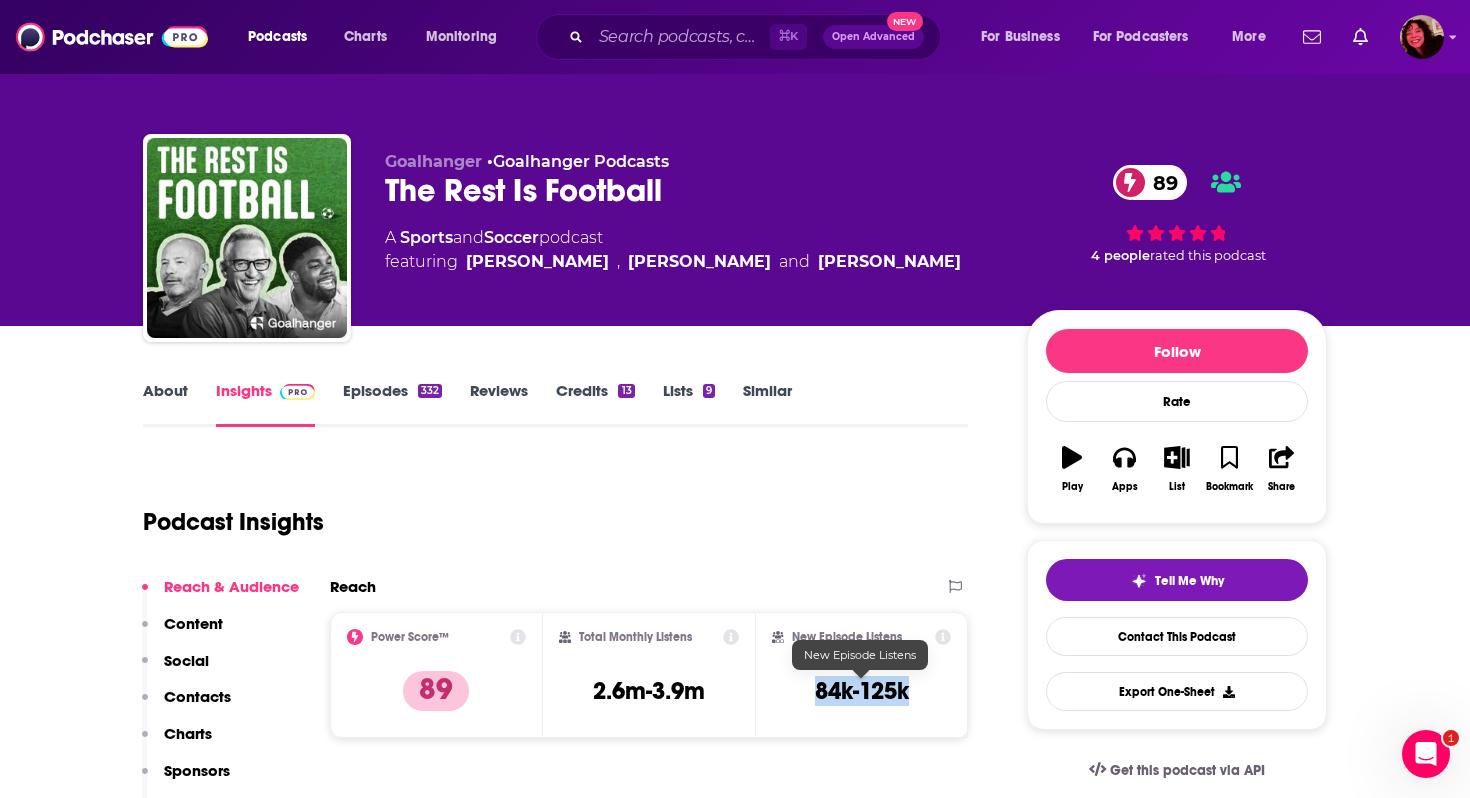drag, startPoint x: 797, startPoint y: 687, endPoint x: 906, endPoint y: 695, distance: 109.29318 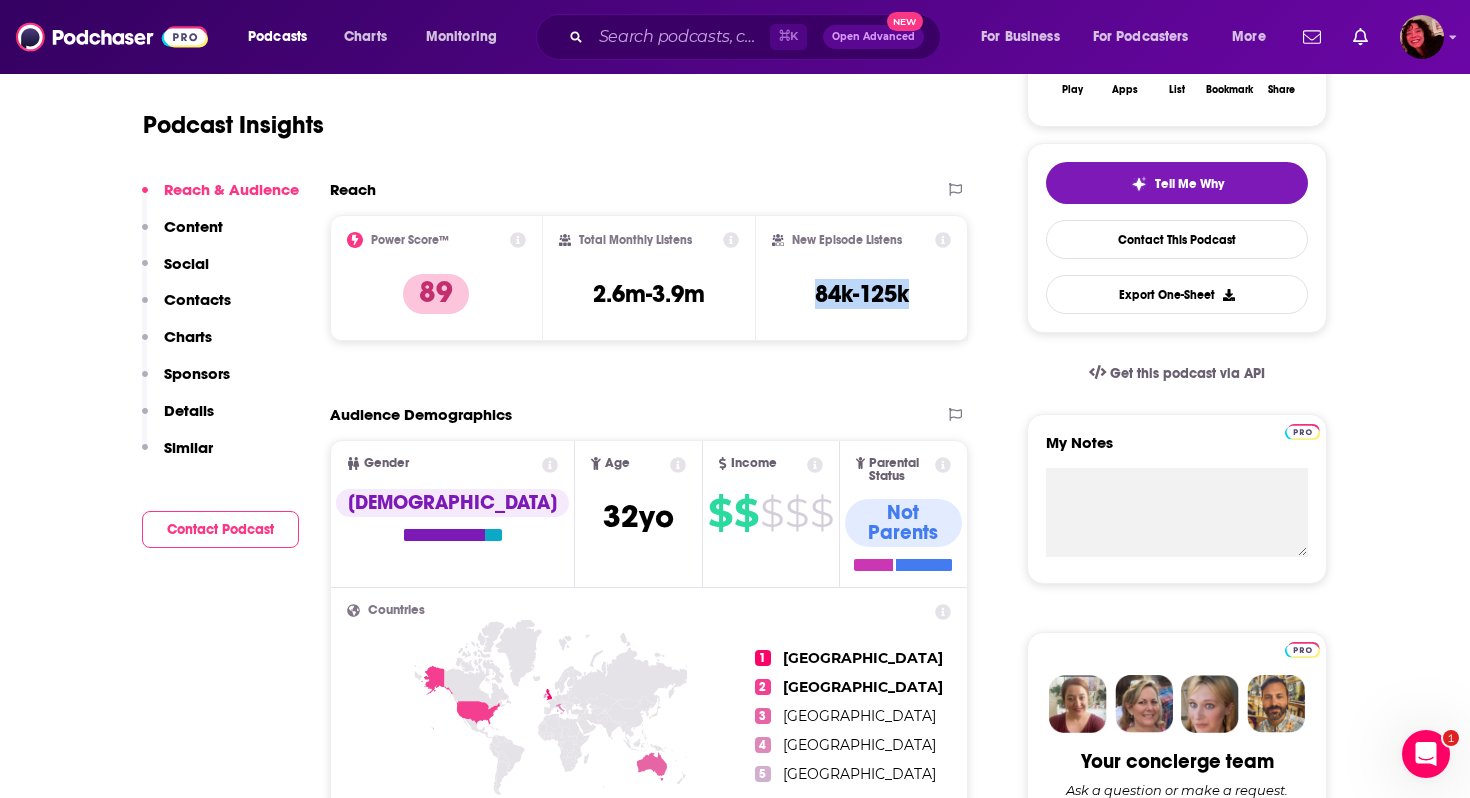 scroll, scrollTop: 393, scrollLeft: 0, axis: vertical 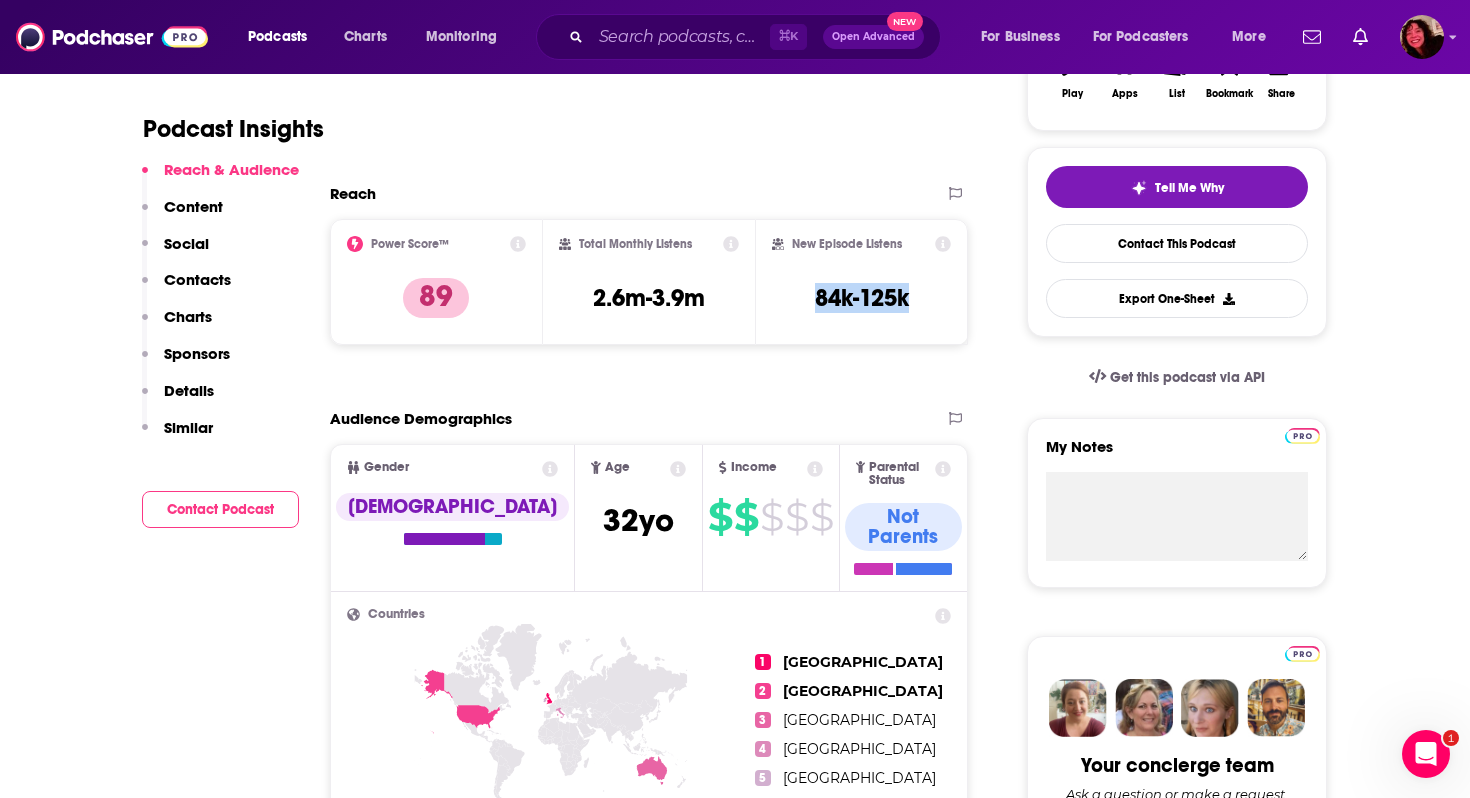 click on "Contacts" at bounding box center (197, 279) 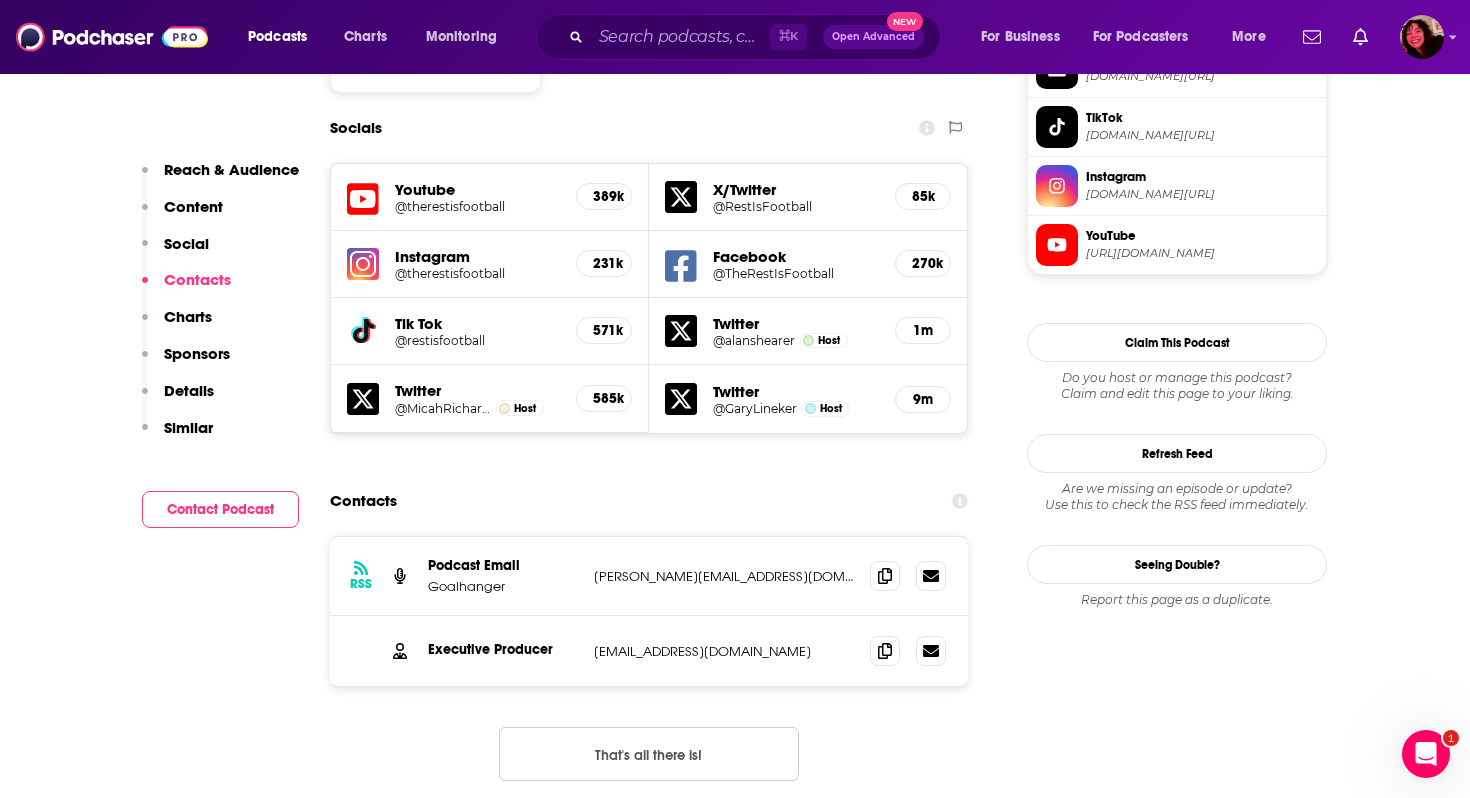 scroll, scrollTop: 1856, scrollLeft: 0, axis: vertical 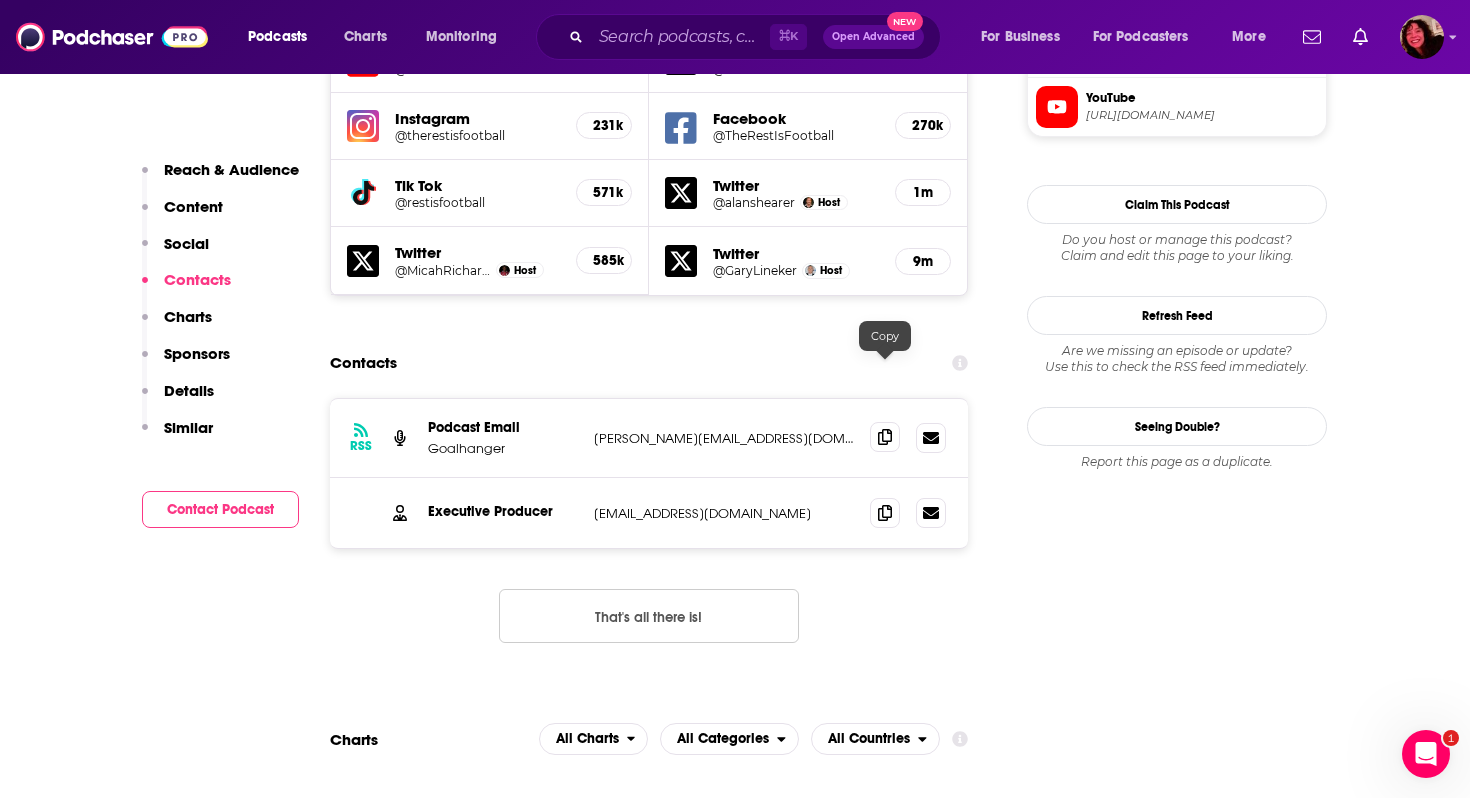 click 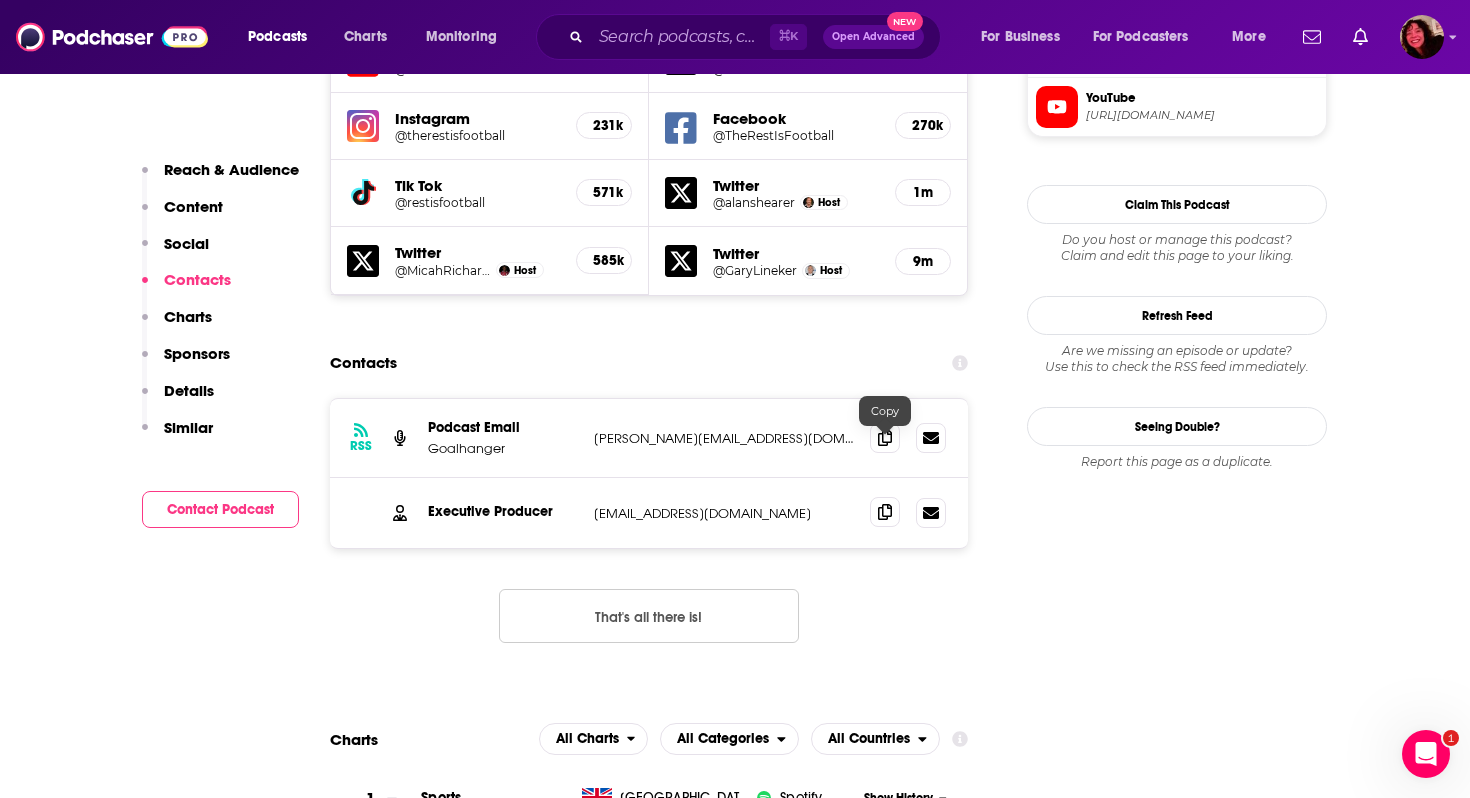 click 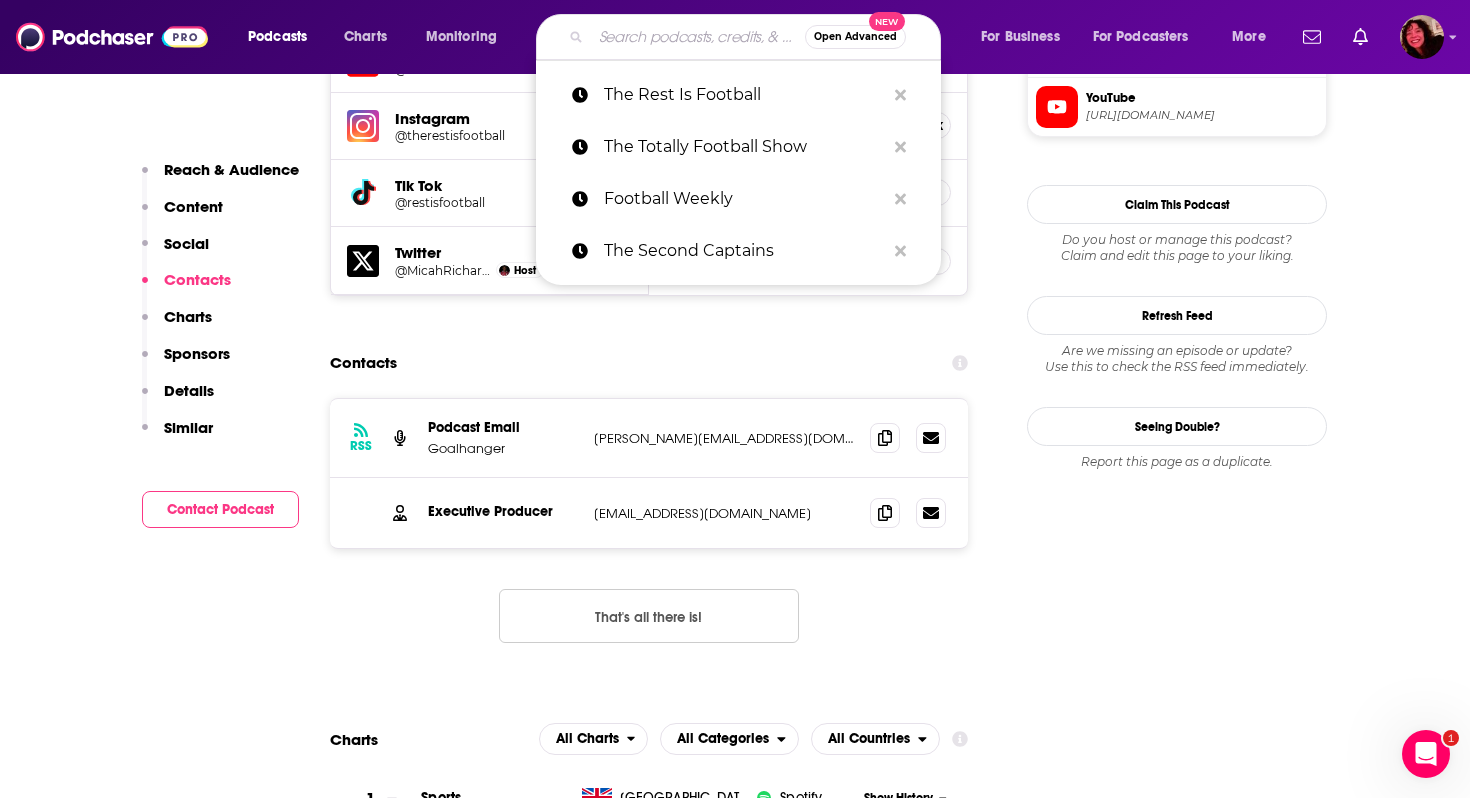 click at bounding box center [698, 37] 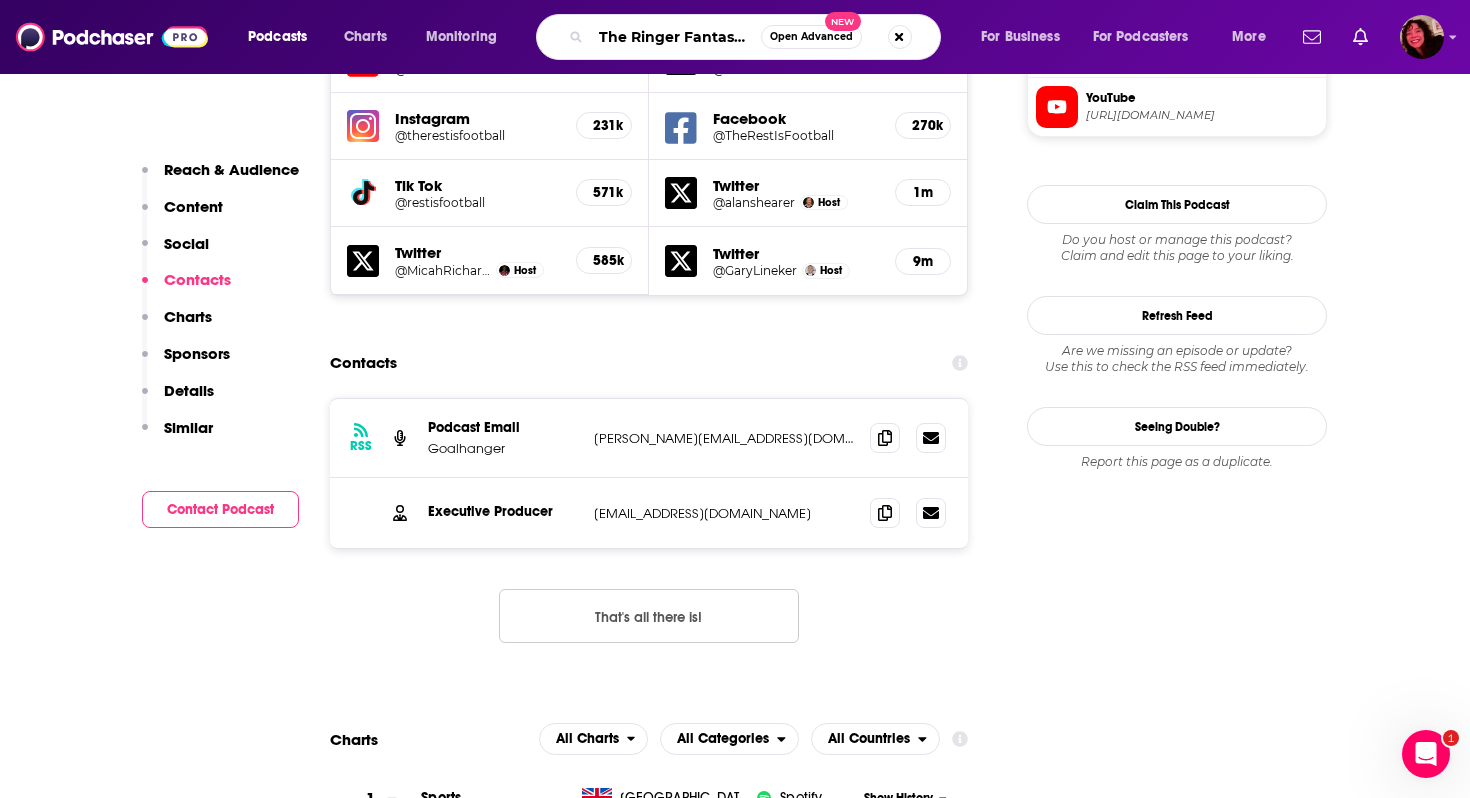 scroll, scrollTop: 0, scrollLeft: 98, axis: horizontal 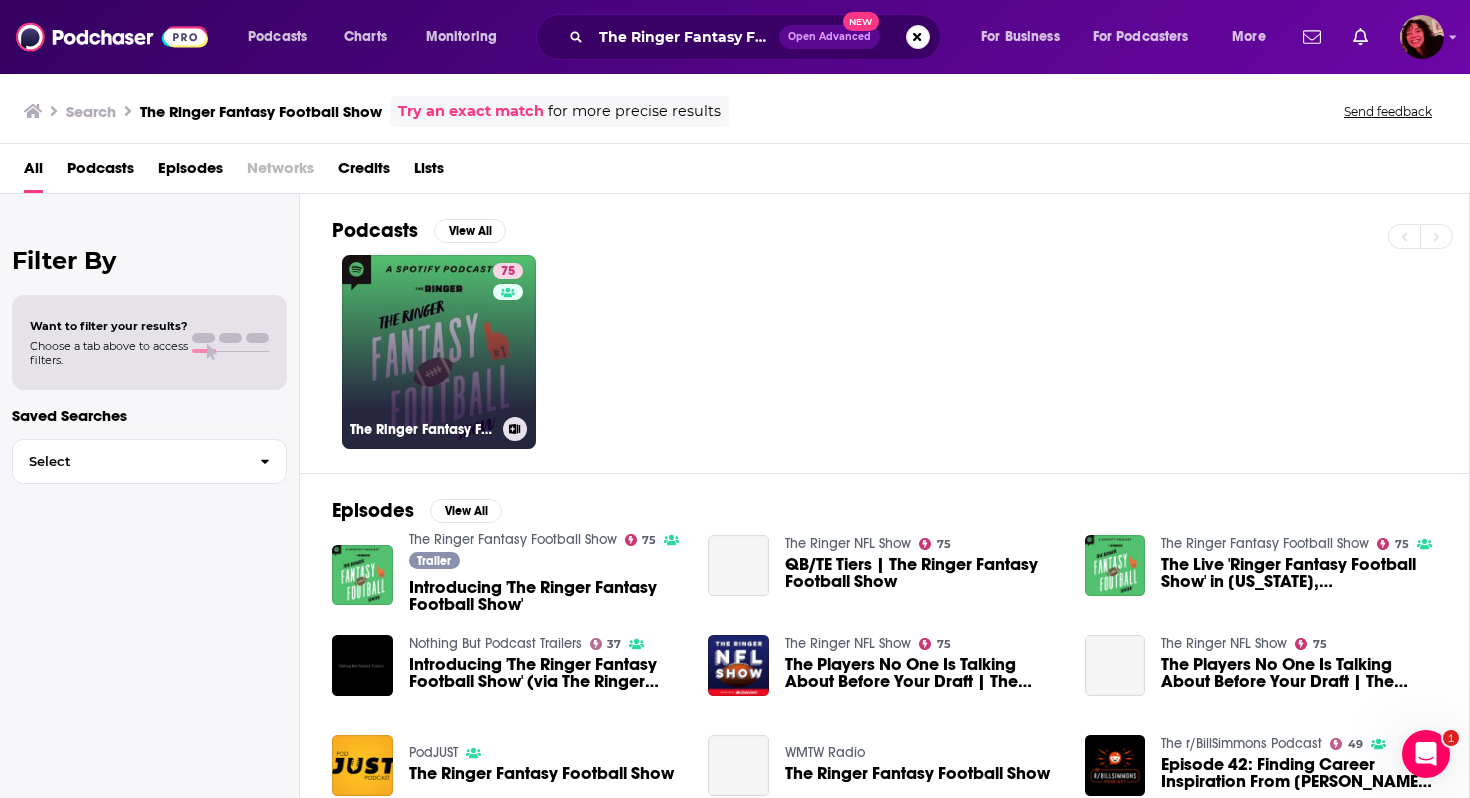 click on "75 The Ringer Fantasy Football Show" at bounding box center (439, 352) 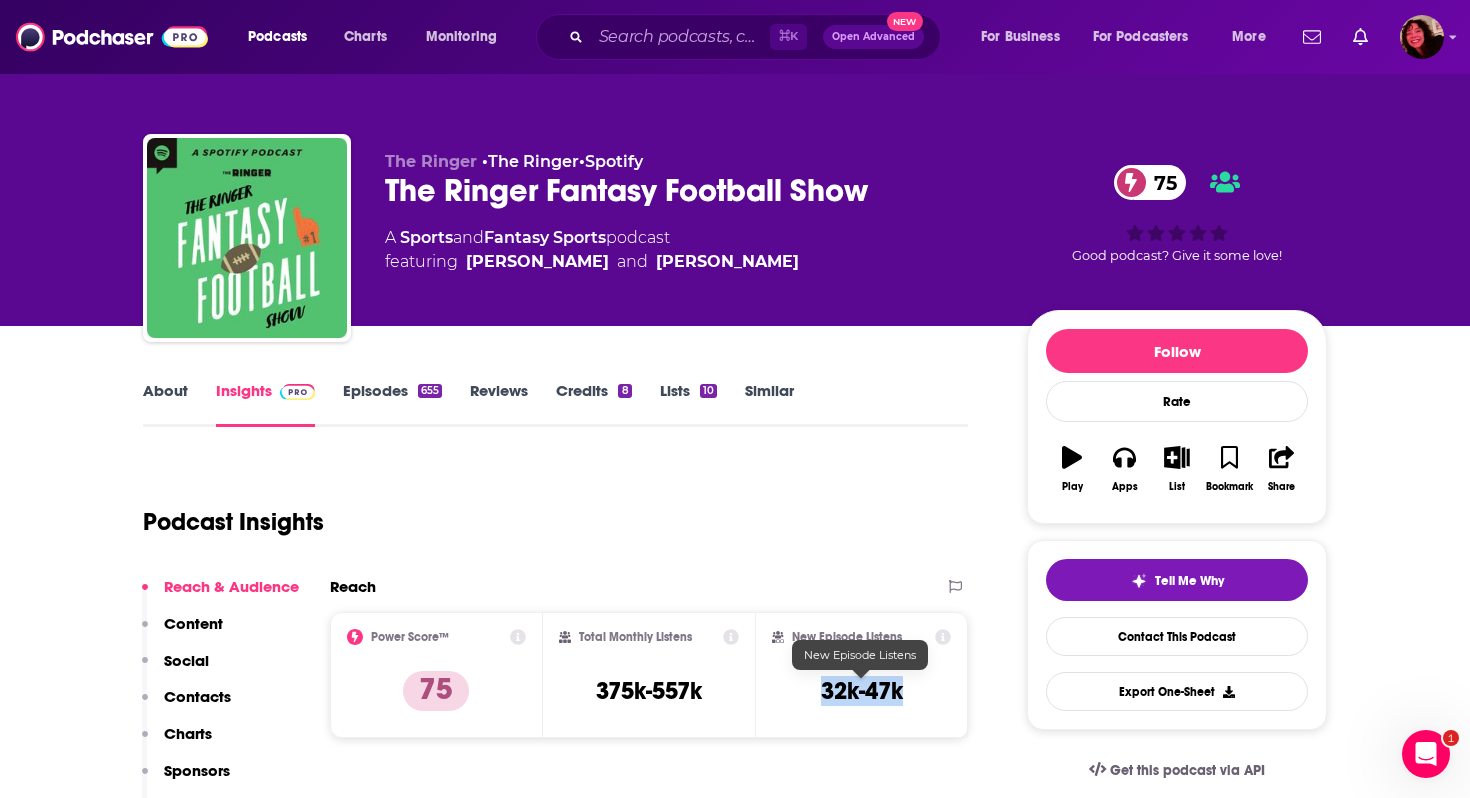 drag, startPoint x: 811, startPoint y: 696, endPoint x: 903, endPoint y: 696, distance: 92 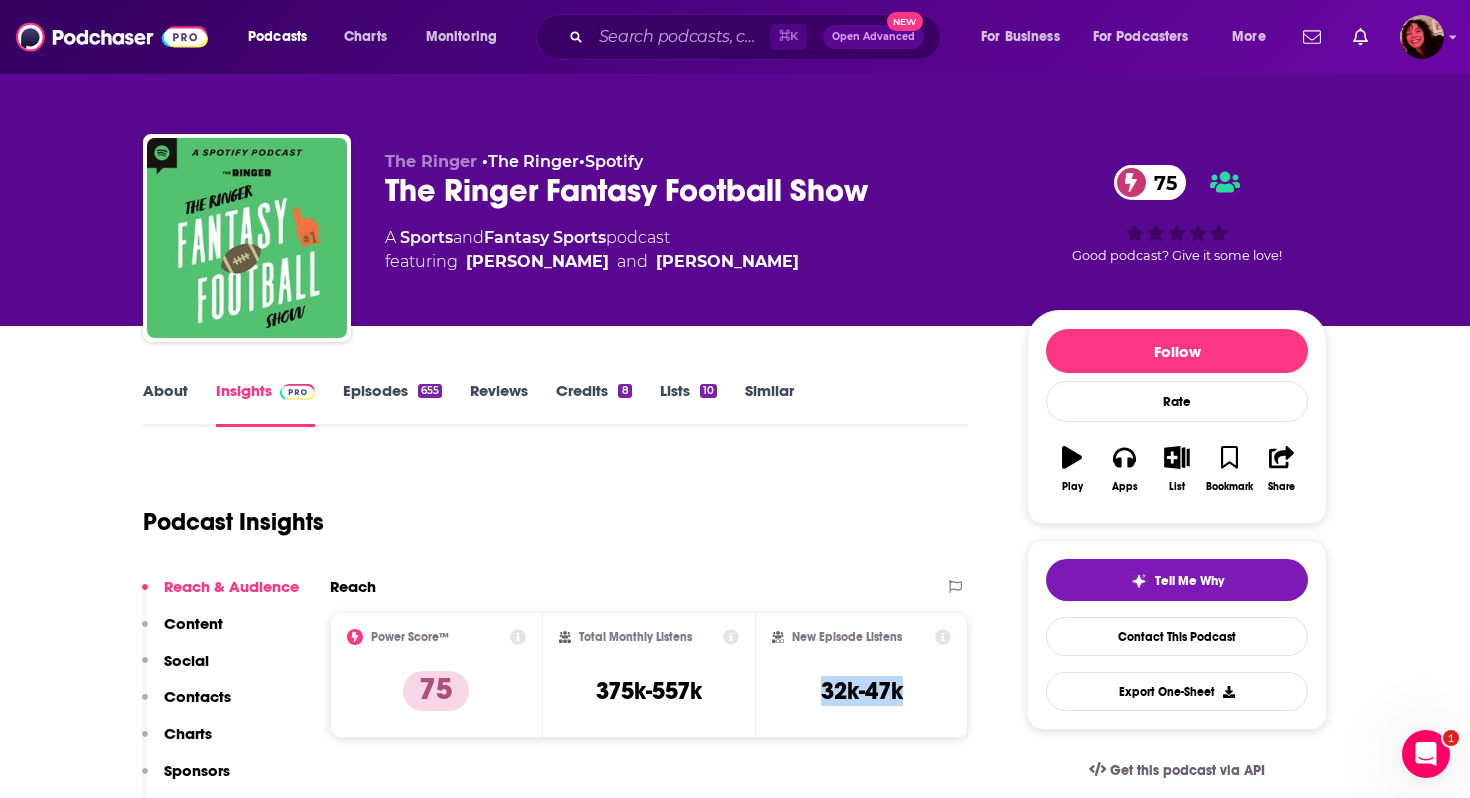 copy on "32k-47k" 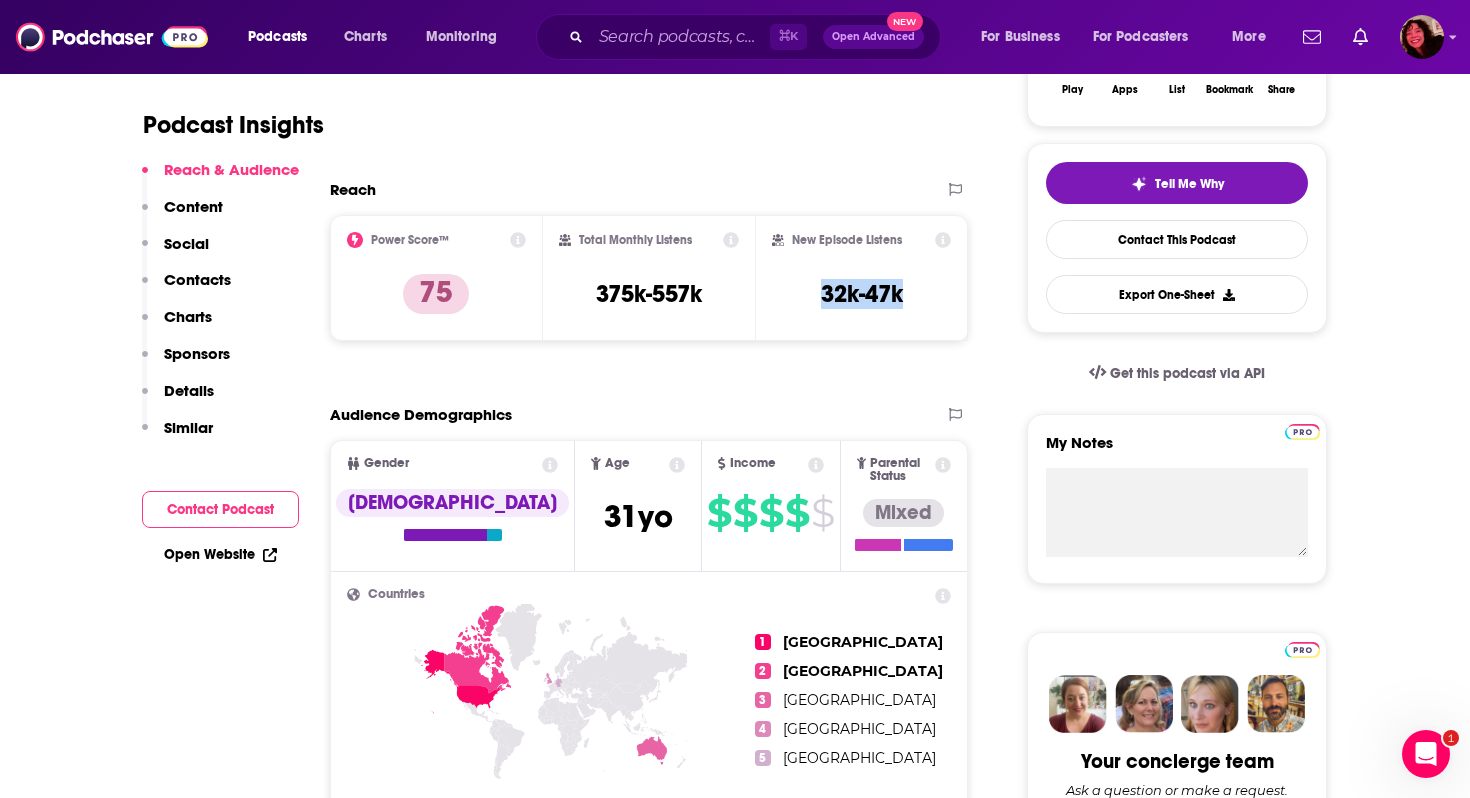 click on "Open Website" at bounding box center (220, 554) 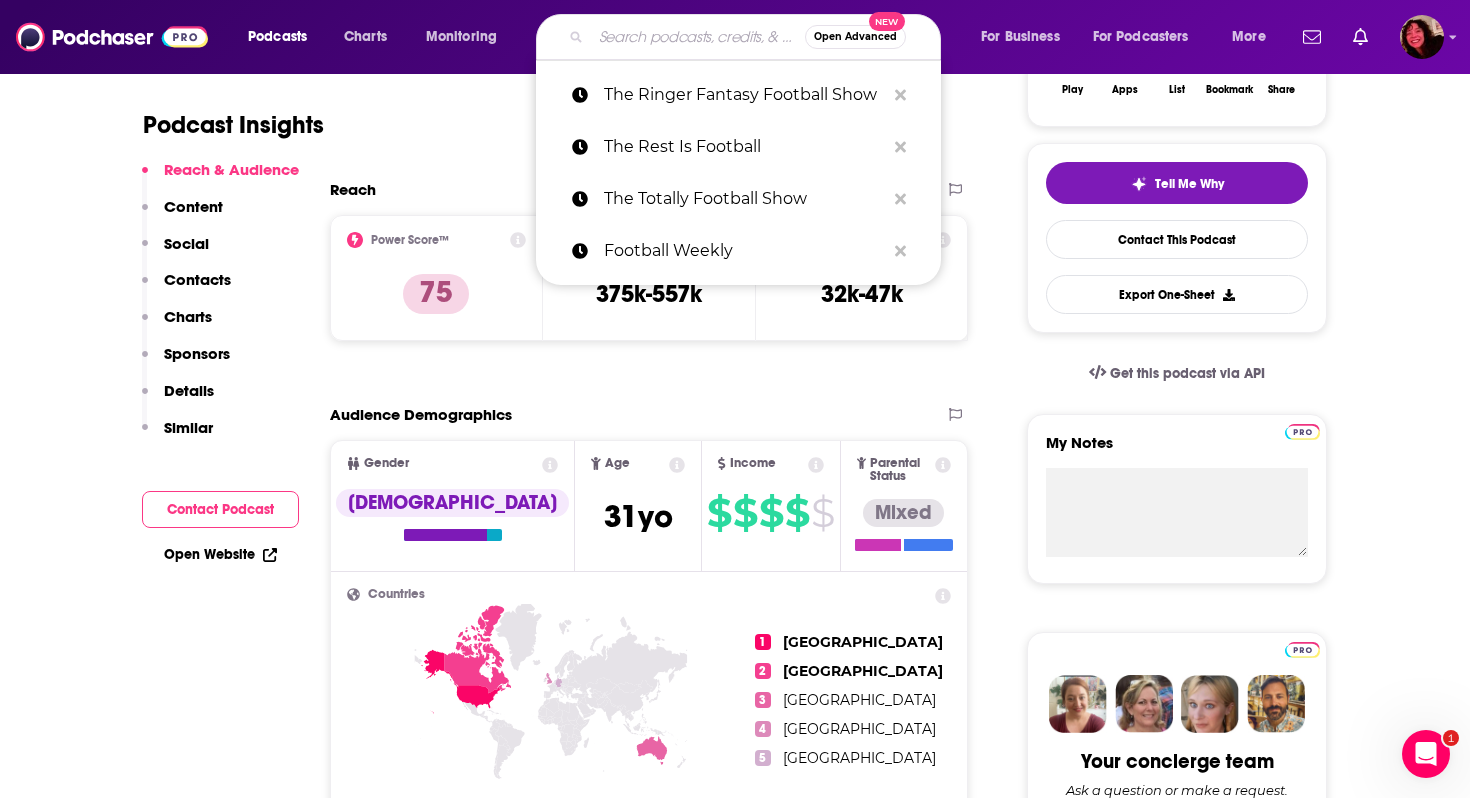 click at bounding box center [698, 37] 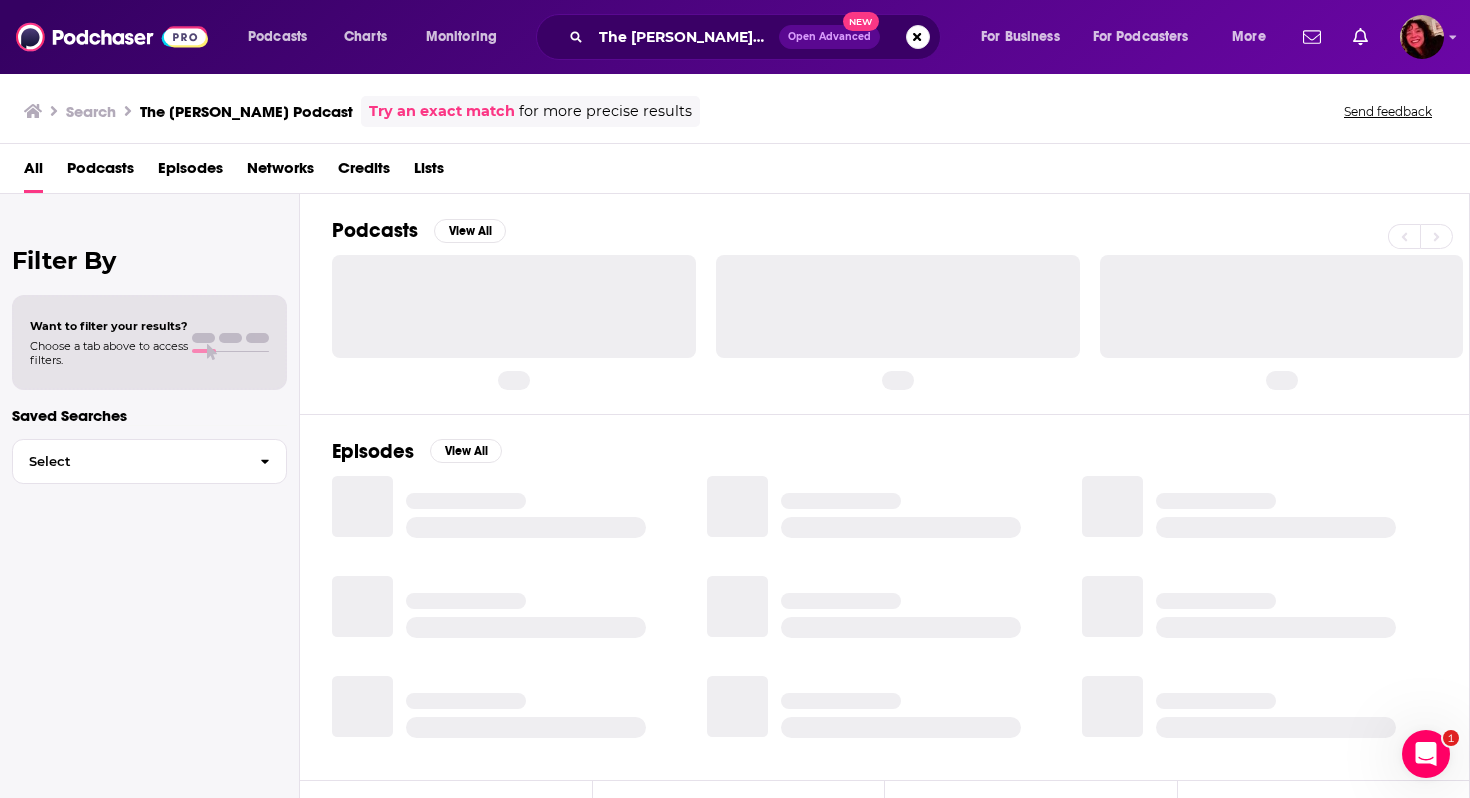 scroll, scrollTop: 0, scrollLeft: 0, axis: both 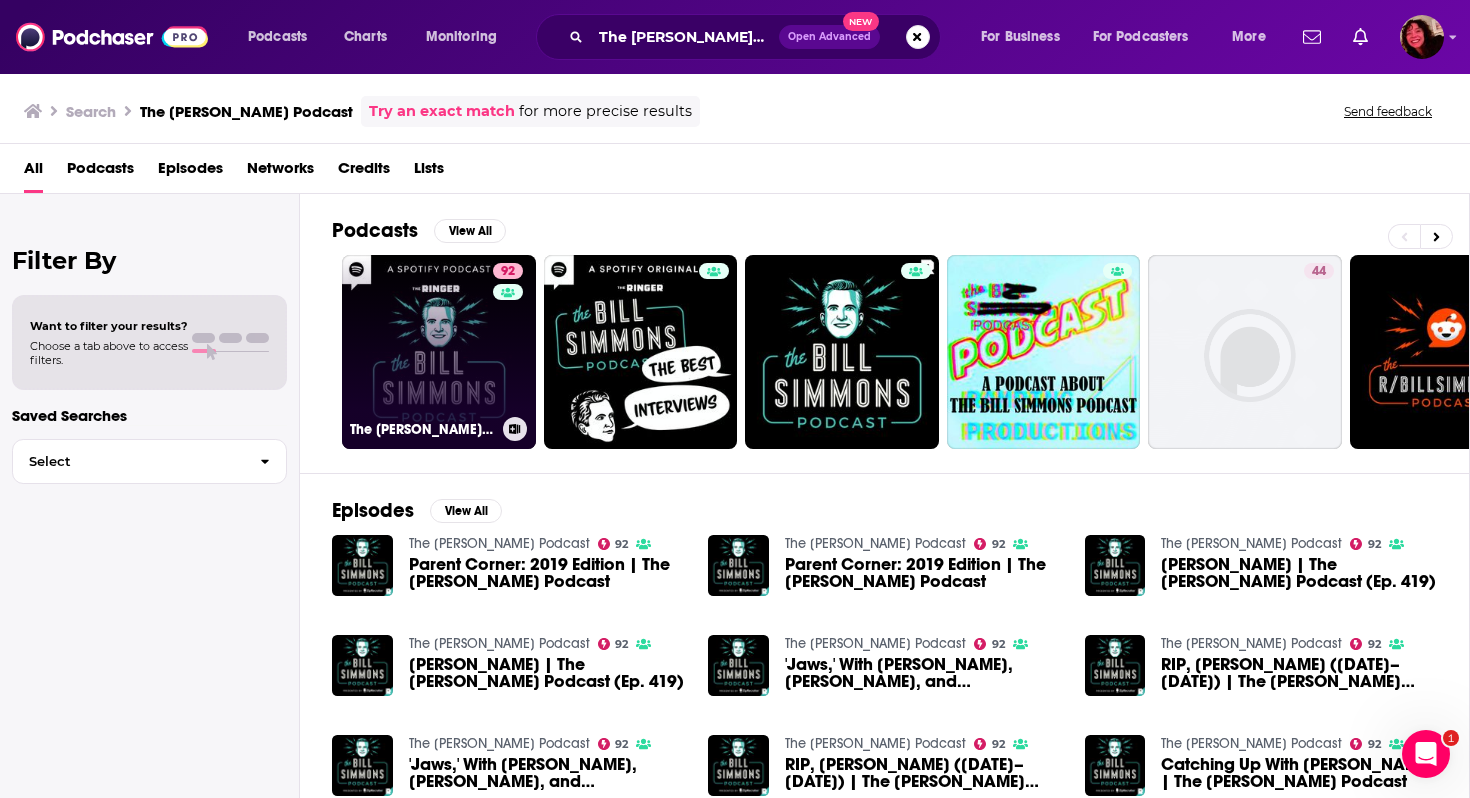 click on "92 The Bill Simmons Podcast" at bounding box center [439, 352] 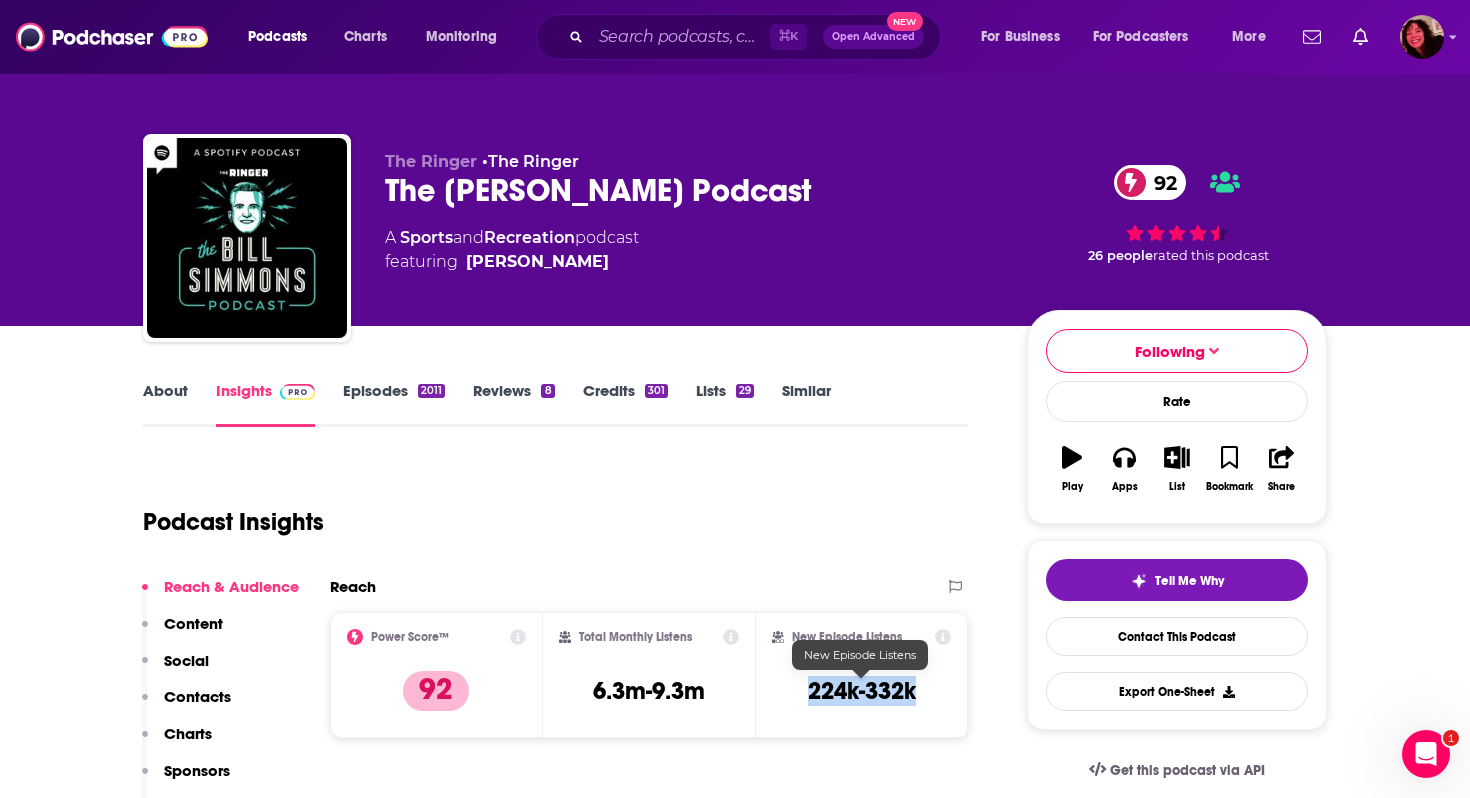 drag, startPoint x: 834, startPoint y: 689, endPoint x: 916, endPoint y: 693, distance: 82.0975 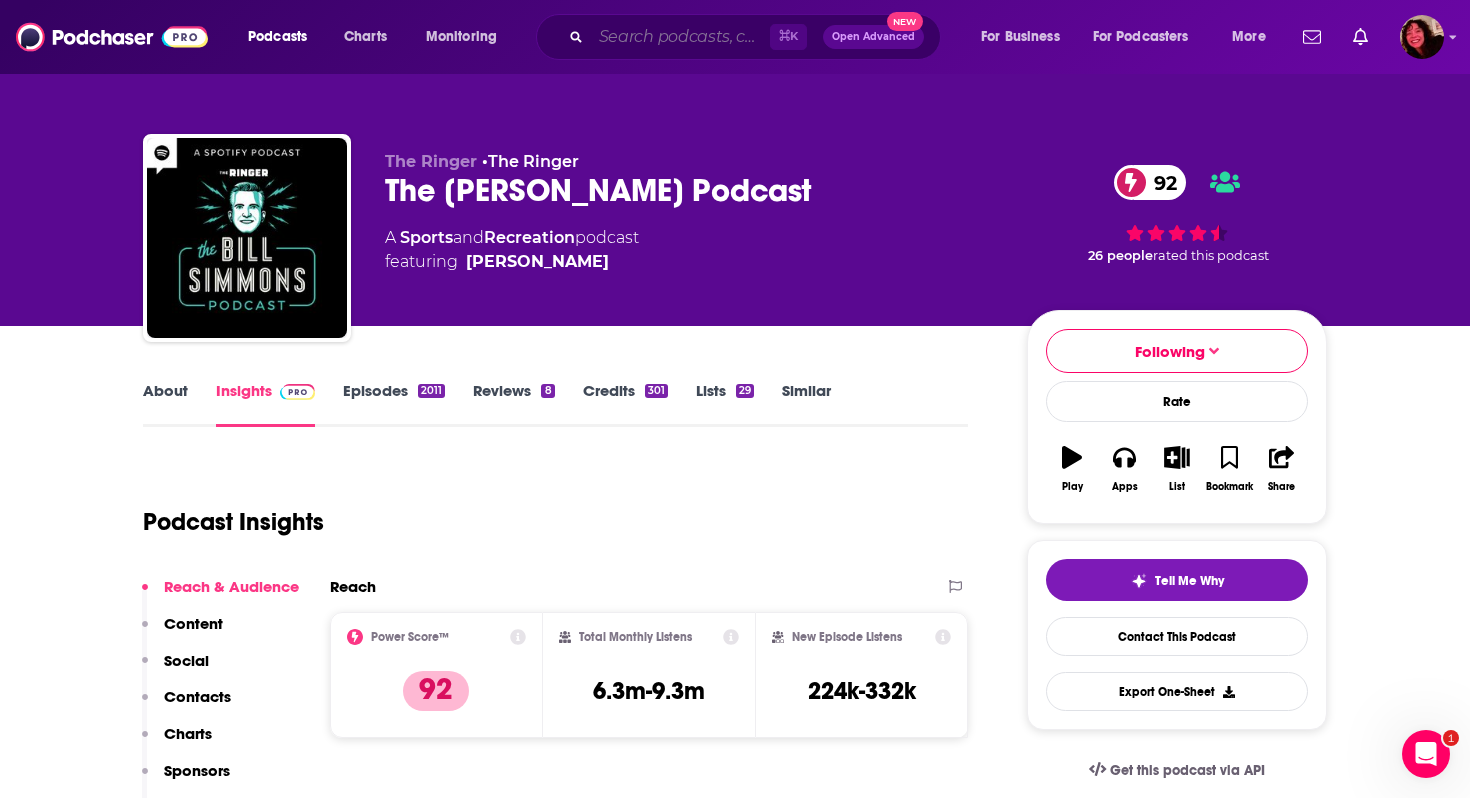 click at bounding box center (680, 37) 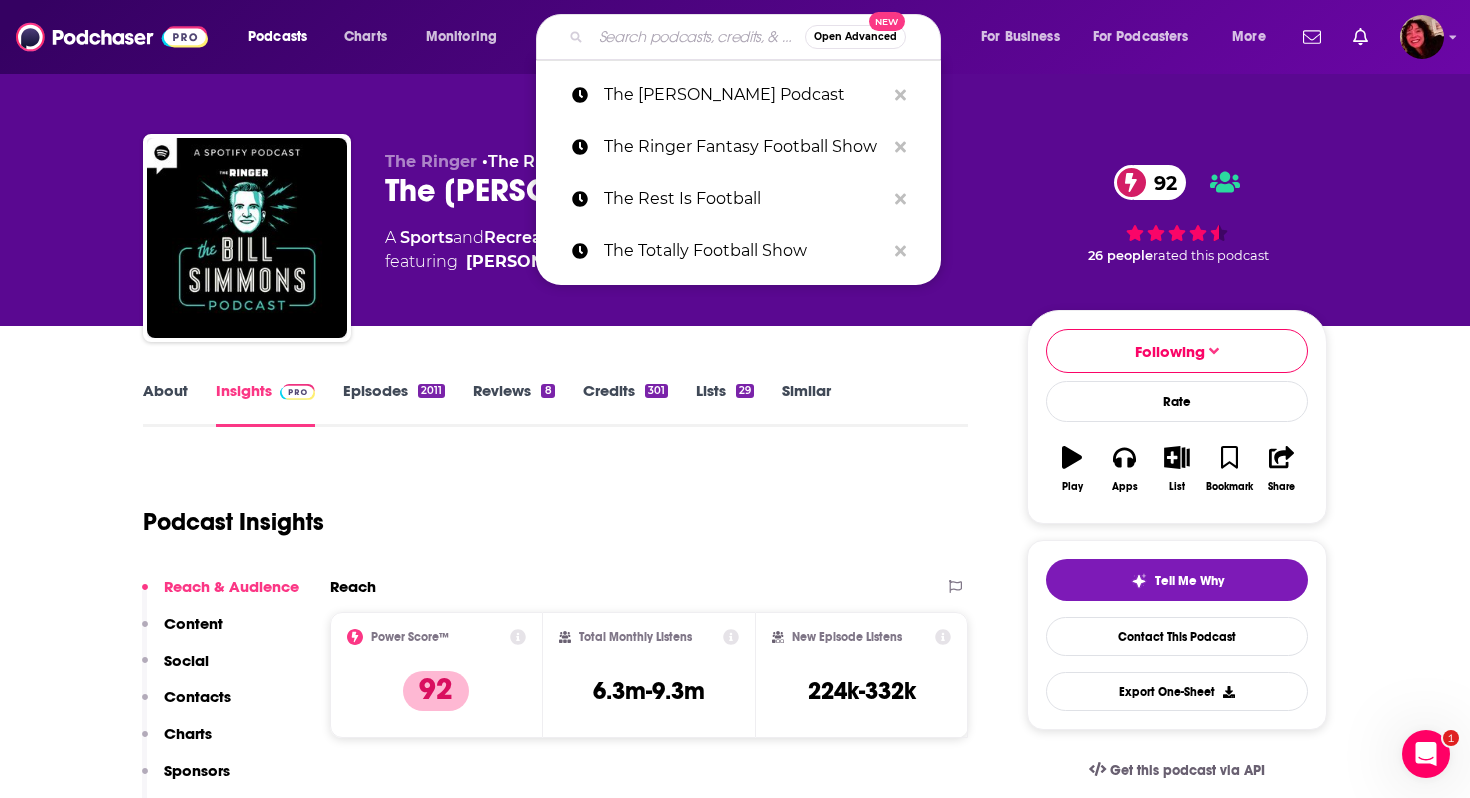 paste on "The Ringer Fantasy Football Show" 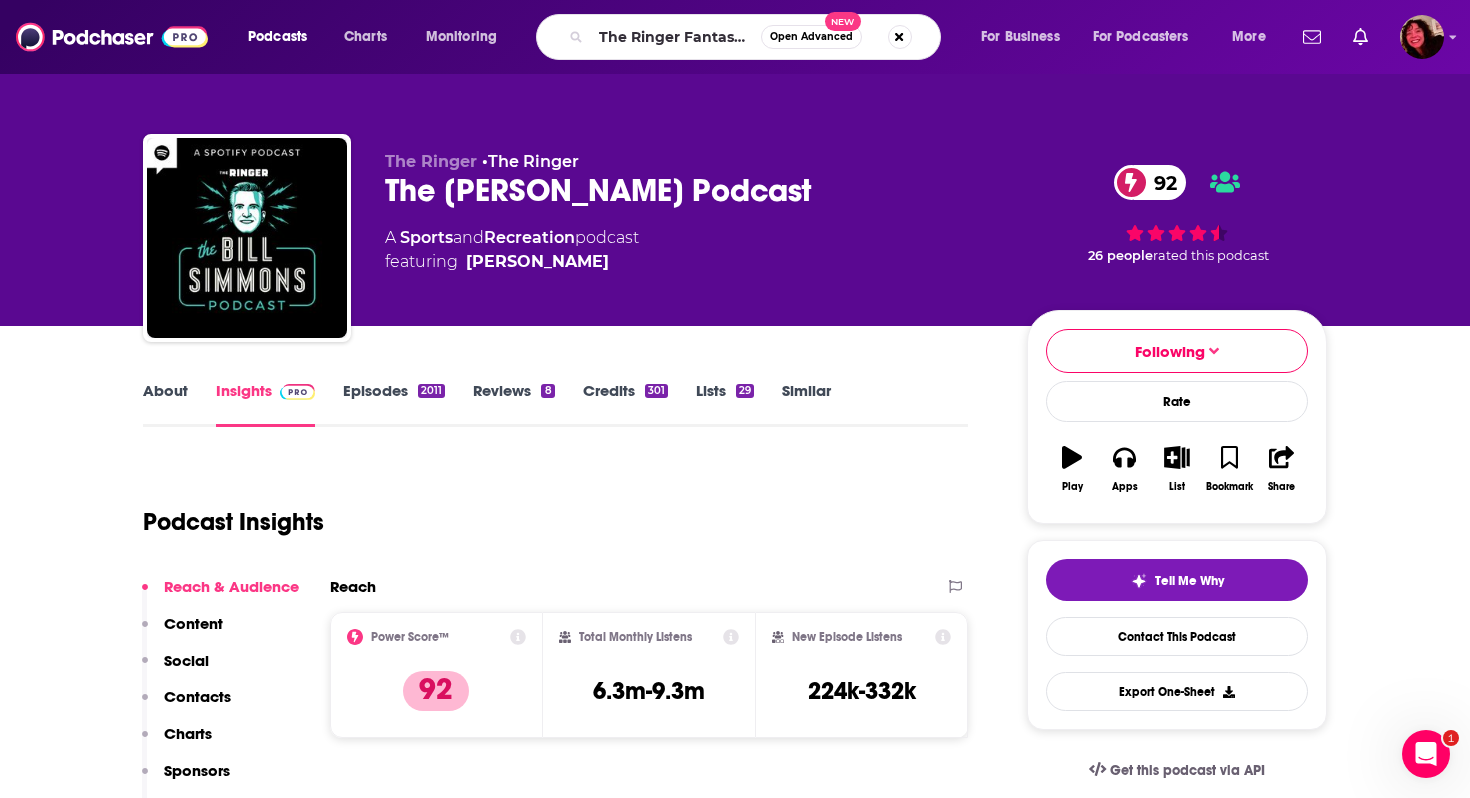 scroll, scrollTop: 0, scrollLeft: 0, axis: both 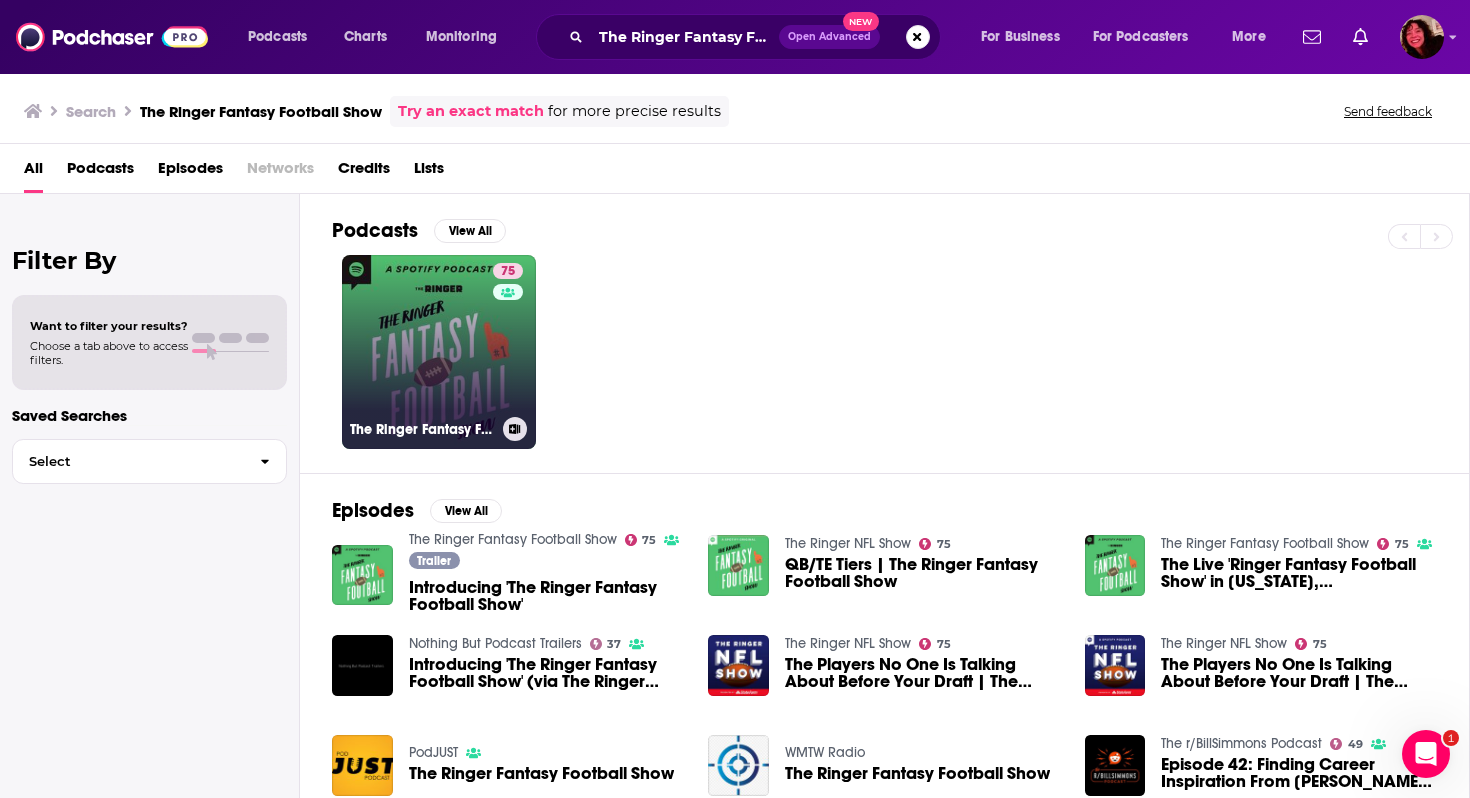 click on "75 The Ringer Fantasy Football Show" at bounding box center (439, 352) 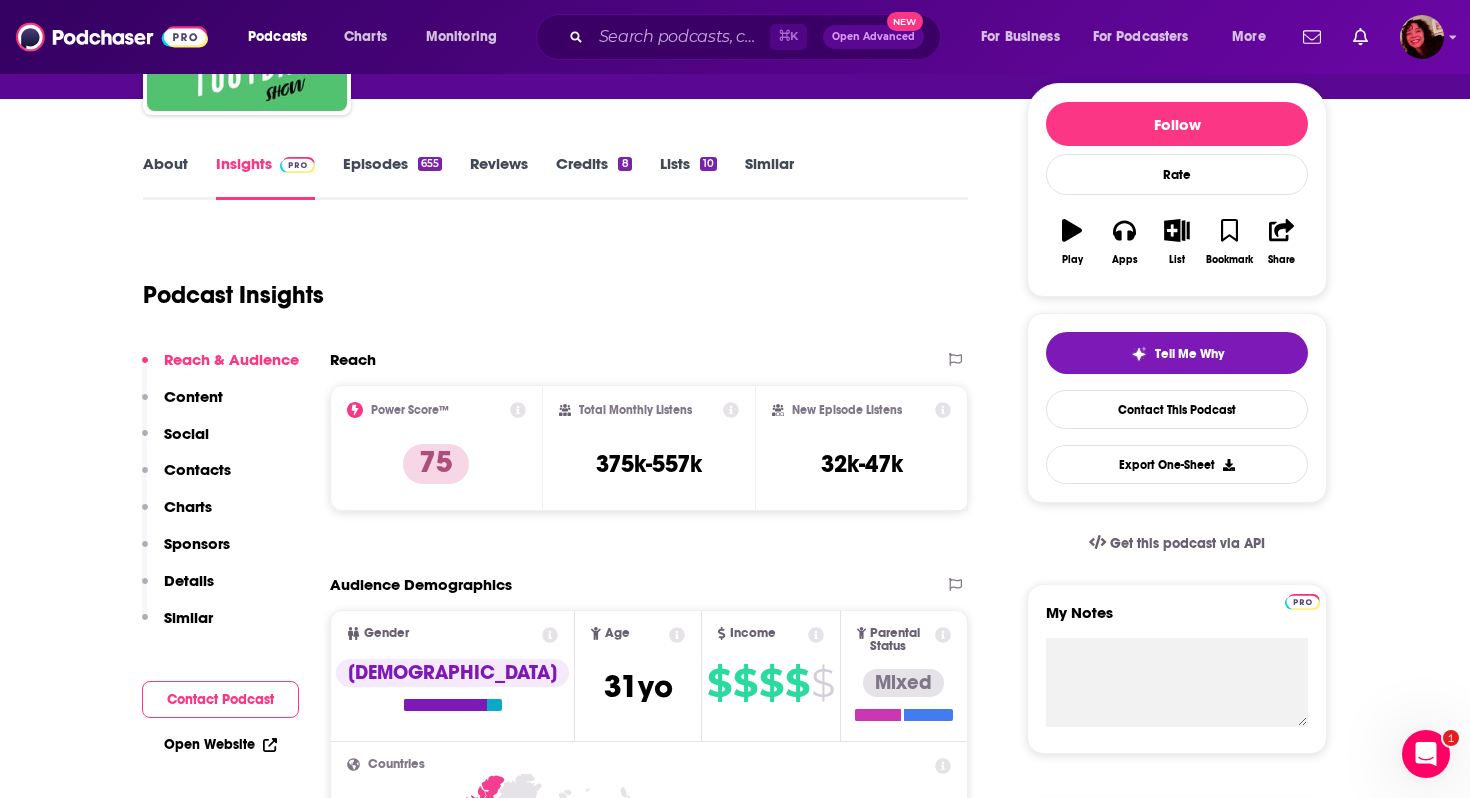 scroll, scrollTop: 231, scrollLeft: 0, axis: vertical 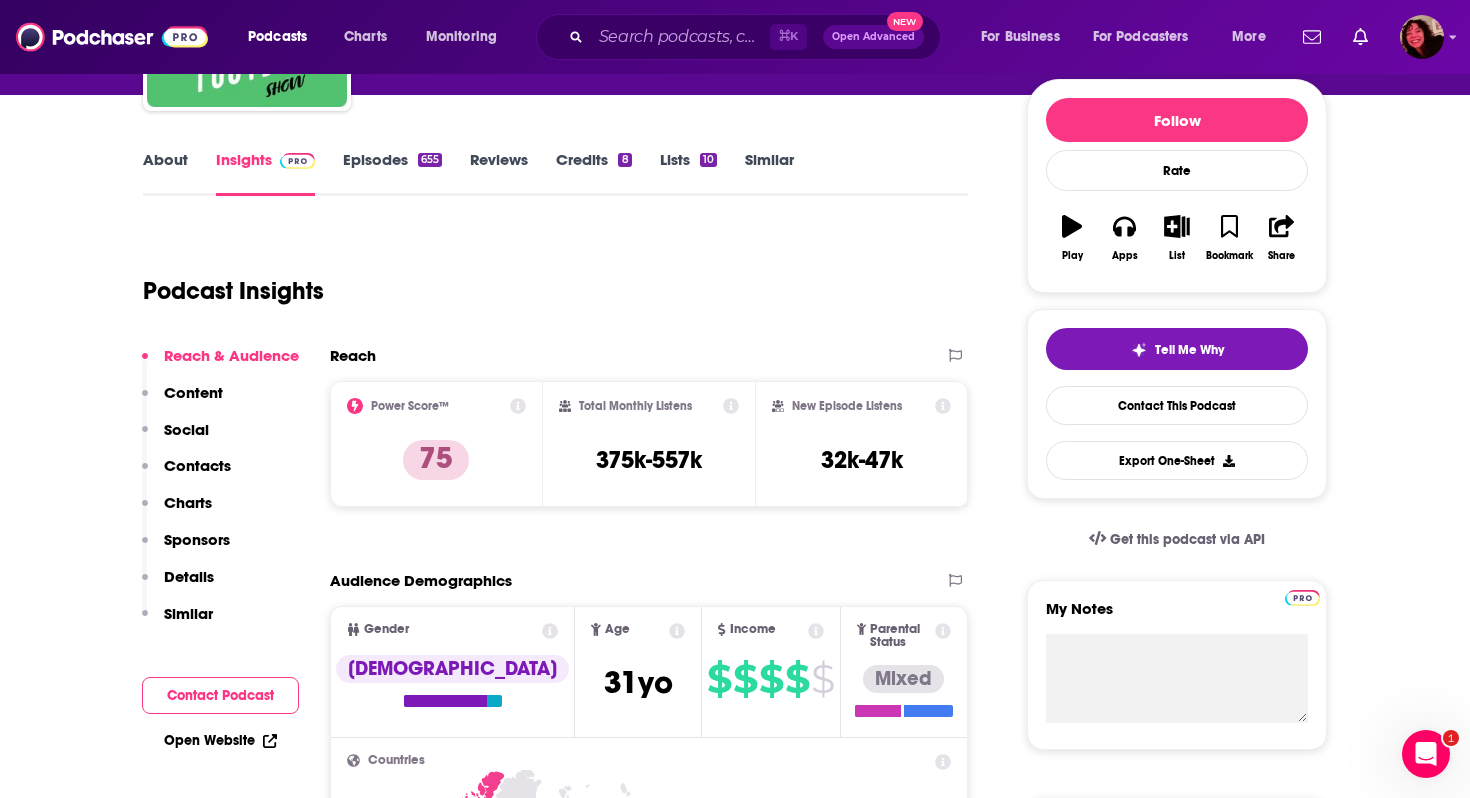click on "Contacts" at bounding box center (197, 465) 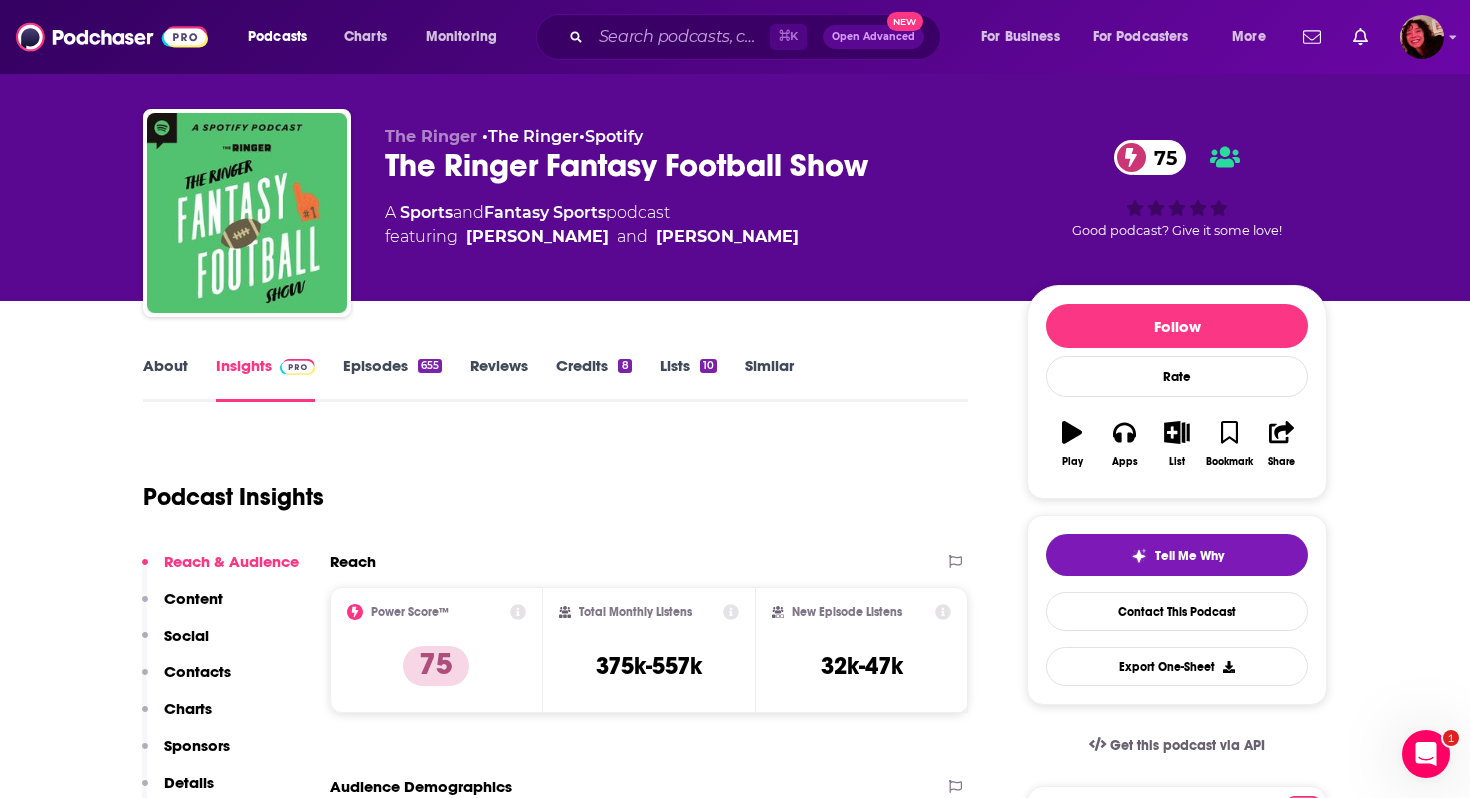 scroll, scrollTop: 0, scrollLeft: 0, axis: both 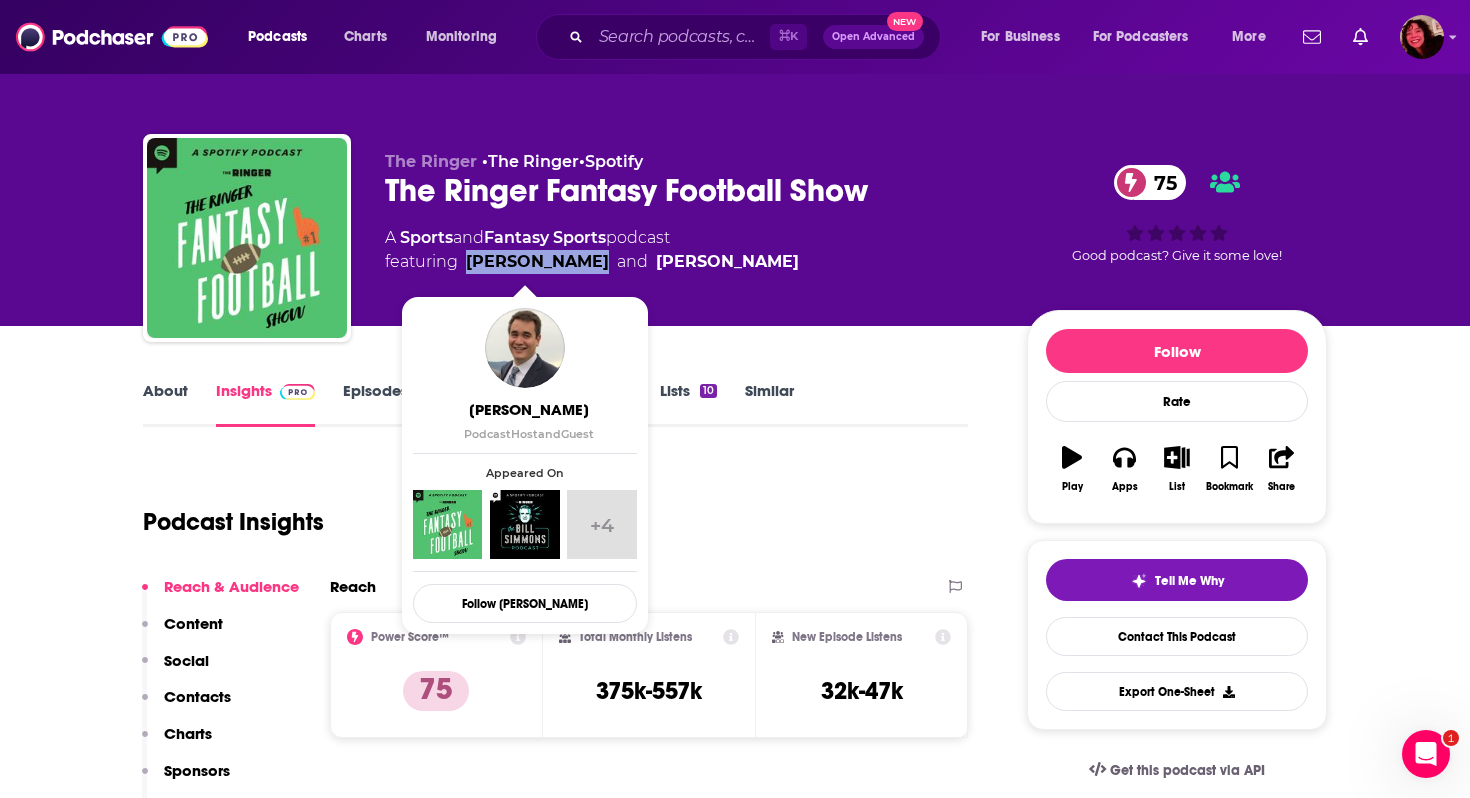 drag, startPoint x: 465, startPoint y: 264, endPoint x: 584, endPoint y: 273, distance: 119.33985 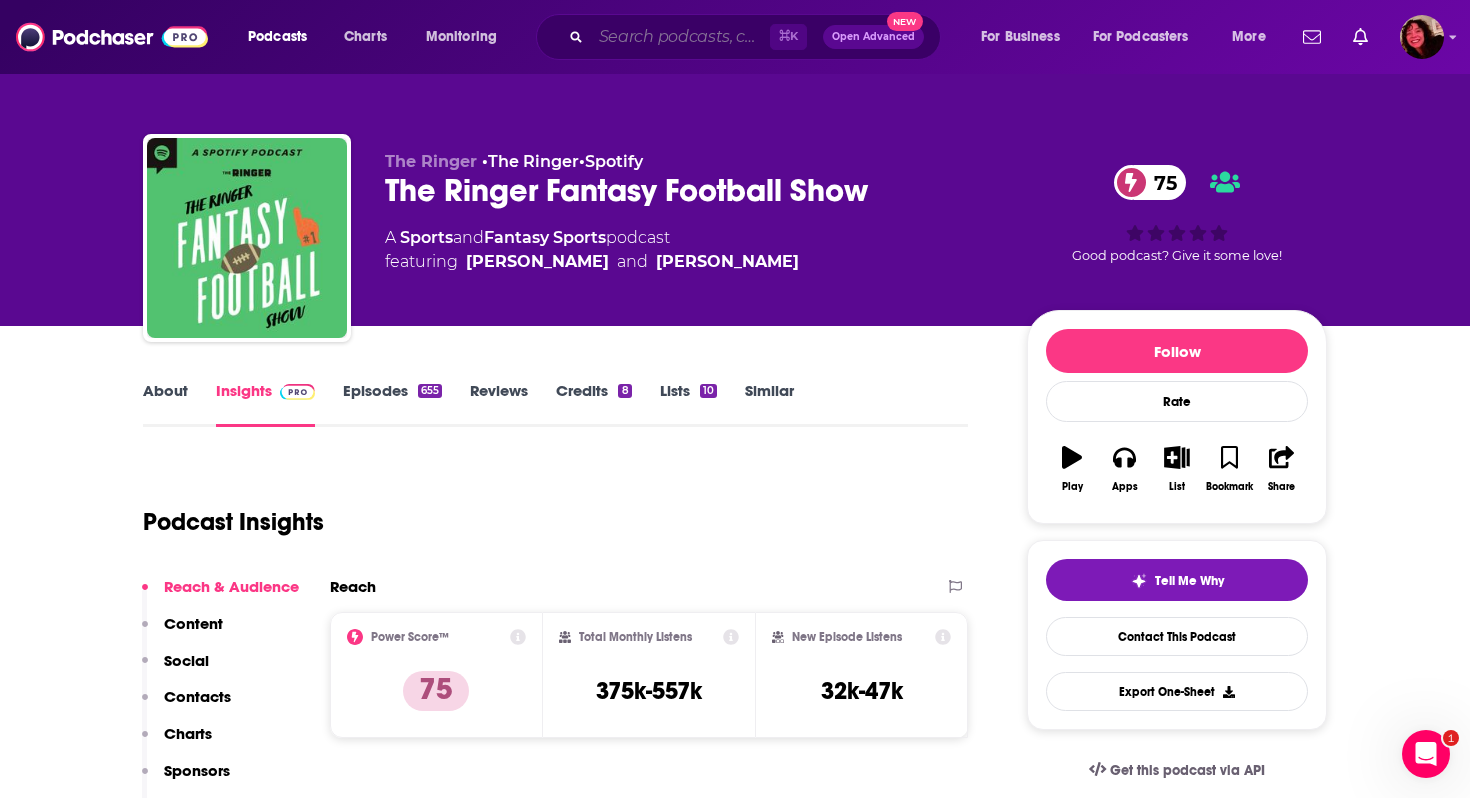 click at bounding box center [680, 37] 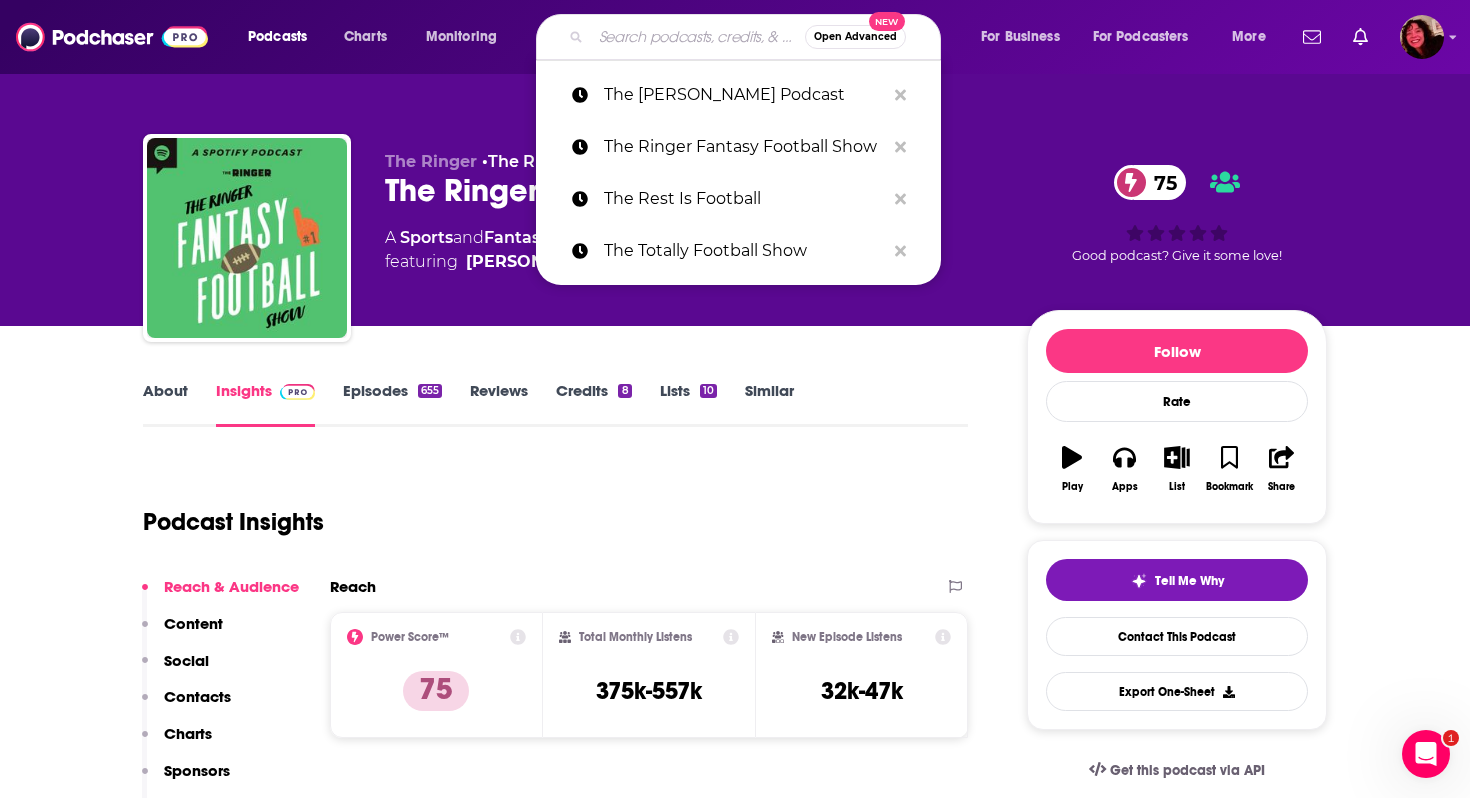 paste on "The [PERSON_NAME] Podcast" 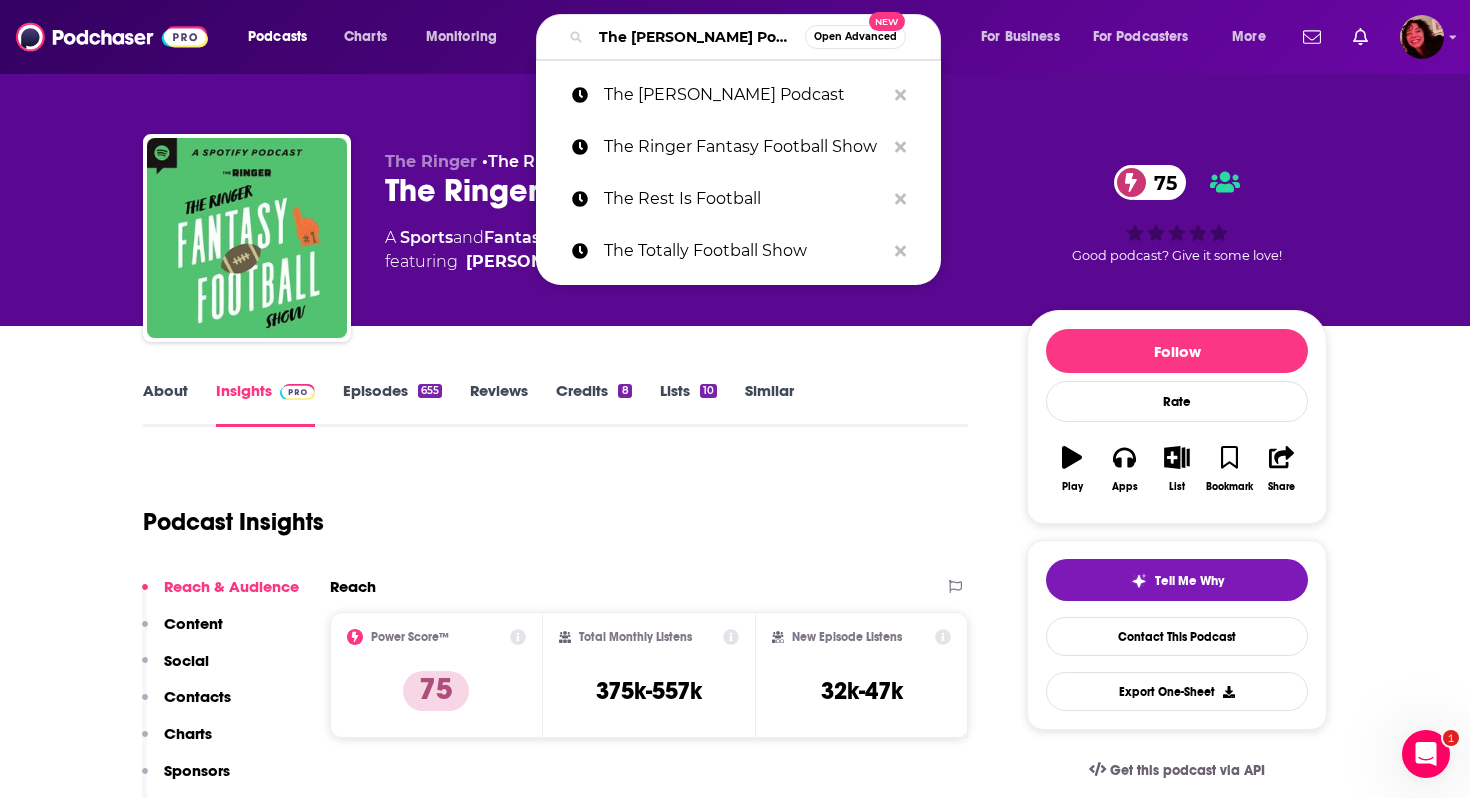 scroll, scrollTop: 0, scrollLeft: 40, axis: horizontal 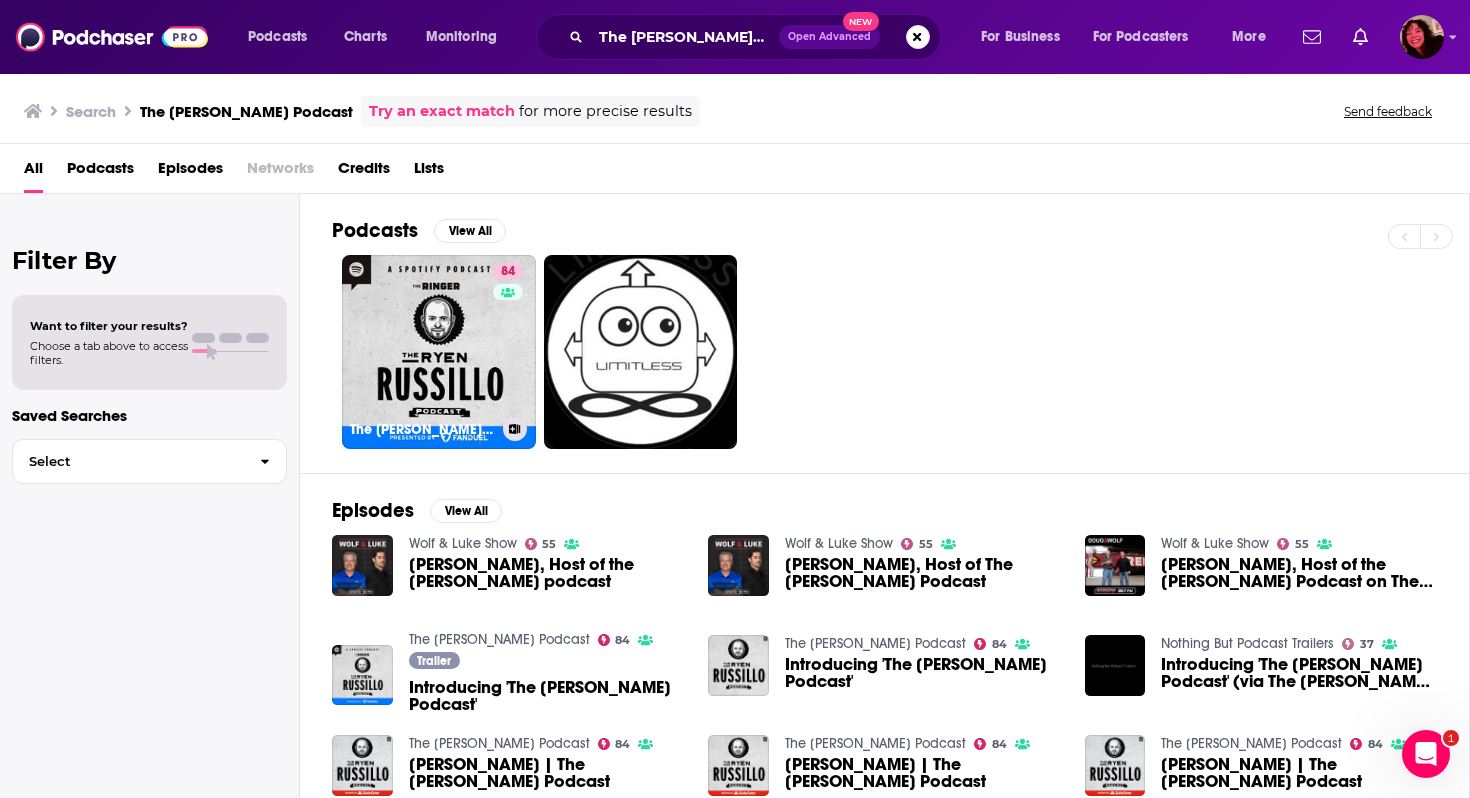 click on "84 The Ryen Russillo Podcast" at bounding box center (439, 352) 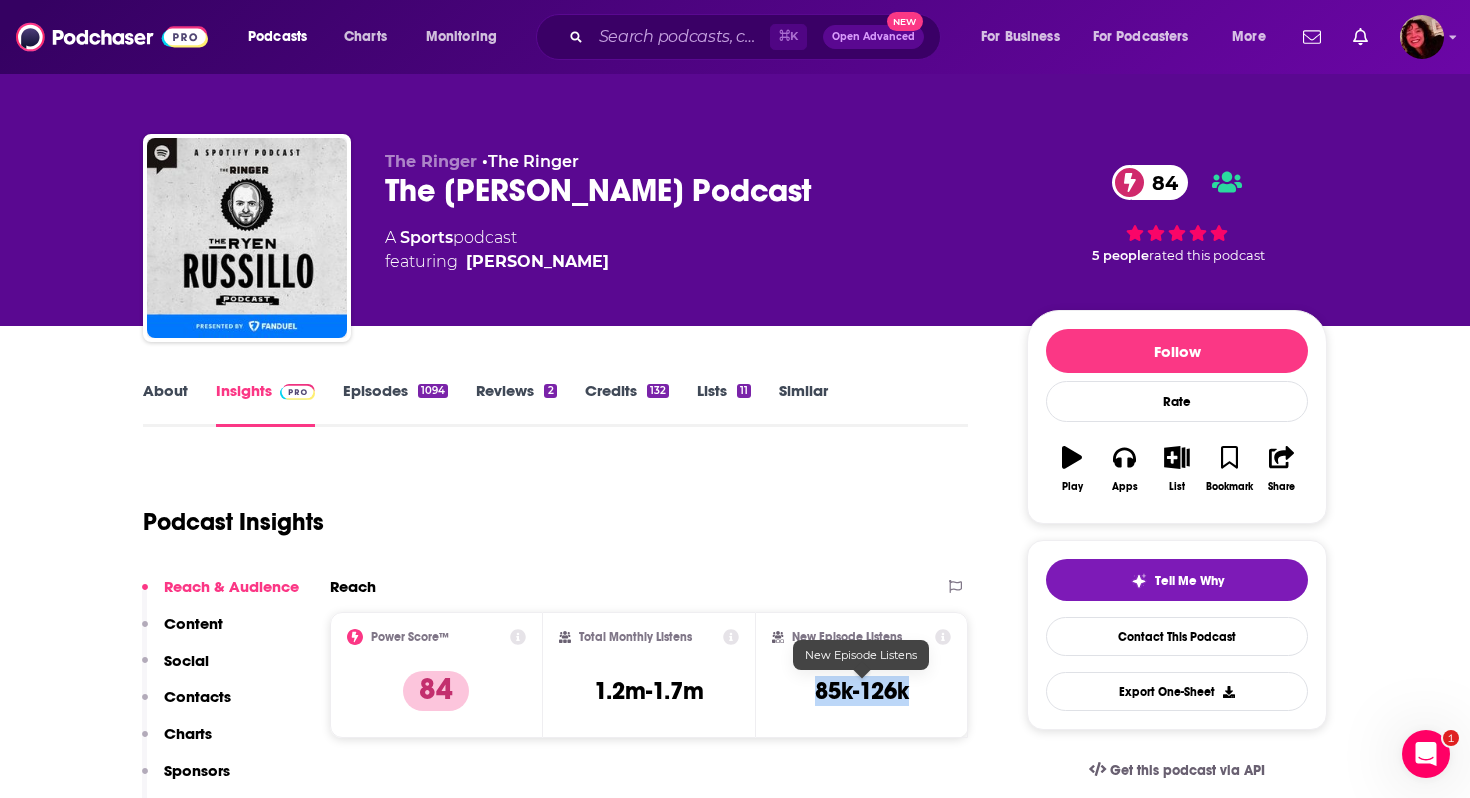 drag, startPoint x: 803, startPoint y: 684, endPoint x: 911, endPoint y: 691, distance: 108.226616 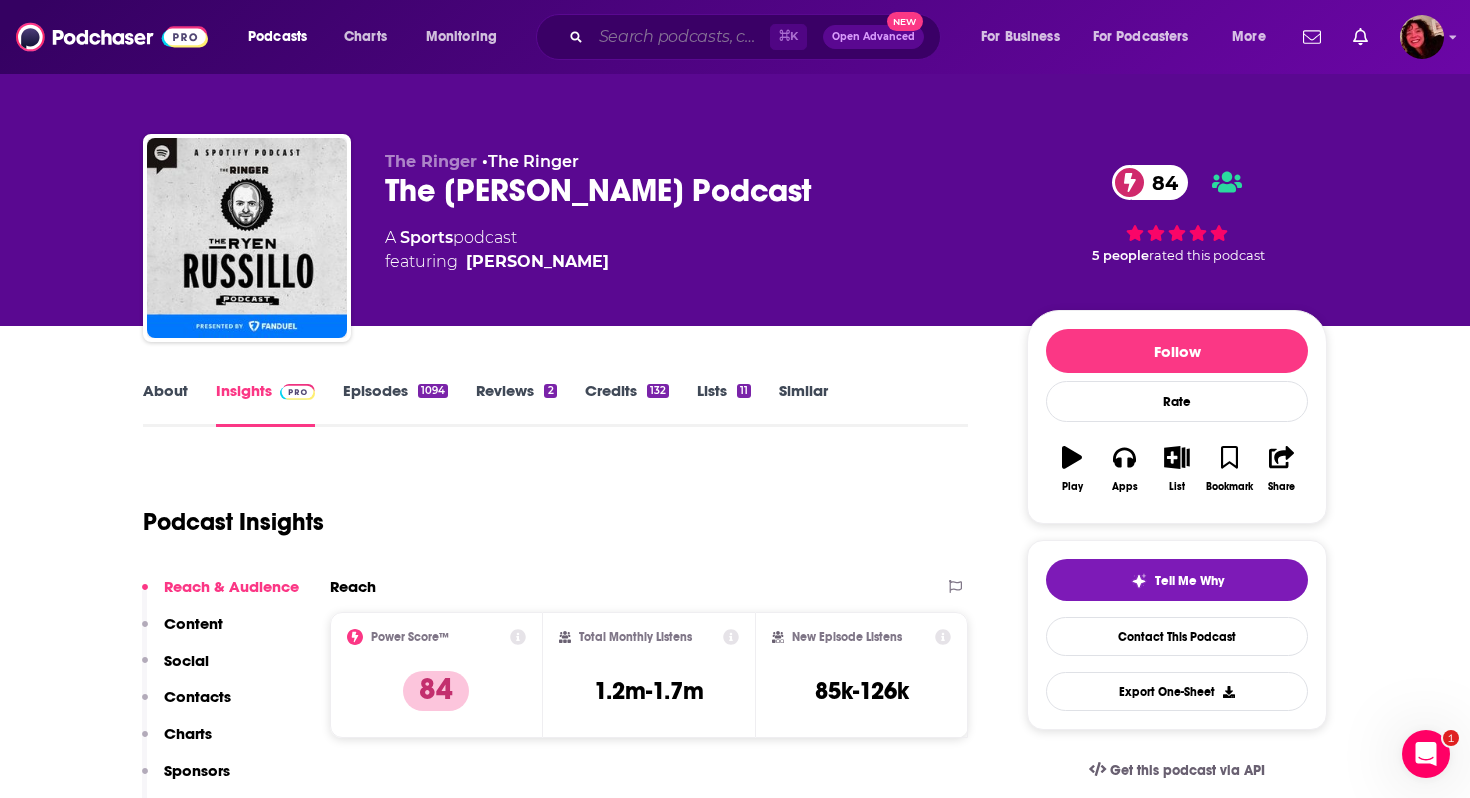 click at bounding box center (680, 37) 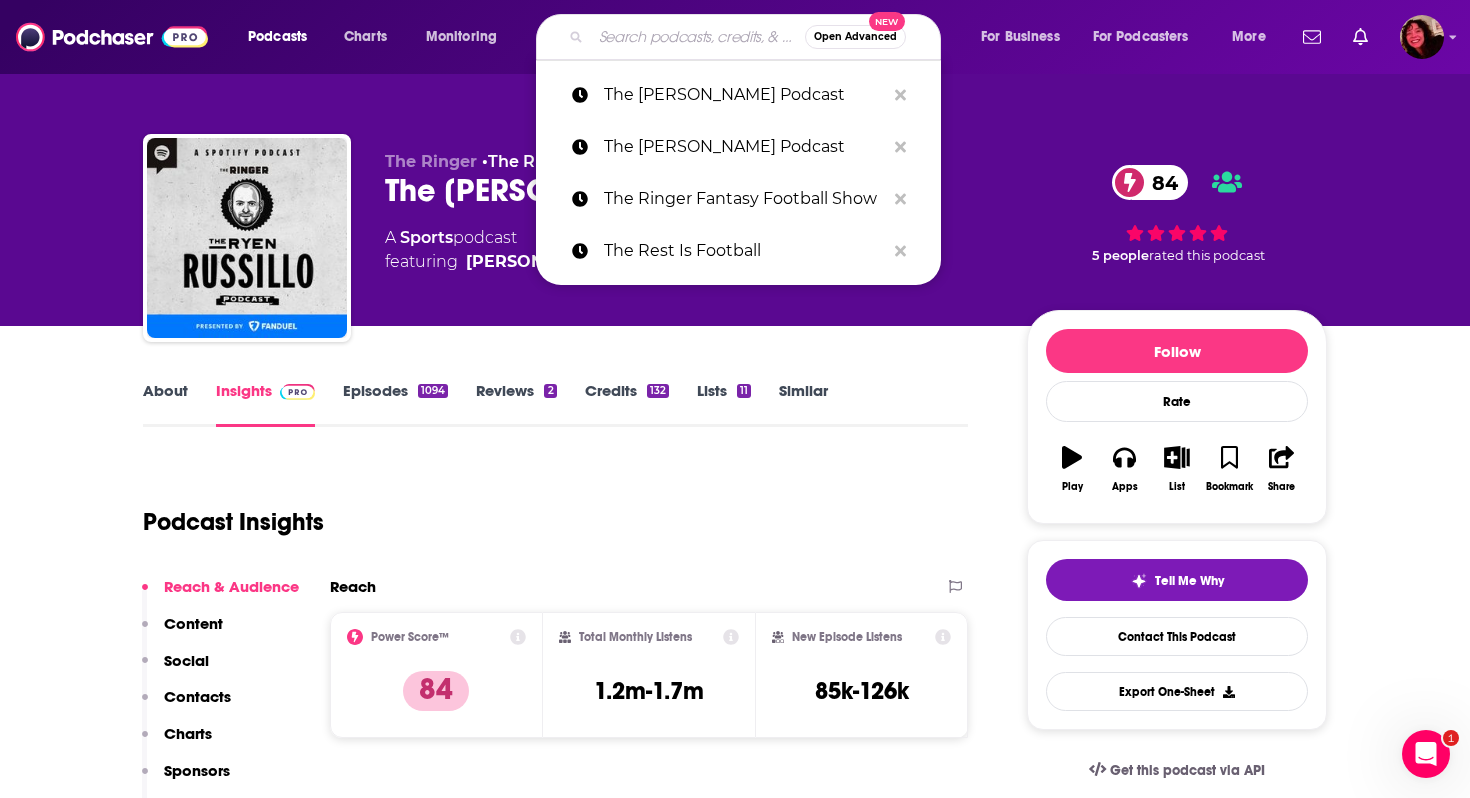 paste on "Fozcast – The Ben Foster Podcast" 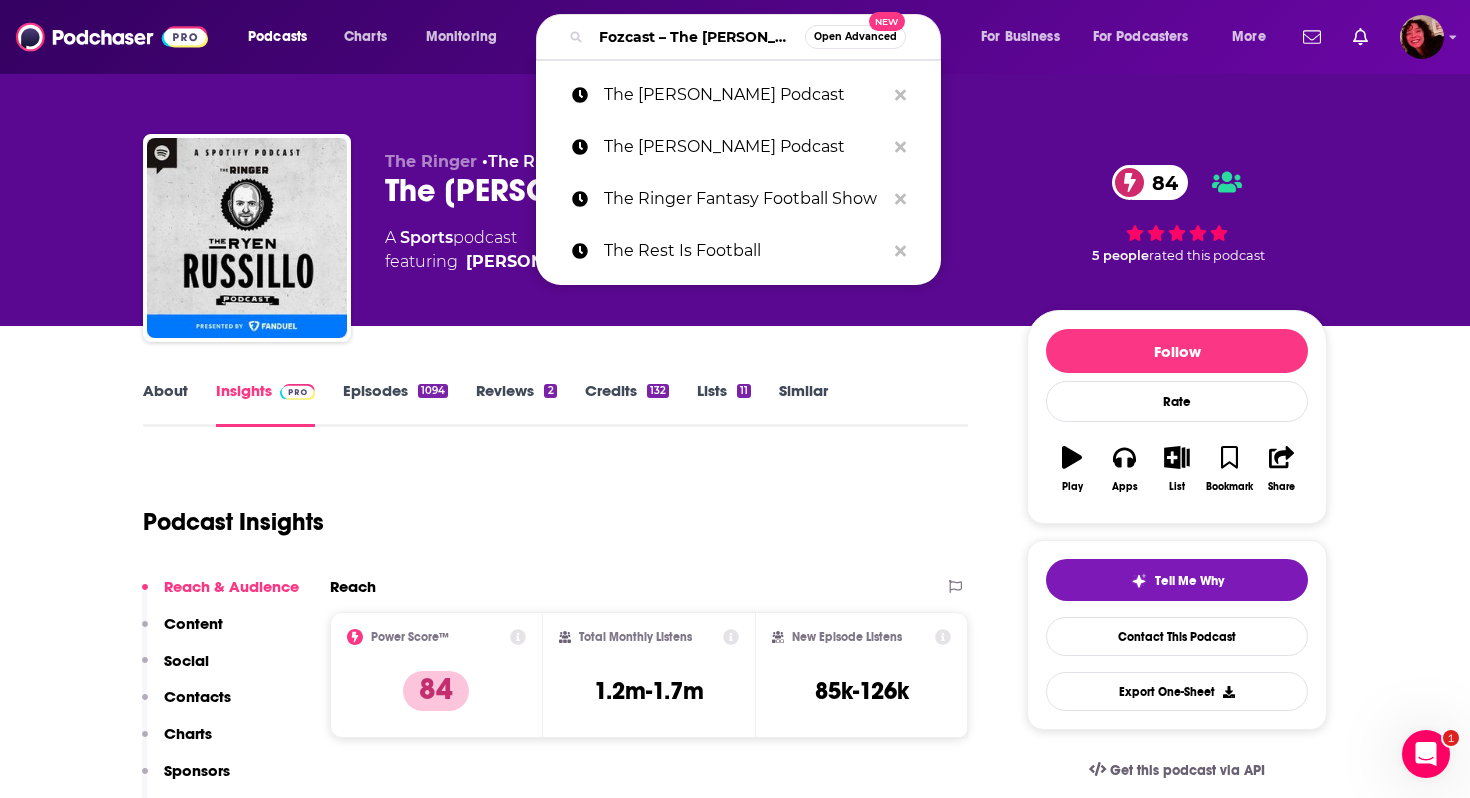 scroll, scrollTop: 0, scrollLeft: 92, axis: horizontal 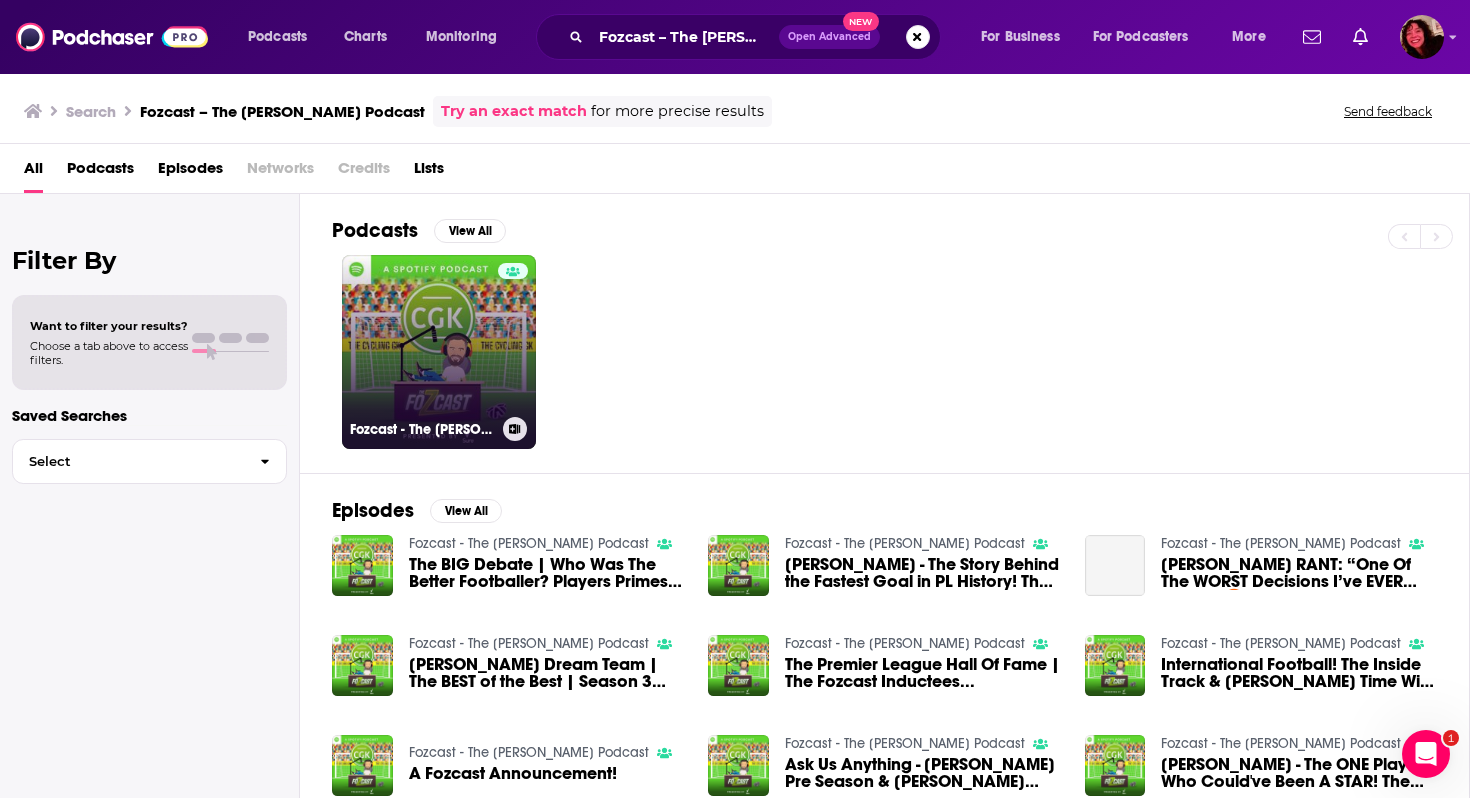 click on "Fozcast - The Ben Foster Podcast" at bounding box center [439, 352] 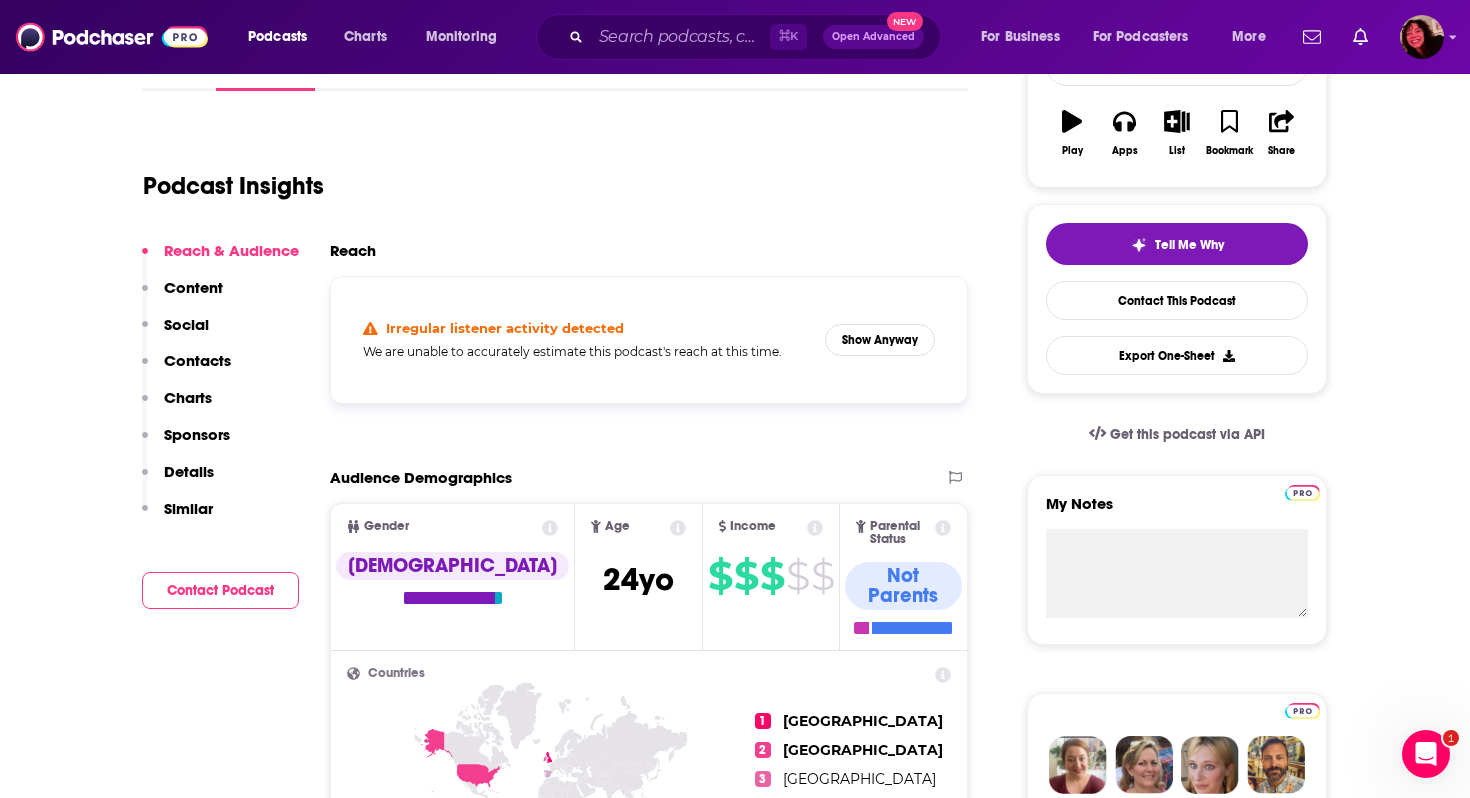 scroll, scrollTop: 337, scrollLeft: 0, axis: vertical 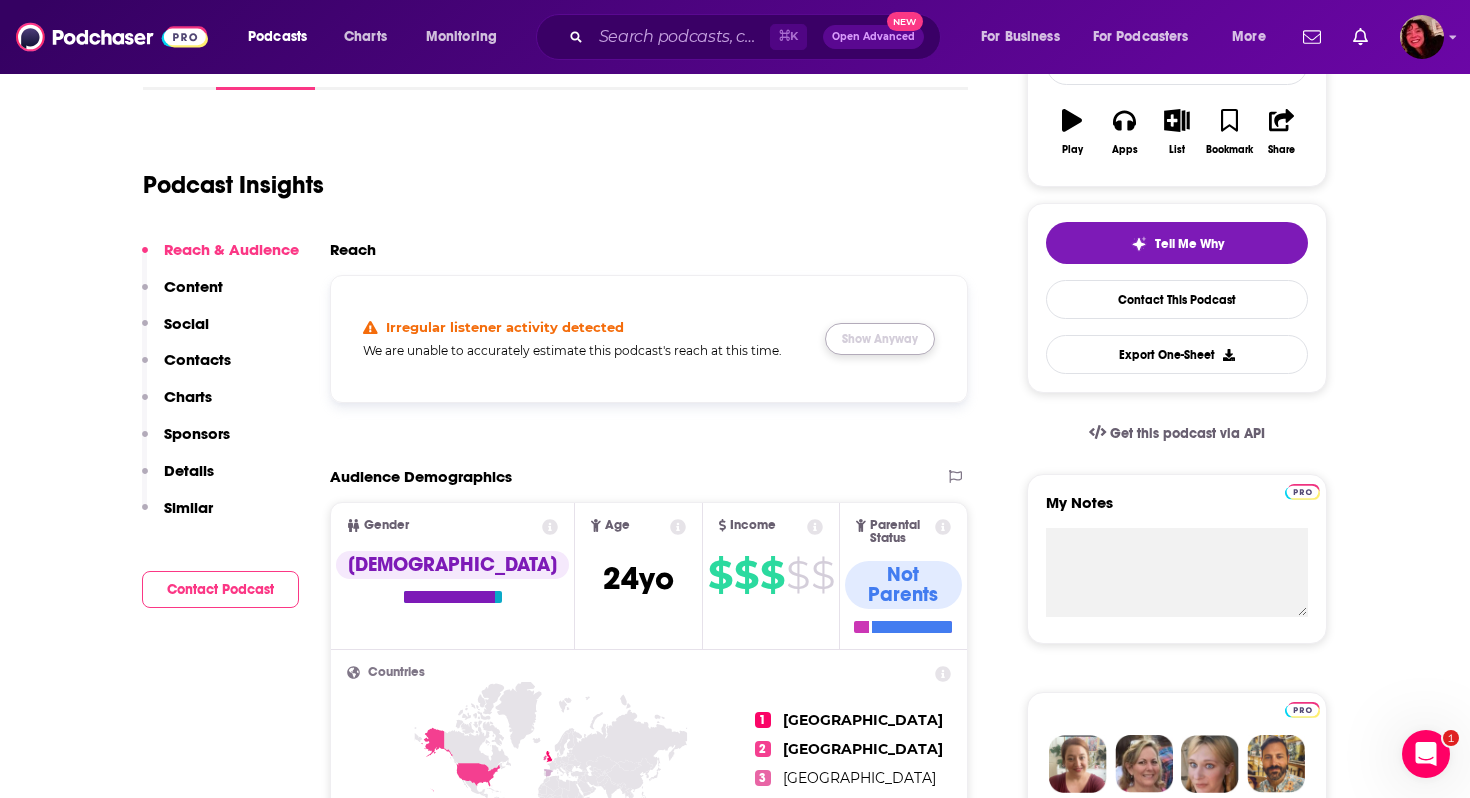 click on "Show Anyway" at bounding box center (880, 339) 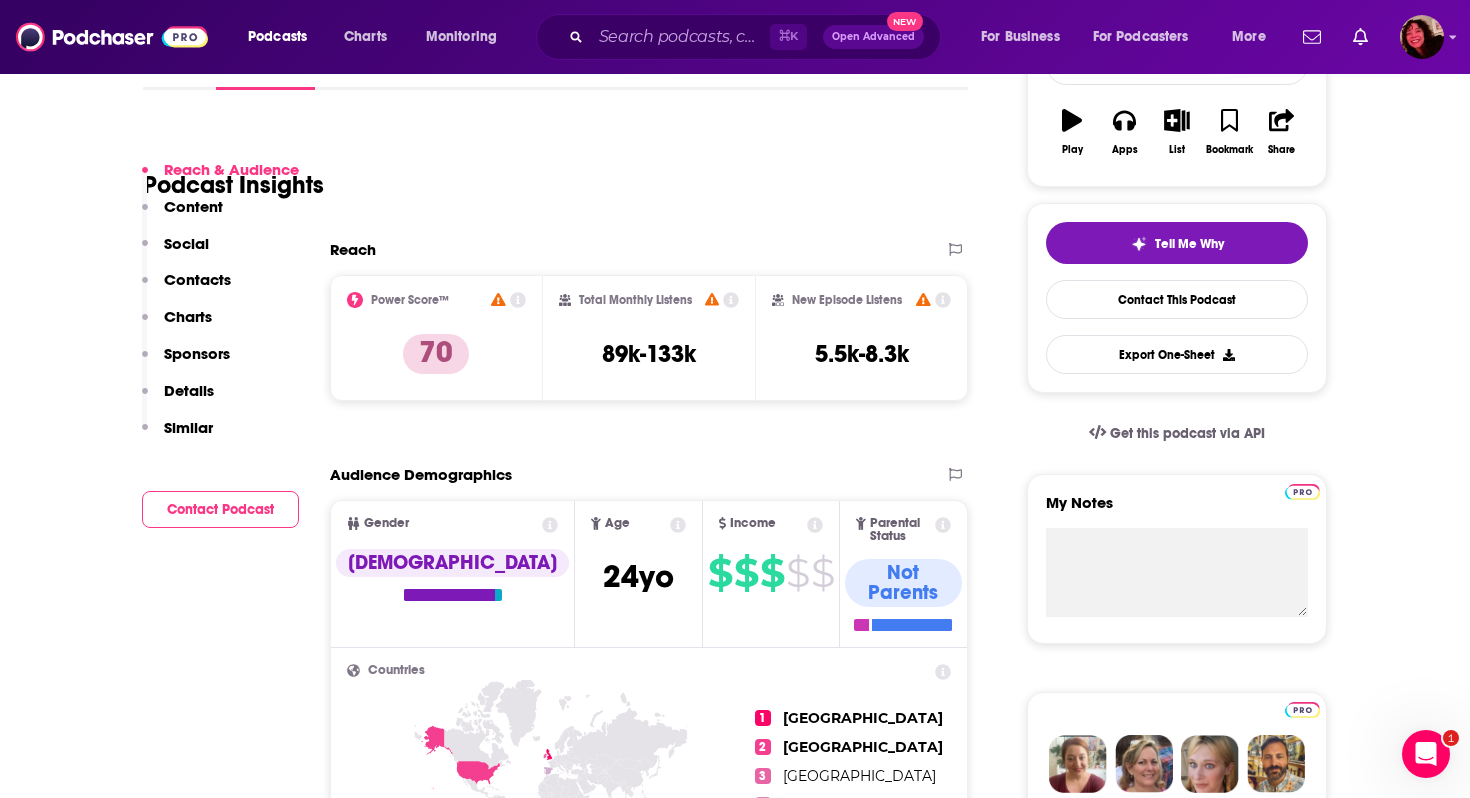 scroll, scrollTop: 398, scrollLeft: 0, axis: vertical 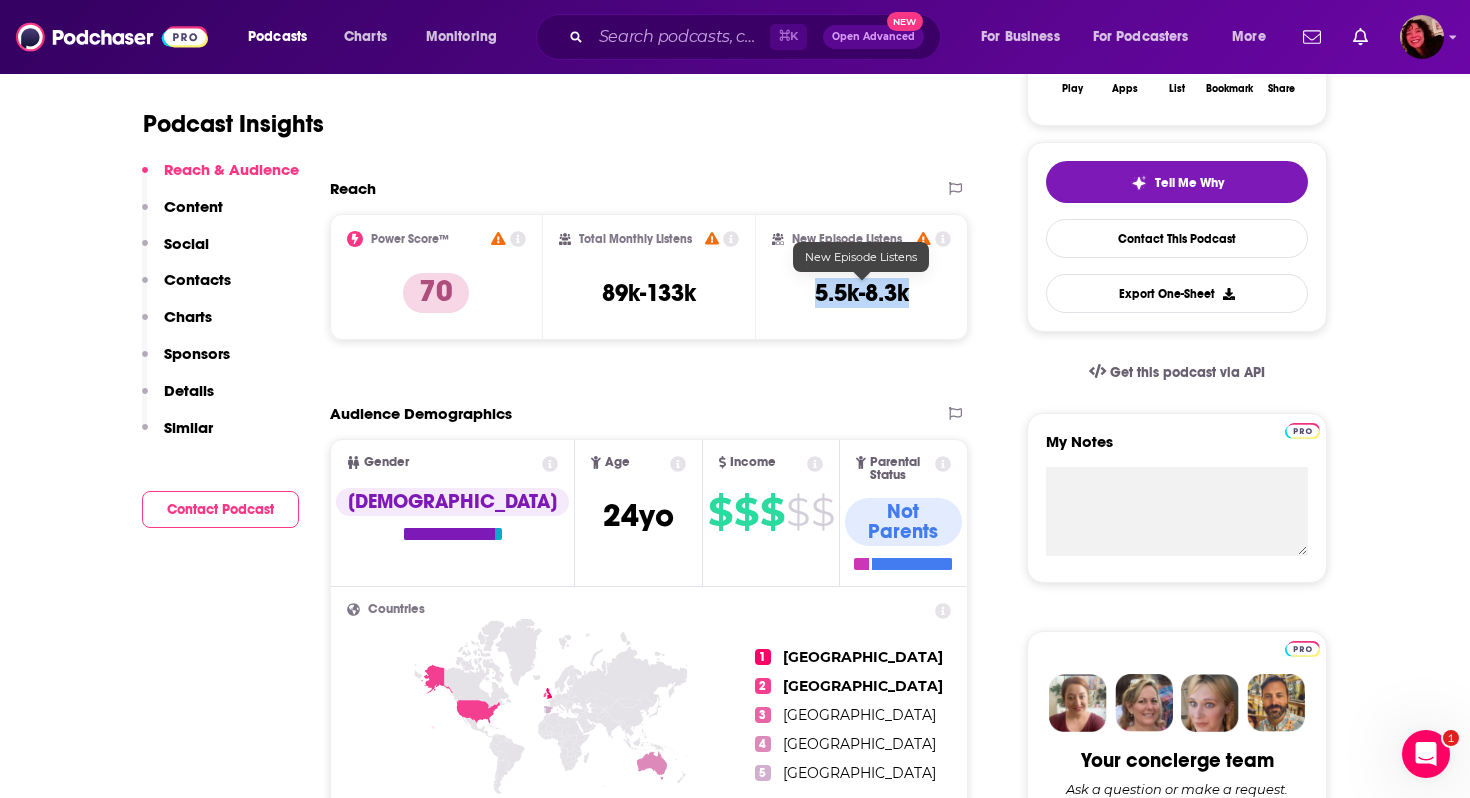 drag, startPoint x: 808, startPoint y: 292, endPoint x: 906, endPoint y: 295, distance: 98.045906 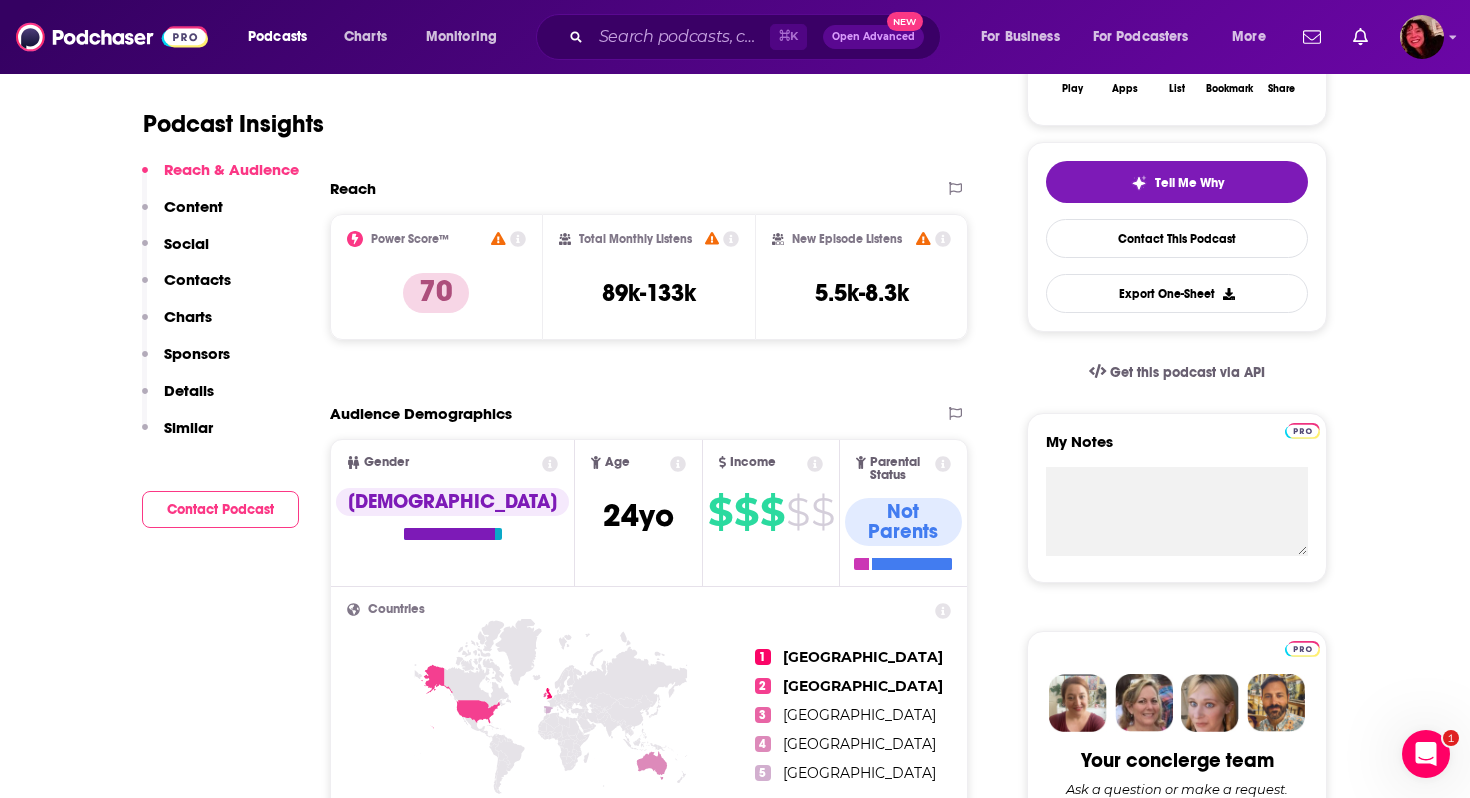 click on "Reach & Audience Content Social Contacts Charts Sponsors Details Similar" at bounding box center (220, 307) 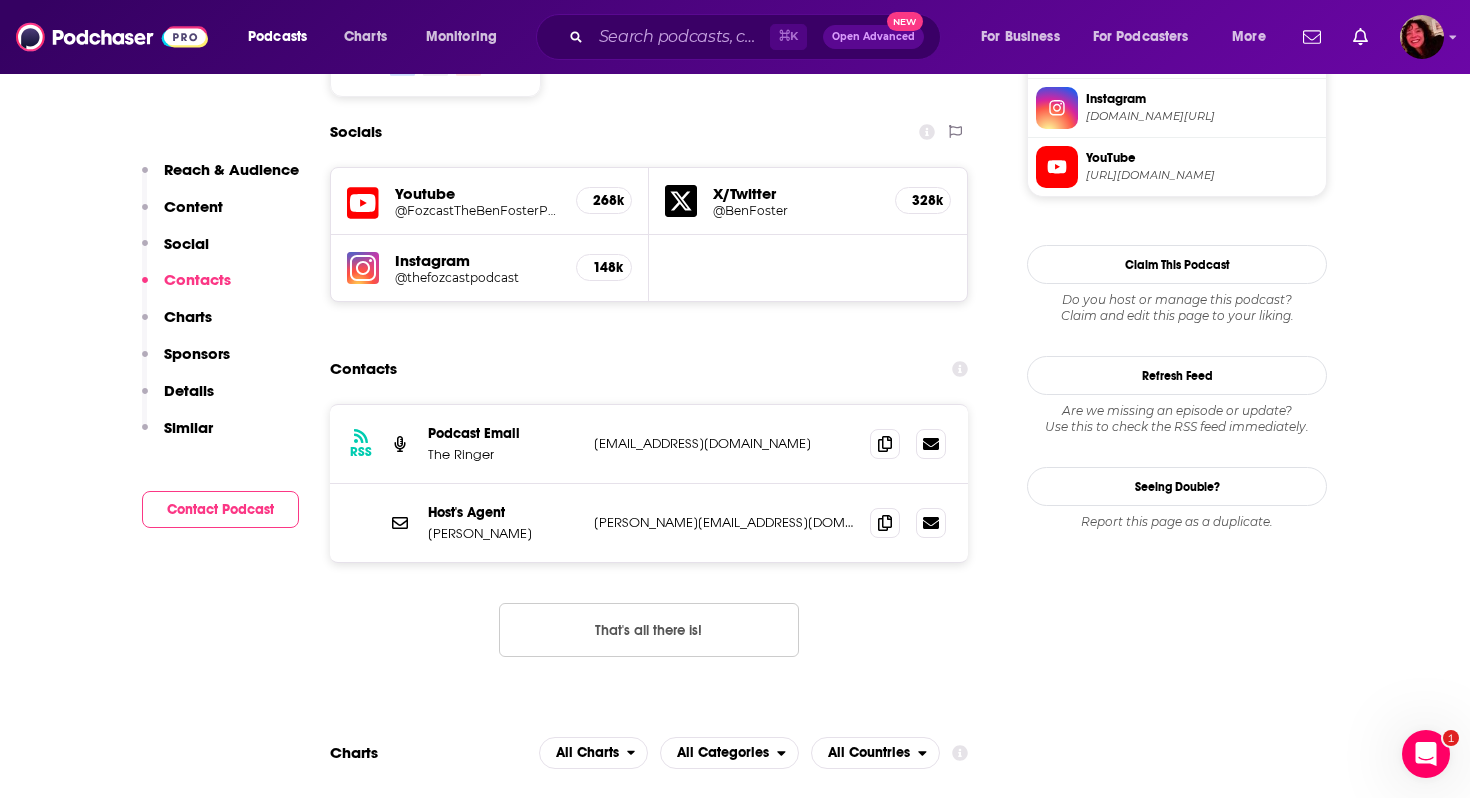 scroll, scrollTop: 1739, scrollLeft: 0, axis: vertical 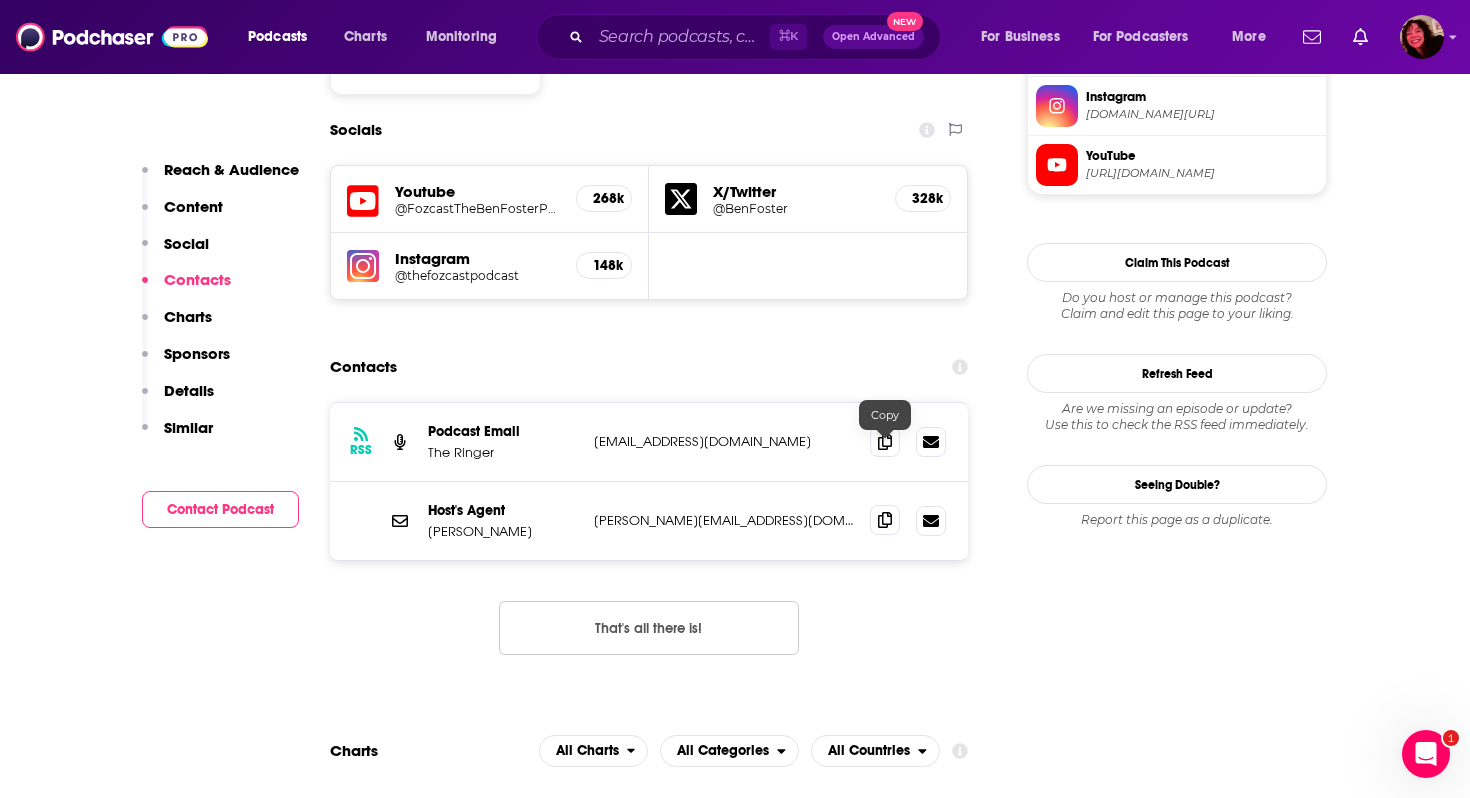 click at bounding box center [885, 520] 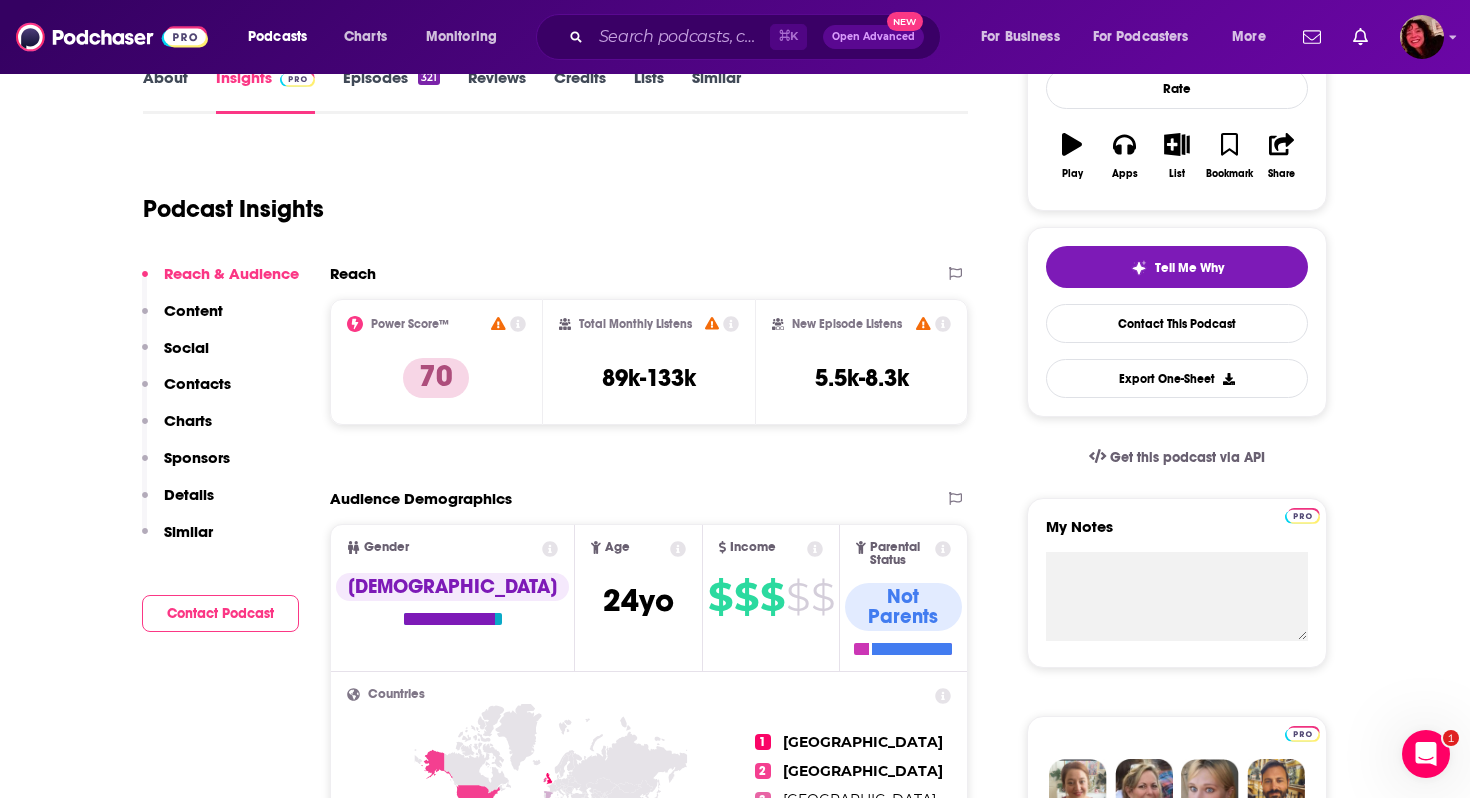 scroll, scrollTop: 0, scrollLeft: 0, axis: both 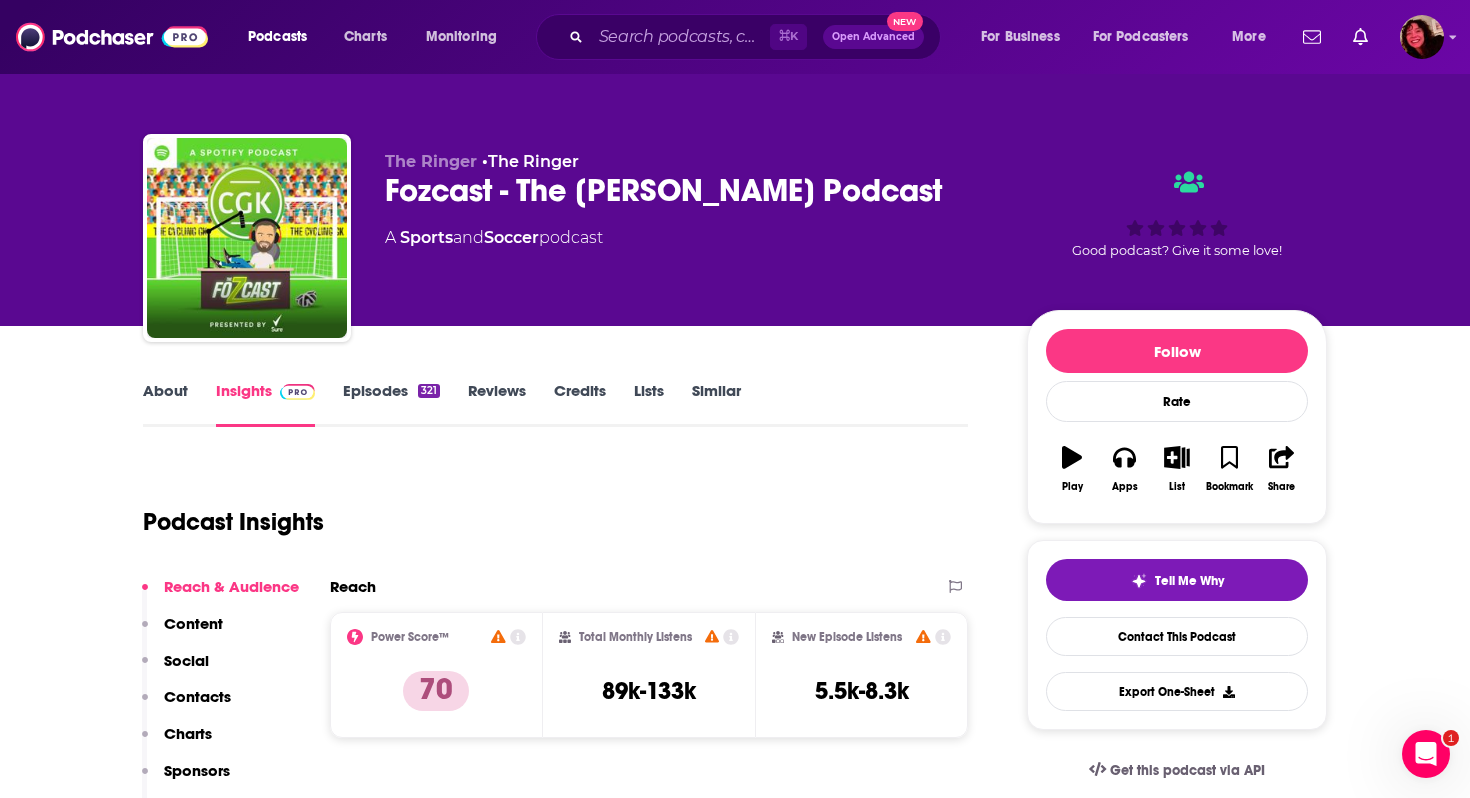 click on "About" at bounding box center [165, 404] 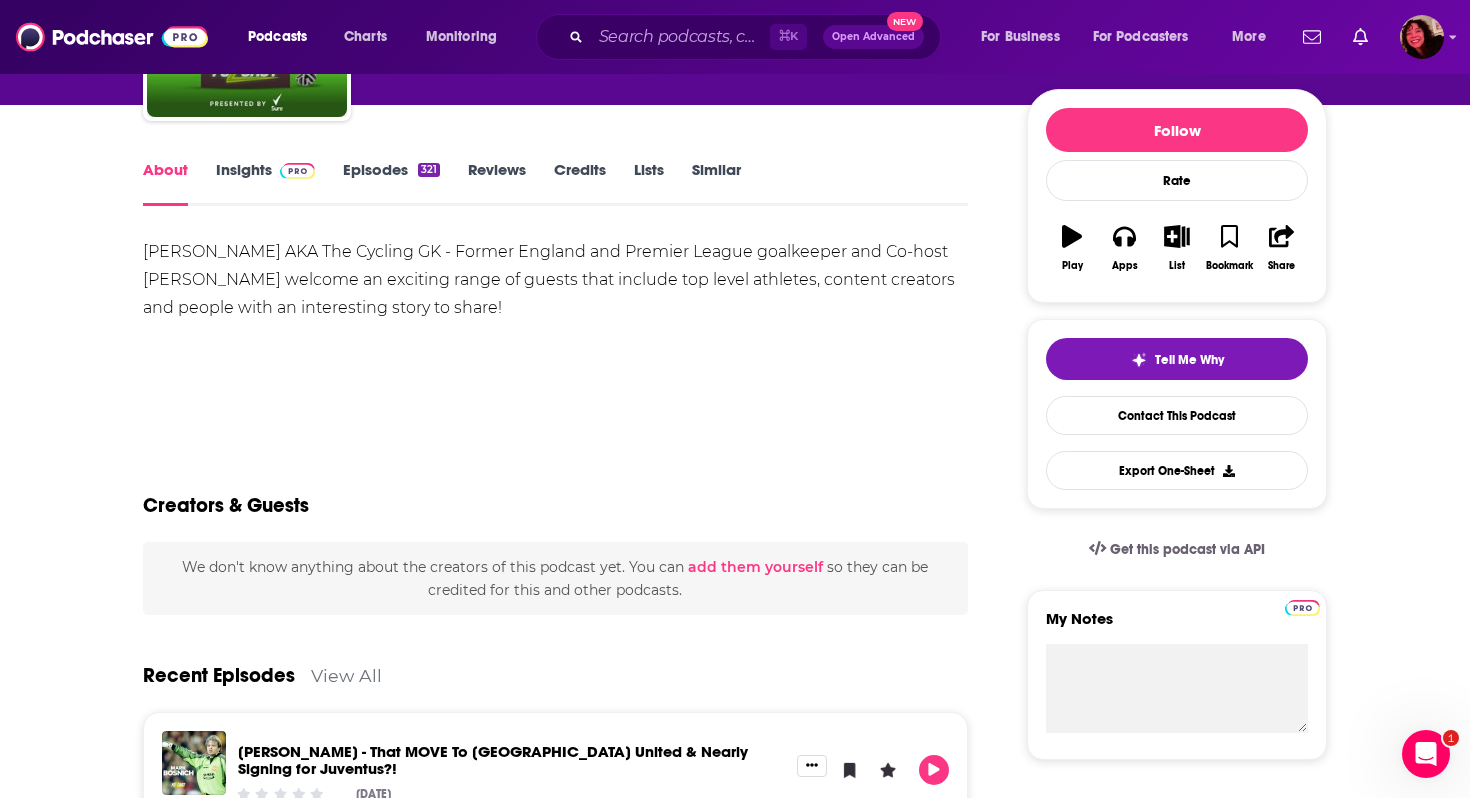 scroll, scrollTop: 0, scrollLeft: 0, axis: both 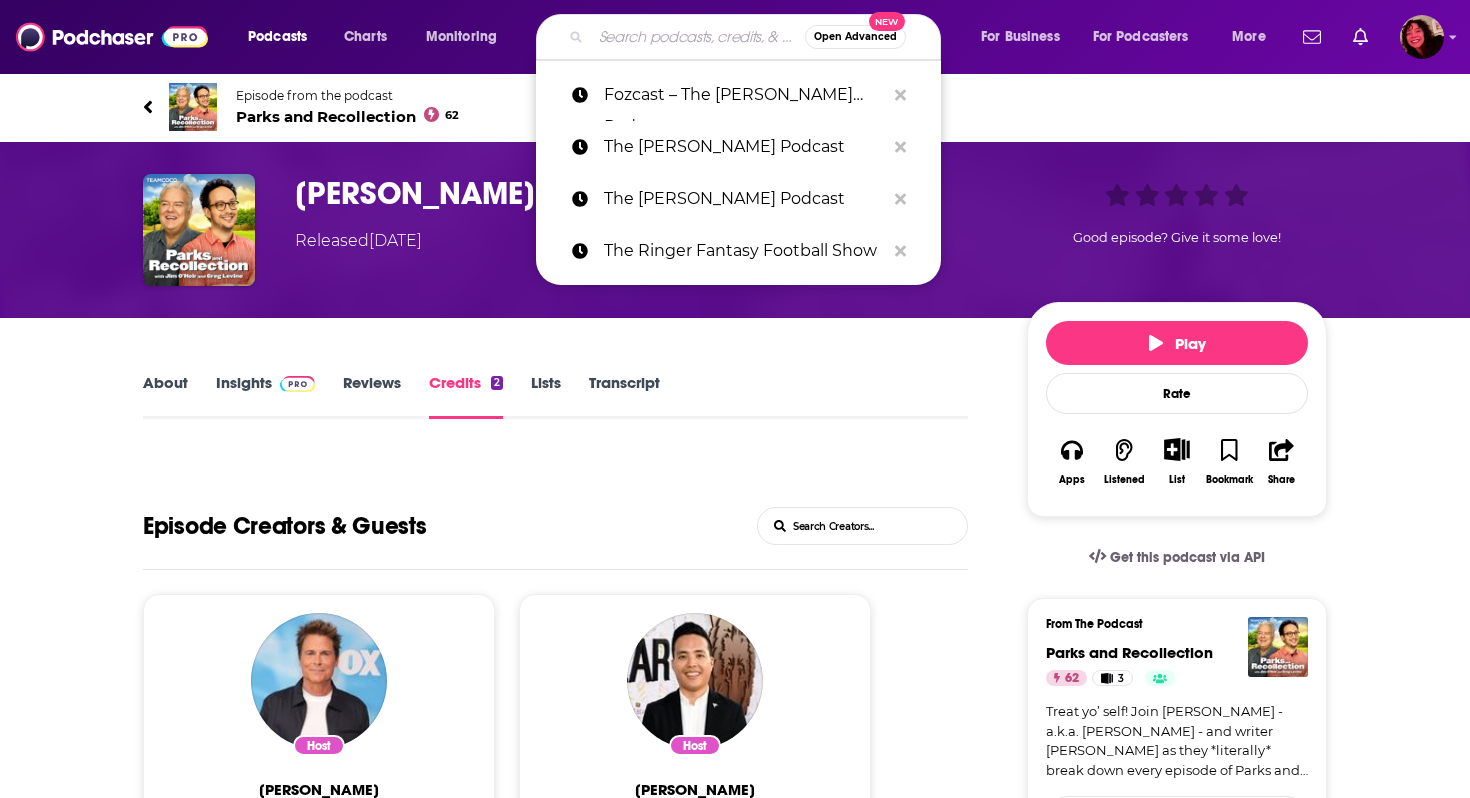 click at bounding box center (698, 37) 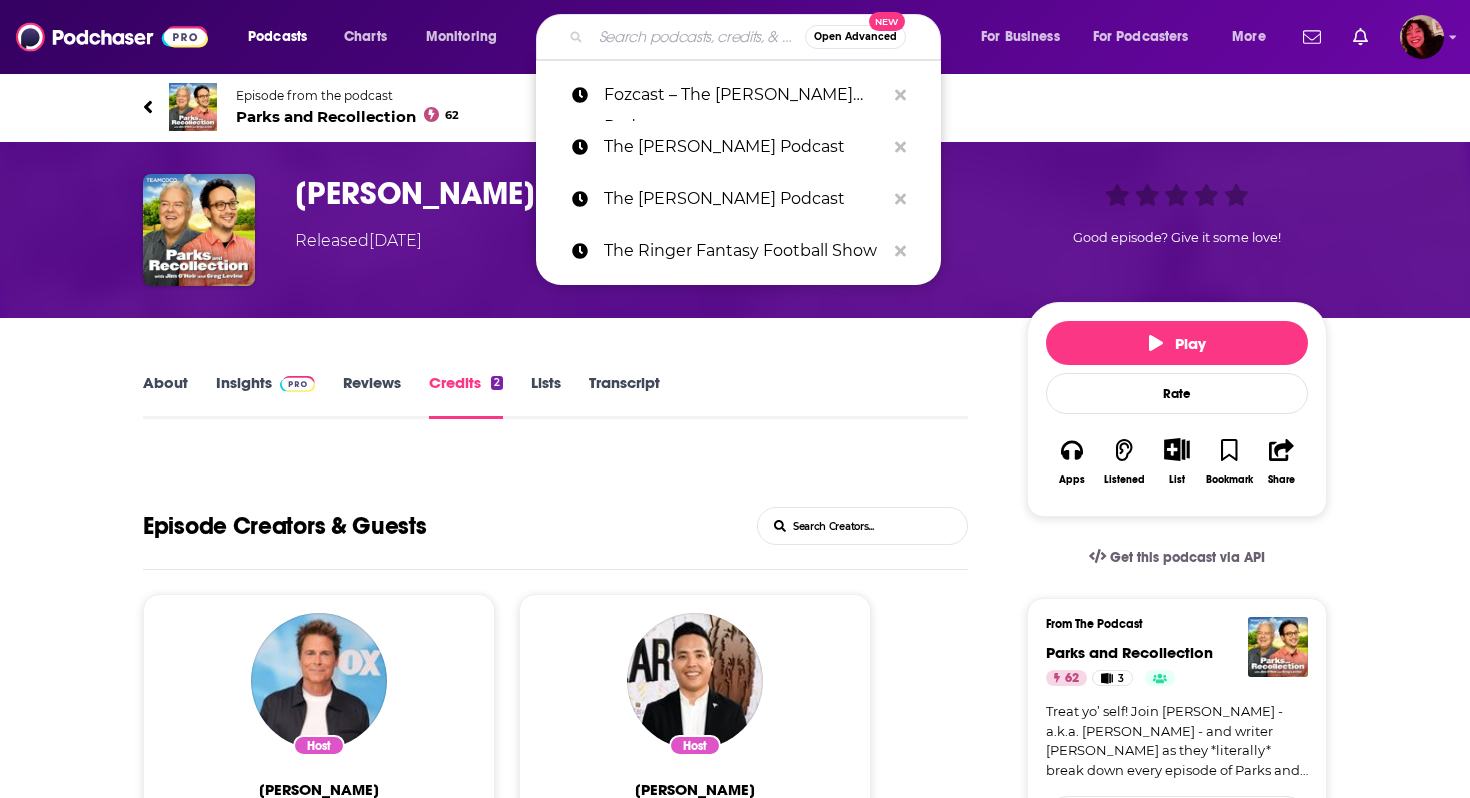 type on "Crossways – A Women’s Football Show With [PERSON_NAME] and [PERSON_NAME]" 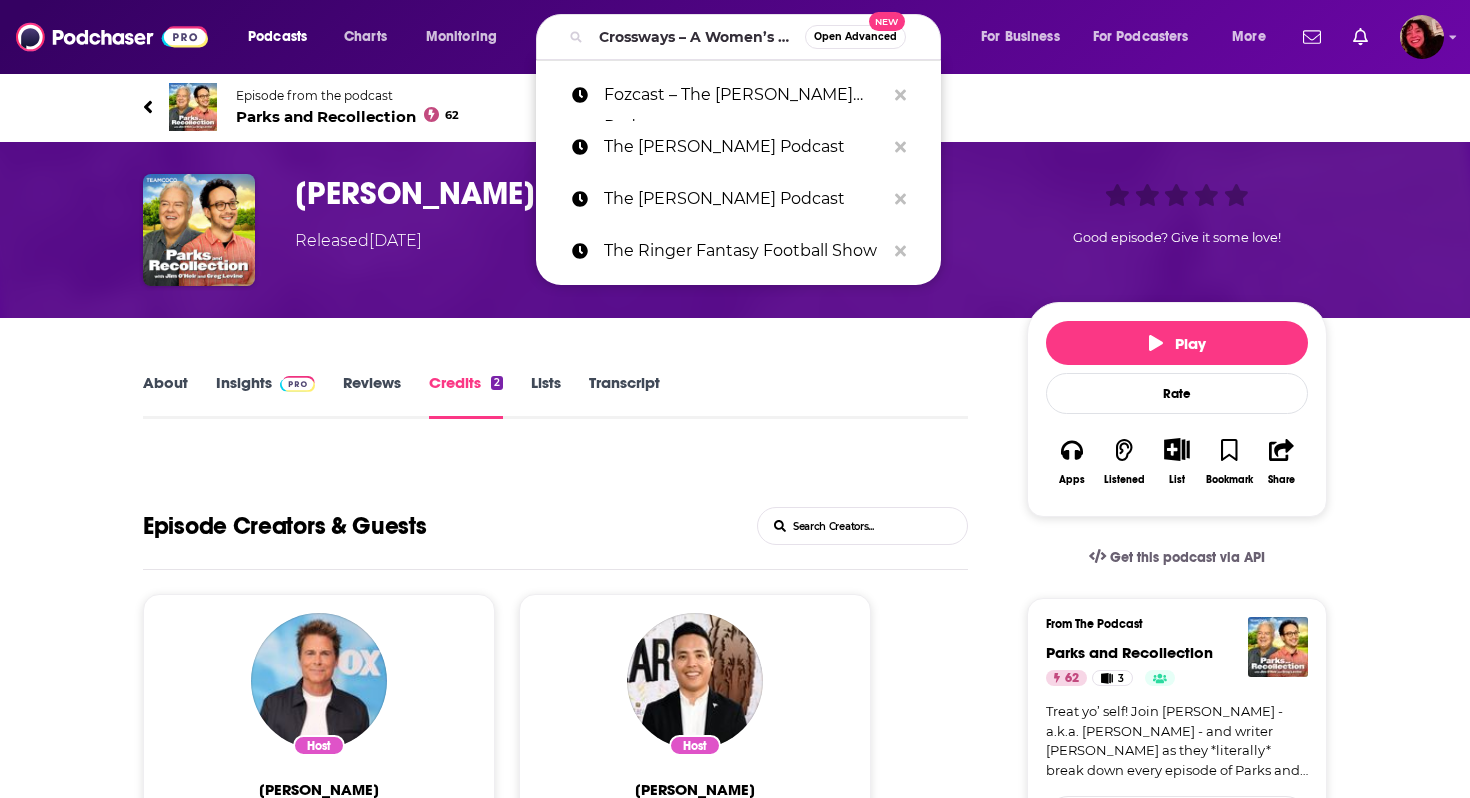 scroll, scrollTop: 0, scrollLeft: 0, axis: both 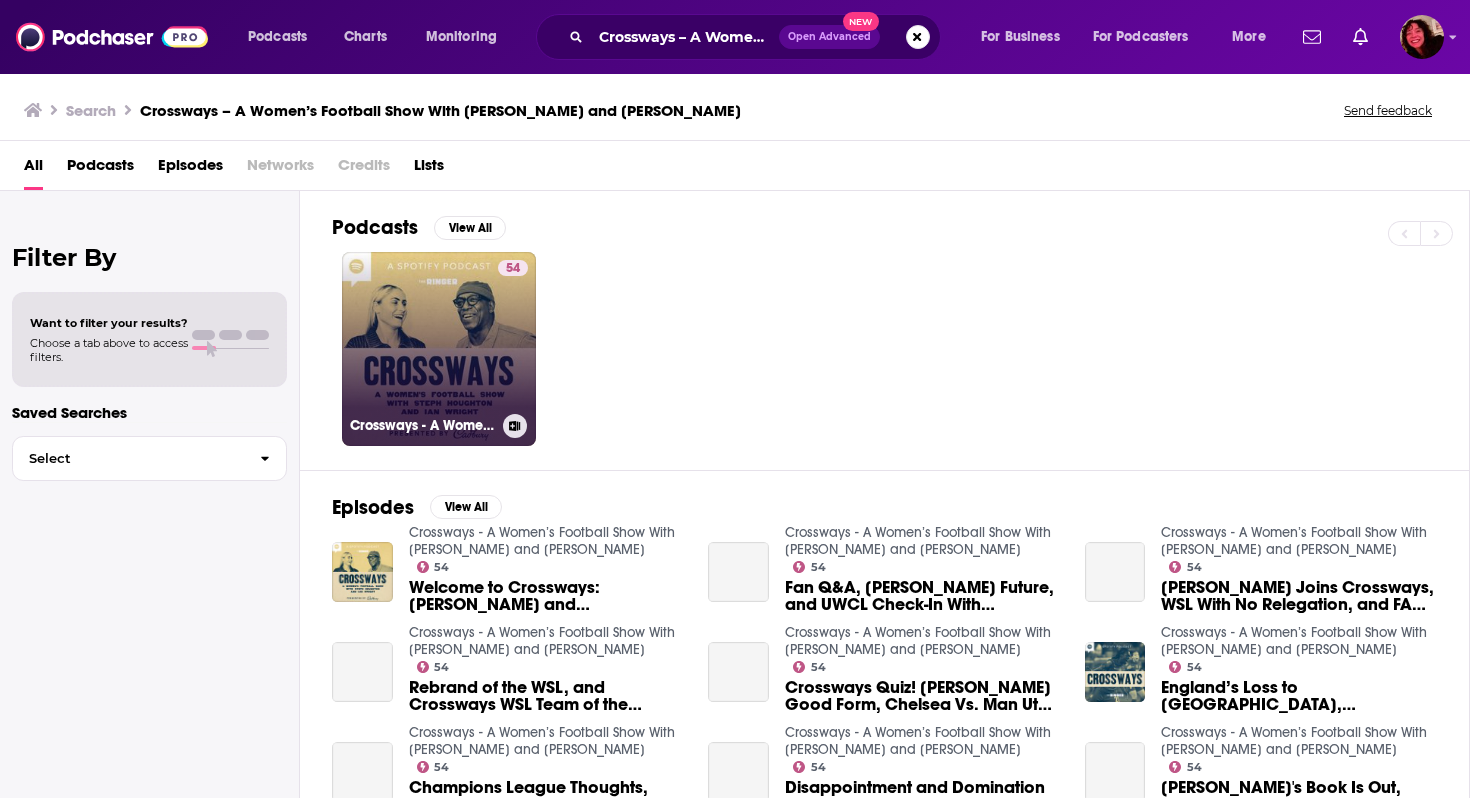 click on "54 Crossways - A Women’s Football Show With Steph Houghton and Ian Wright" at bounding box center [439, 349] 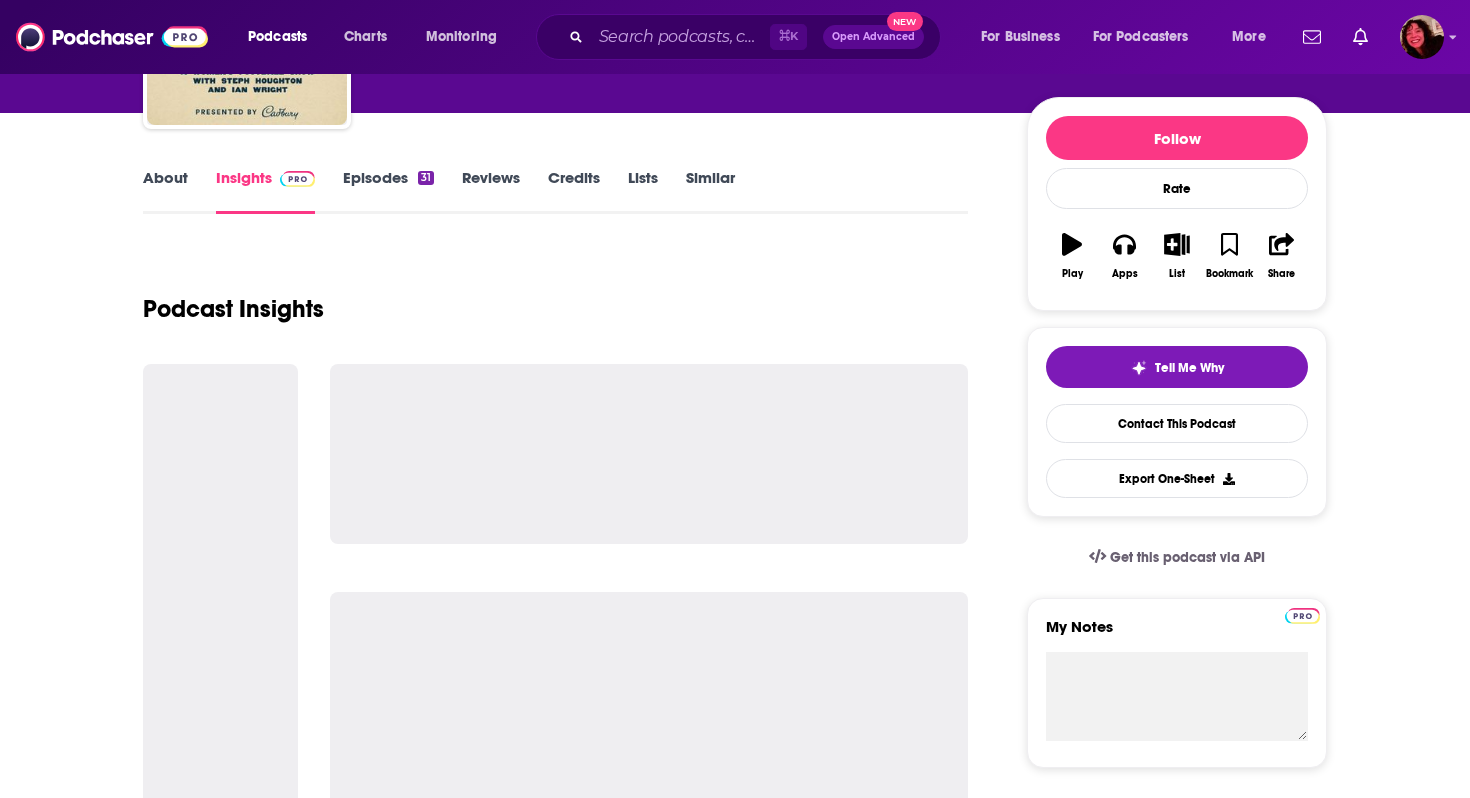 scroll, scrollTop: 247, scrollLeft: 0, axis: vertical 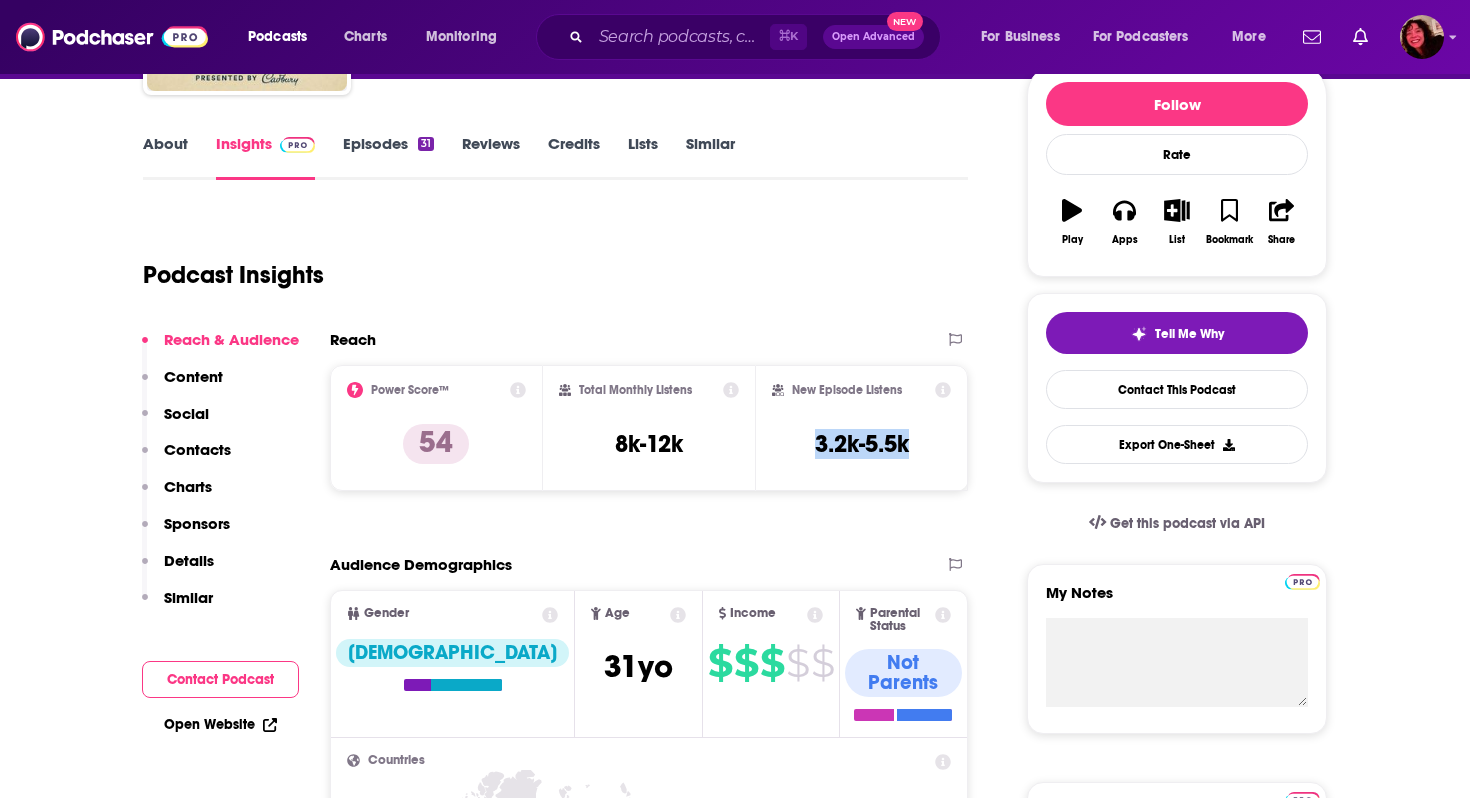 drag, startPoint x: 801, startPoint y: 444, endPoint x: 915, endPoint y: 444, distance: 114 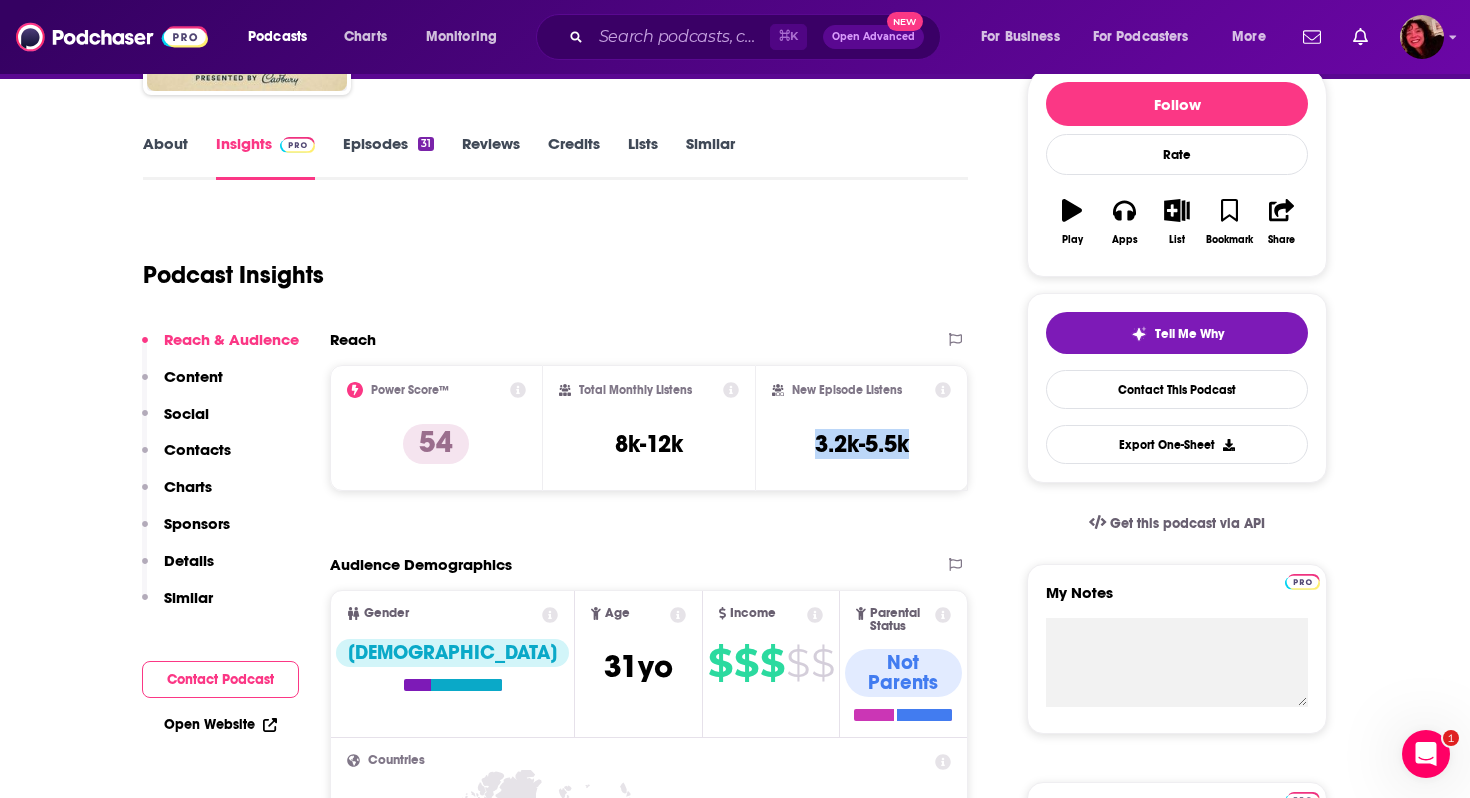 scroll, scrollTop: 0, scrollLeft: 0, axis: both 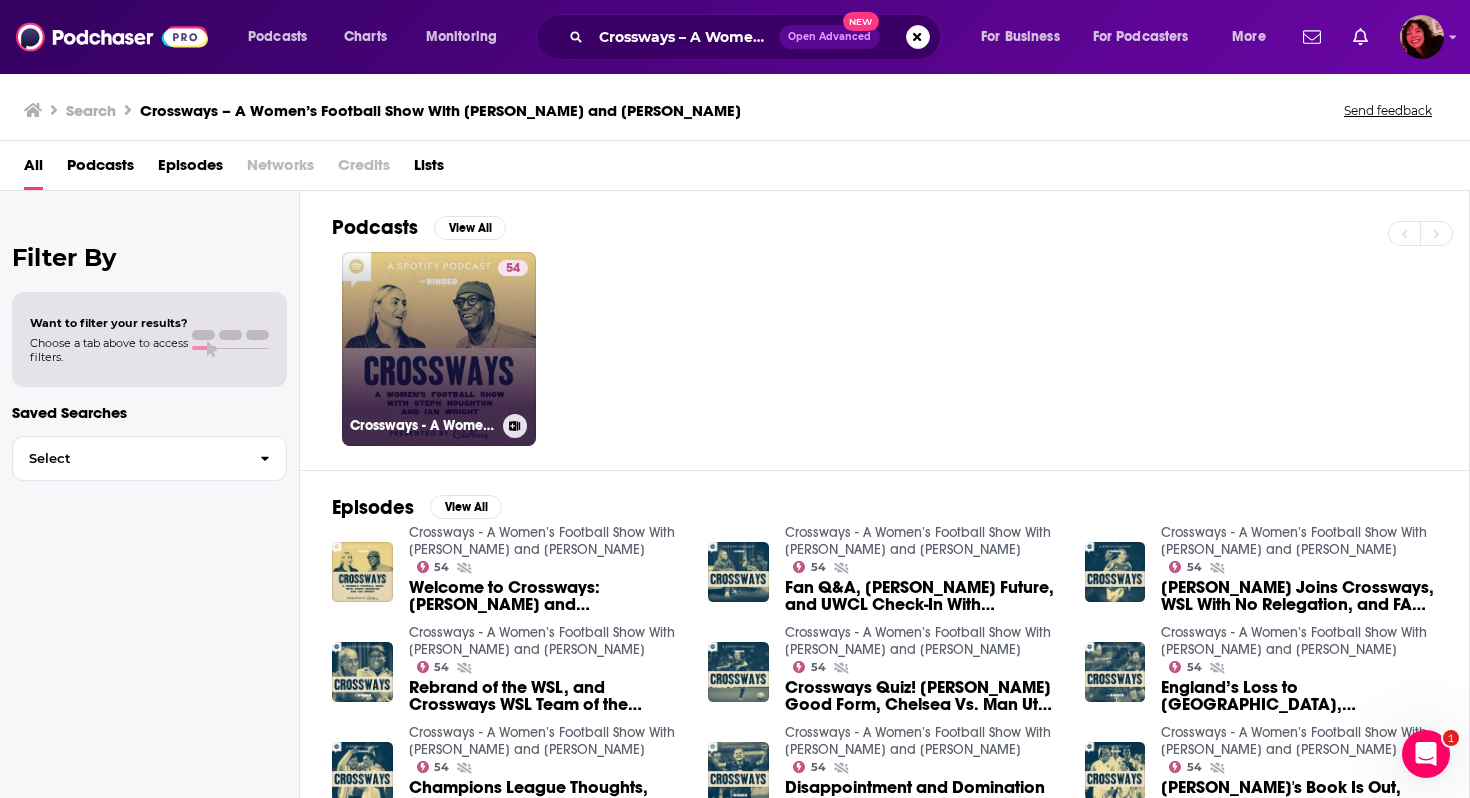 click on "54 Crossways - A Women’s Football Show With Steph Houghton and Ian Wright" at bounding box center [439, 349] 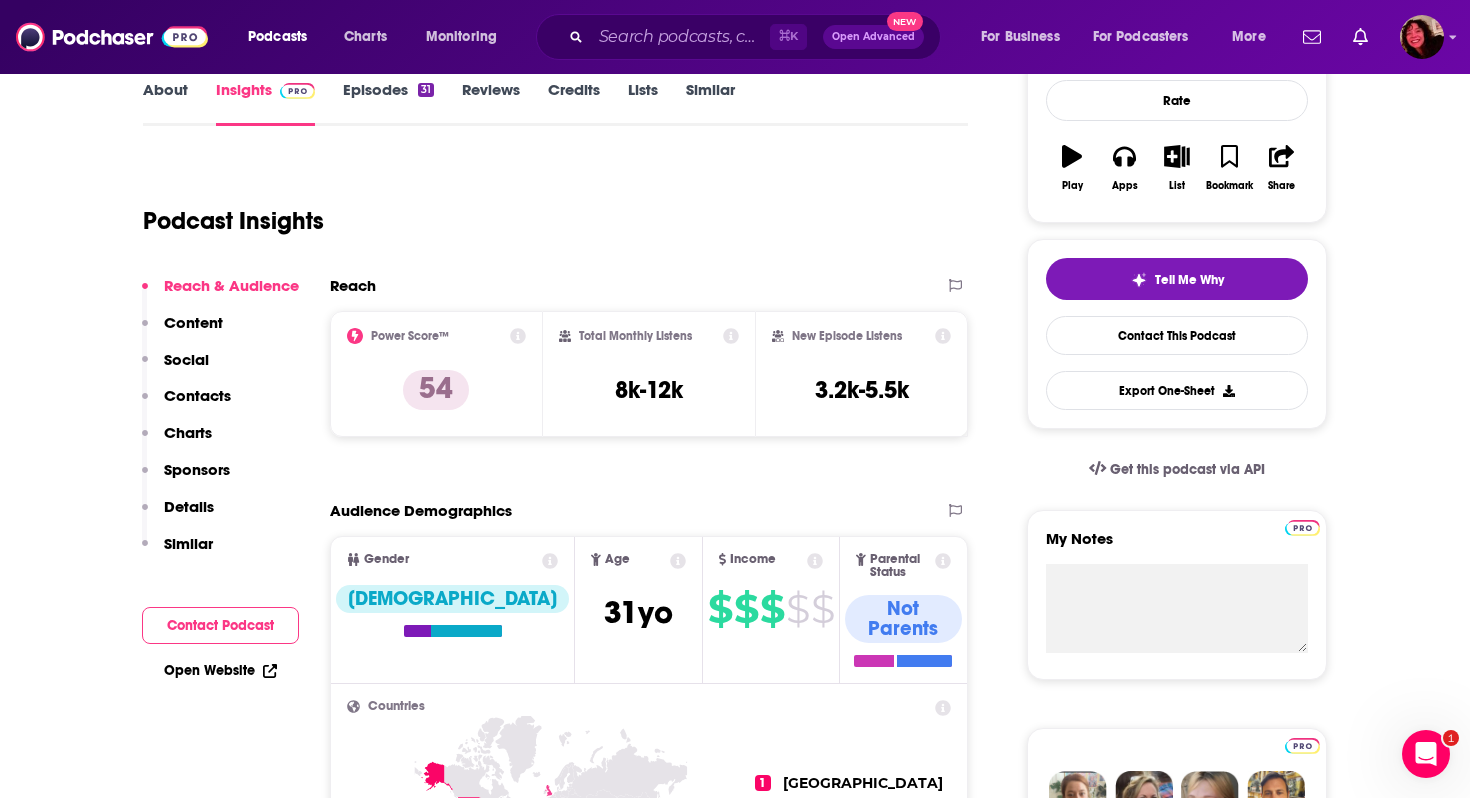 scroll, scrollTop: 304, scrollLeft: 0, axis: vertical 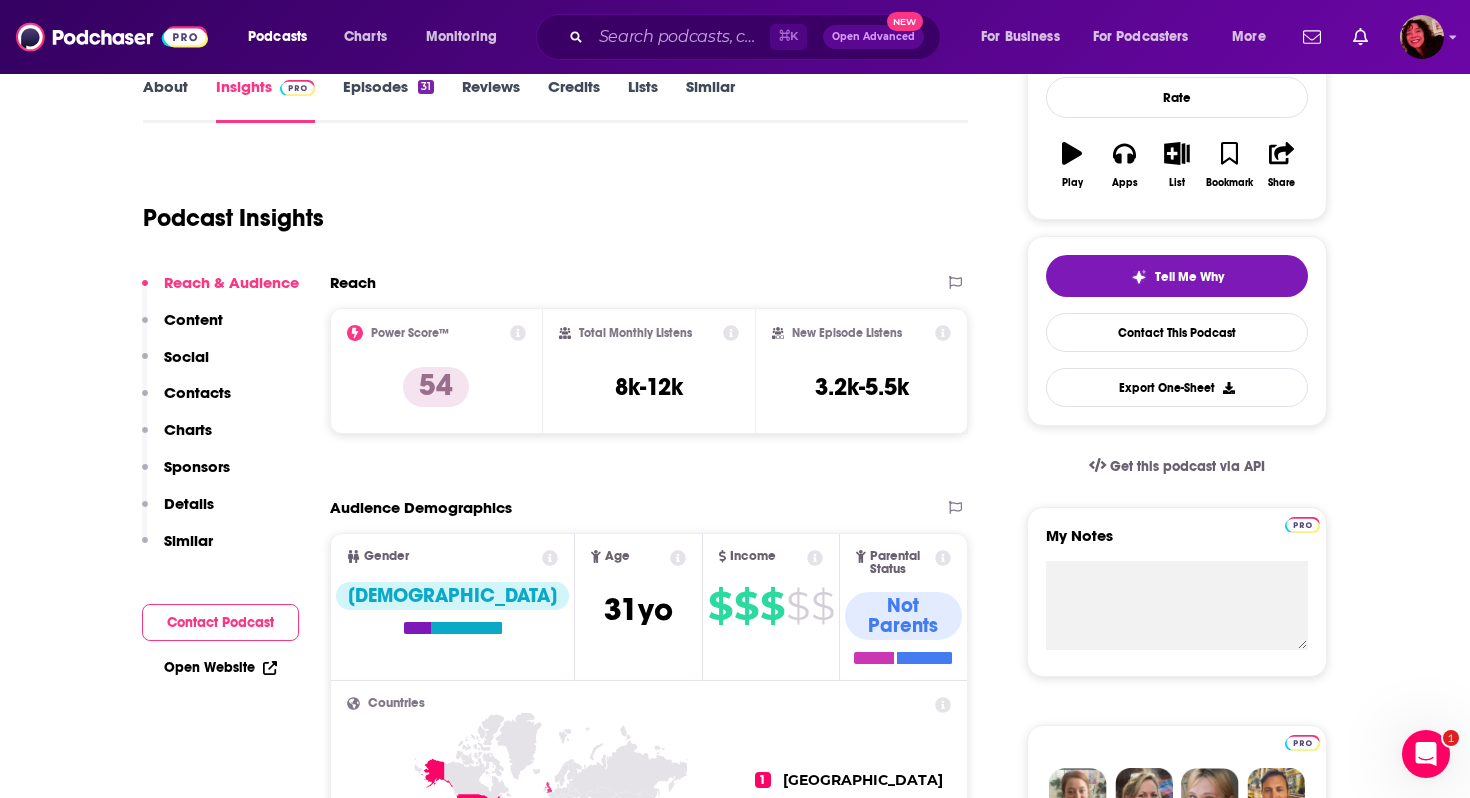 click on "About" at bounding box center (165, 100) 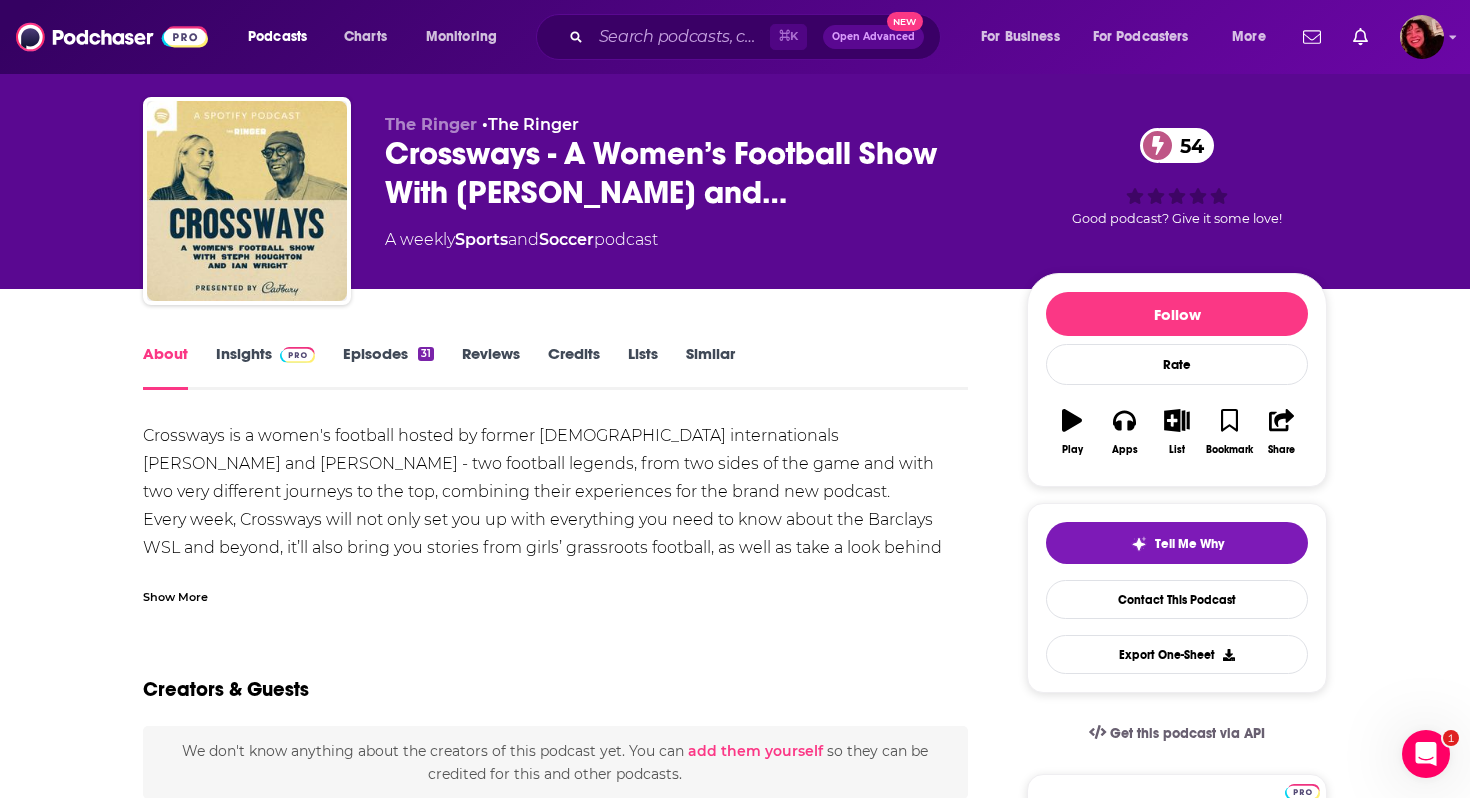 scroll, scrollTop: 0, scrollLeft: 0, axis: both 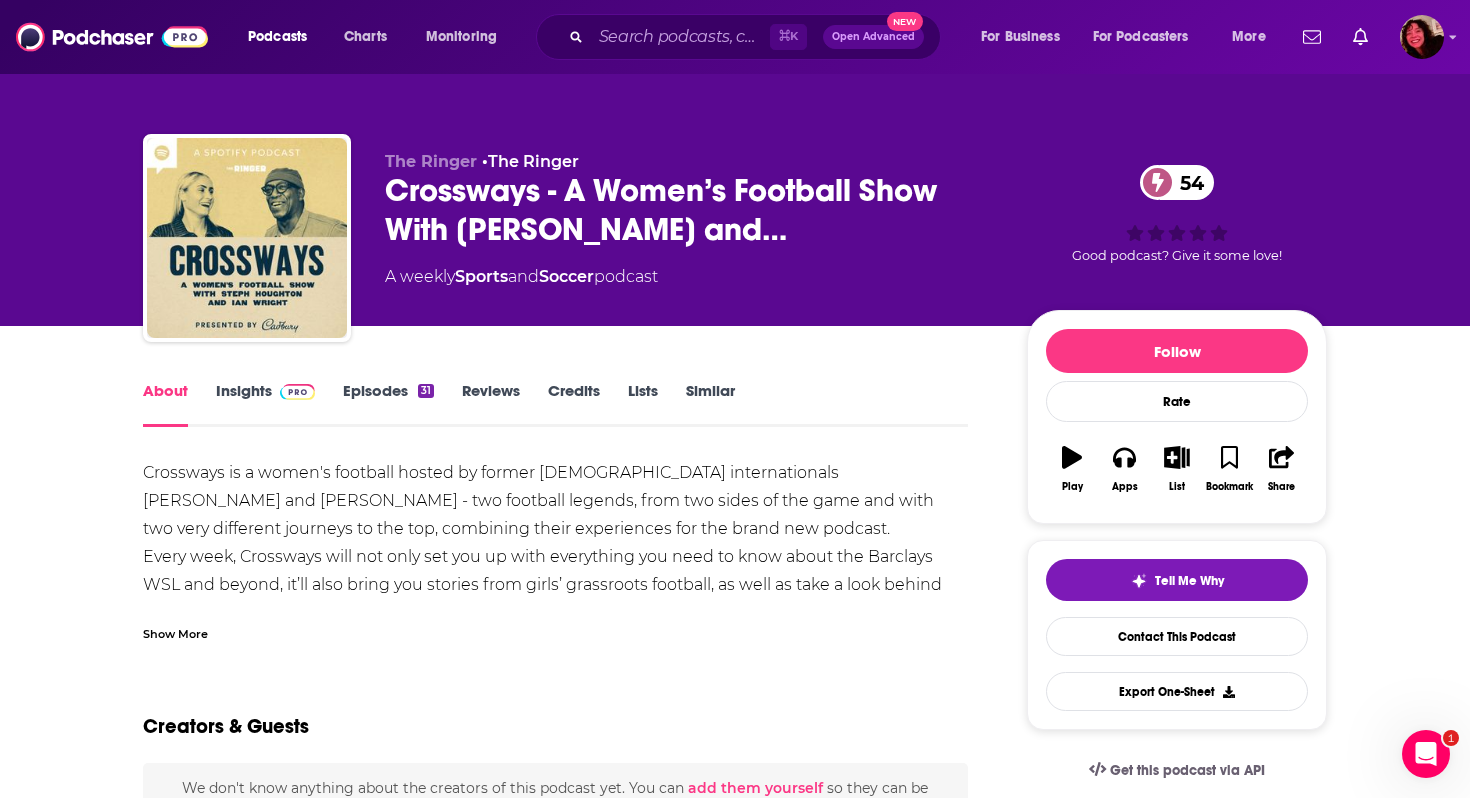 click on "Insights" at bounding box center (265, 404) 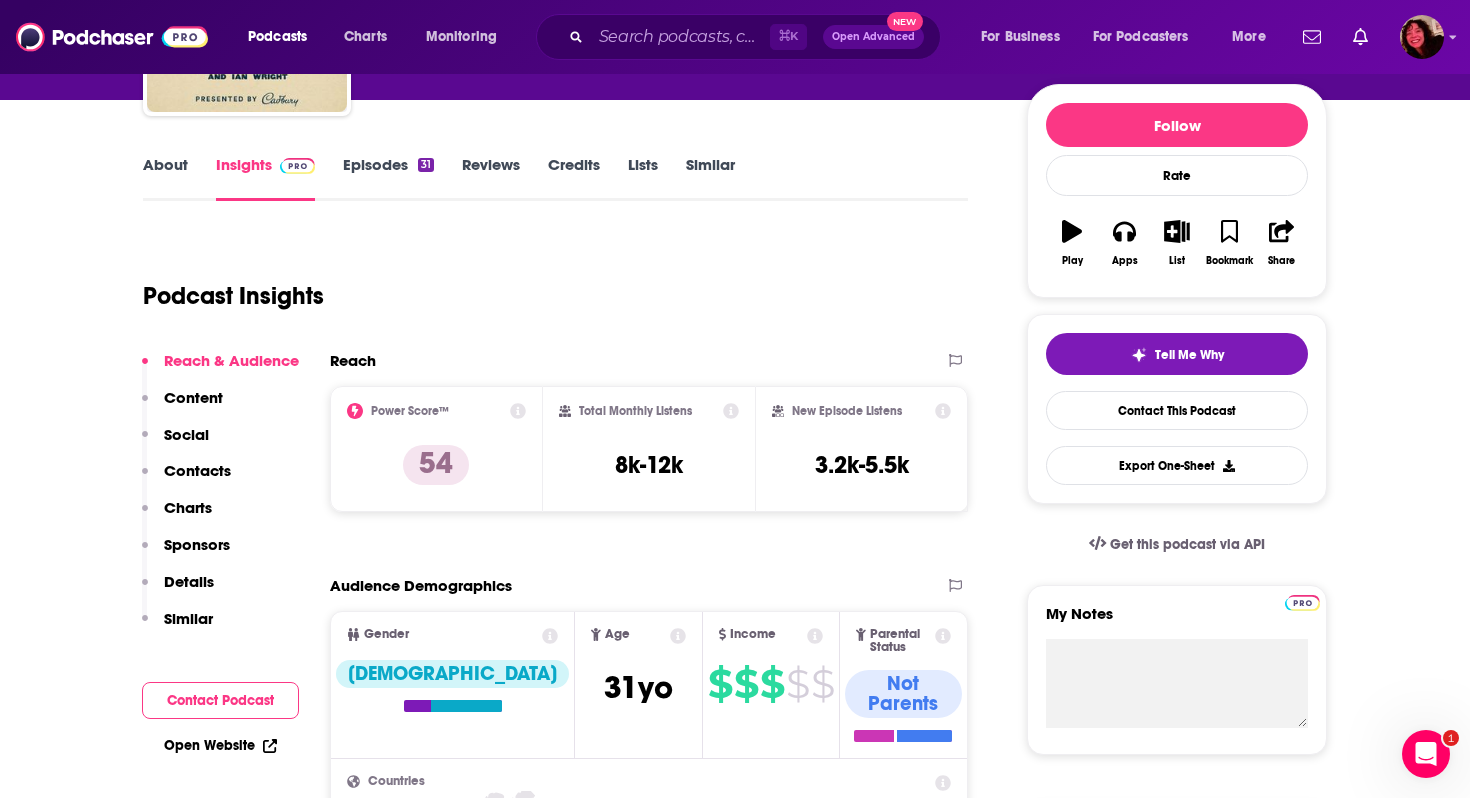 scroll, scrollTop: 555, scrollLeft: 0, axis: vertical 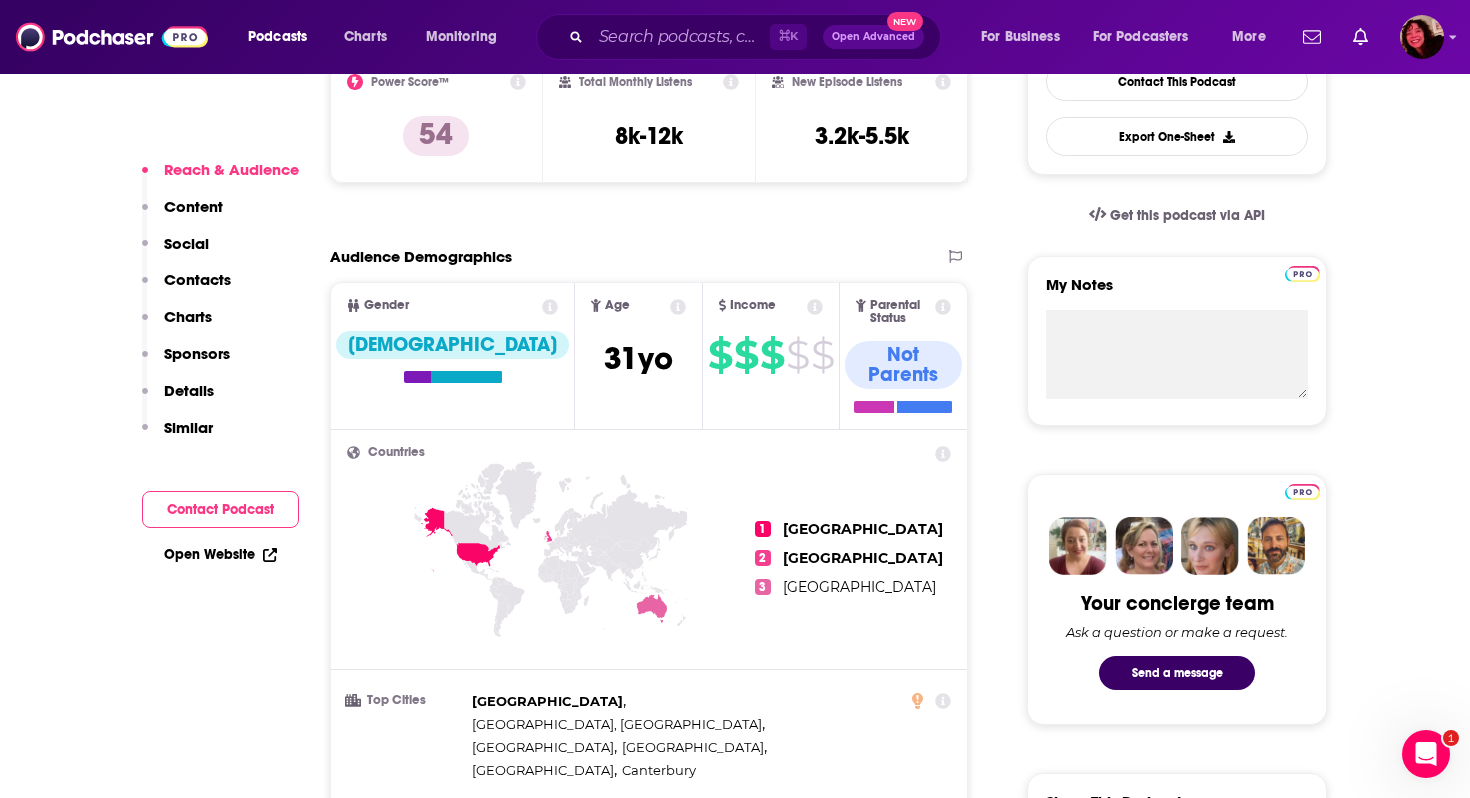 click on "Open Website" at bounding box center (220, 554) 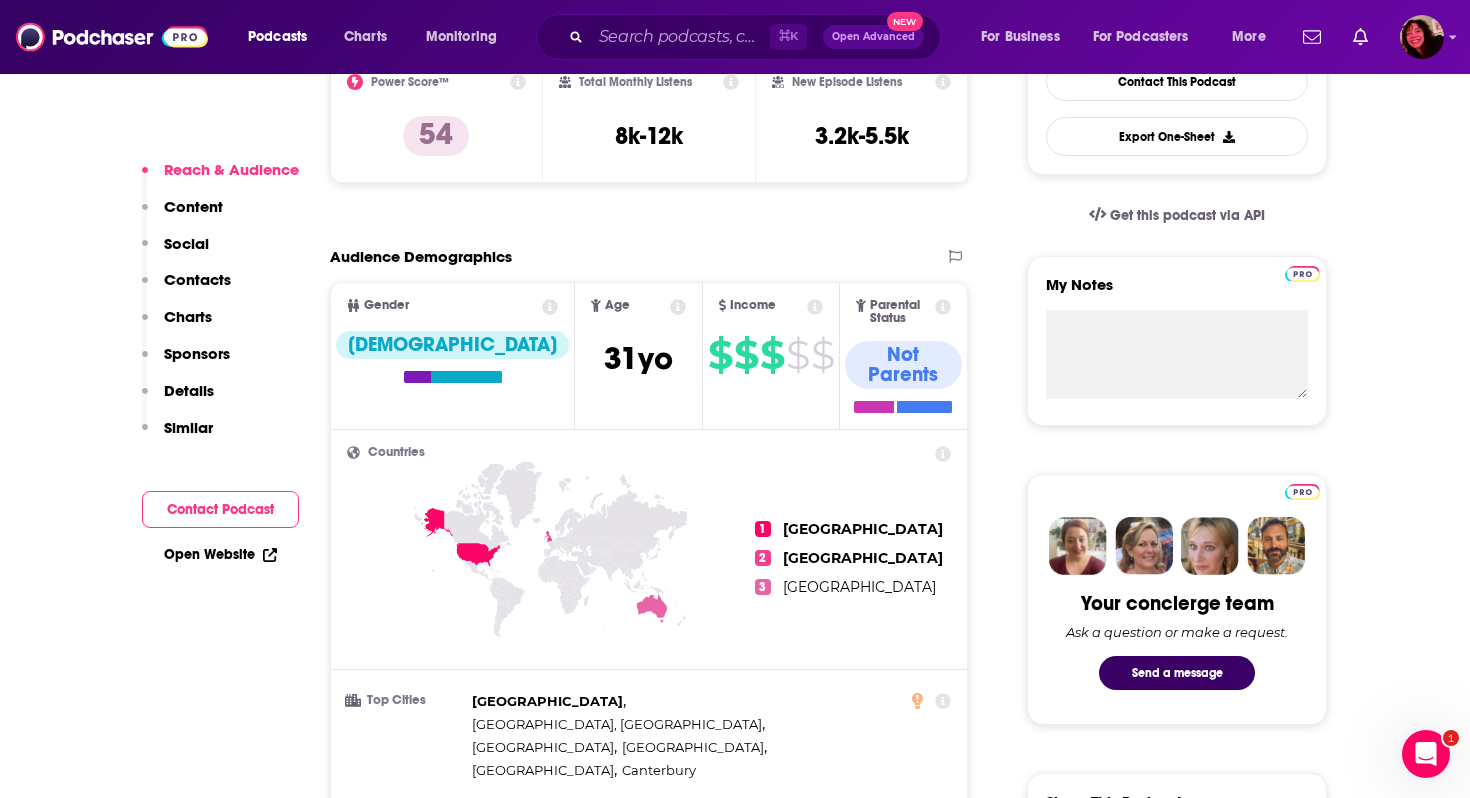 click on "Contacts" at bounding box center (197, 279) 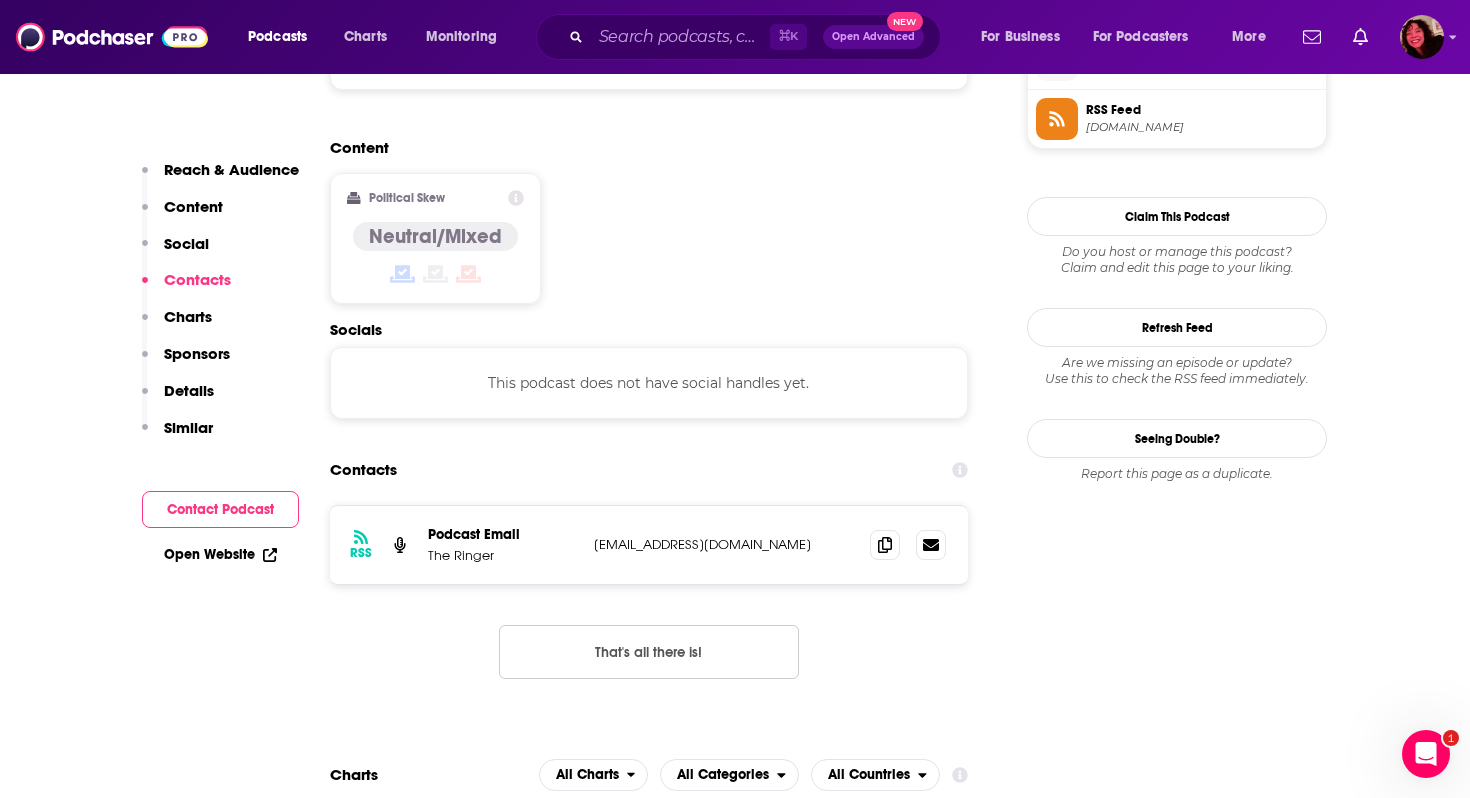 scroll, scrollTop: 1564, scrollLeft: 0, axis: vertical 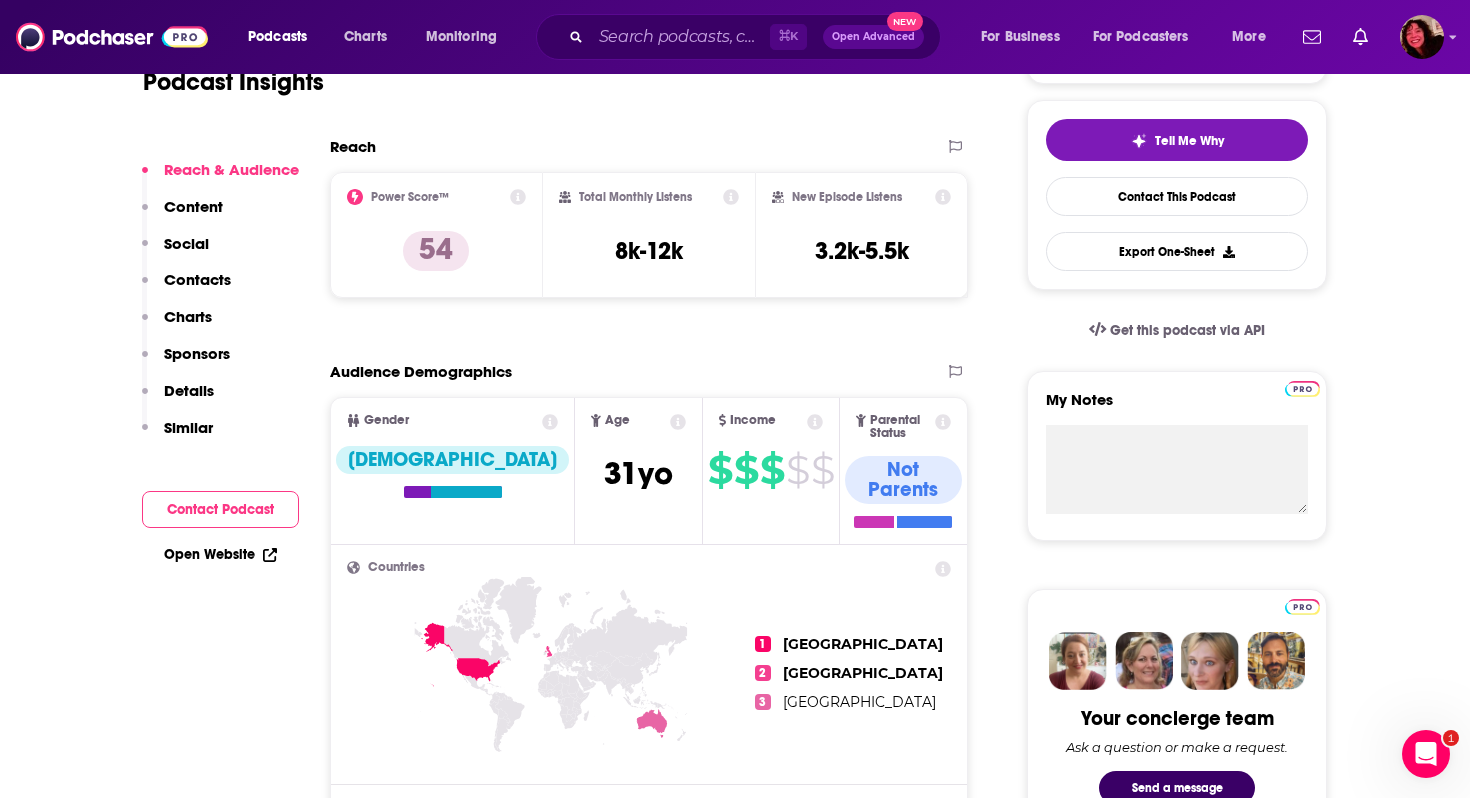 click on "Contacts" at bounding box center [197, 279] 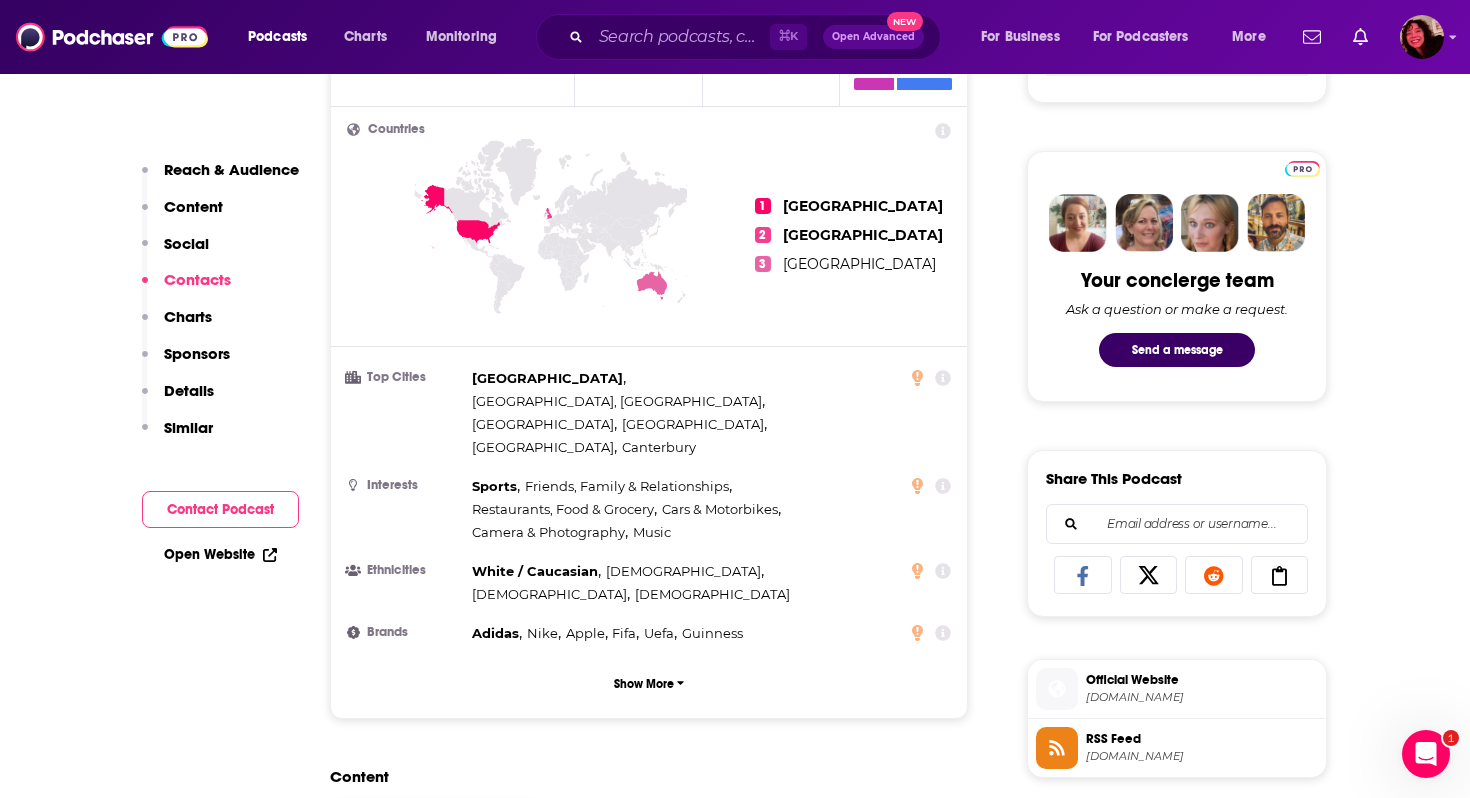scroll, scrollTop: 0, scrollLeft: 0, axis: both 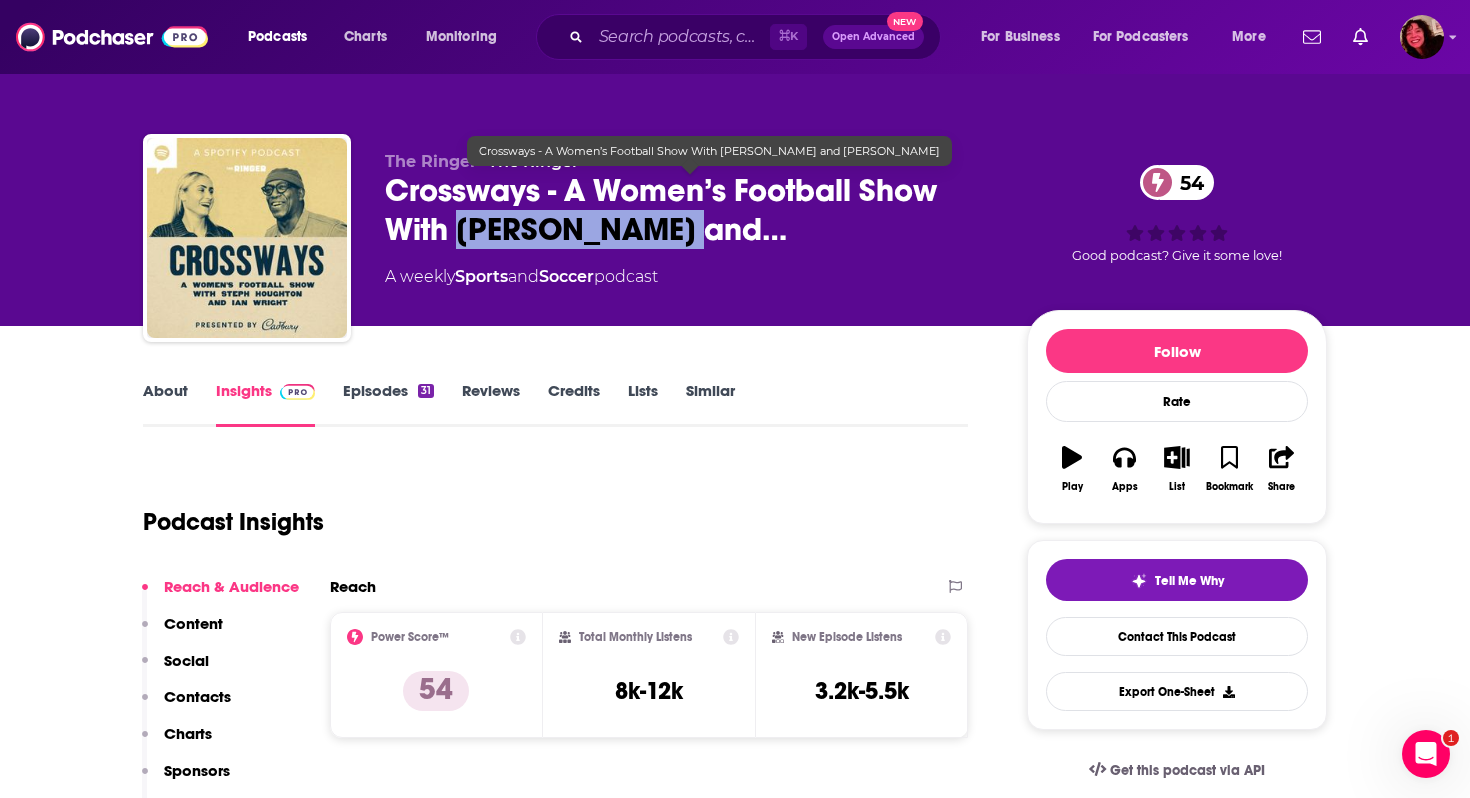 drag, startPoint x: 459, startPoint y: 233, endPoint x: 686, endPoint y: 231, distance: 227.0088 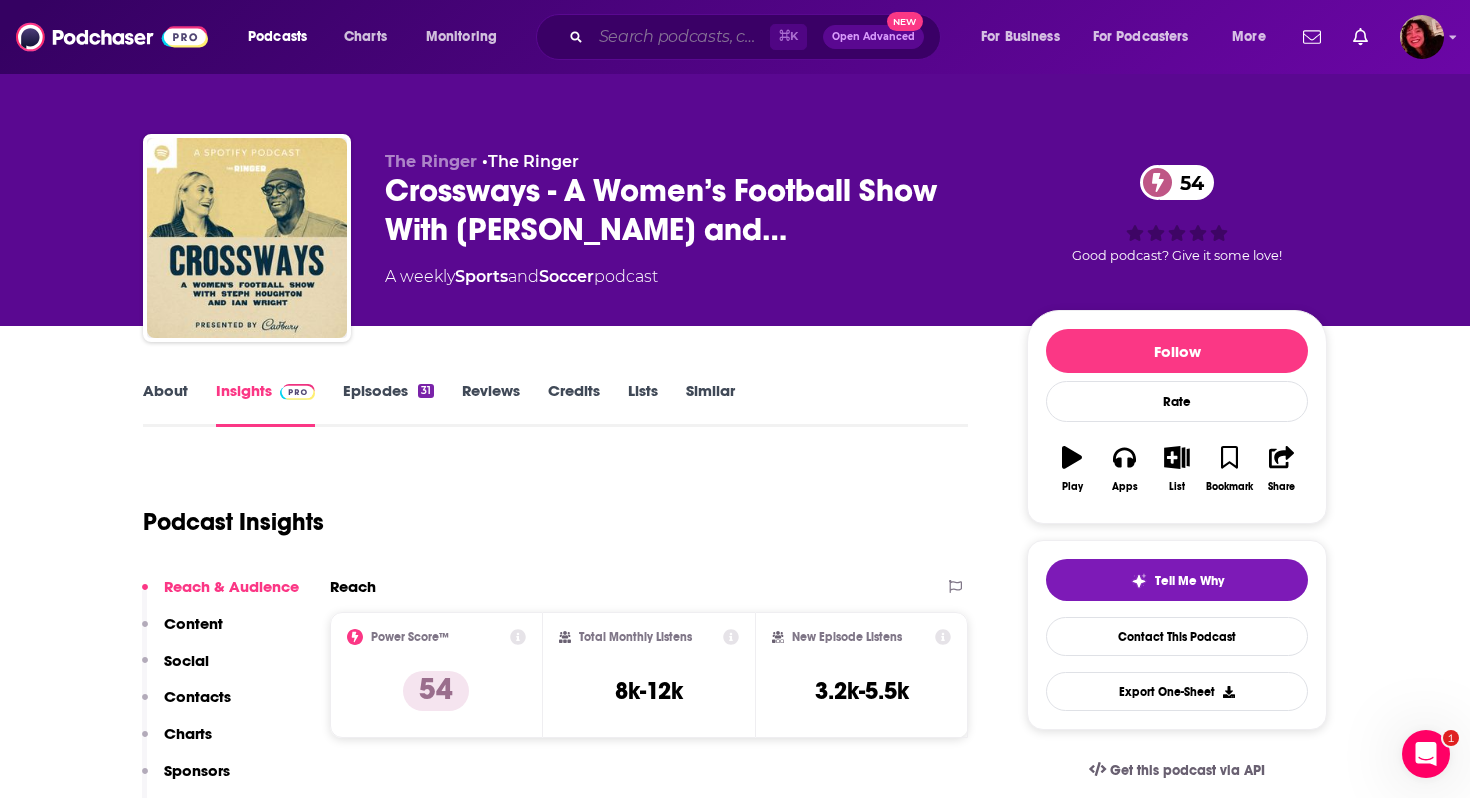 click at bounding box center (680, 37) 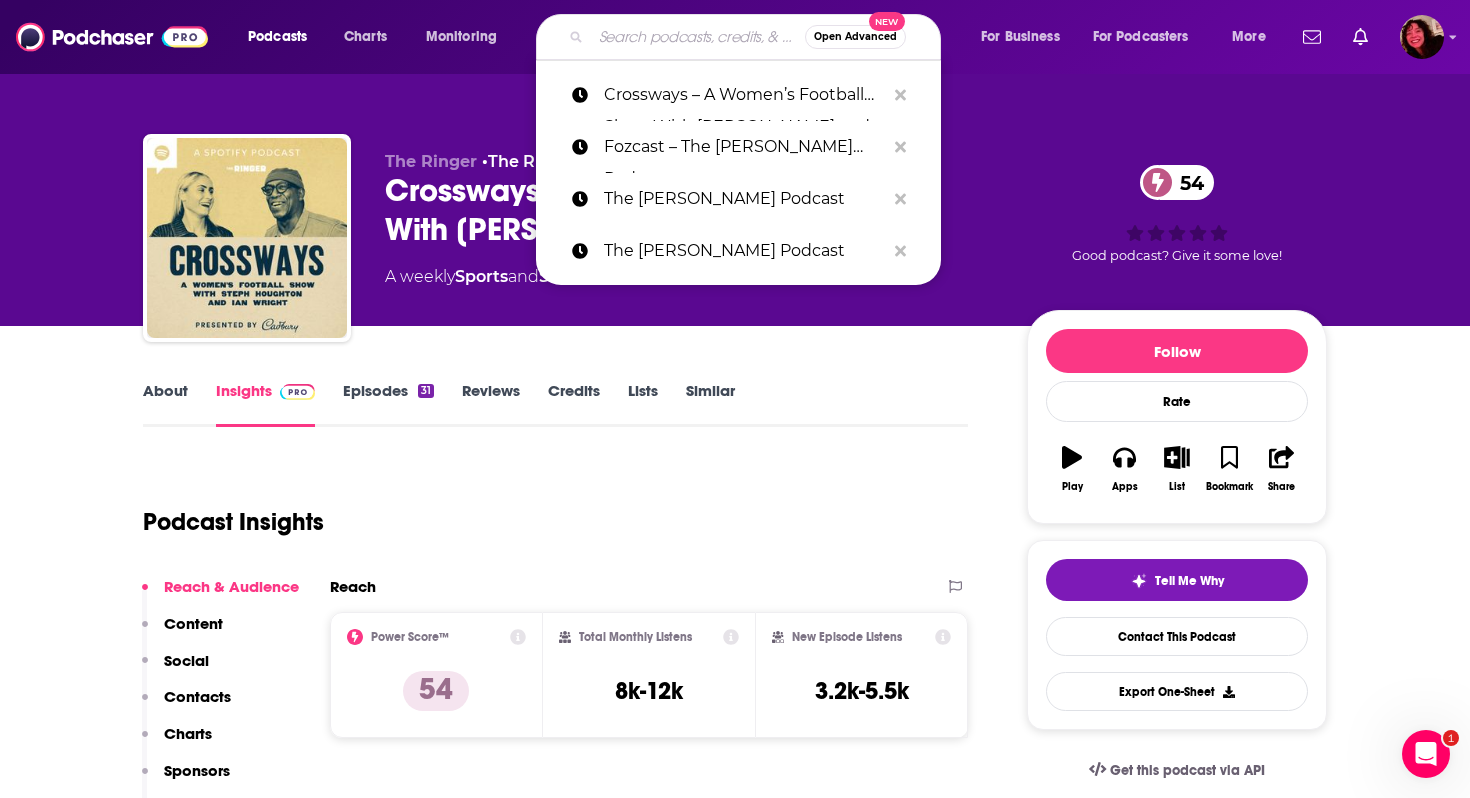 paste on "Counter Pressed with Flo-[PERSON_NAME] and Friends" 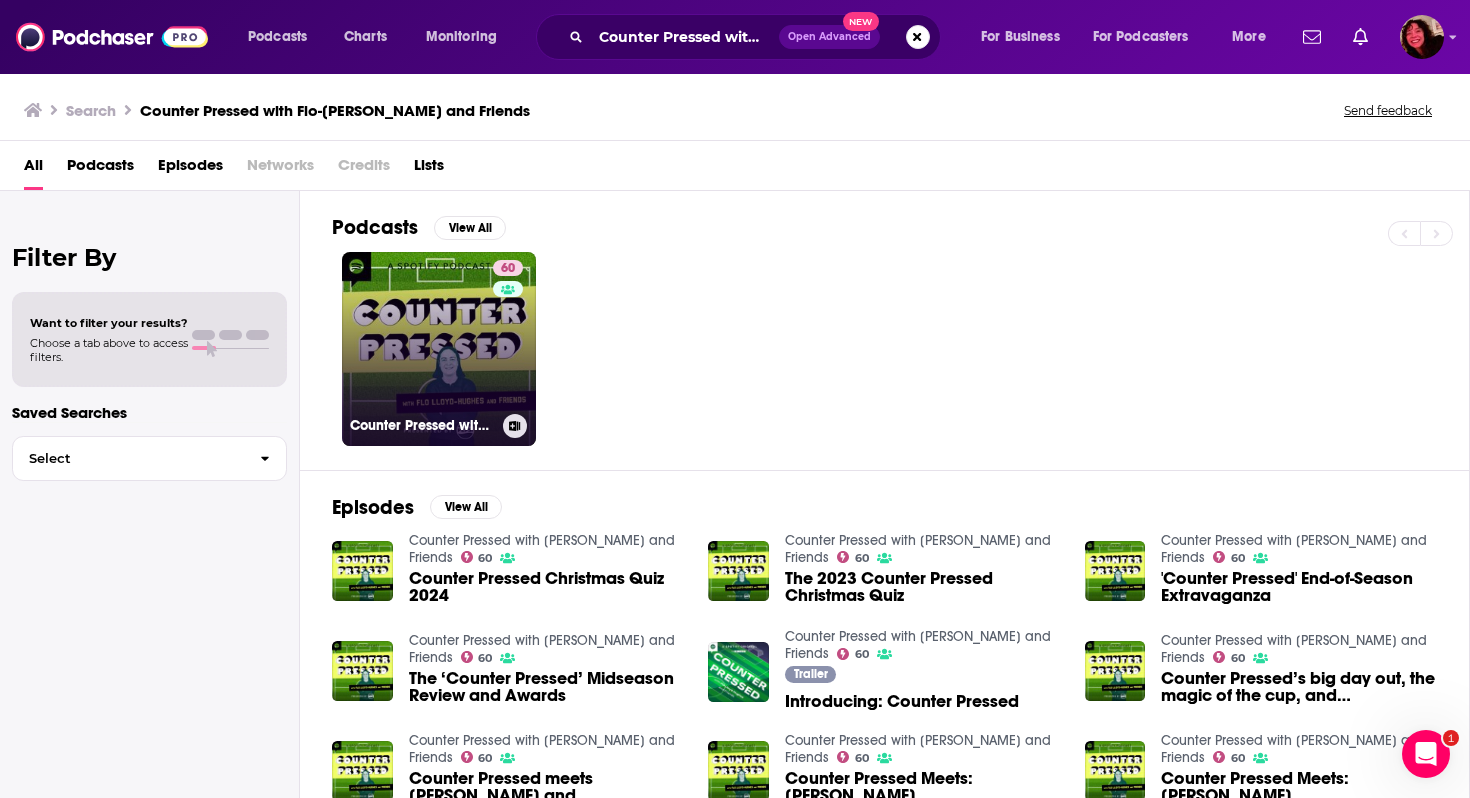 click on "60 Counter Pressed with Flo Lloyd-Hughes and Friends" at bounding box center [439, 349] 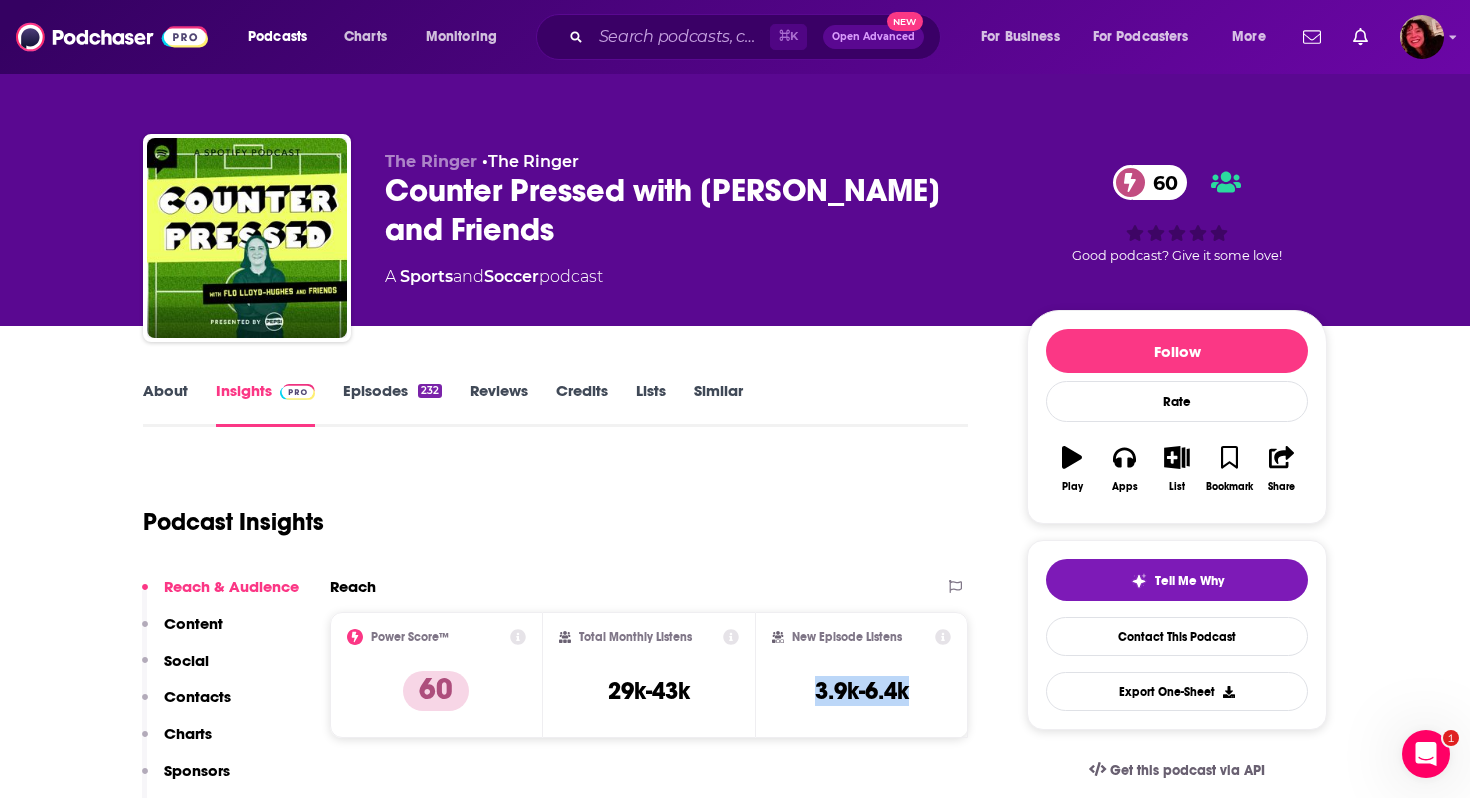 drag, startPoint x: 810, startPoint y: 699, endPoint x: 911, endPoint y: 685, distance: 101.96568 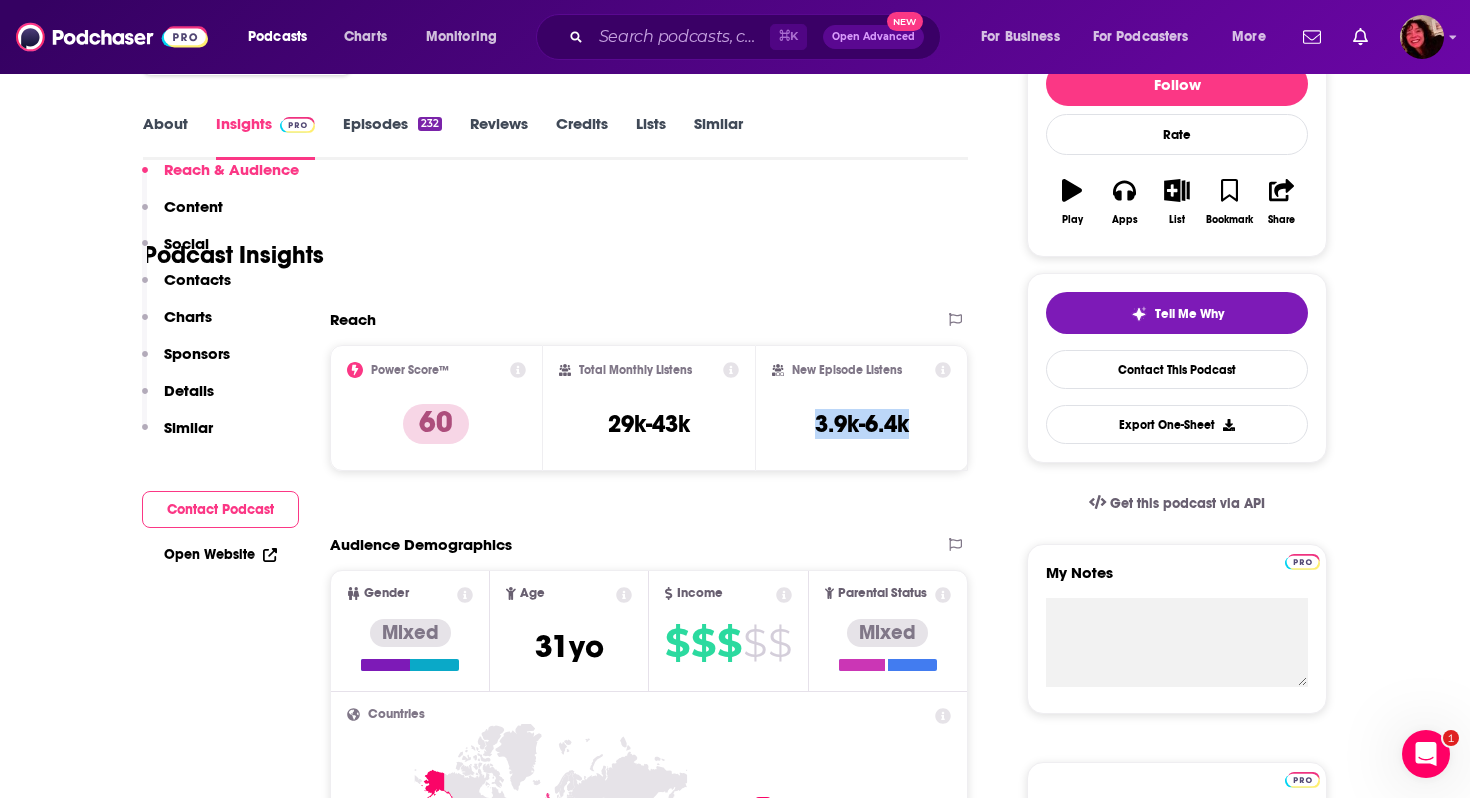 scroll, scrollTop: 425, scrollLeft: 0, axis: vertical 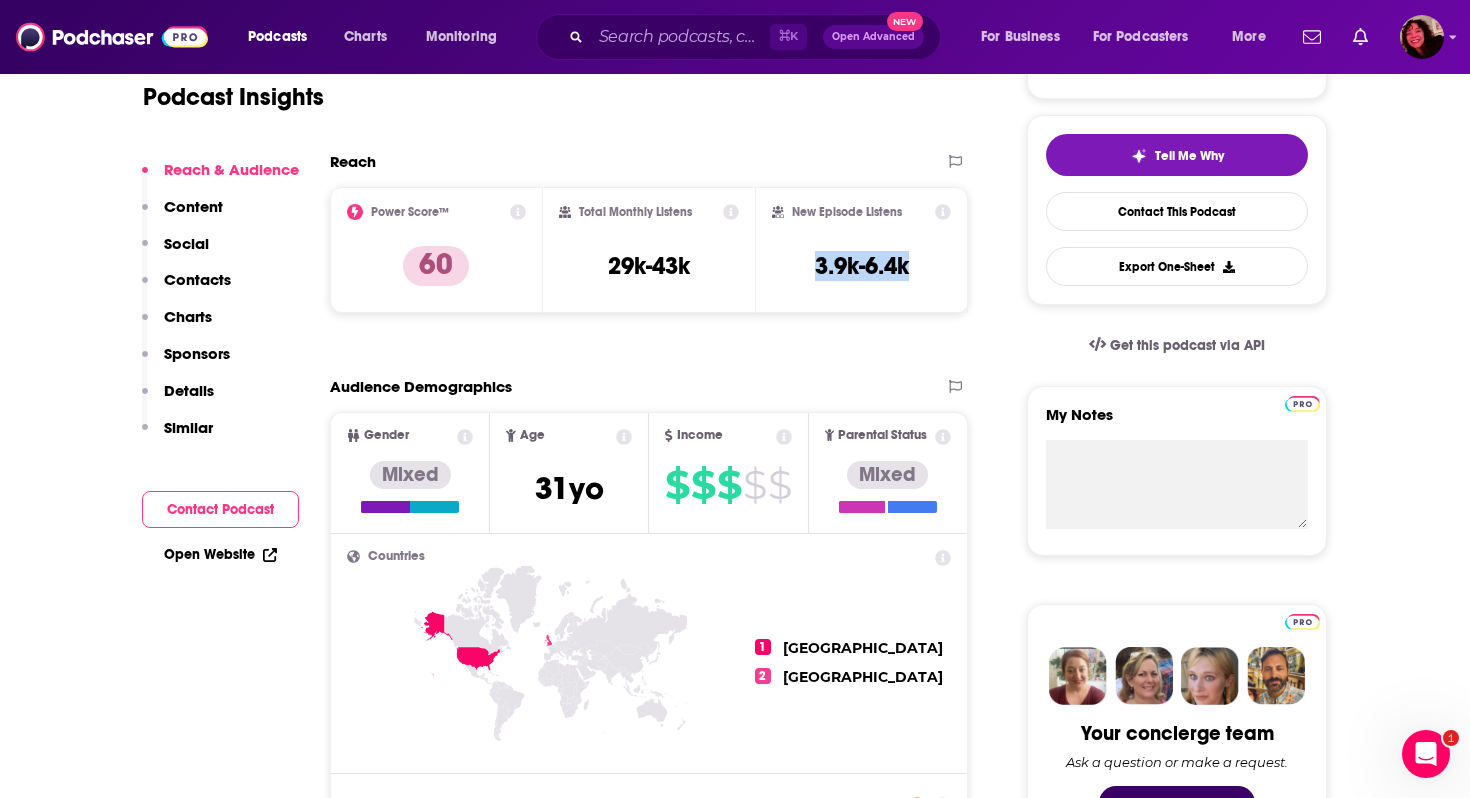 click on "Contacts" at bounding box center [197, 279] 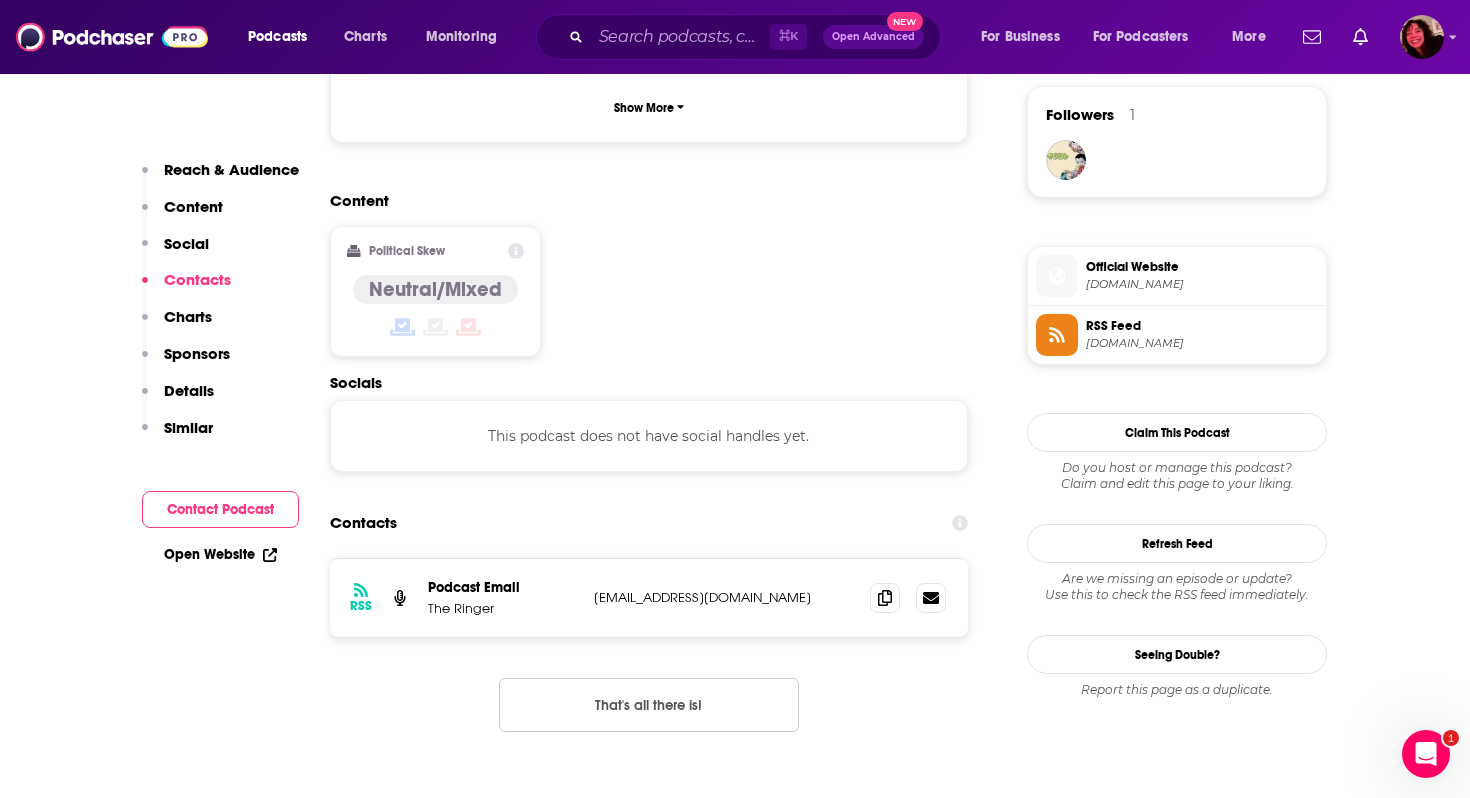 scroll, scrollTop: 1587, scrollLeft: 0, axis: vertical 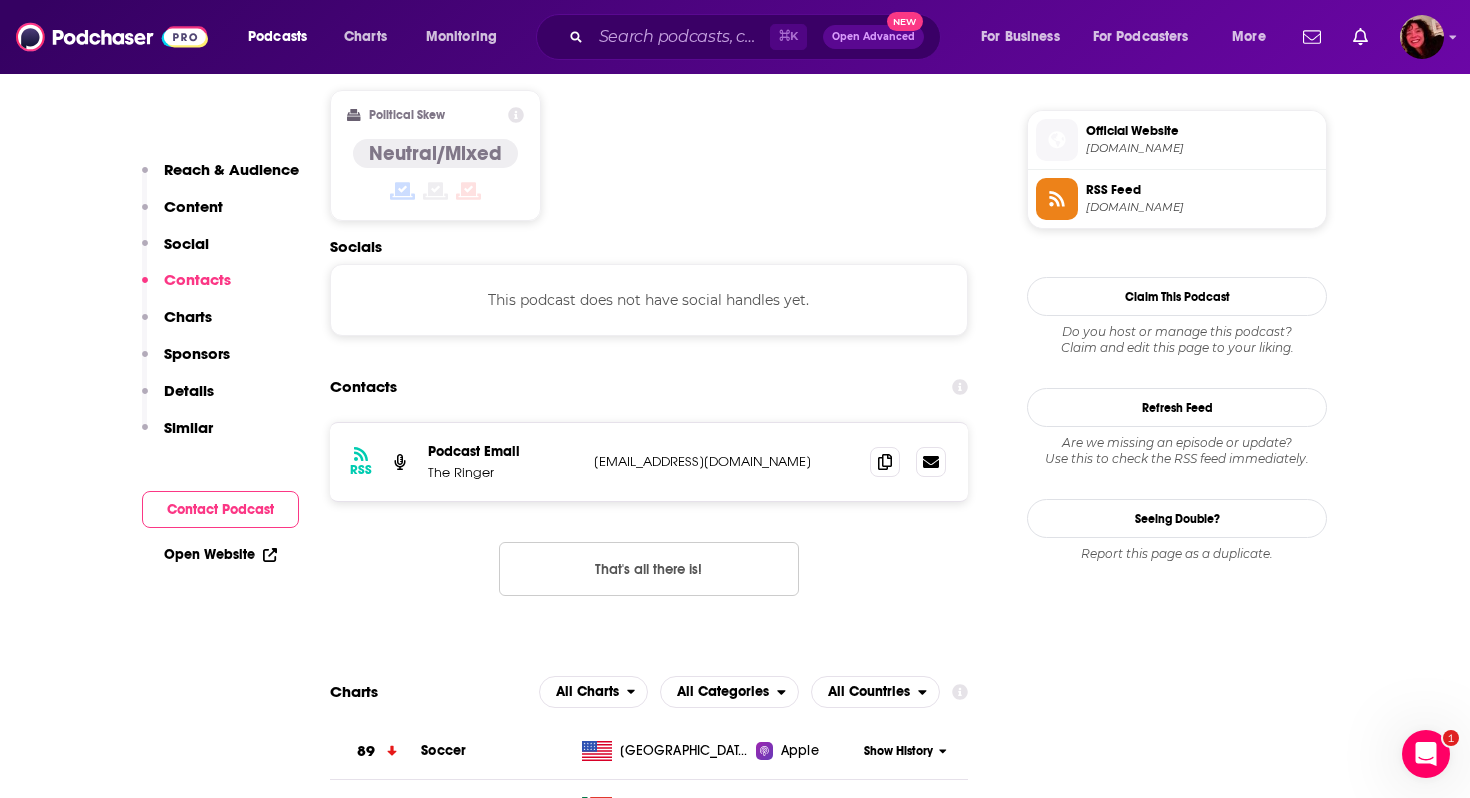 click on "Open Website" at bounding box center (220, 554) 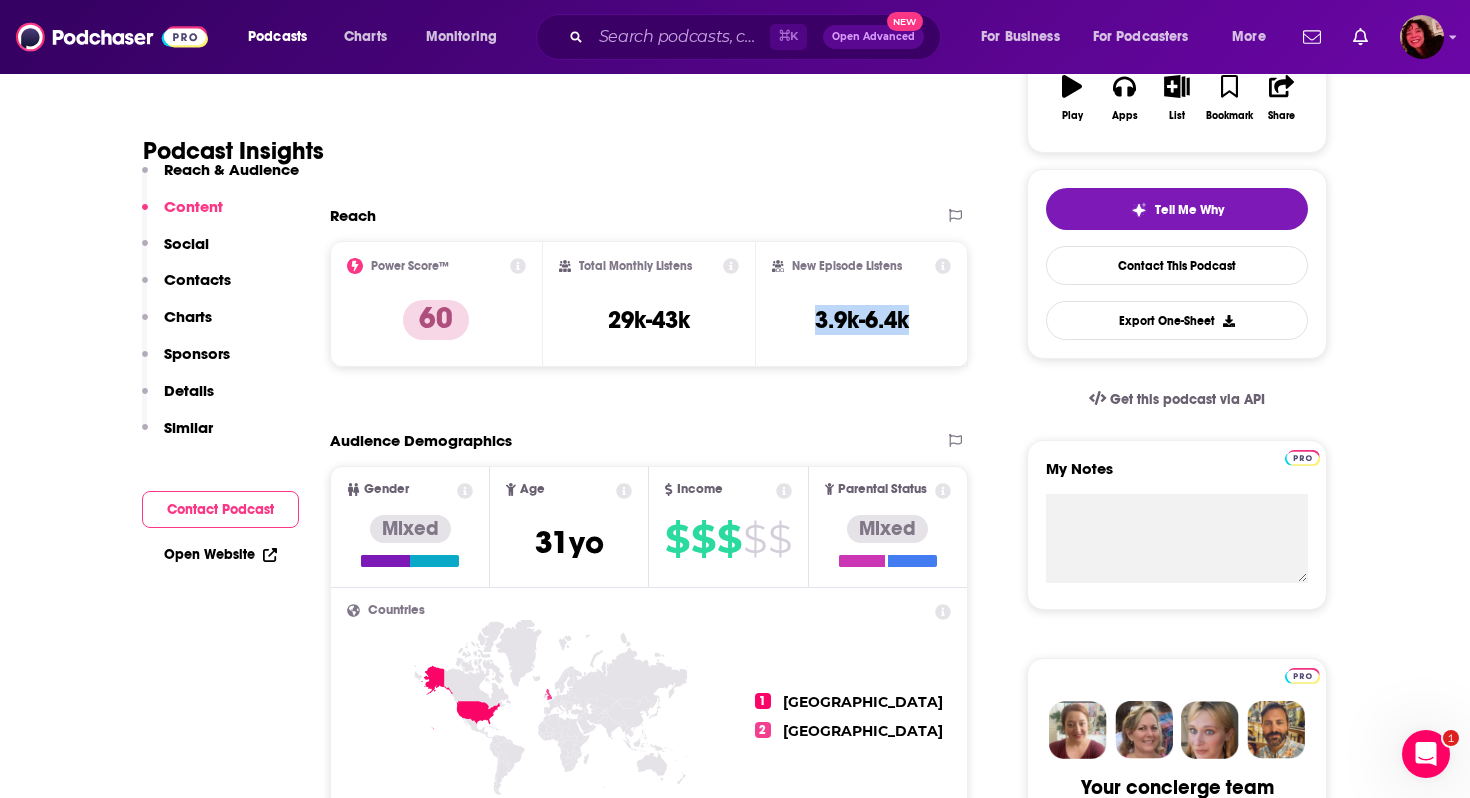 scroll, scrollTop: 0, scrollLeft: 0, axis: both 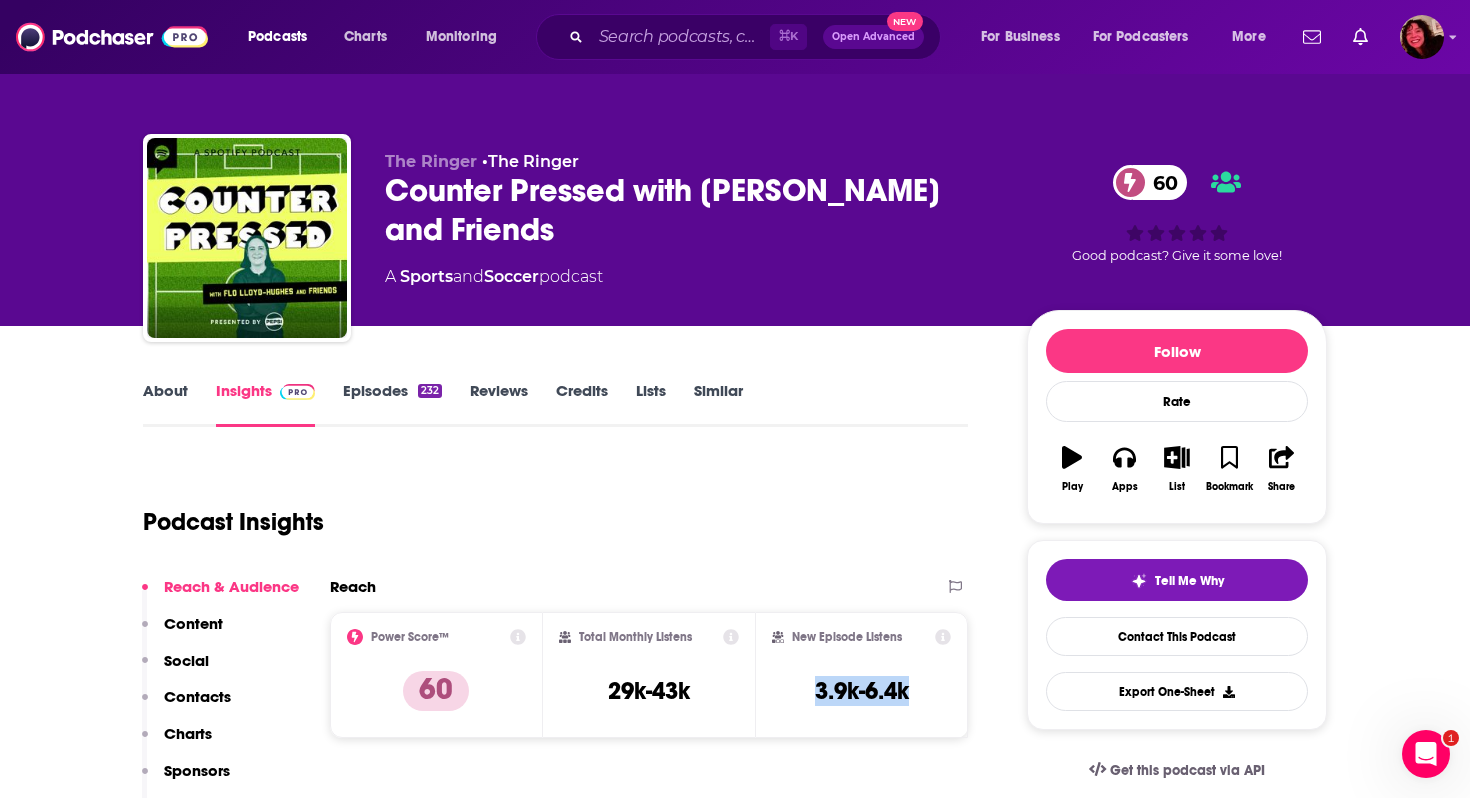 drag, startPoint x: 386, startPoint y: 190, endPoint x: 570, endPoint y: 236, distance: 189.66286 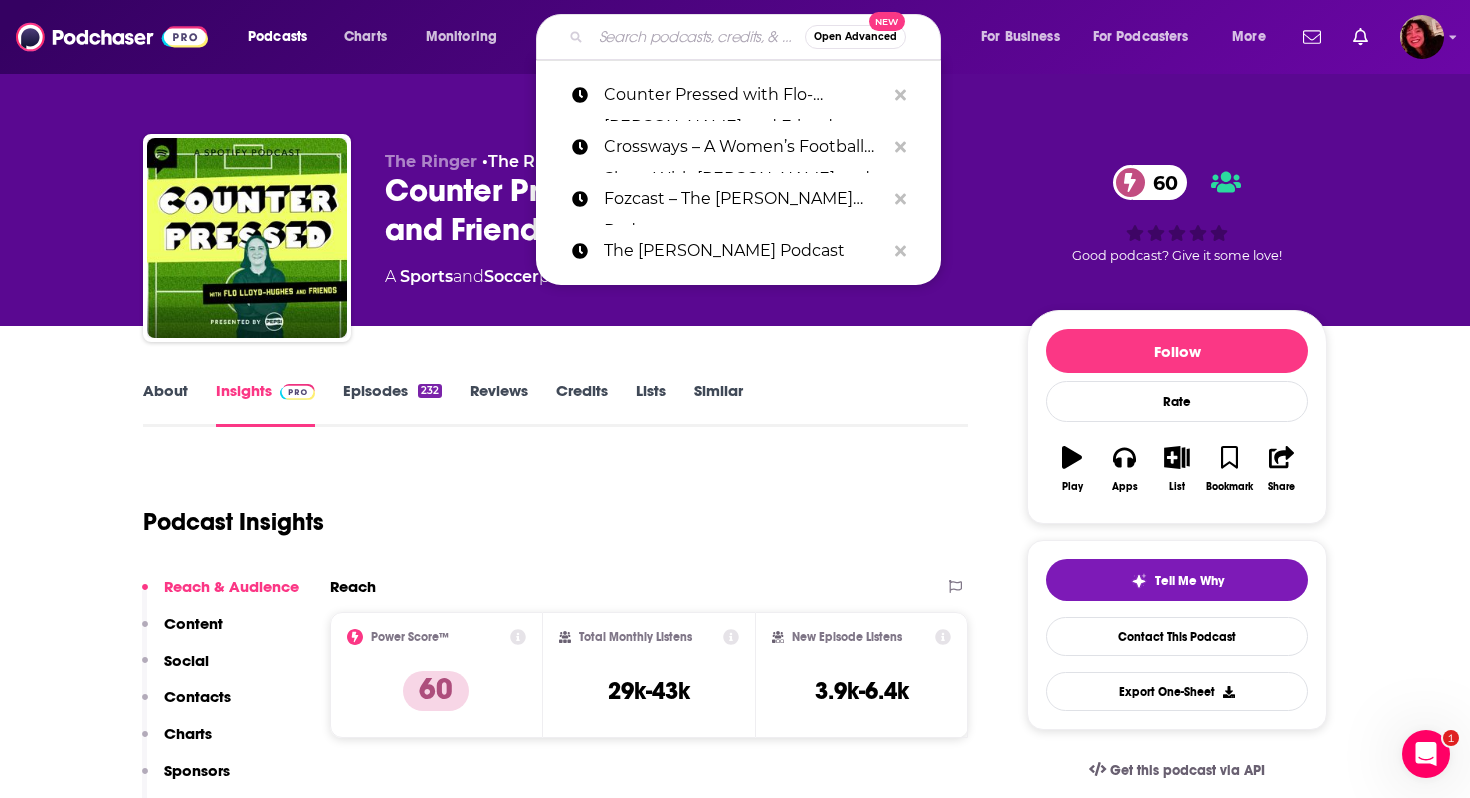 click at bounding box center [698, 37] 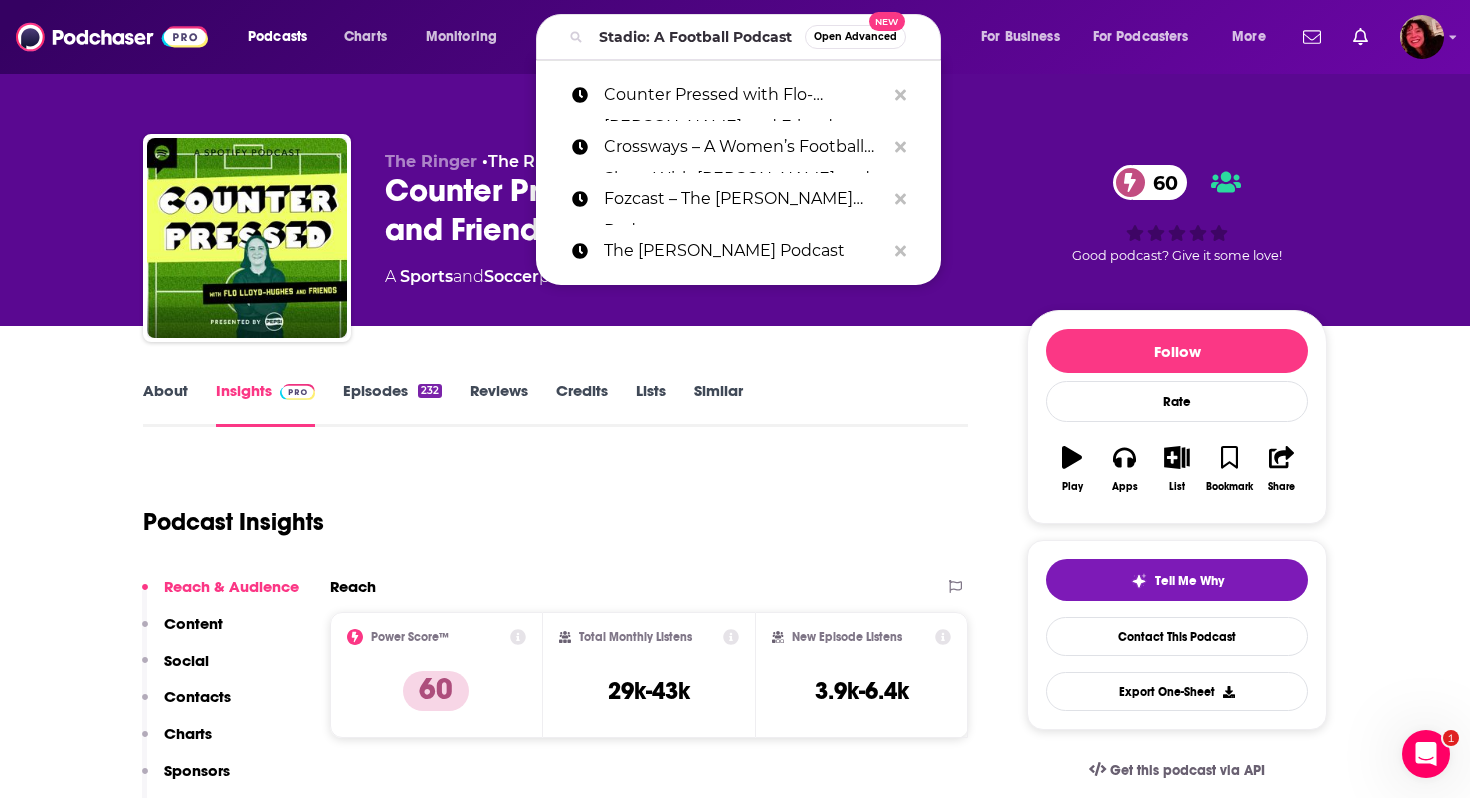 scroll, scrollTop: 0, scrollLeft: 0, axis: both 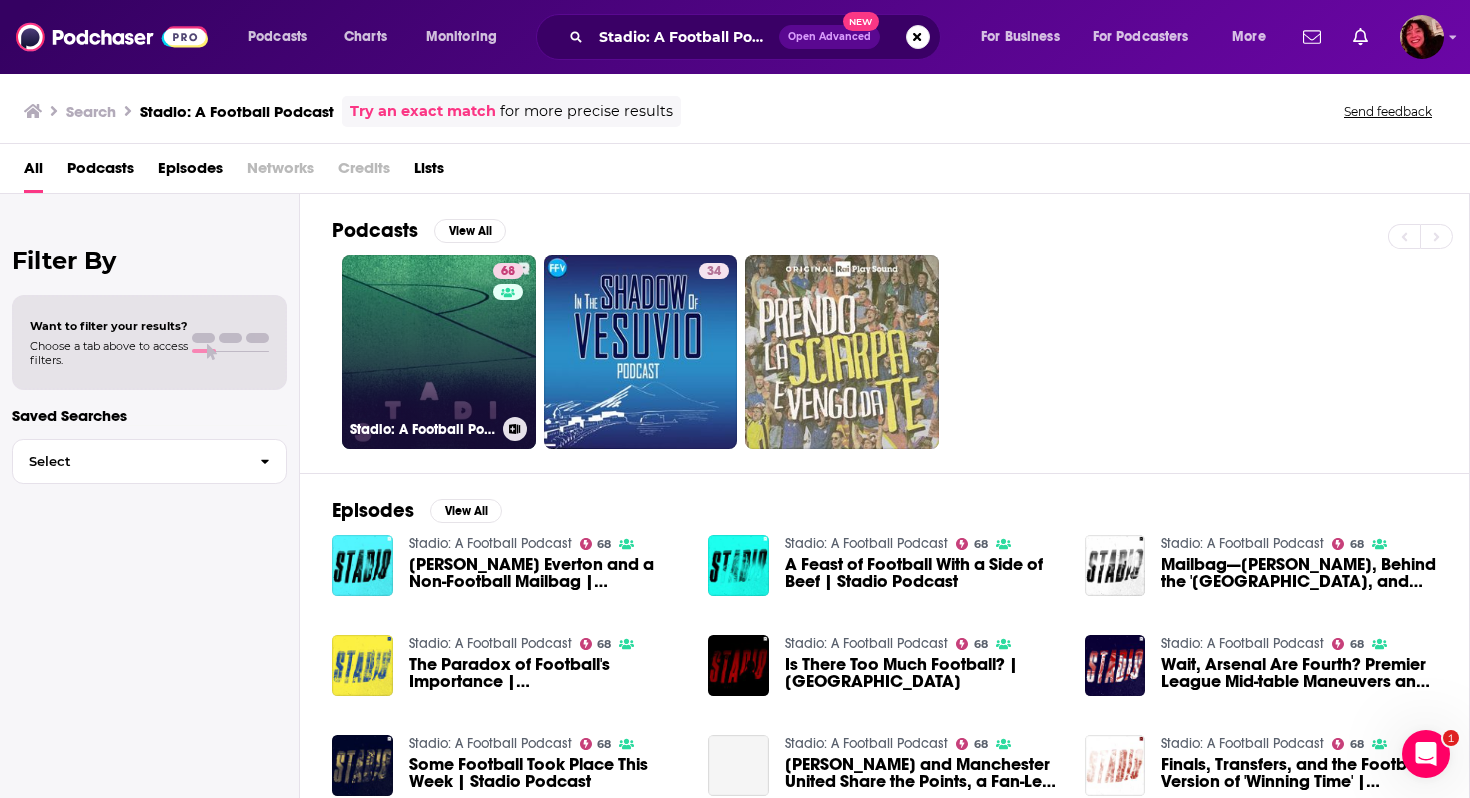 click on "68 Stadio: A Football Podcast" at bounding box center [439, 352] 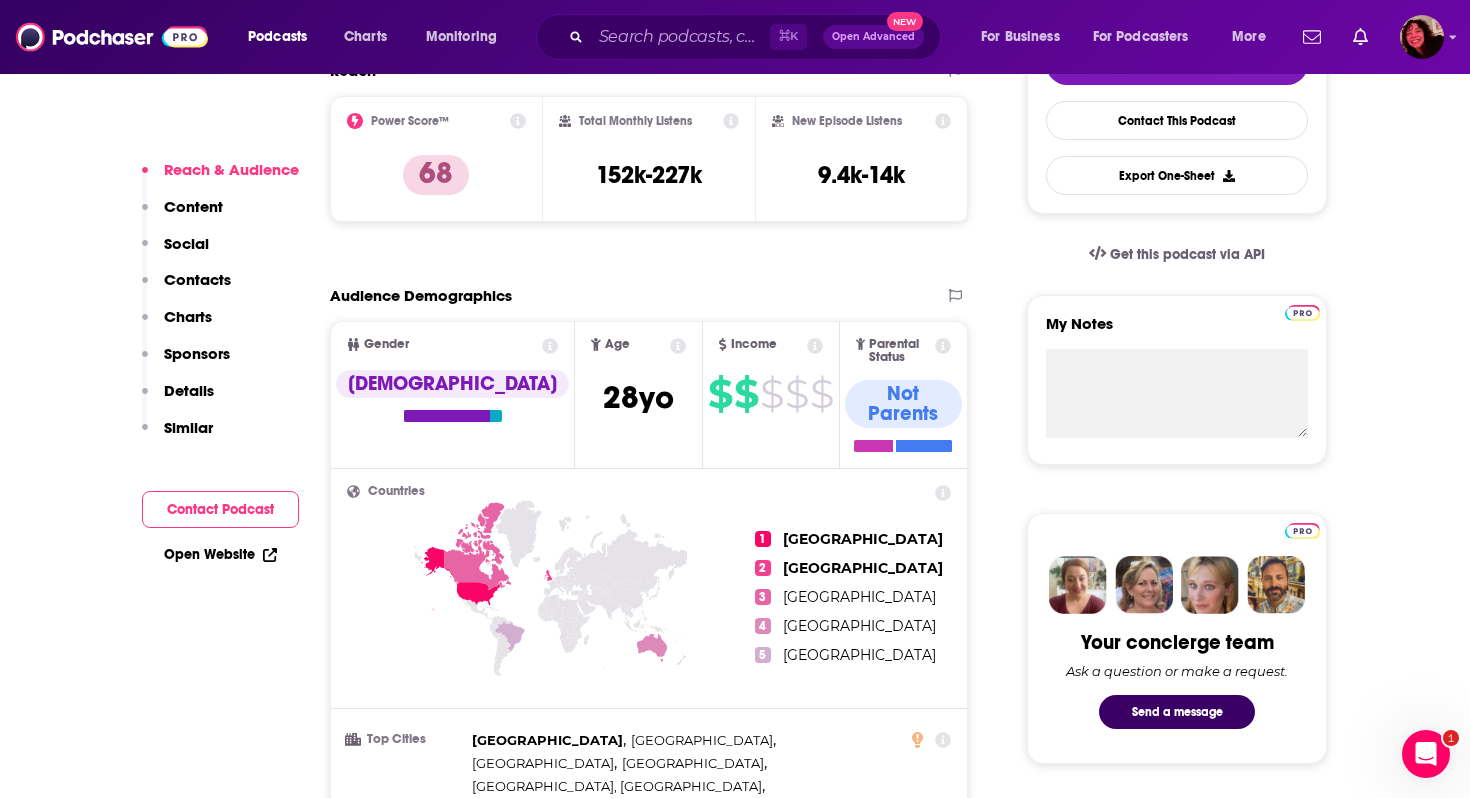 scroll, scrollTop: 514, scrollLeft: 0, axis: vertical 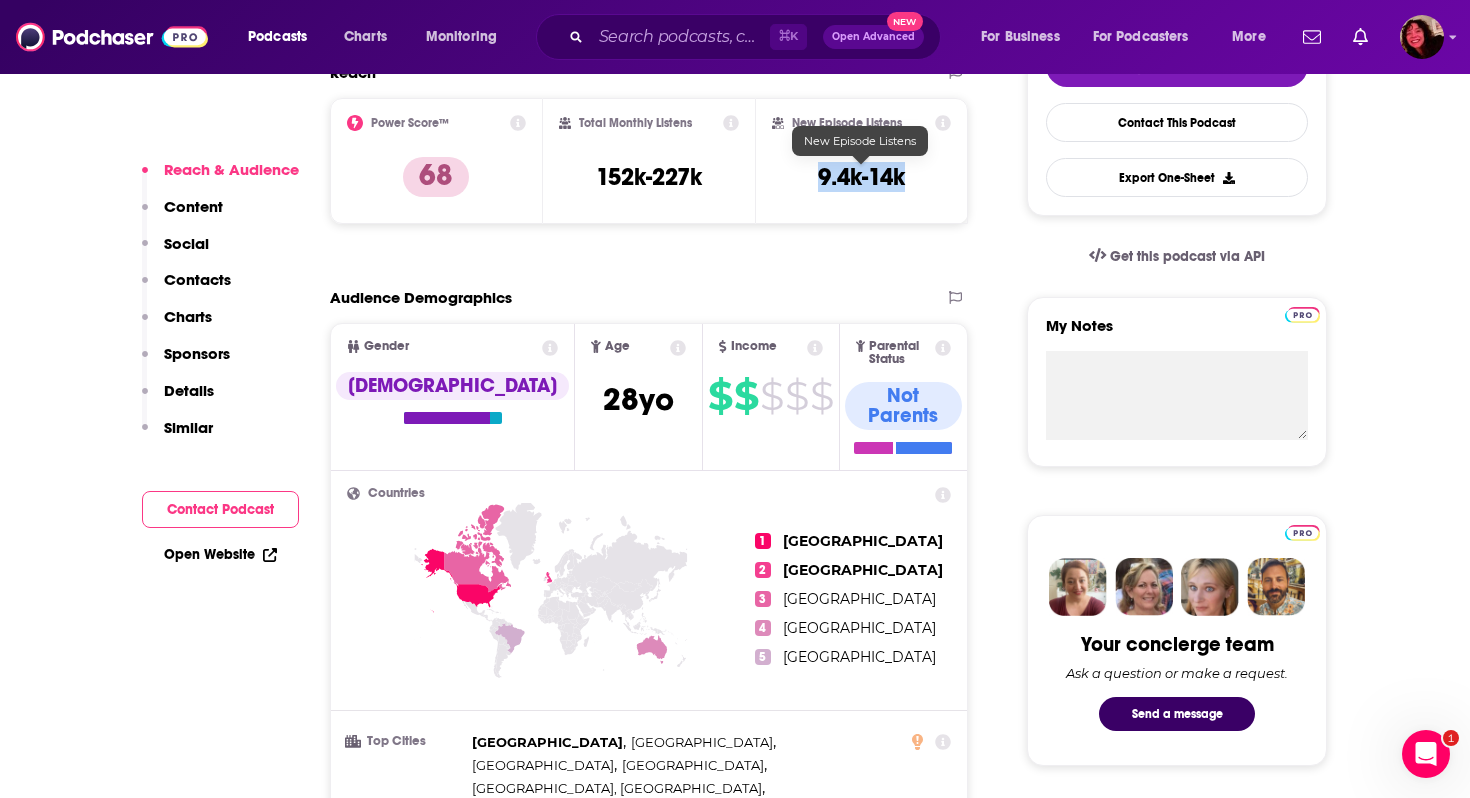 drag, startPoint x: 800, startPoint y: 181, endPoint x: 907, endPoint y: 183, distance: 107.01869 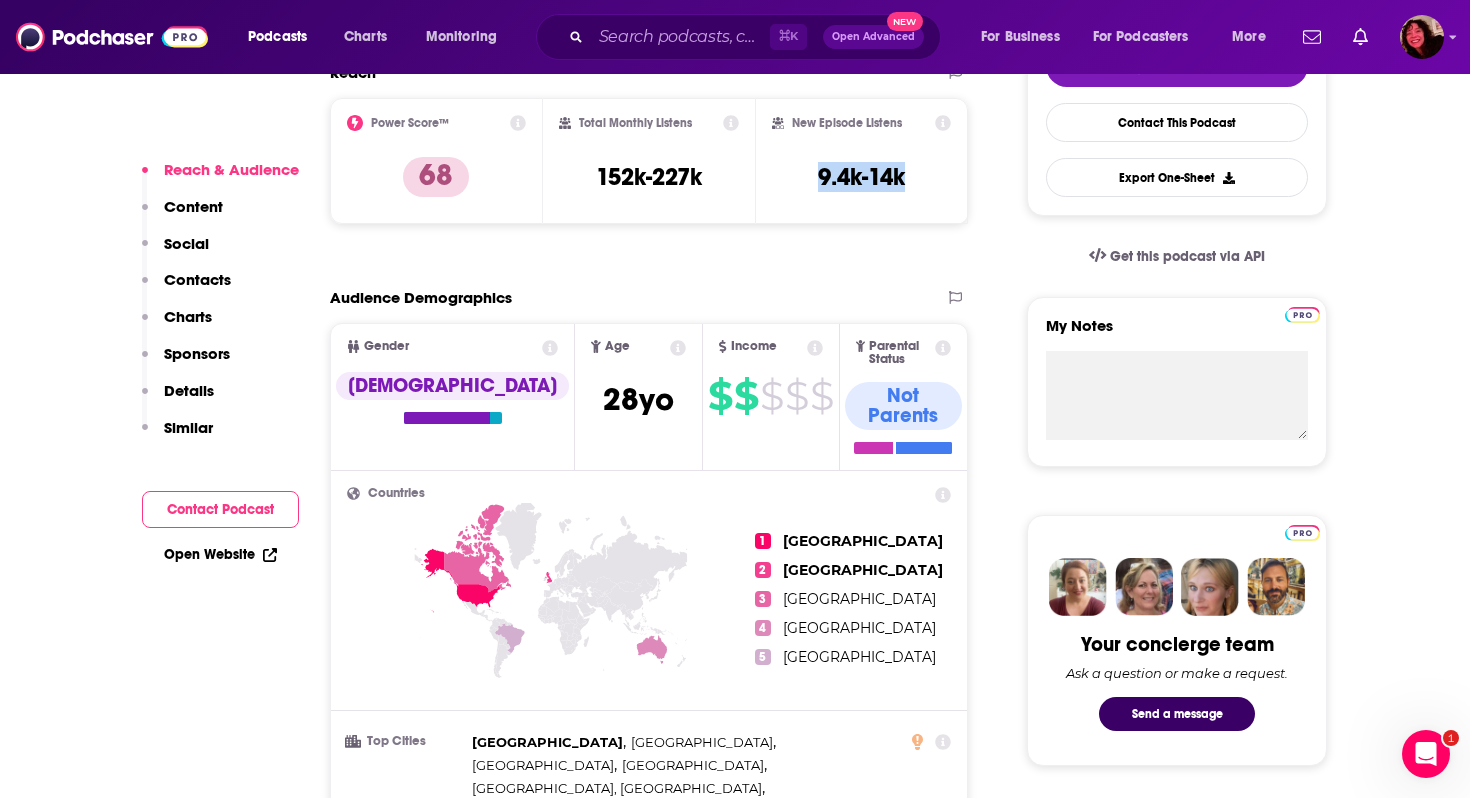 copy on "9.4k-14k" 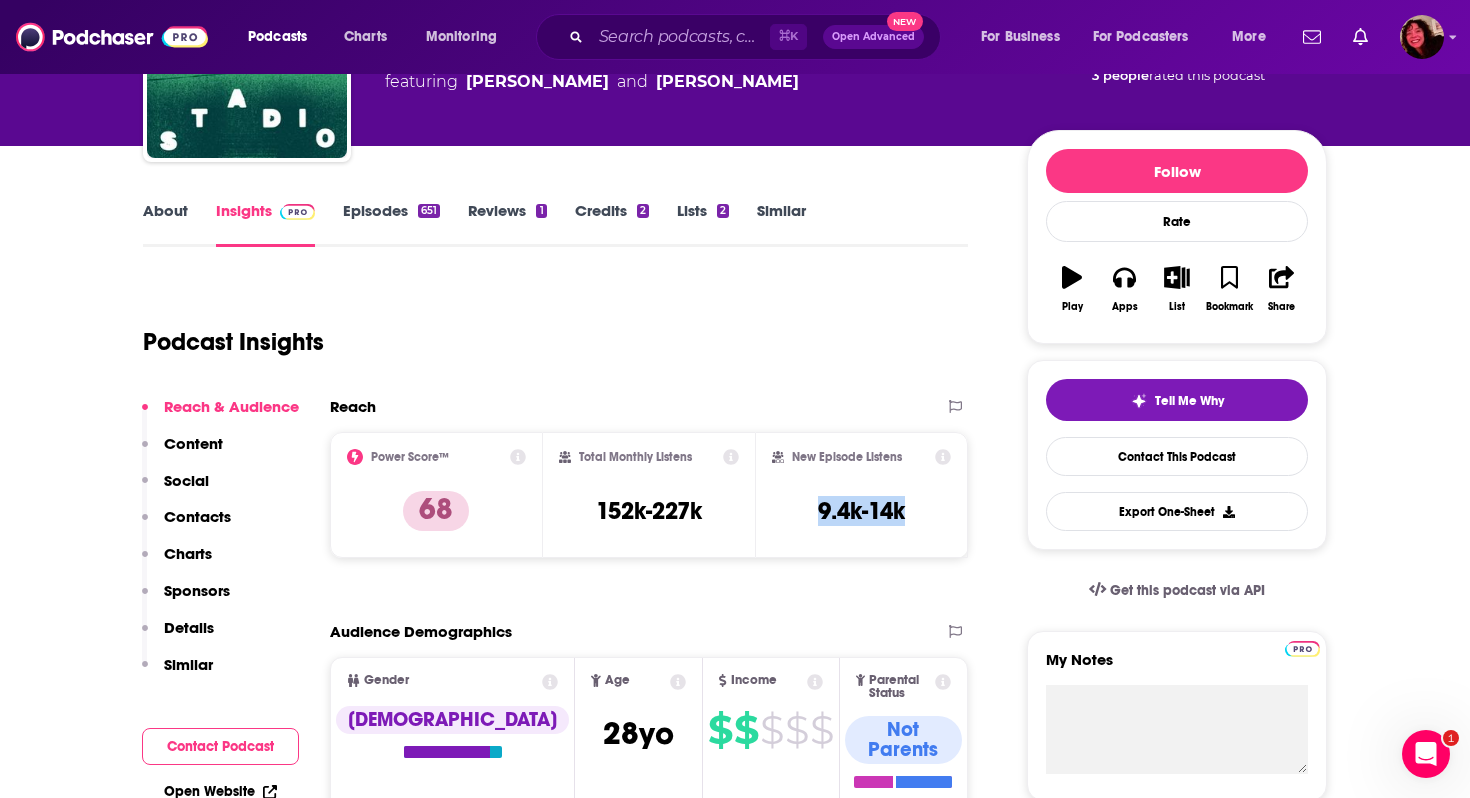 scroll, scrollTop: 0, scrollLeft: 0, axis: both 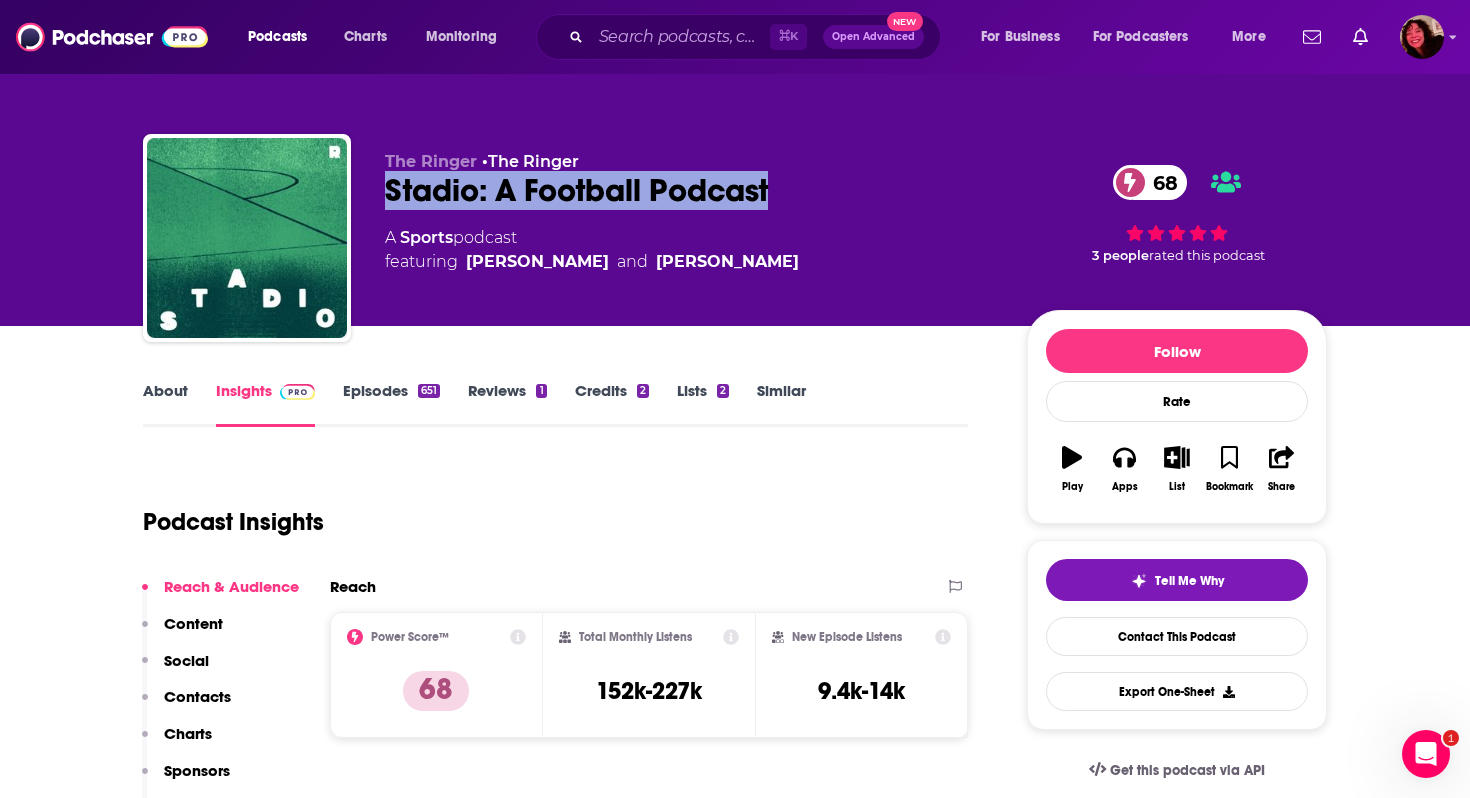 drag, startPoint x: 394, startPoint y: 191, endPoint x: 798, endPoint y: 187, distance: 404.0198 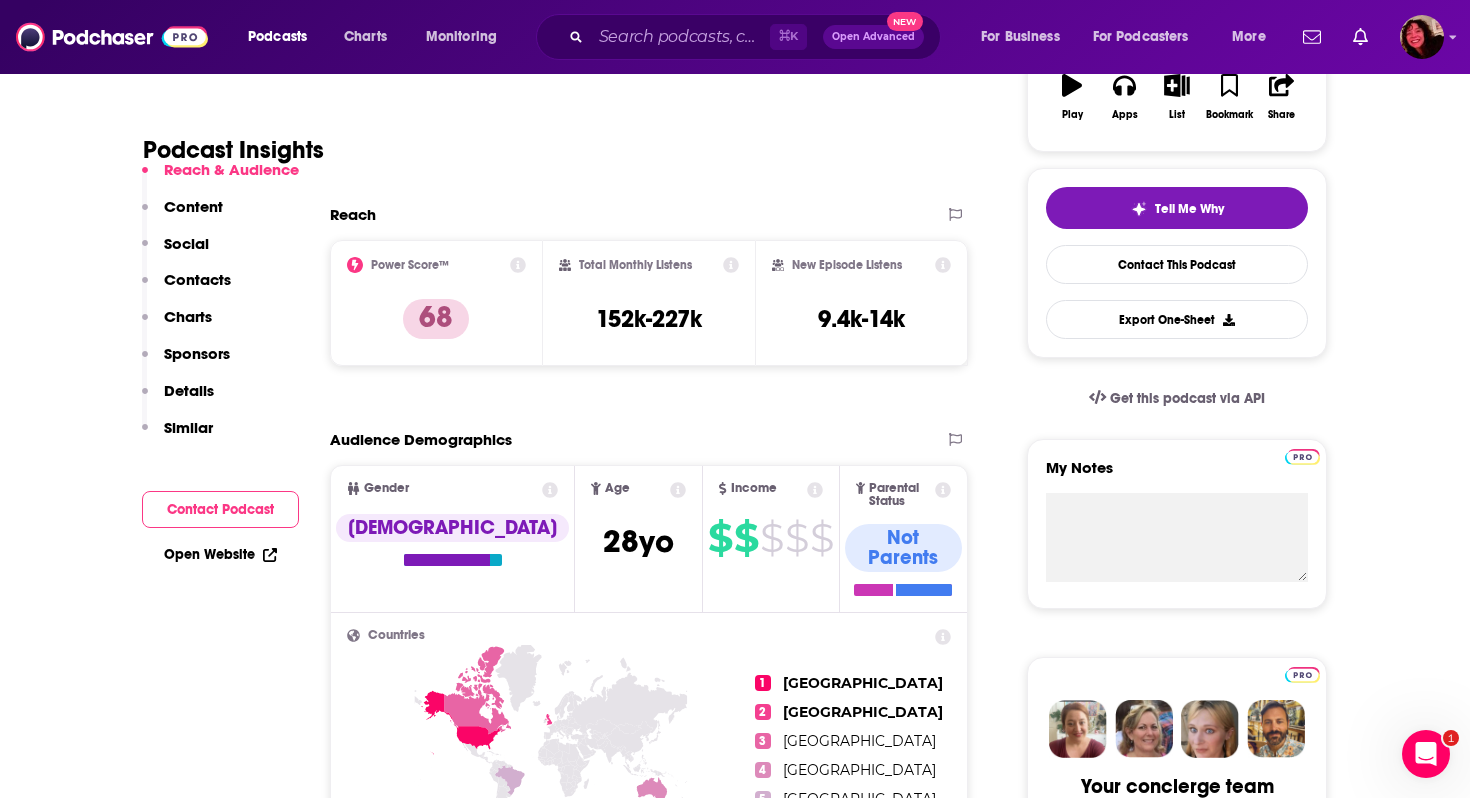 scroll, scrollTop: 400, scrollLeft: 0, axis: vertical 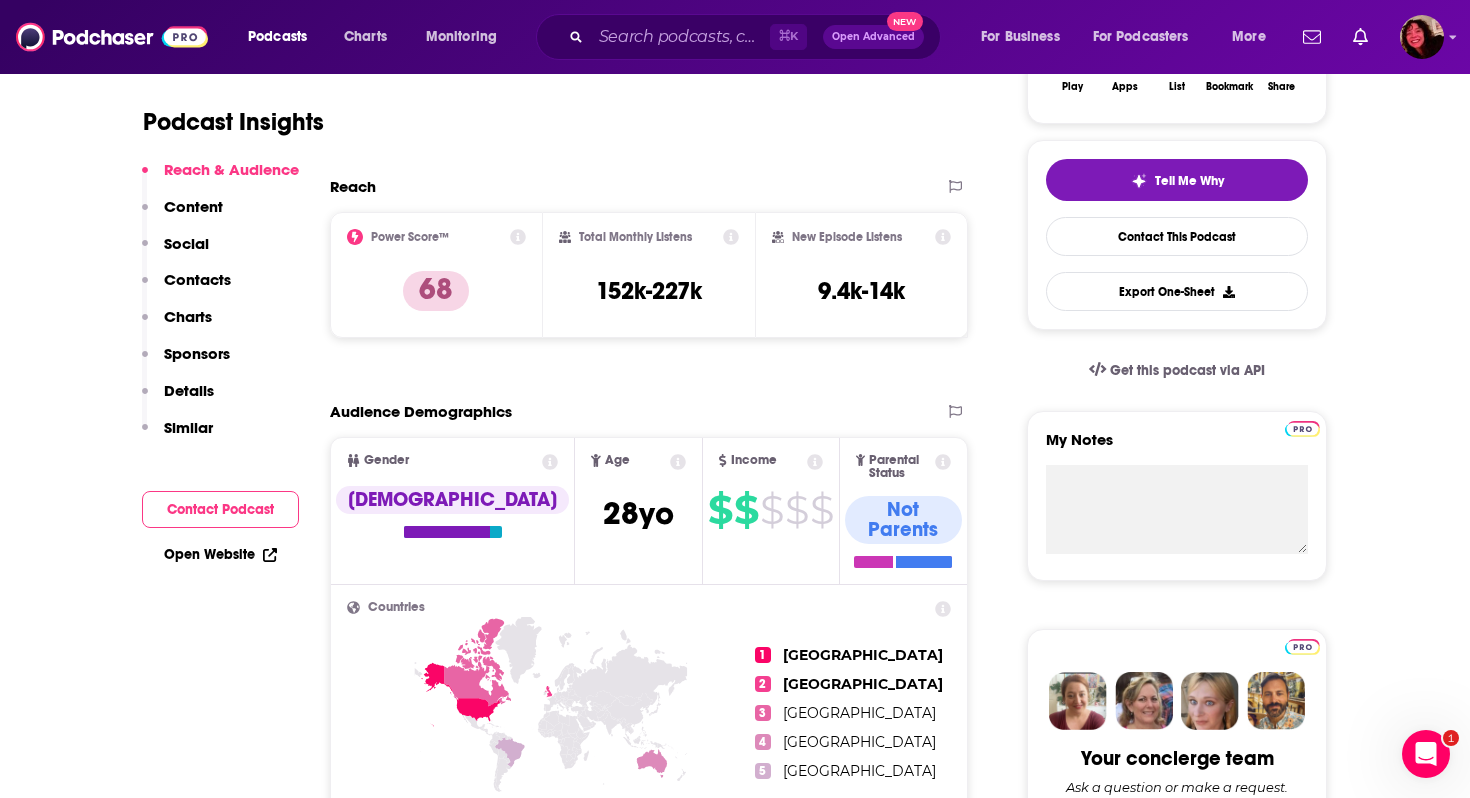 click on "Contacts" at bounding box center [197, 279] 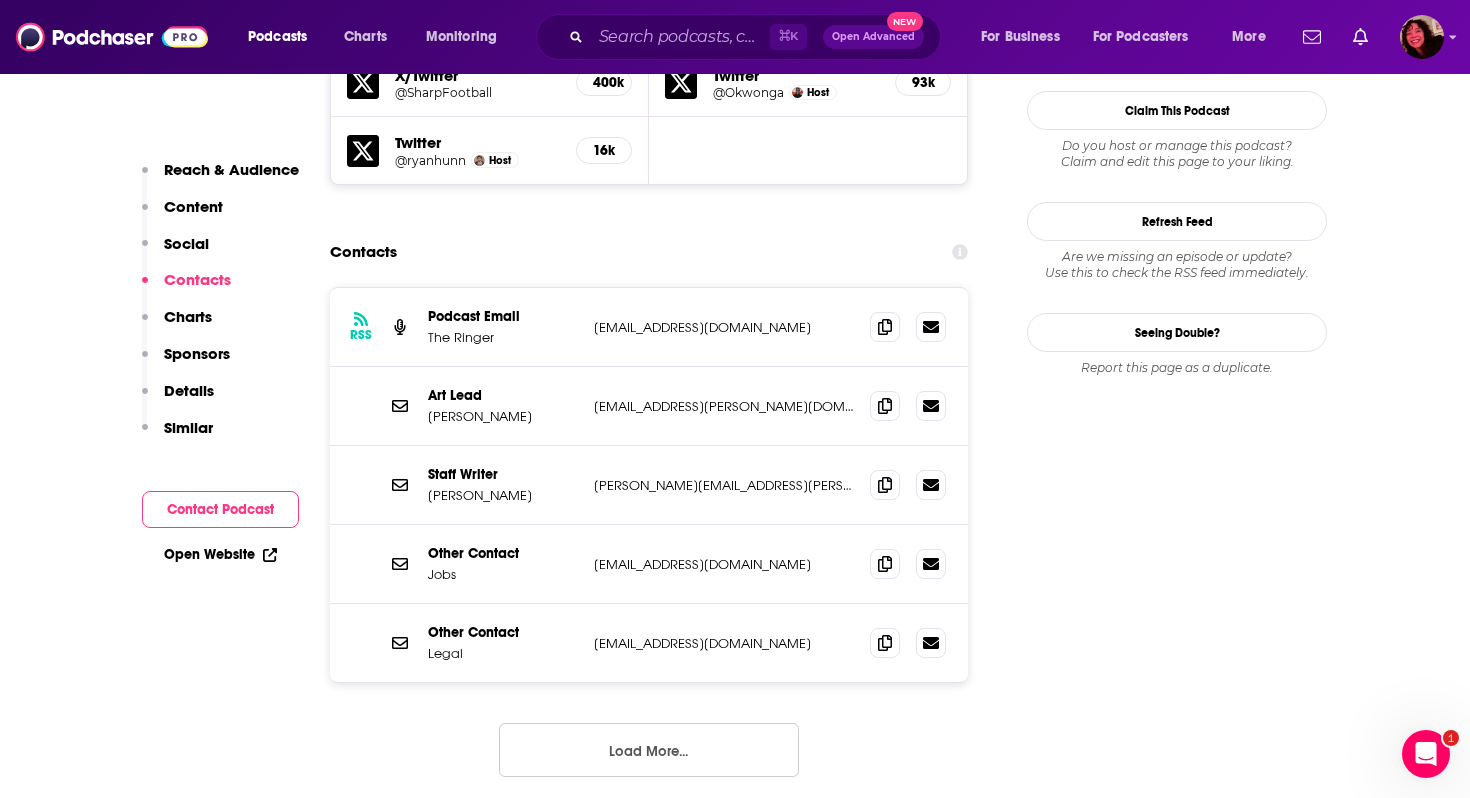 scroll, scrollTop: 1887, scrollLeft: 0, axis: vertical 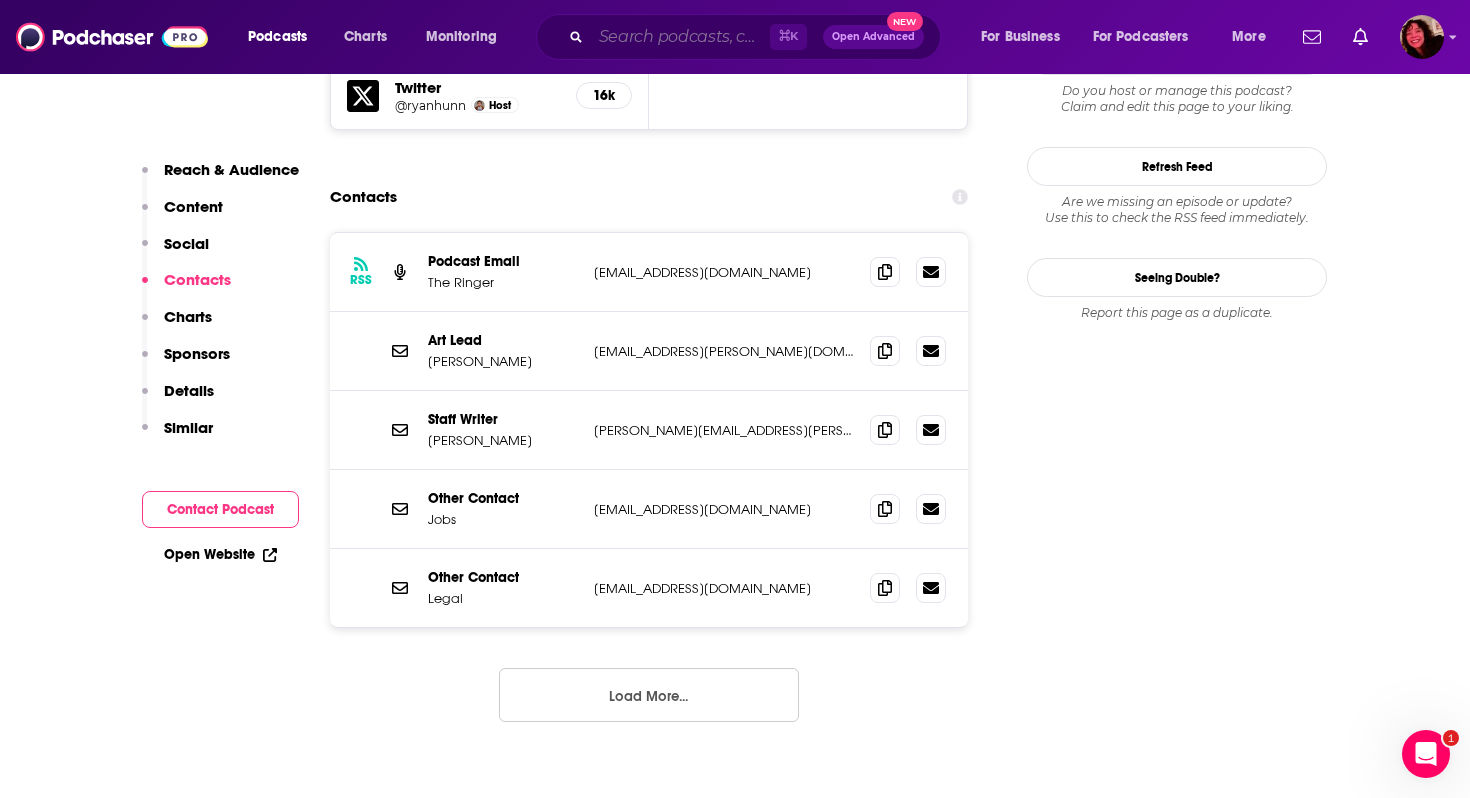 click at bounding box center [680, 37] 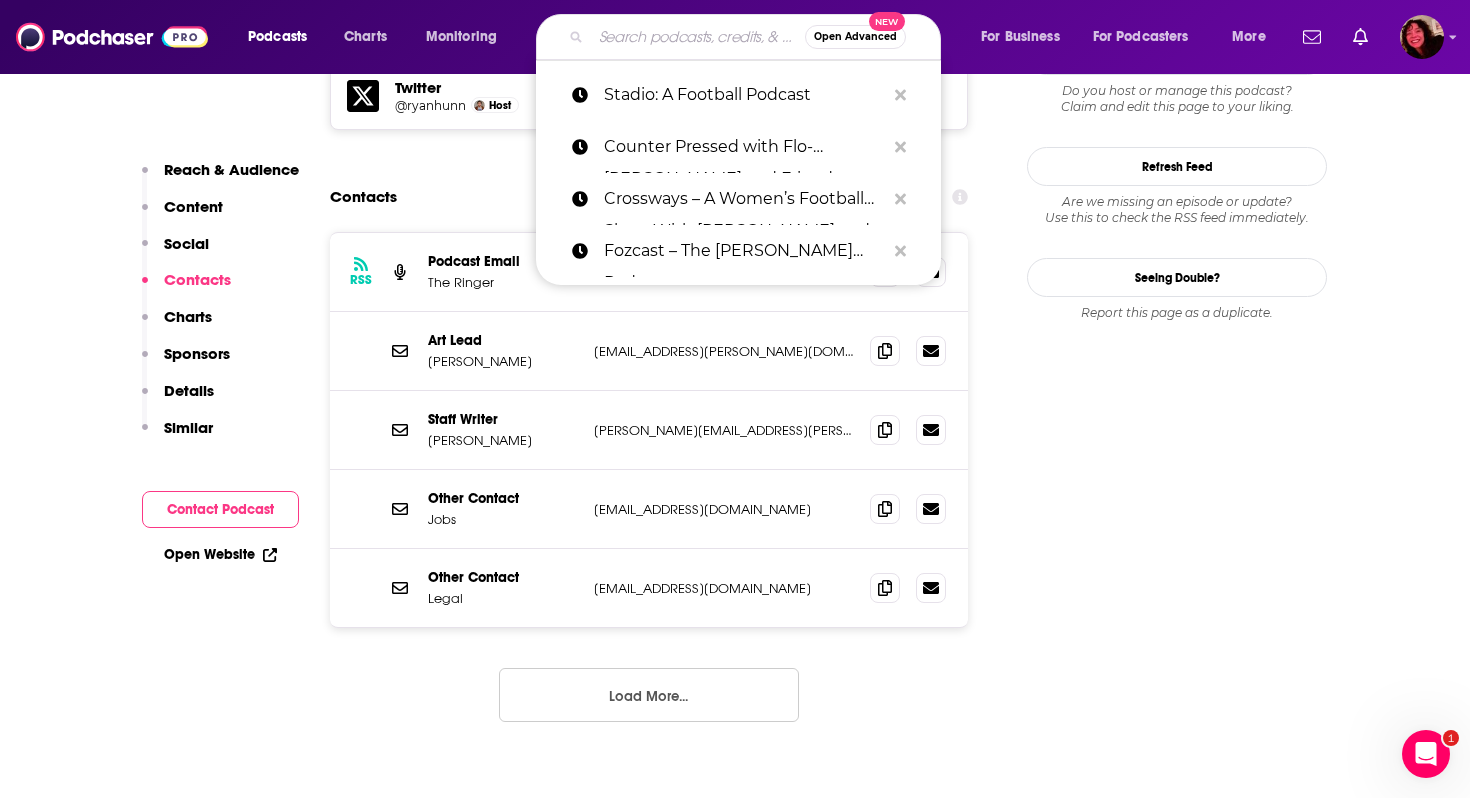 paste on "[PERSON_NAME]’s House" 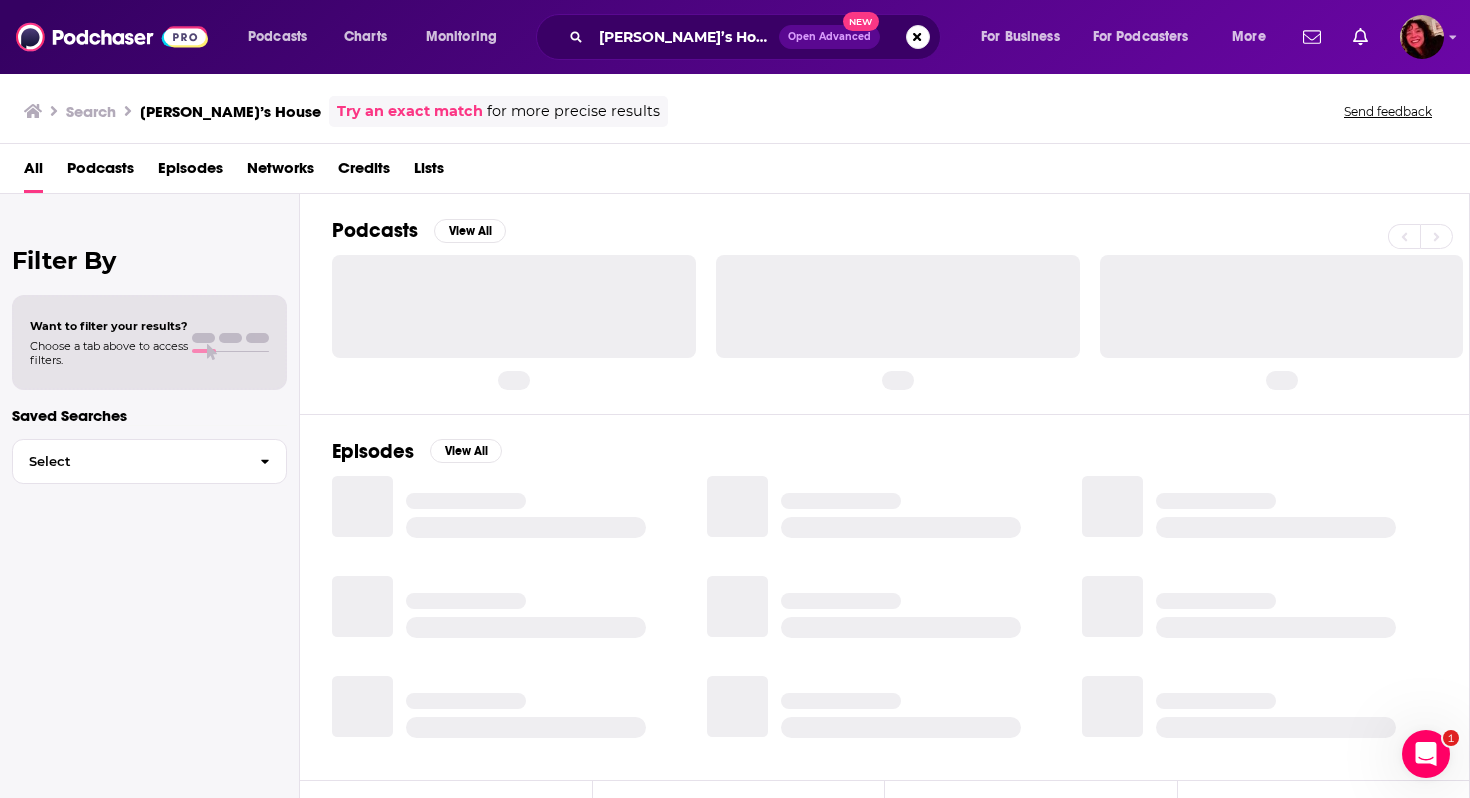 scroll, scrollTop: 0, scrollLeft: 0, axis: both 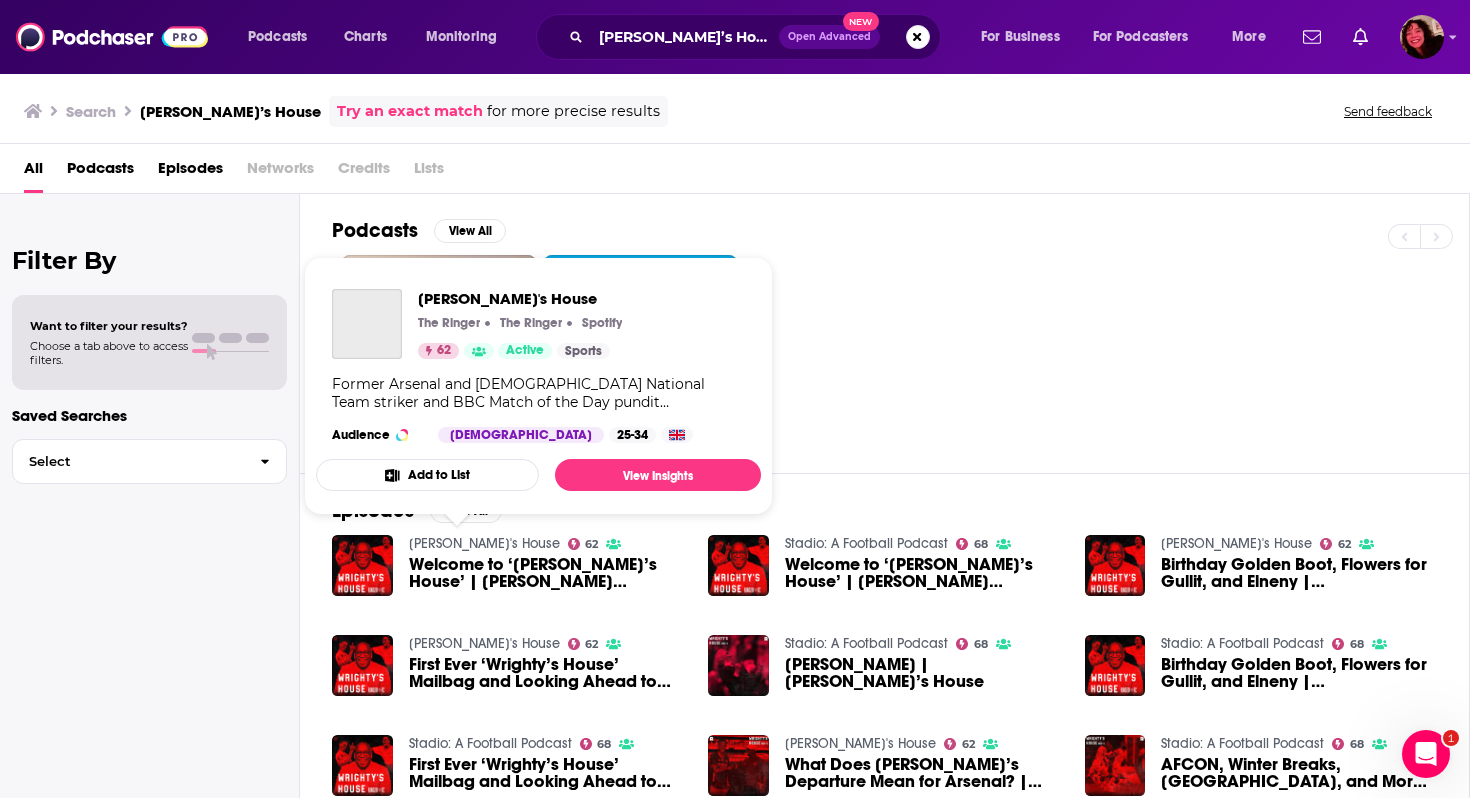 click on "Wrighty's House" at bounding box center (484, 543) 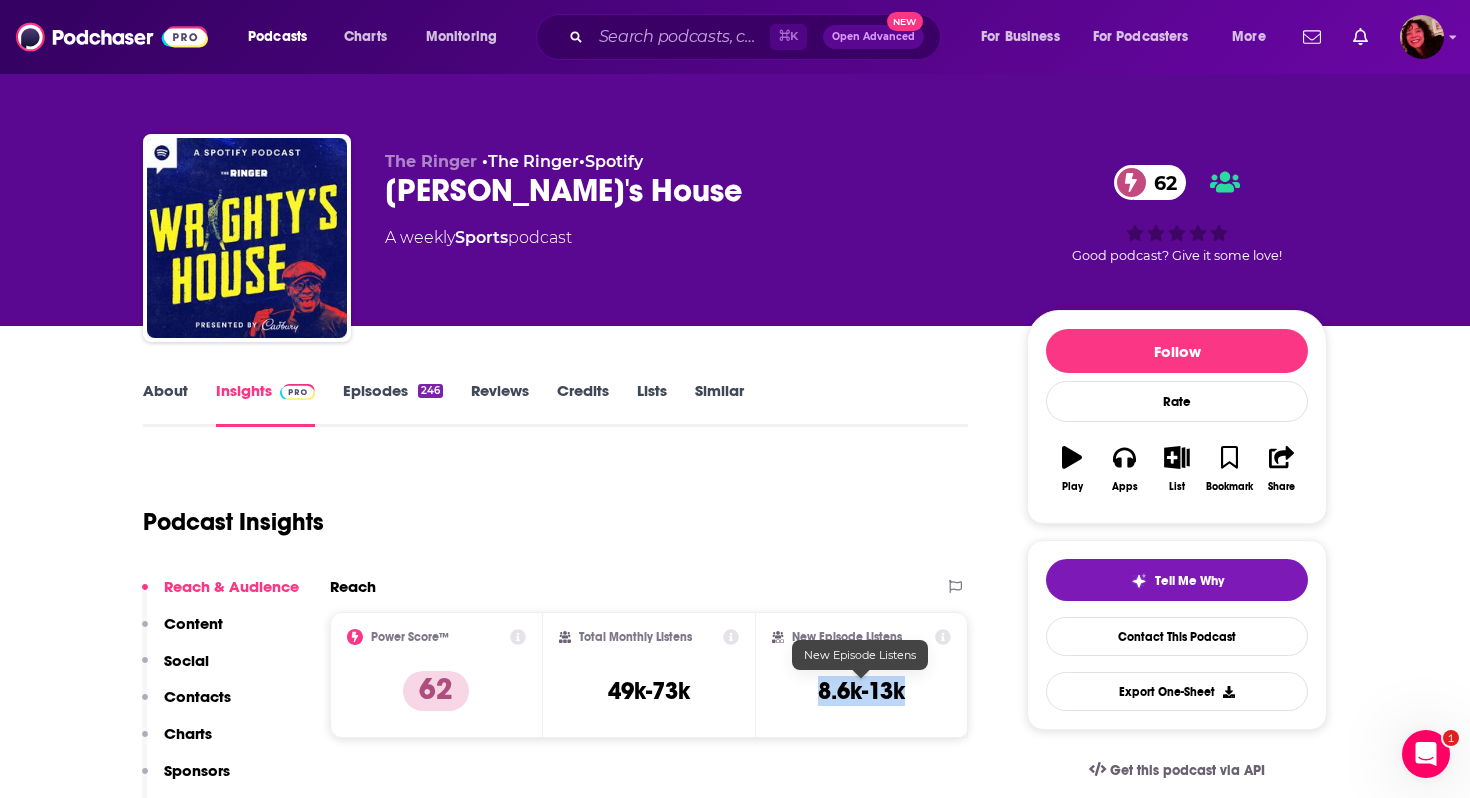 drag, startPoint x: 808, startPoint y: 692, endPoint x: 916, endPoint y: 692, distance: 108 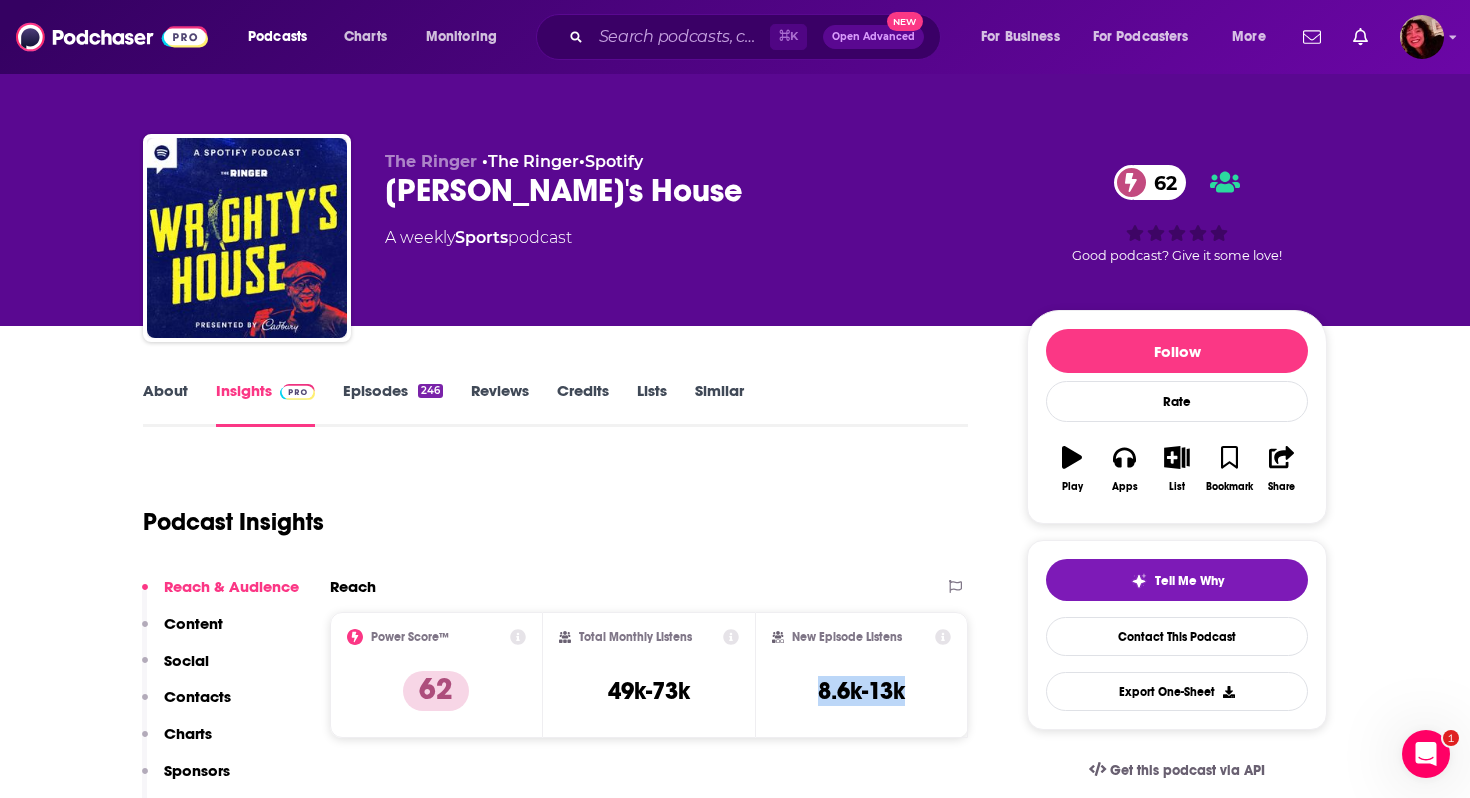 copy on "8.6k-13k" 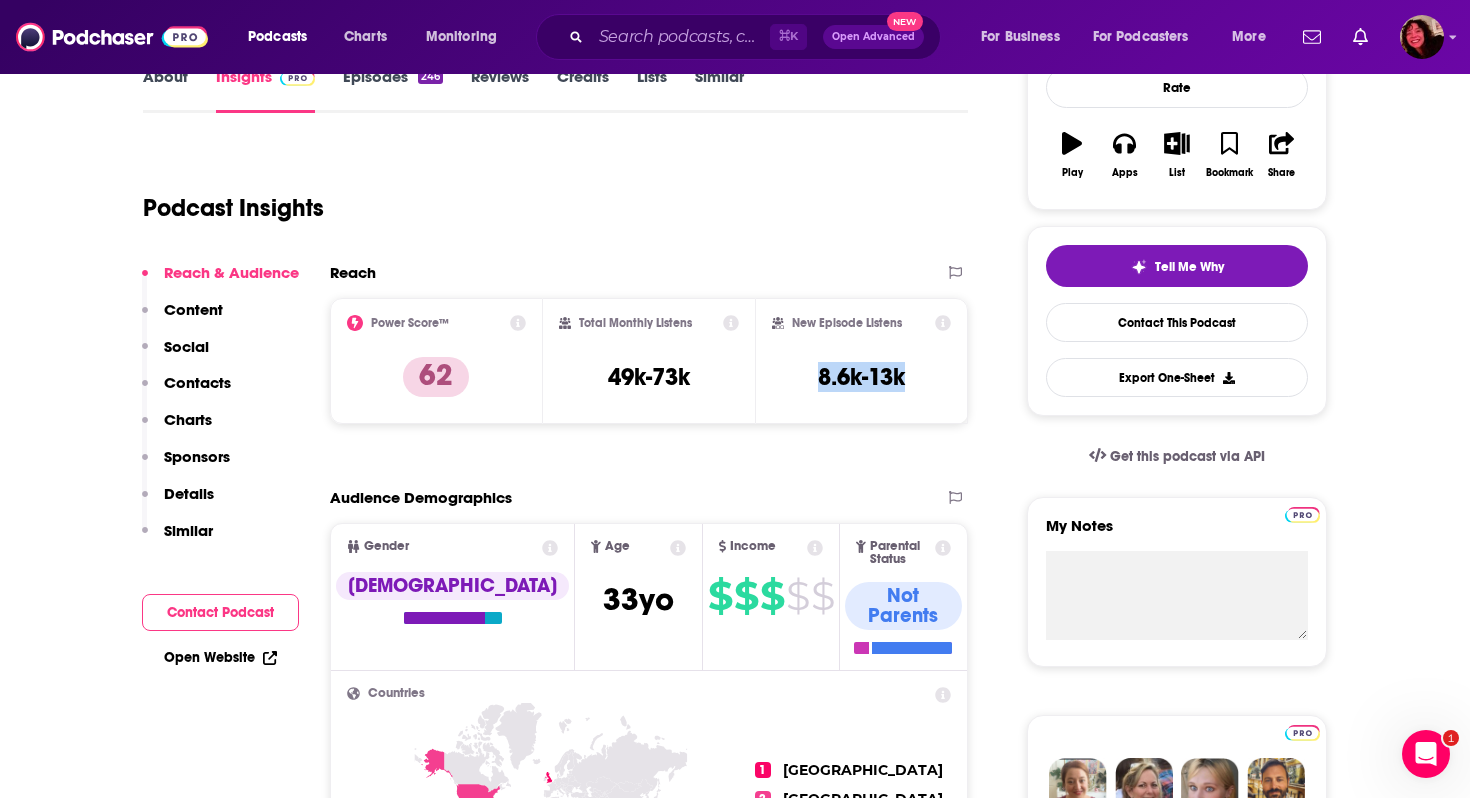 scroll, scrollTop: 391, scrollLeft: 0, axis: vertical 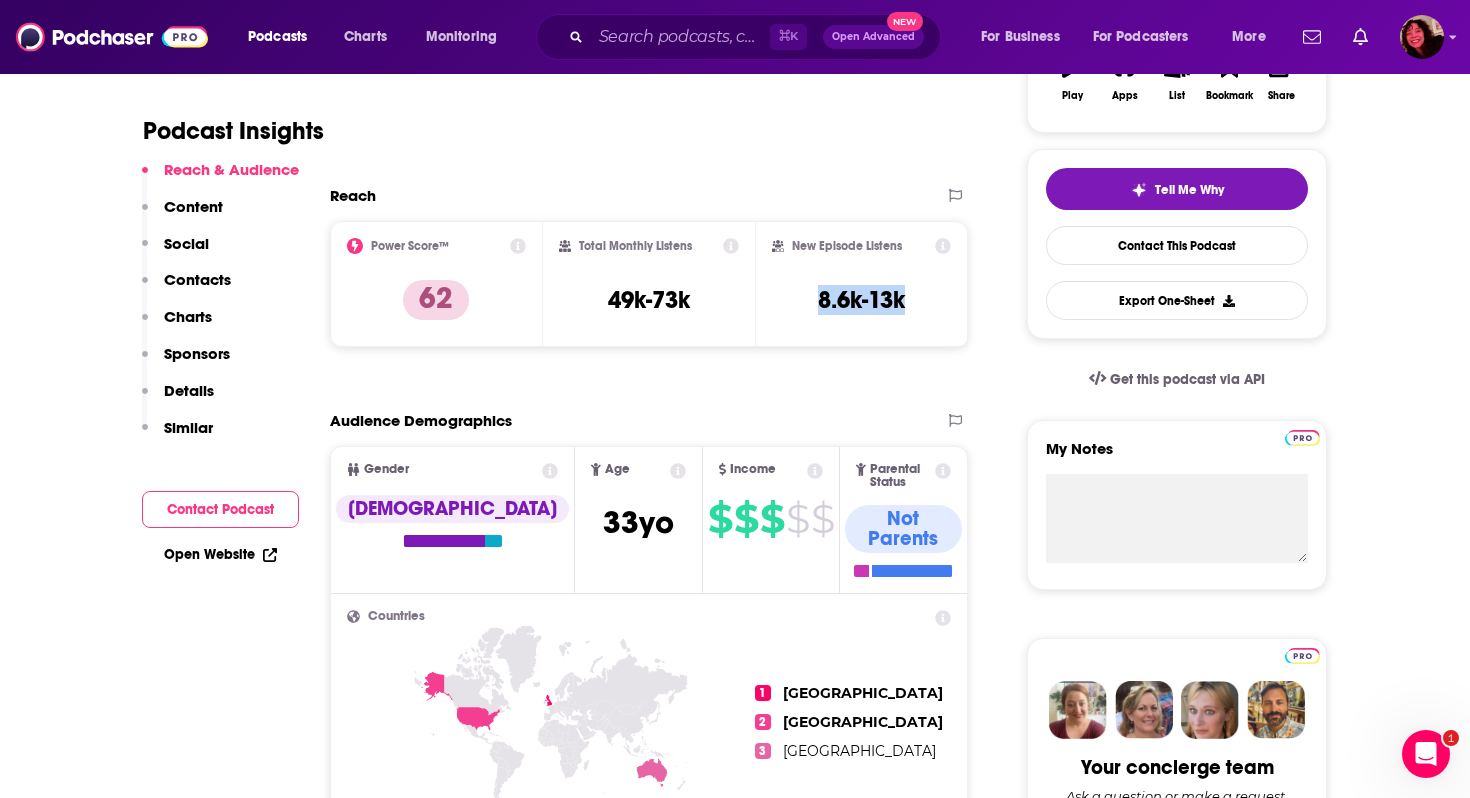 click on "Open Website" at bounding box center [220, 554] 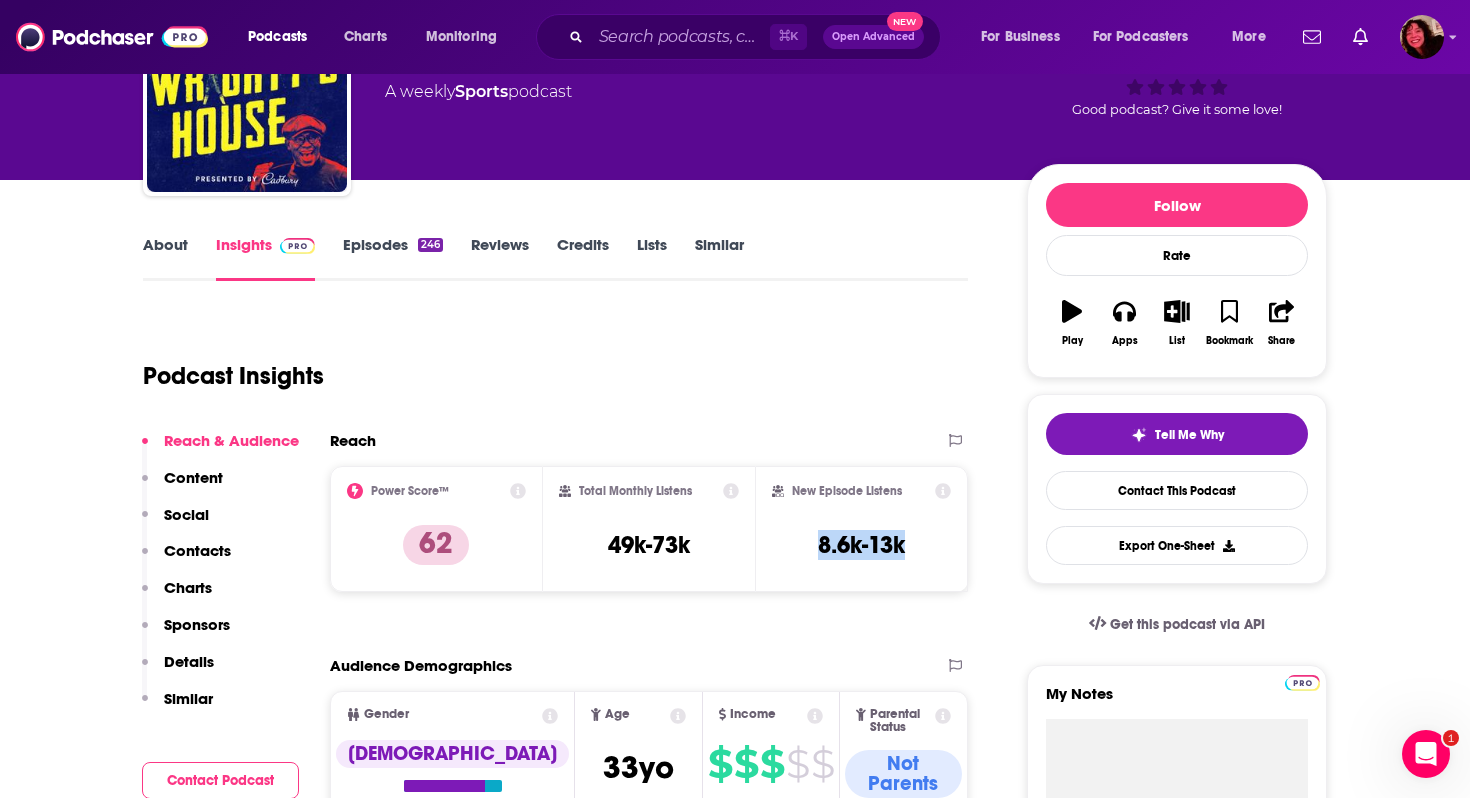 scroll, scrollTop: 0, scrollLeft: 0, axis: both 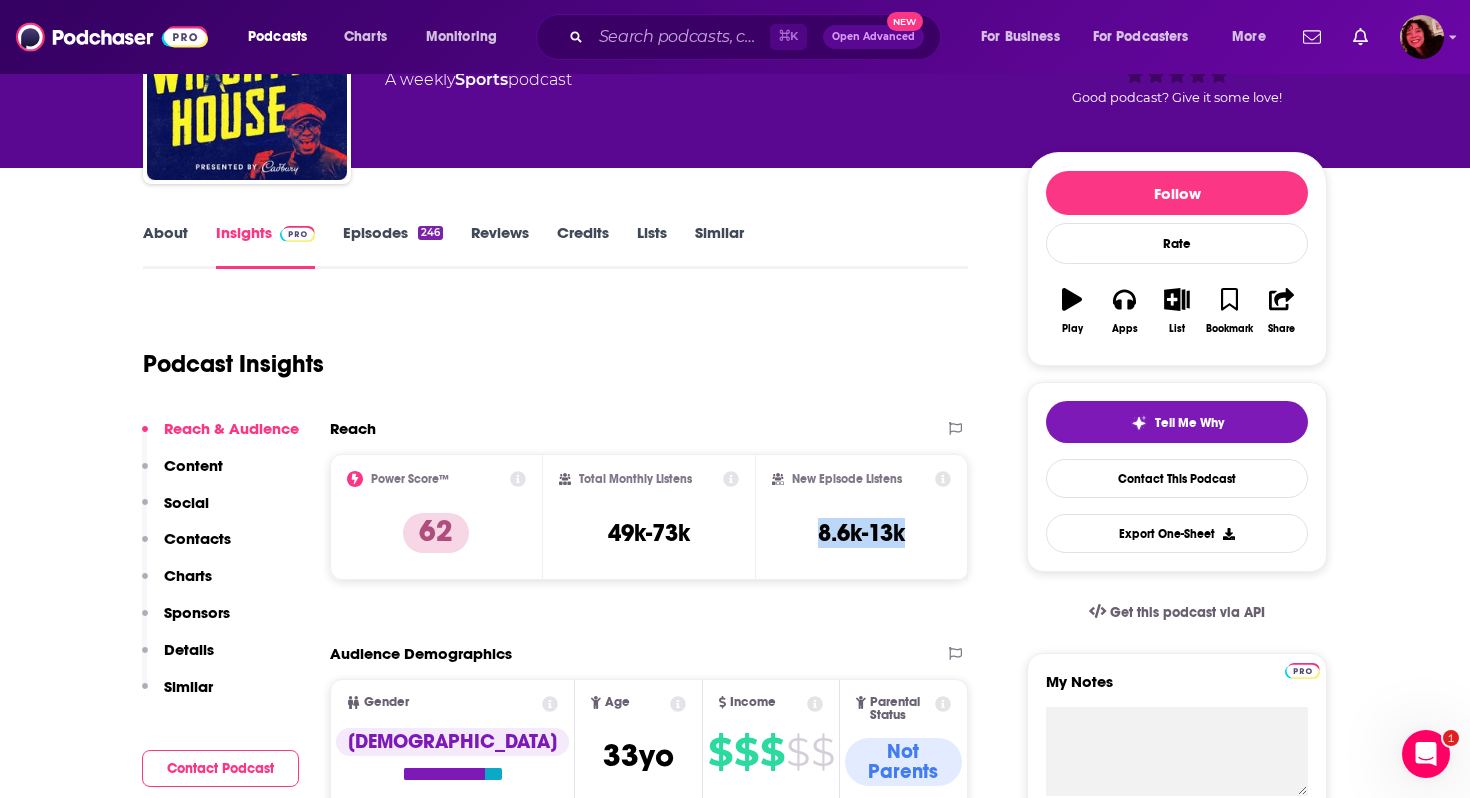 click on "Contacts" at bounding box center [197, 538] 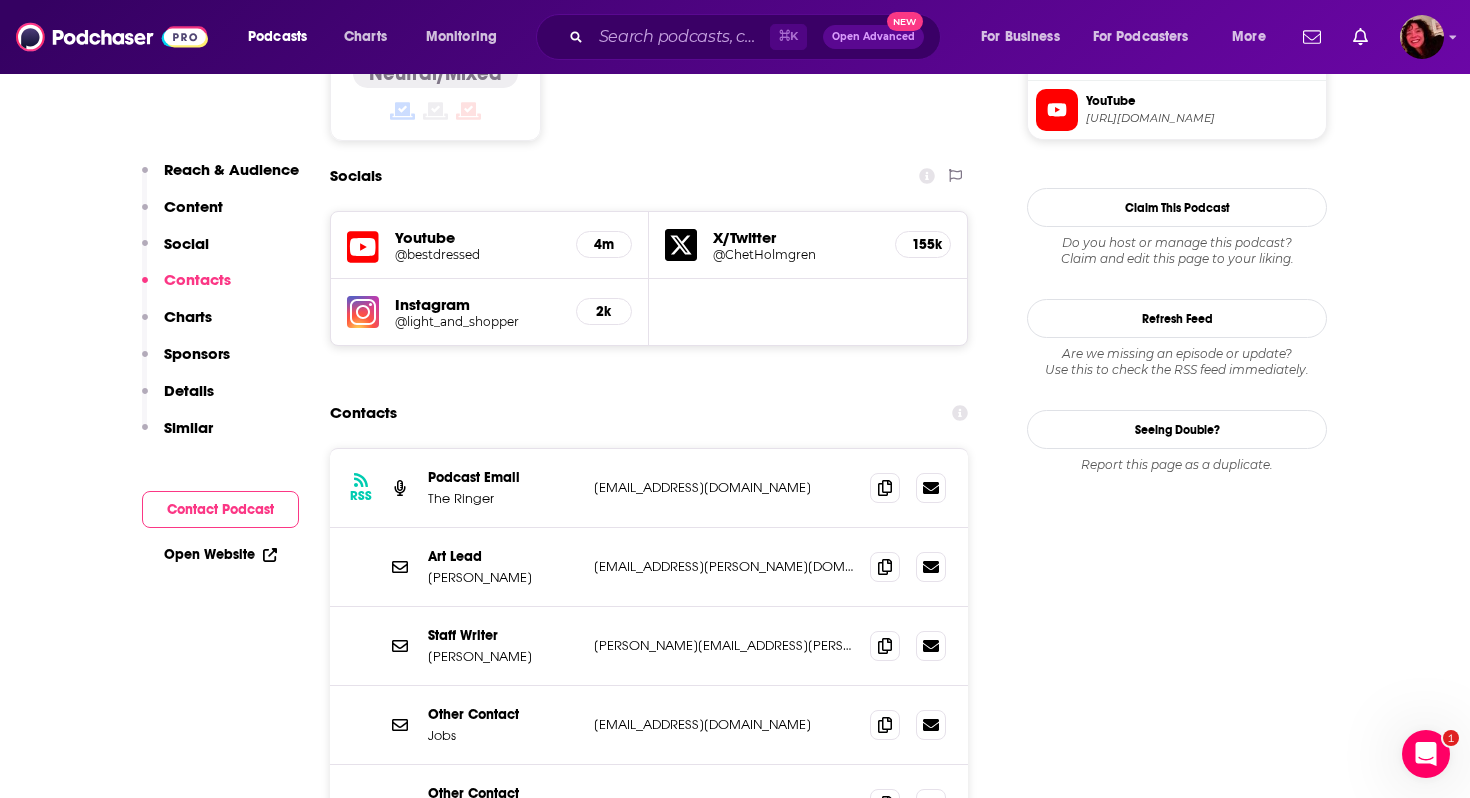 scroll, scrollTop: 0, scrollLeft: 0, axis: both 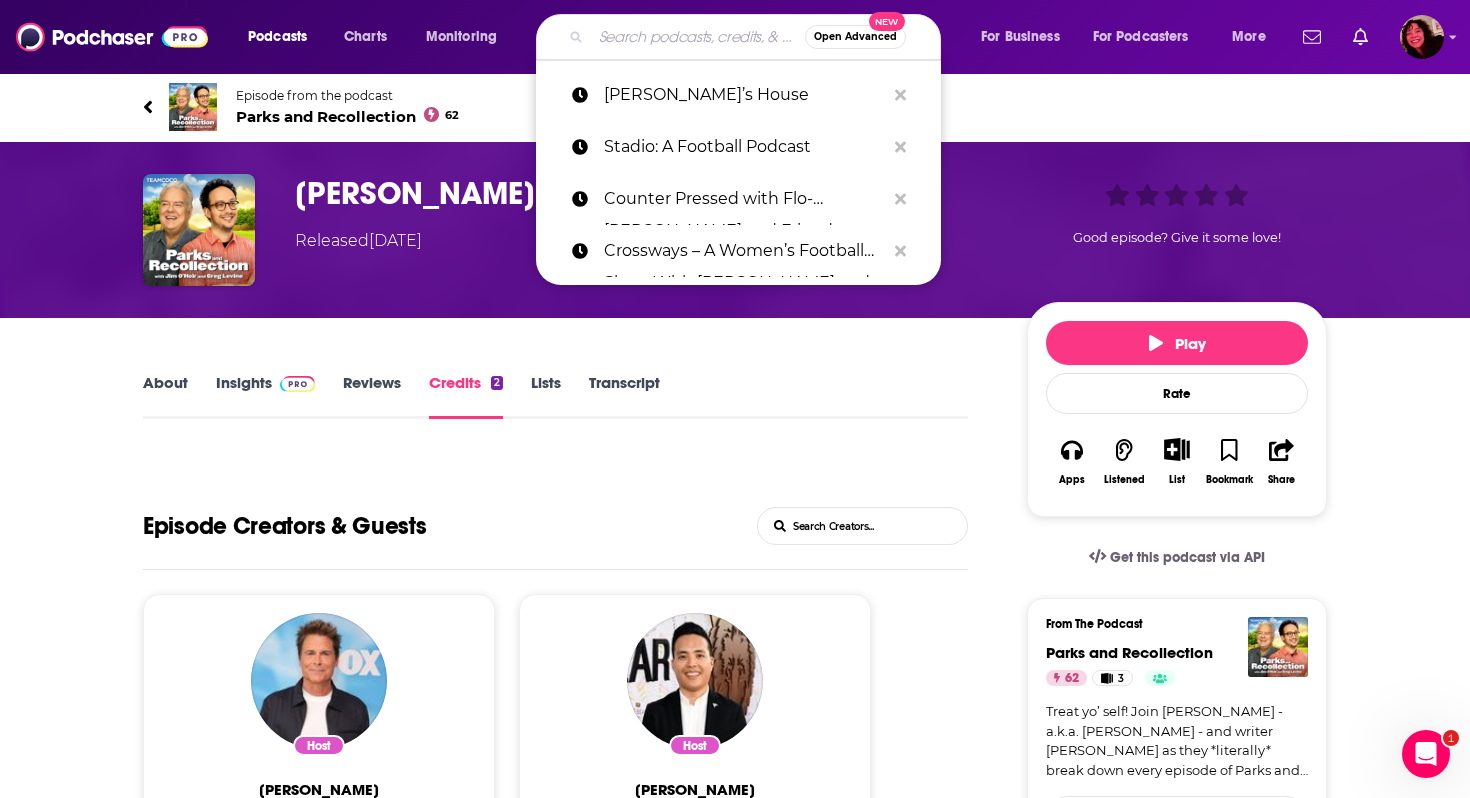 click at bounding box center [698, 37] 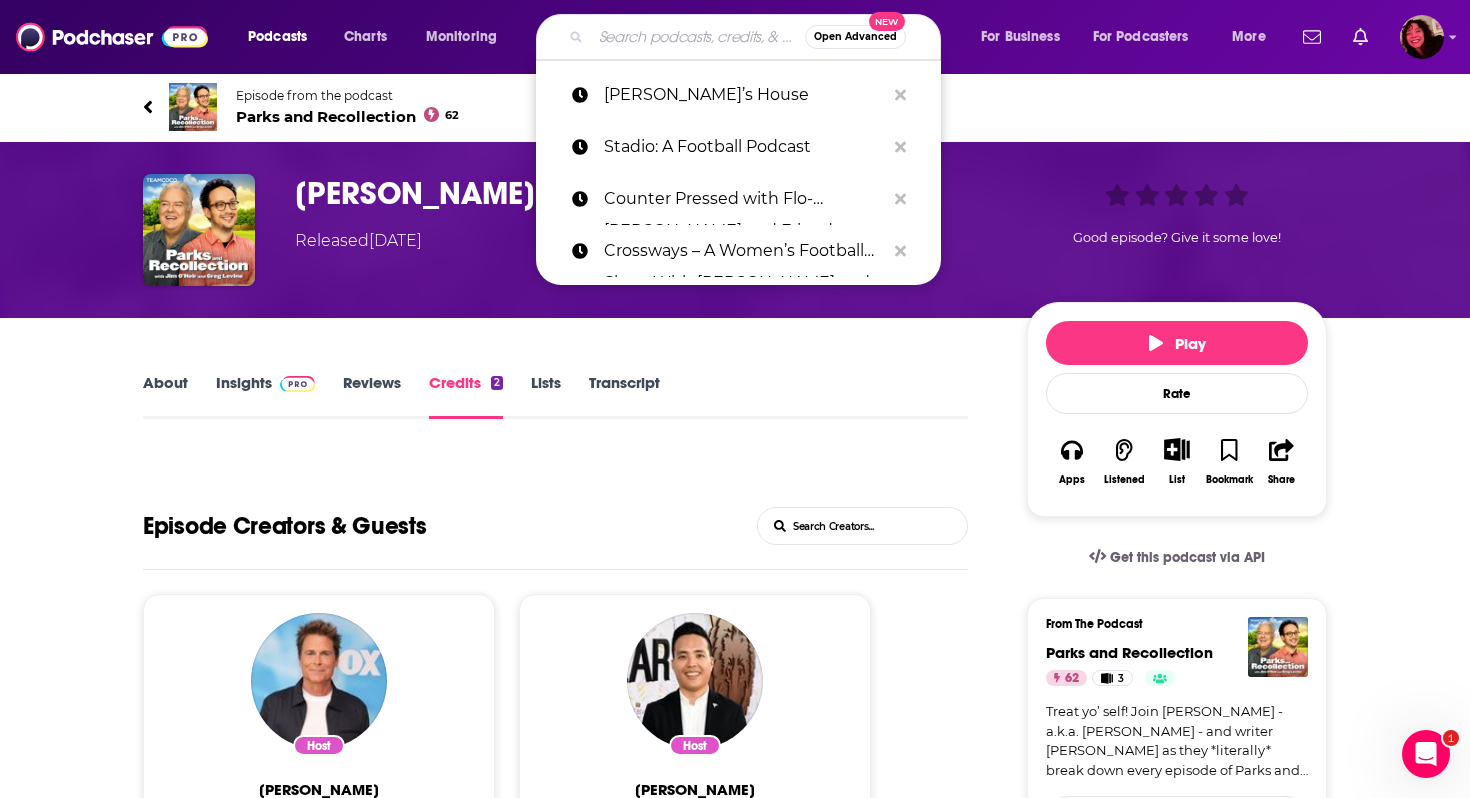 type on "The Ripple Effect" 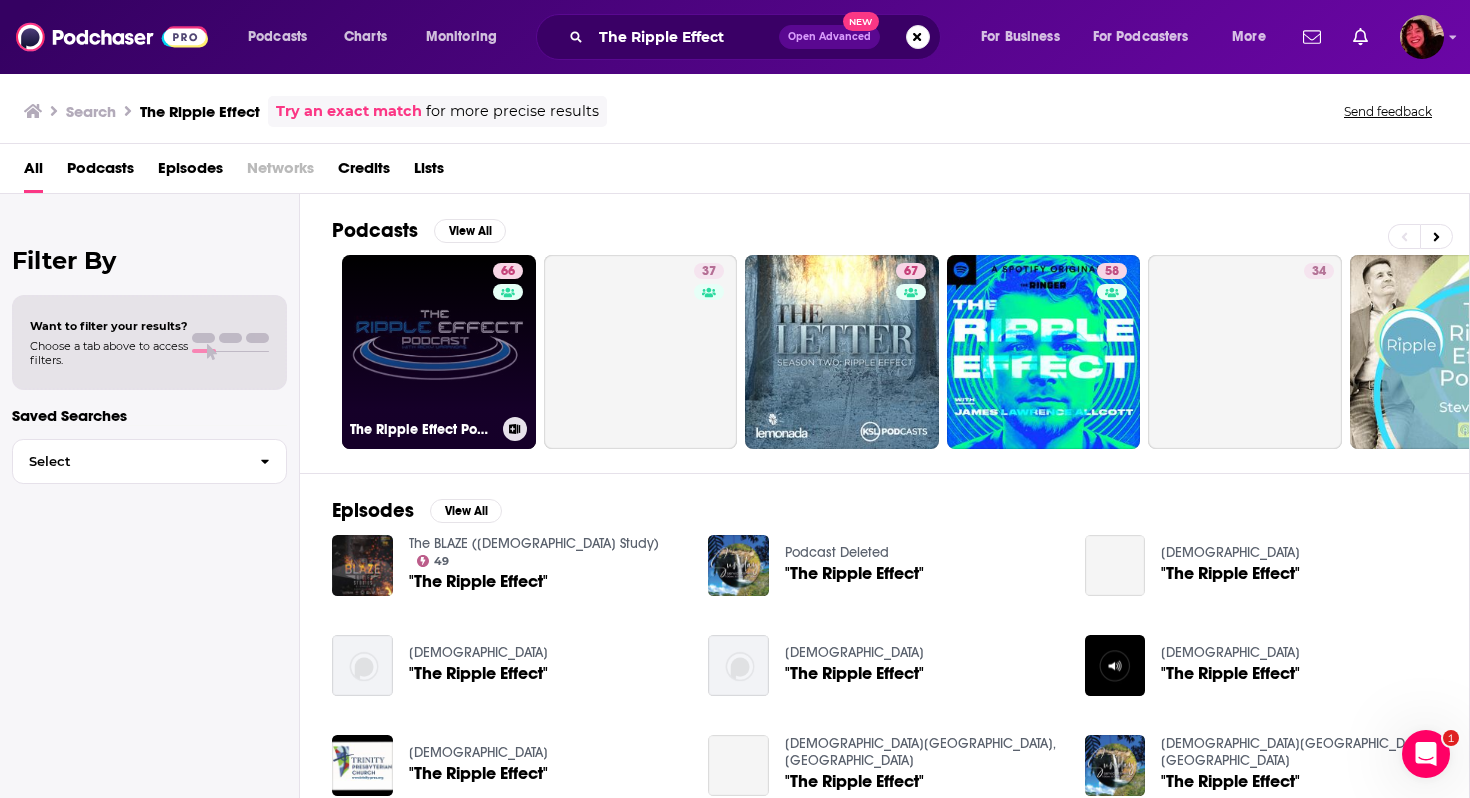 click on "66 The Ripple Effect Podcast" at bounding box center (439, 352) 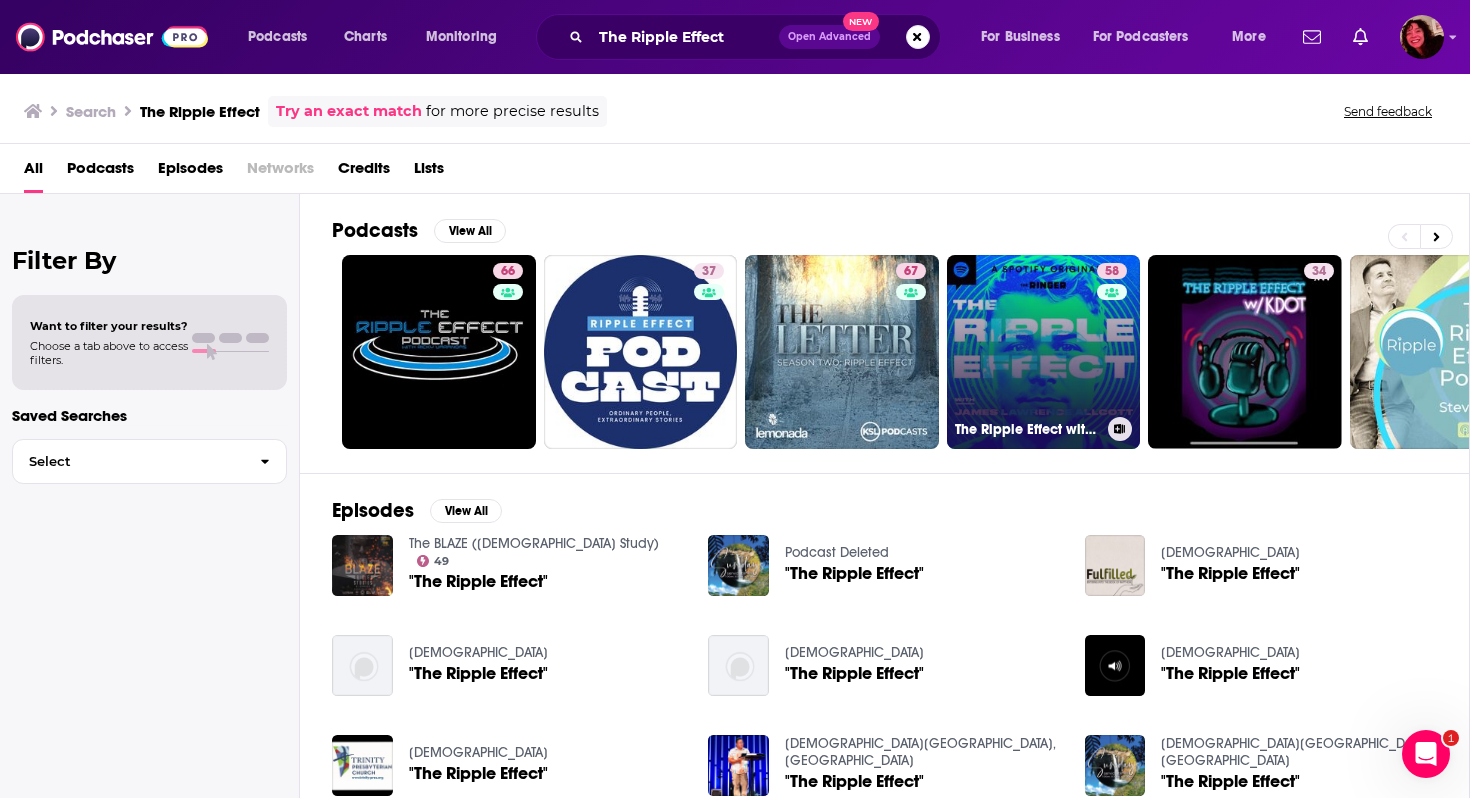 click on "58 The Ripple Effect with [PERSON_NAME]" at bounding box center (1044, 352) 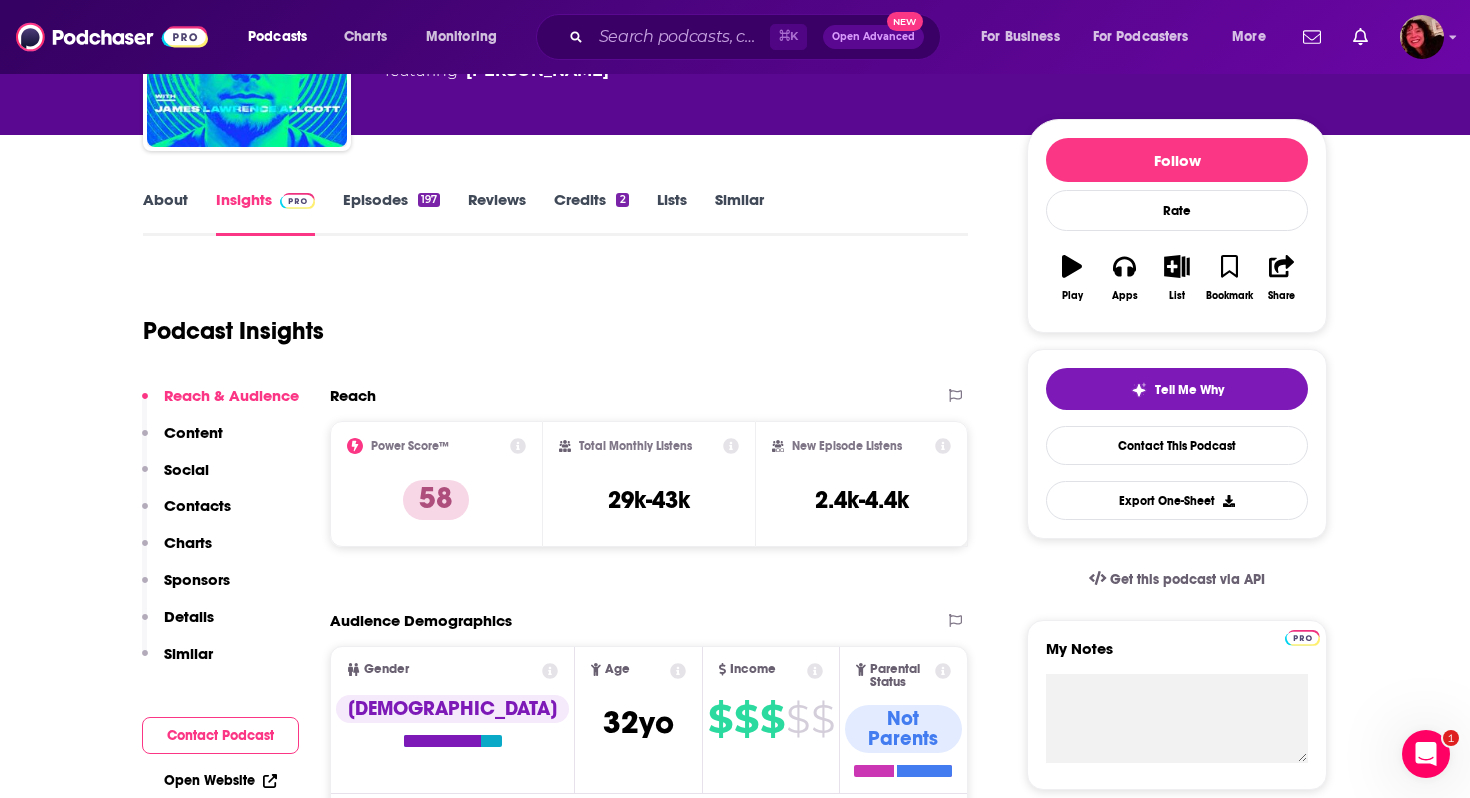 scroll, scrollTop: 235, scrollLeft: 0, axis: vertical 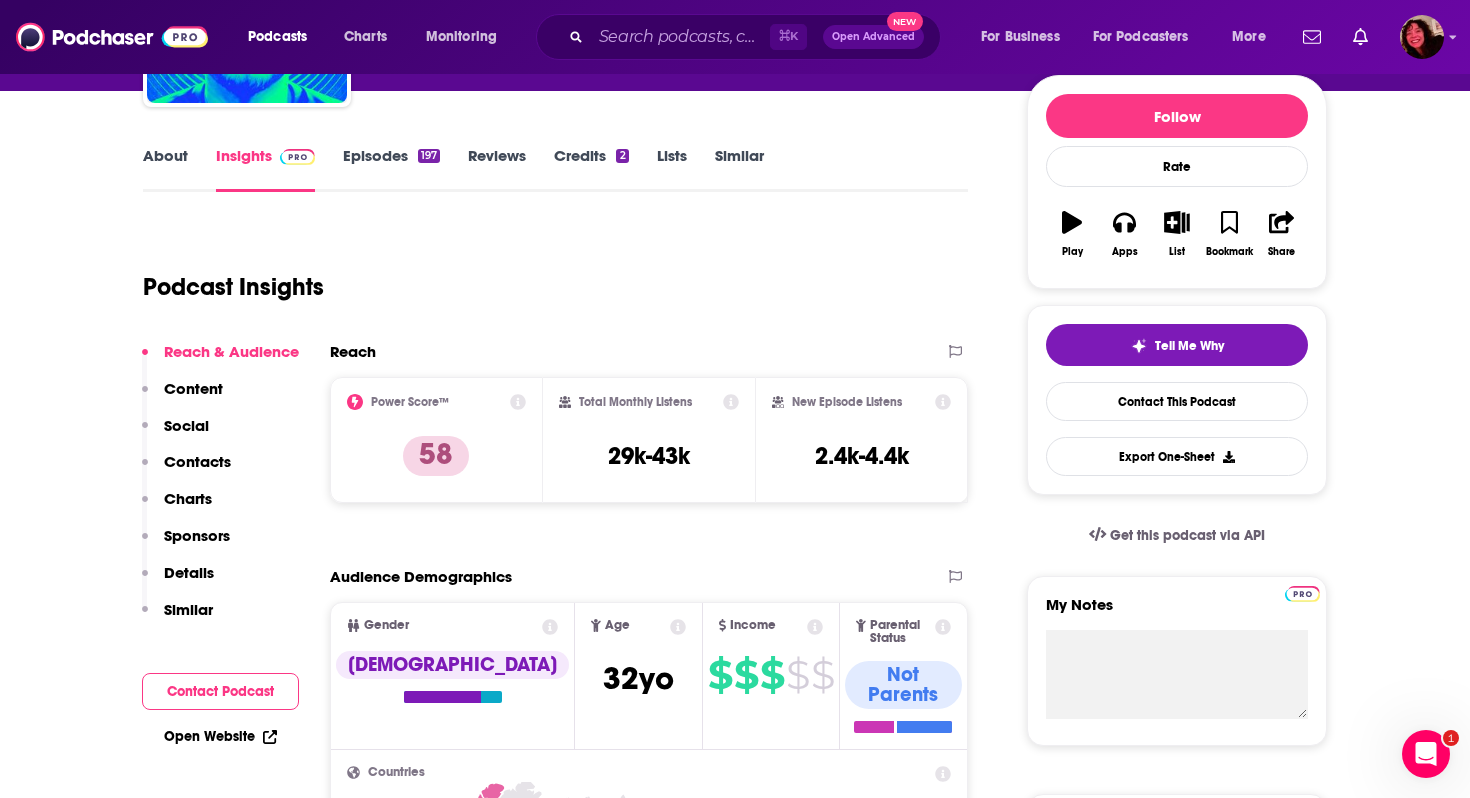 click on "About" at bounding box center [165, 169] 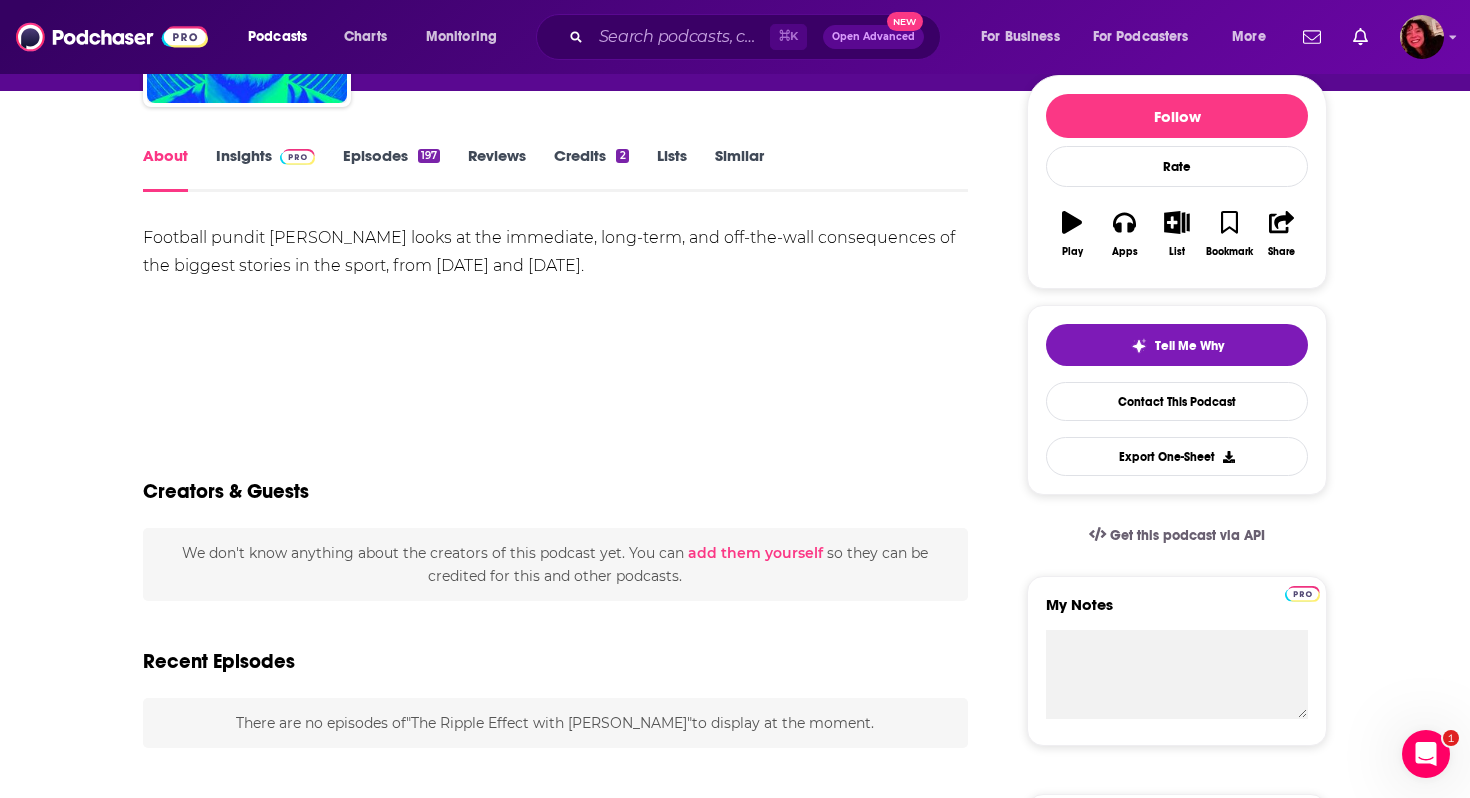 scroll, scrollTop: 0, scrollLeft: 0, axis: both 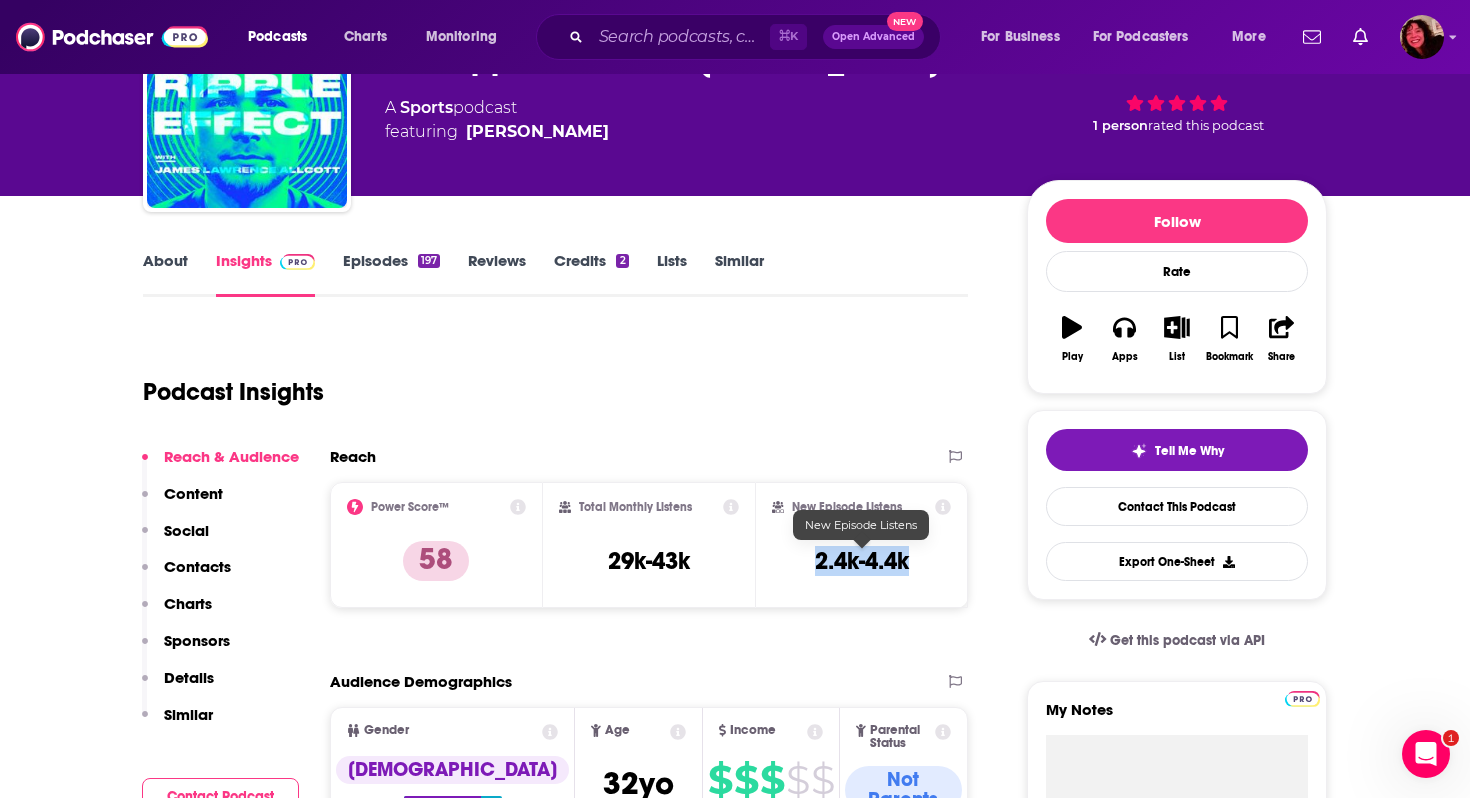 drag, startPoint x: 807, startPoint y: 563, endPoint x: 911, endPoint y: 567, distance: 104.0769 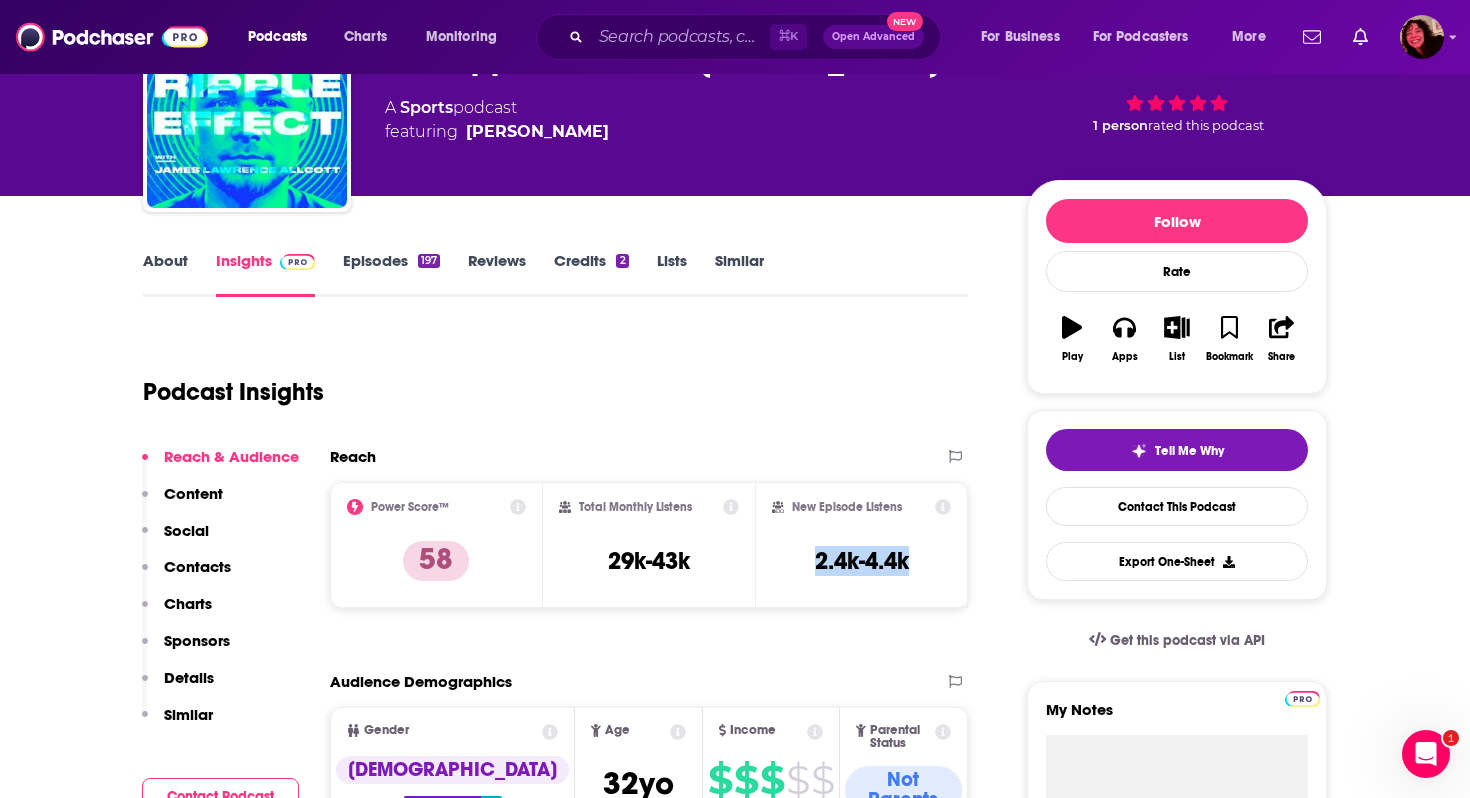 copy on "2.4k-4.4k" 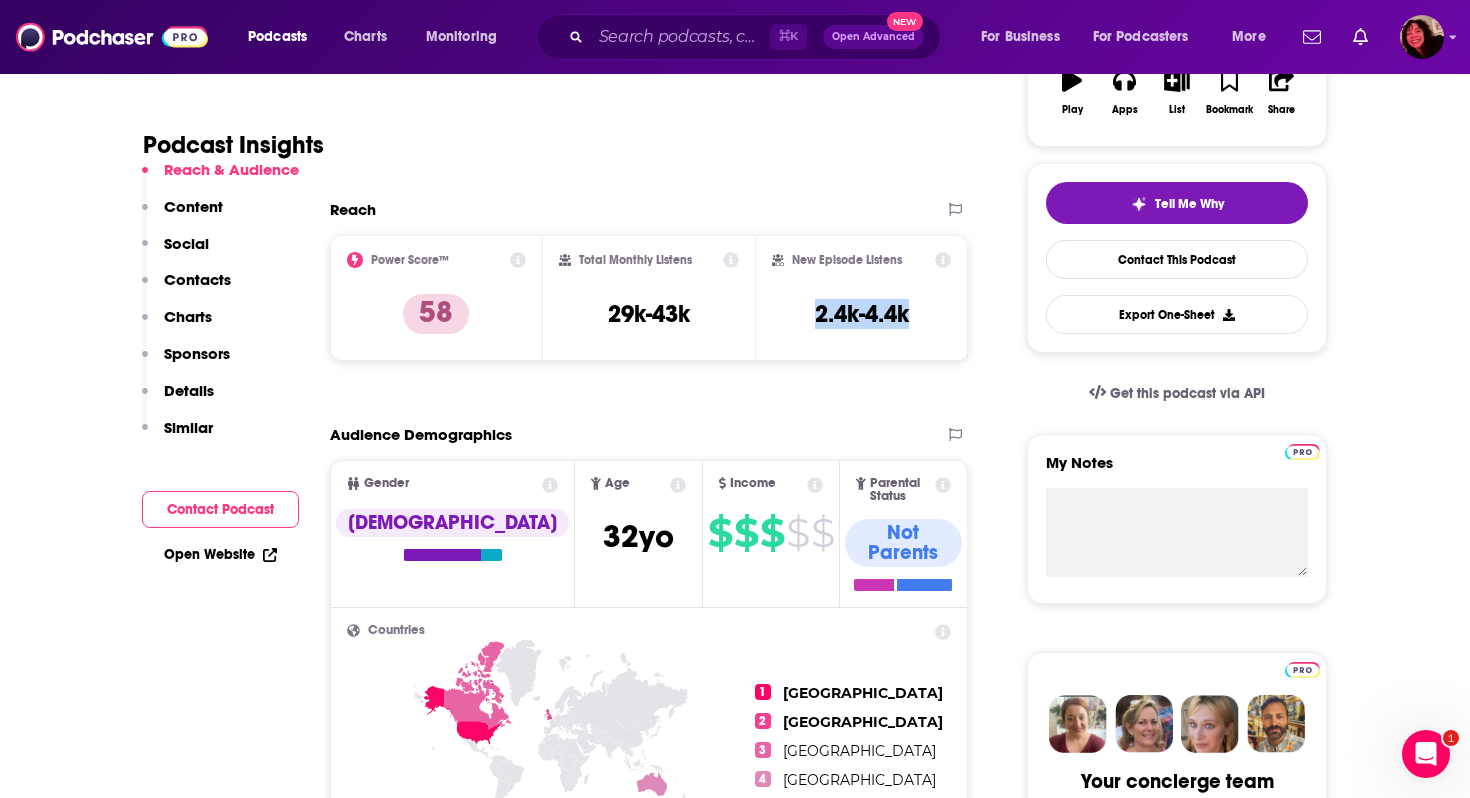 scroll, scrollTop: 391, scrollLeft: 0, axis: vertical 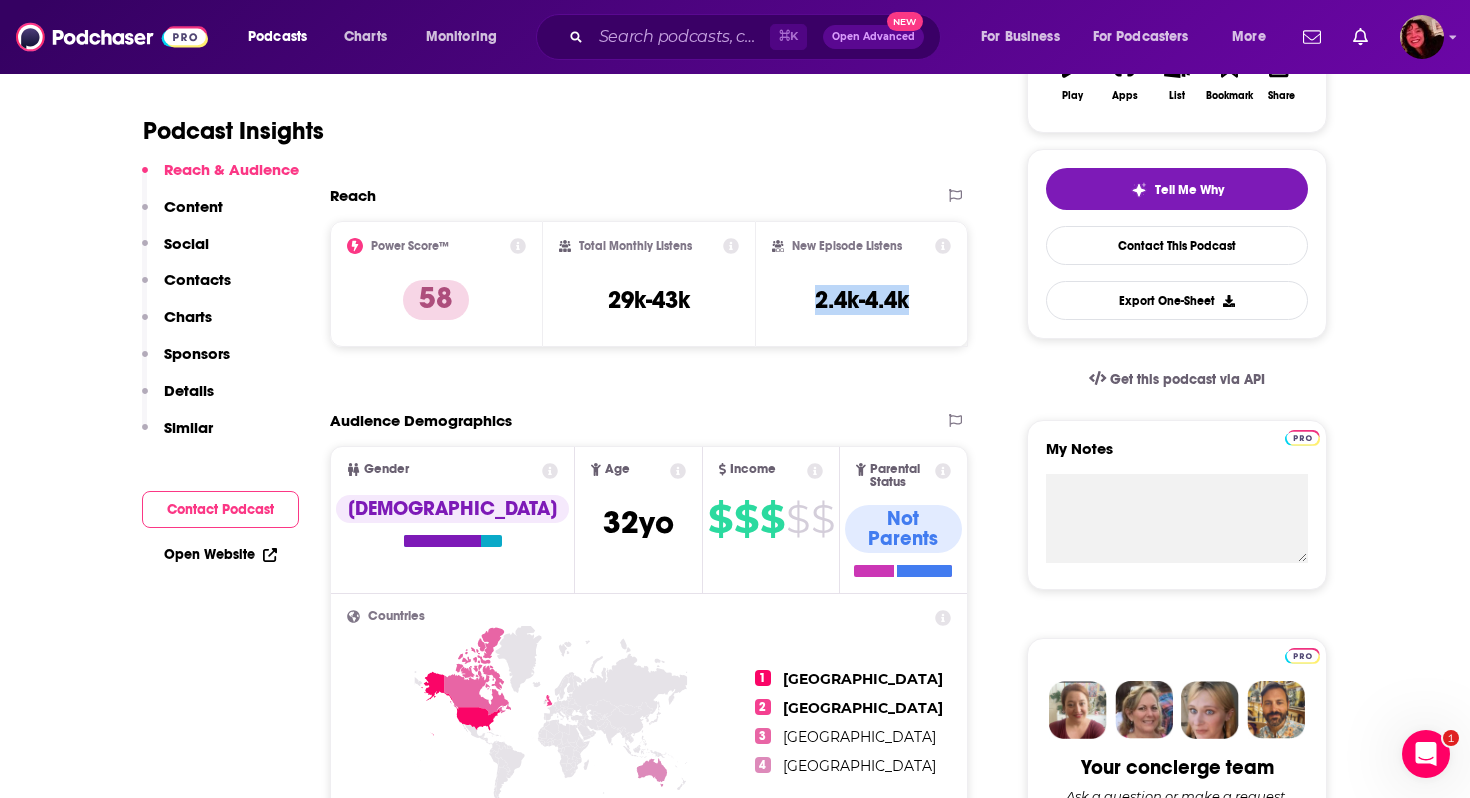 click on "Open Website" at bounding box center (220, 554) 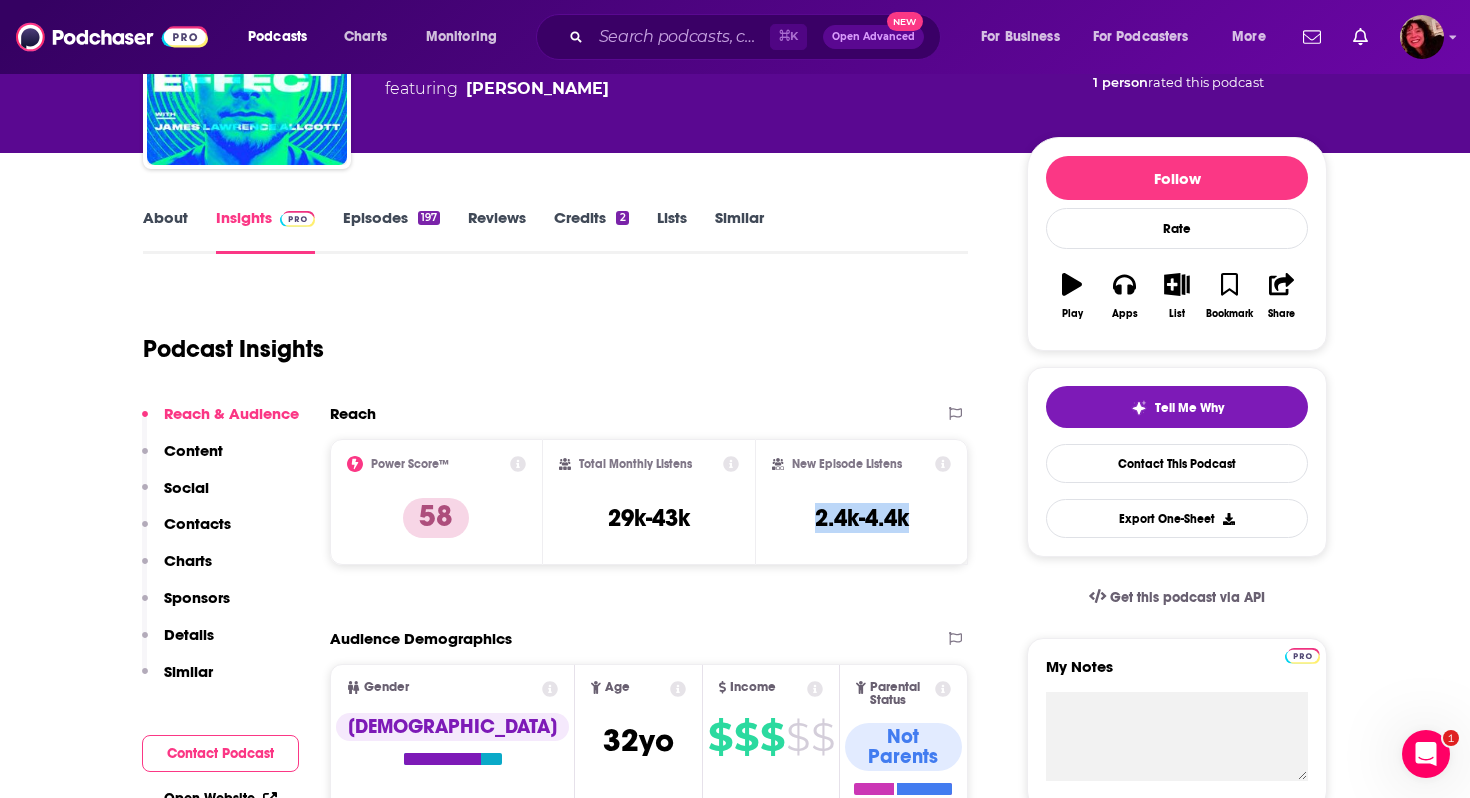 scroll, scrollTop: 0, scrollLeft: 0, axis: both 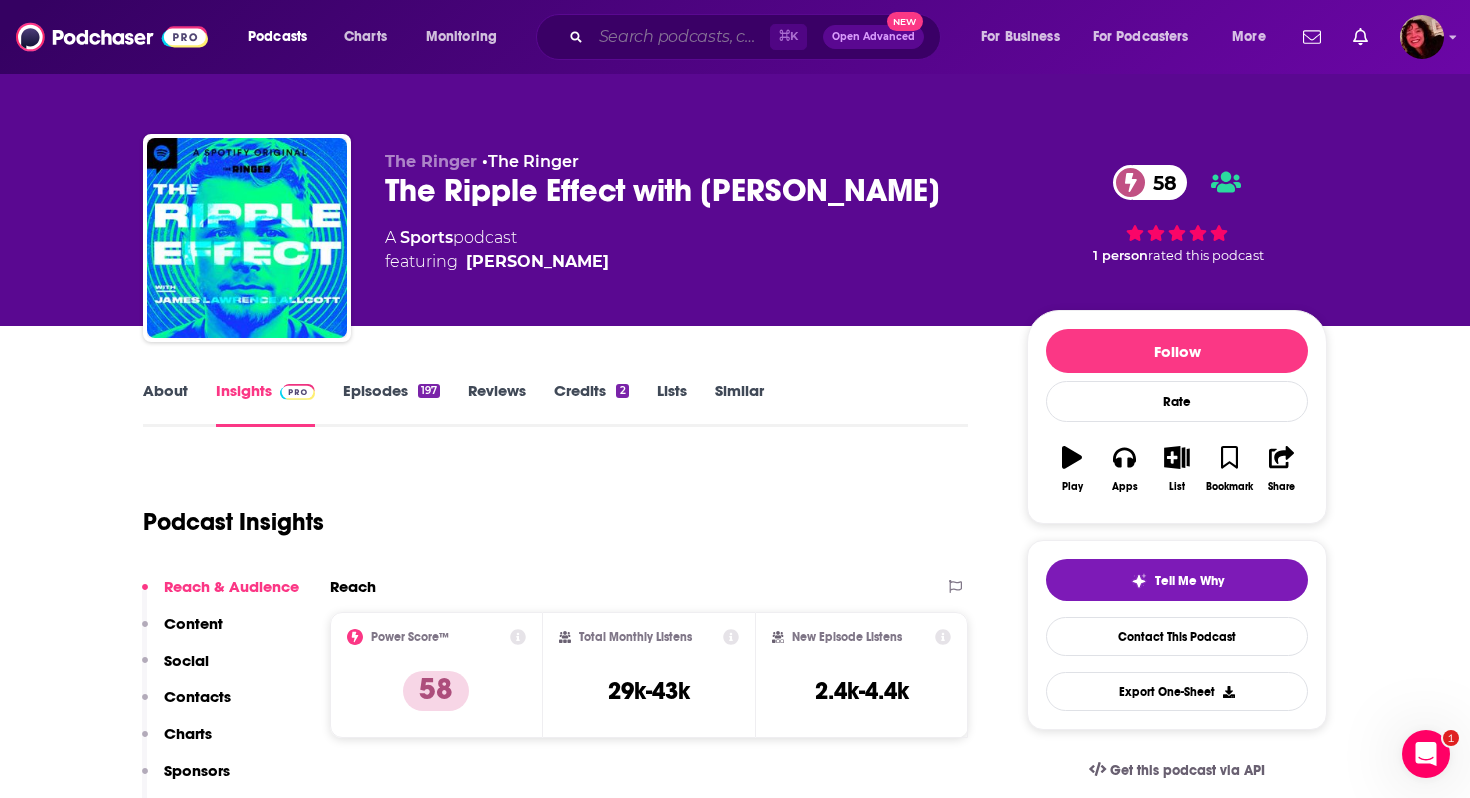 click at bounding box center [680, 37] 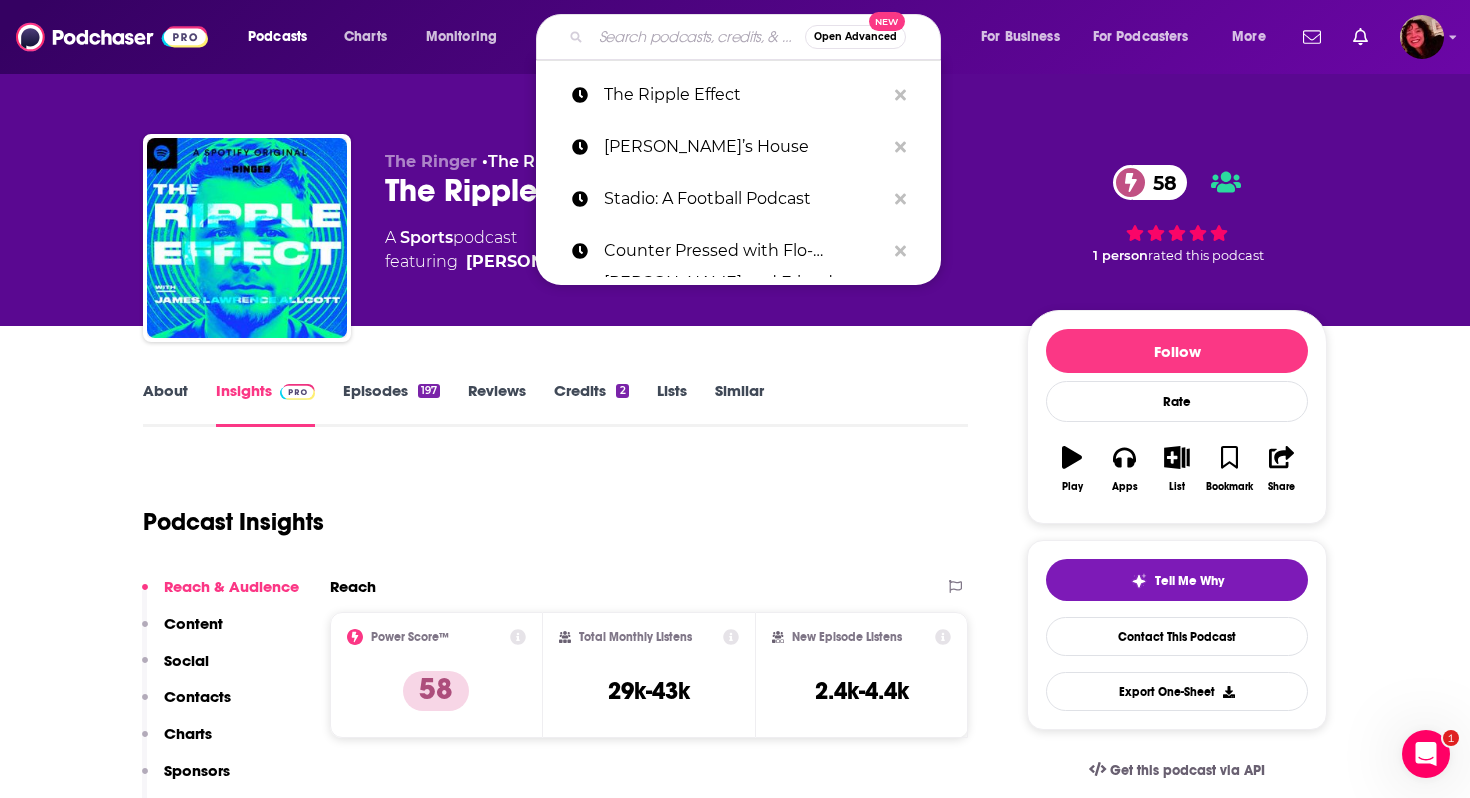 paste on "The Ringer Soccer Show" 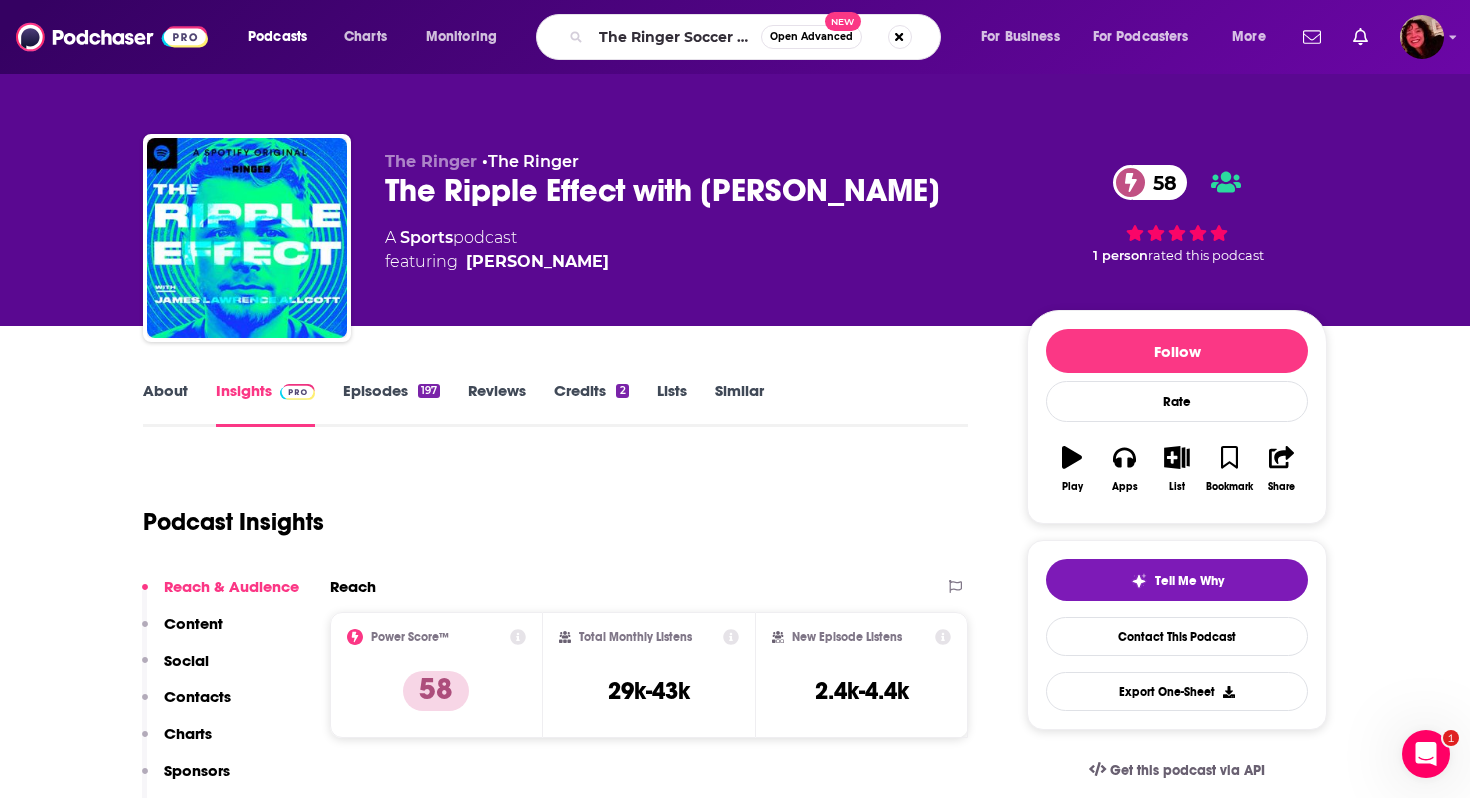 scroll, scrollTop: 0, scrollLeft: 0, axis: both 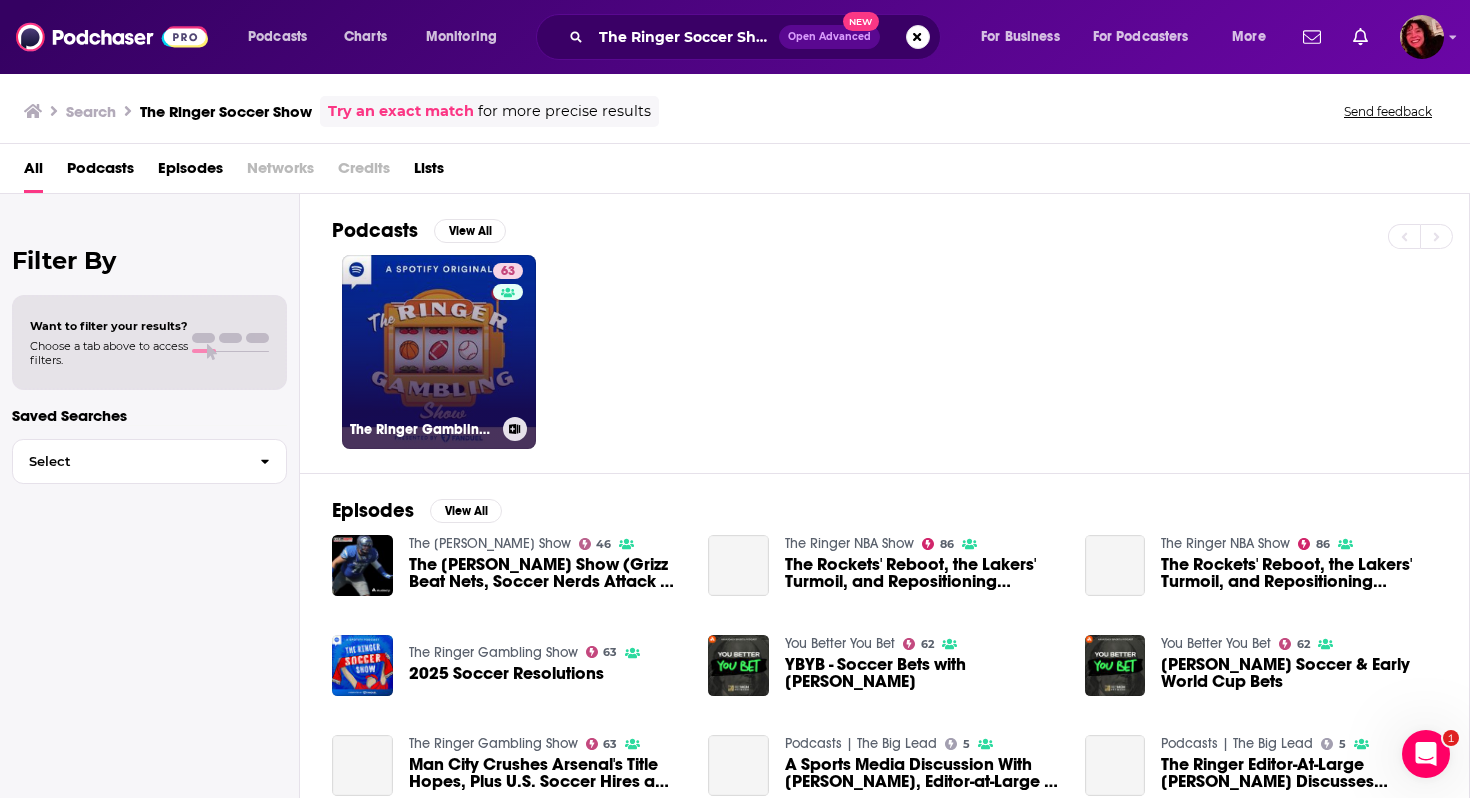 click on "63 The Ringer Gambling Show" at bounding box center (439, 352) 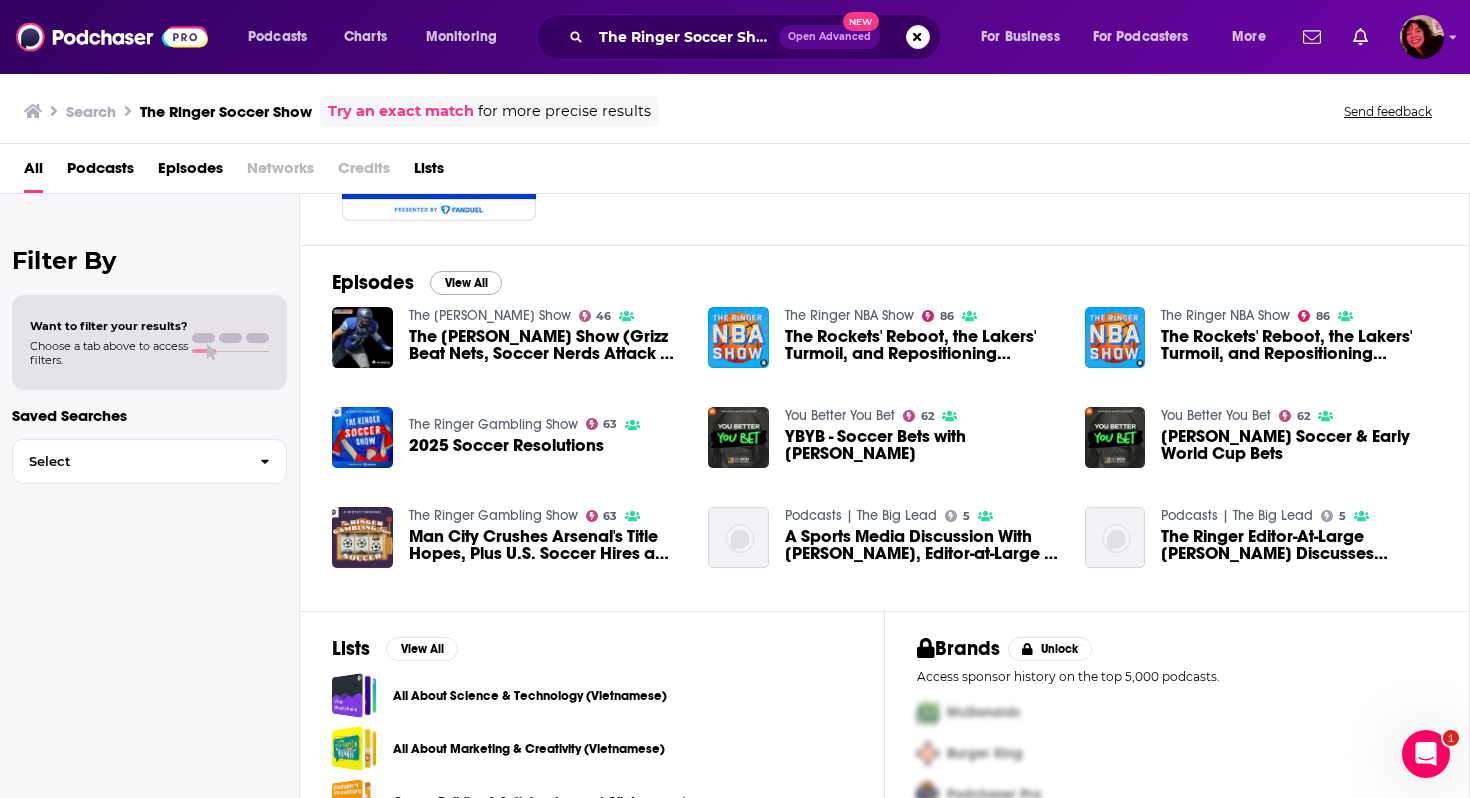 scroll, scrollTop: 0, scrollLeft: 0, axis: both 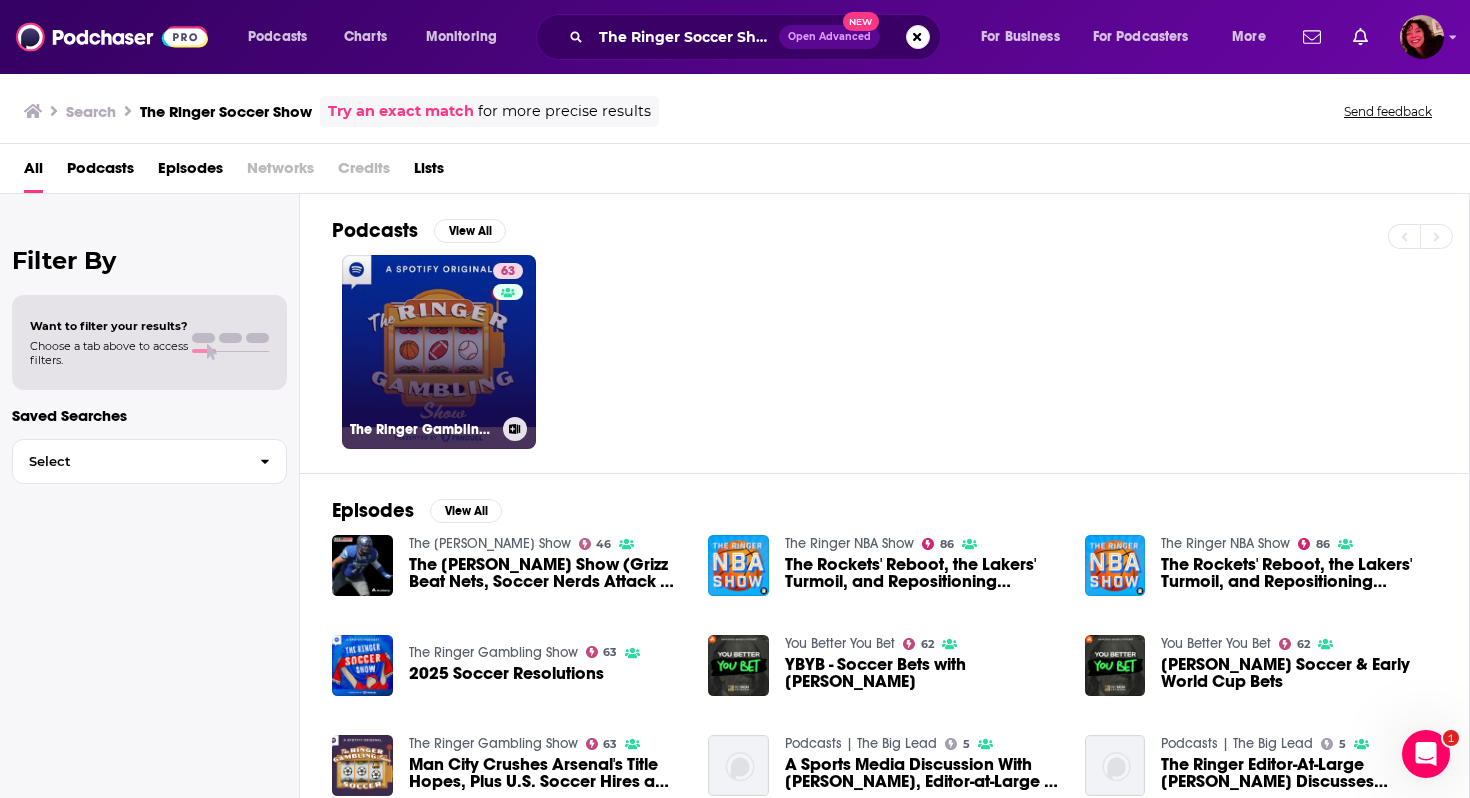 click on "63 The Ringer Gambling Show" at bounding box center (439, 352) 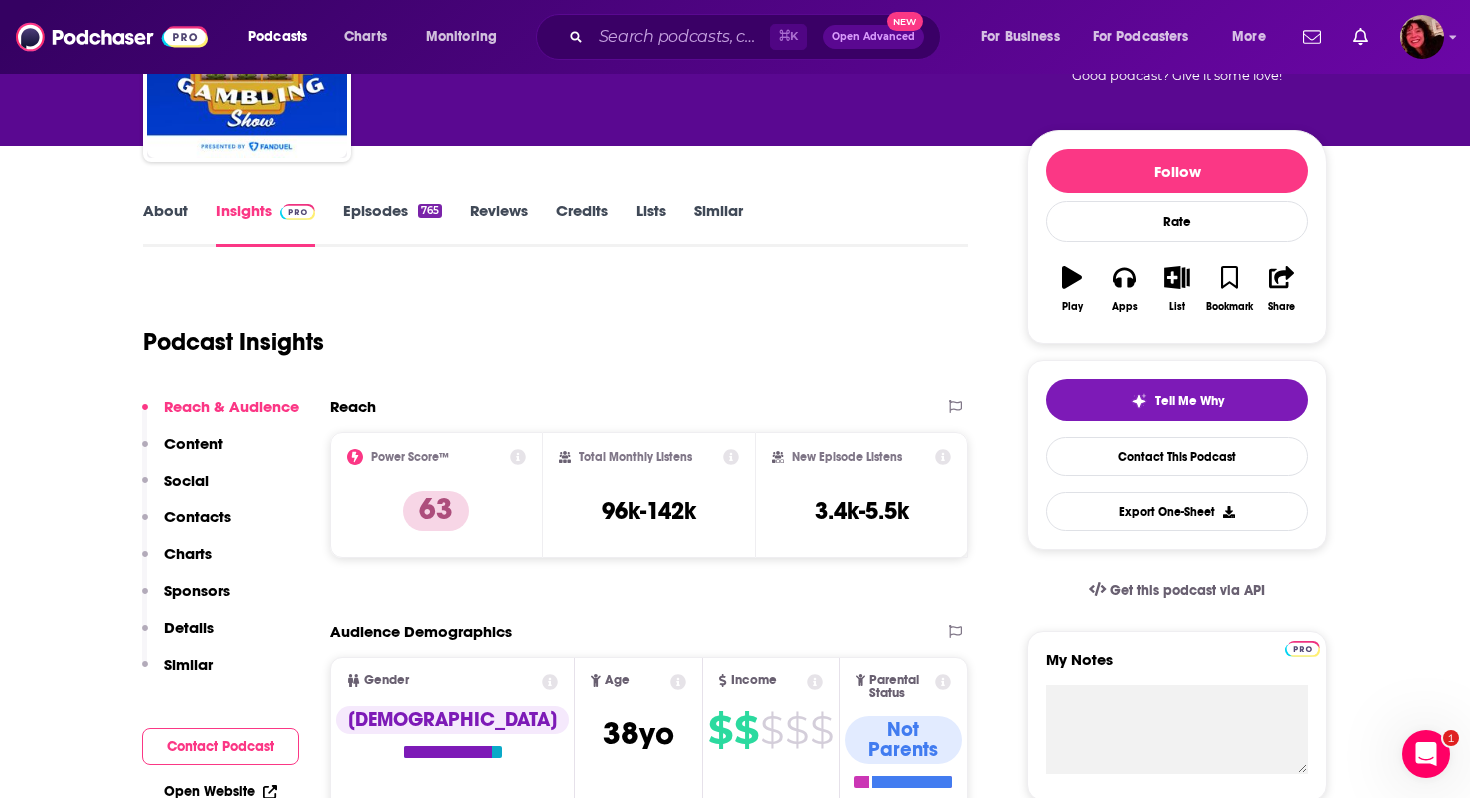 scroll, scrollTop: 207, scrollLeft: 0, axis: vertical 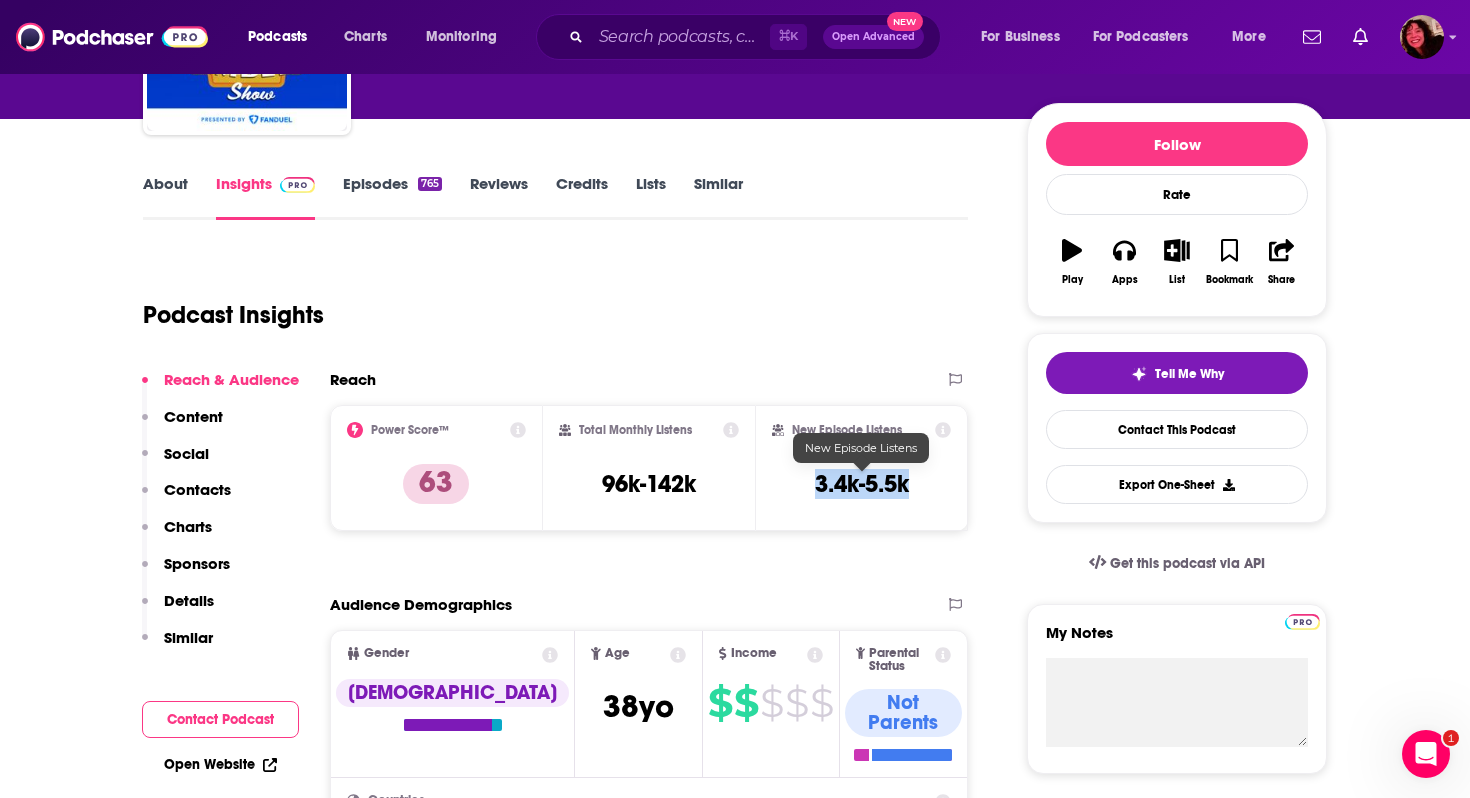 drag, startPoint x: 800, startPoint y: 481, endPoint x: 904, endPoint y: 481, distance: 104 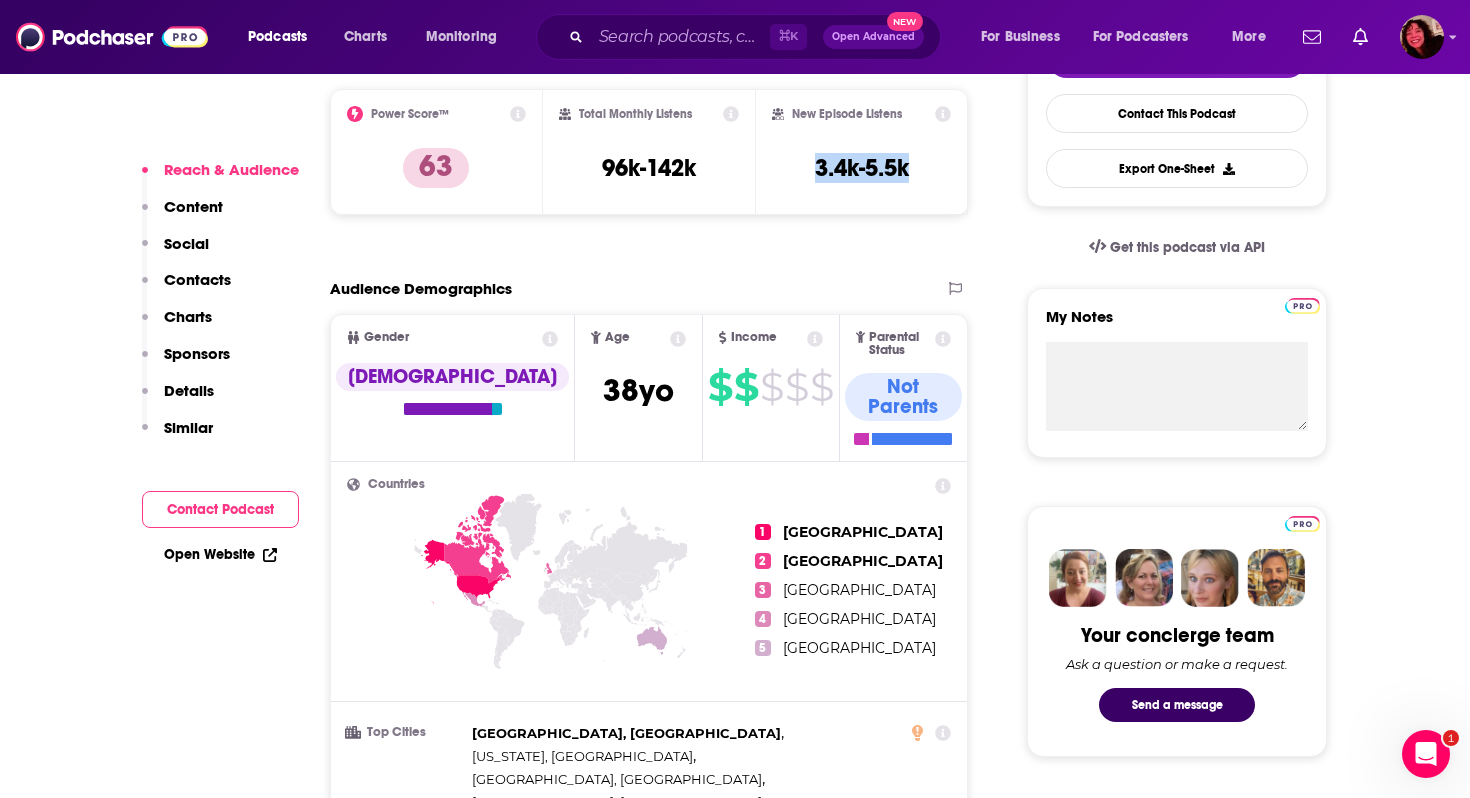 scroll, scrollTop: 606, scrollLeft: 0, axis: vertical 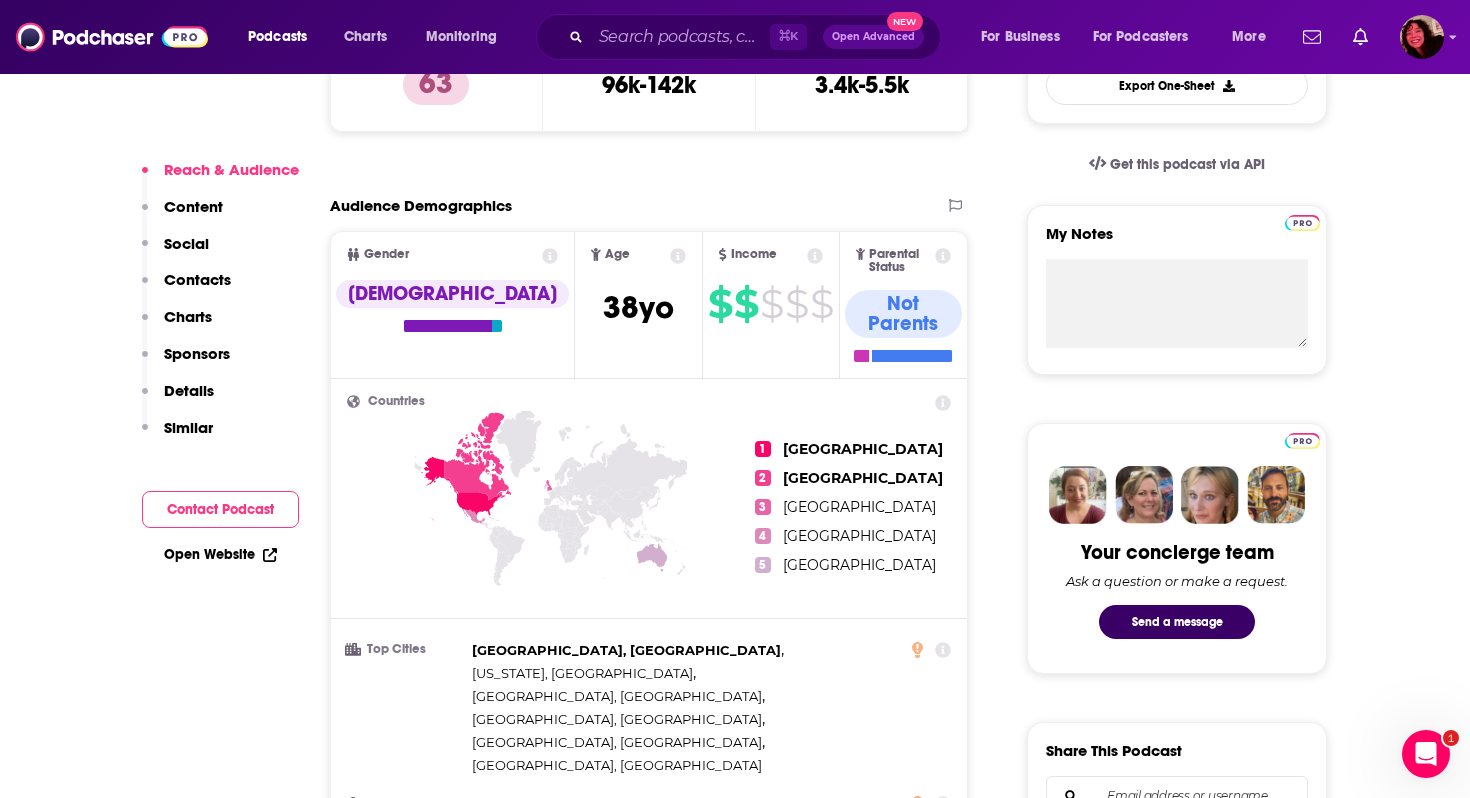 click on "Open Website" at bounding box center (220, 554) 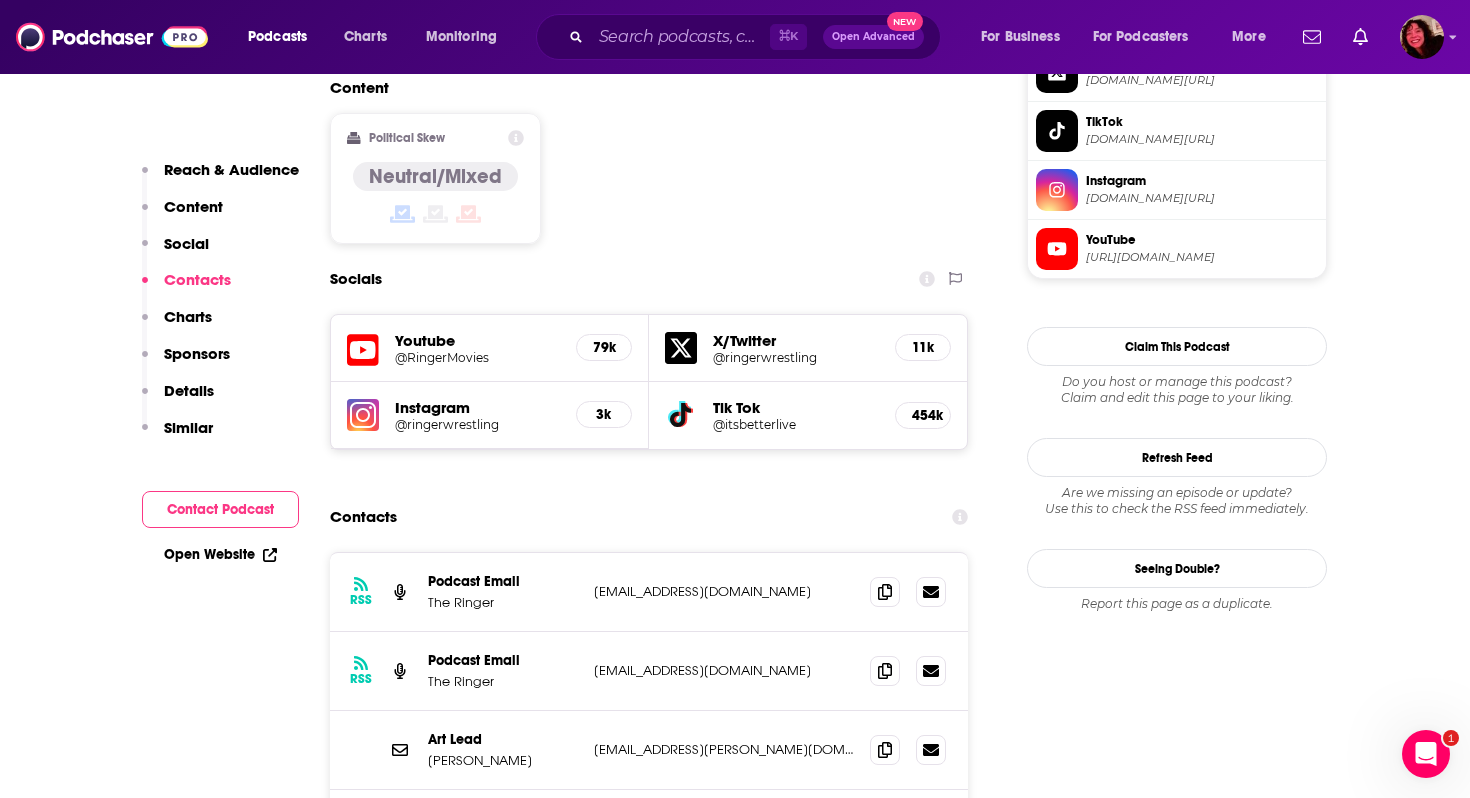 scroll, scrollTop: 1694, scrollLeft: 0, axis: vertical 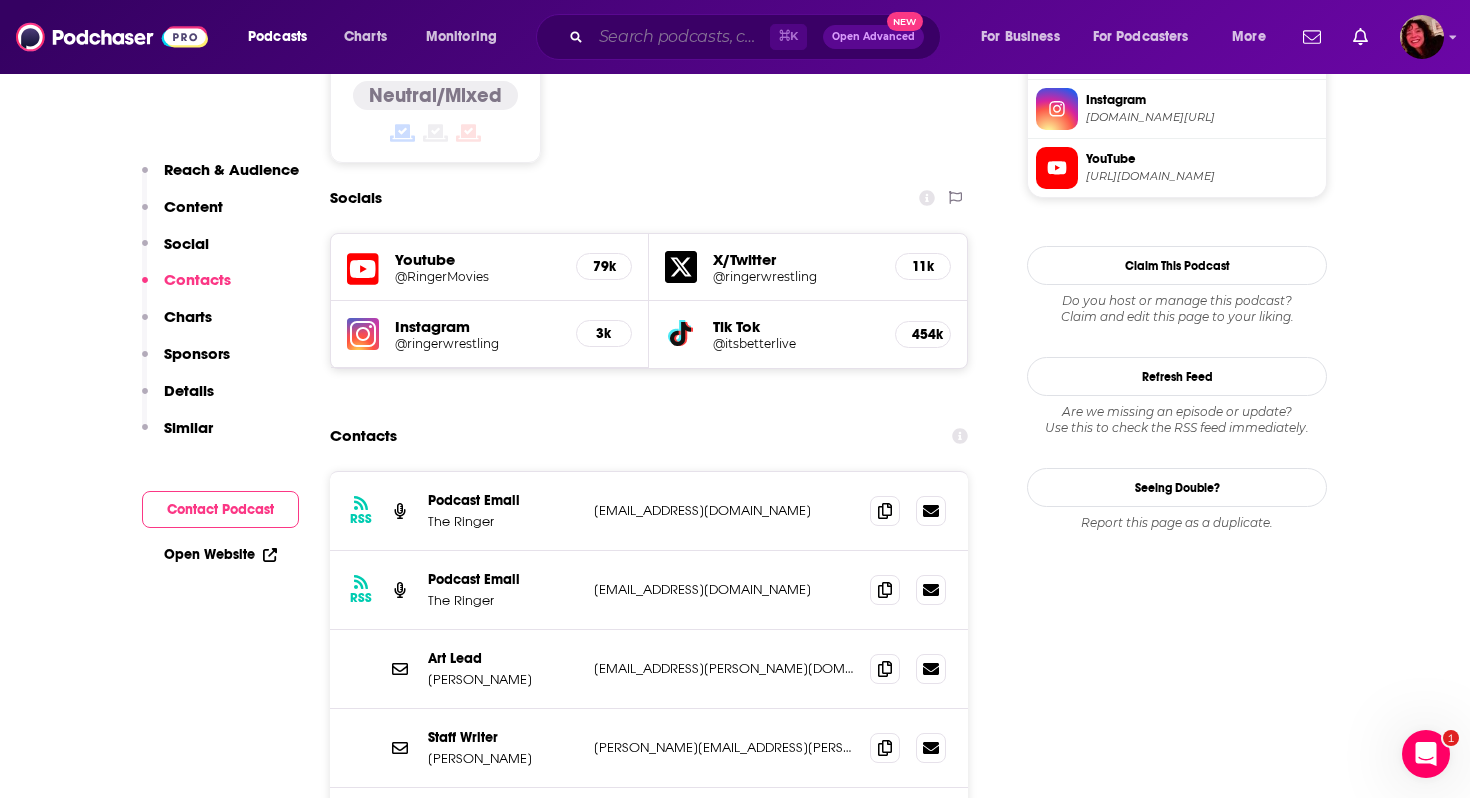 click at bounding box center (680, 37) 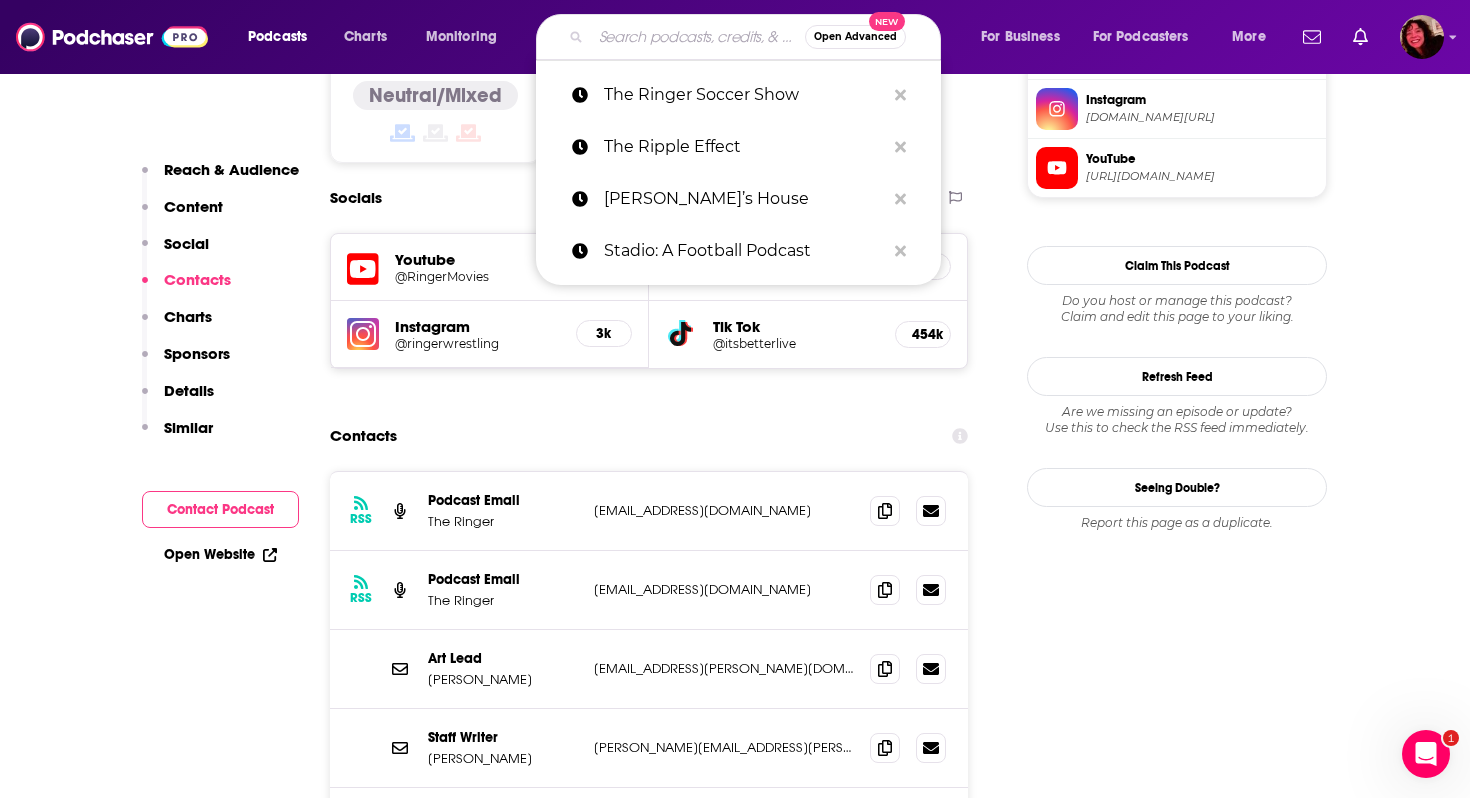 paste on "Full Time: A show about women's soccer" 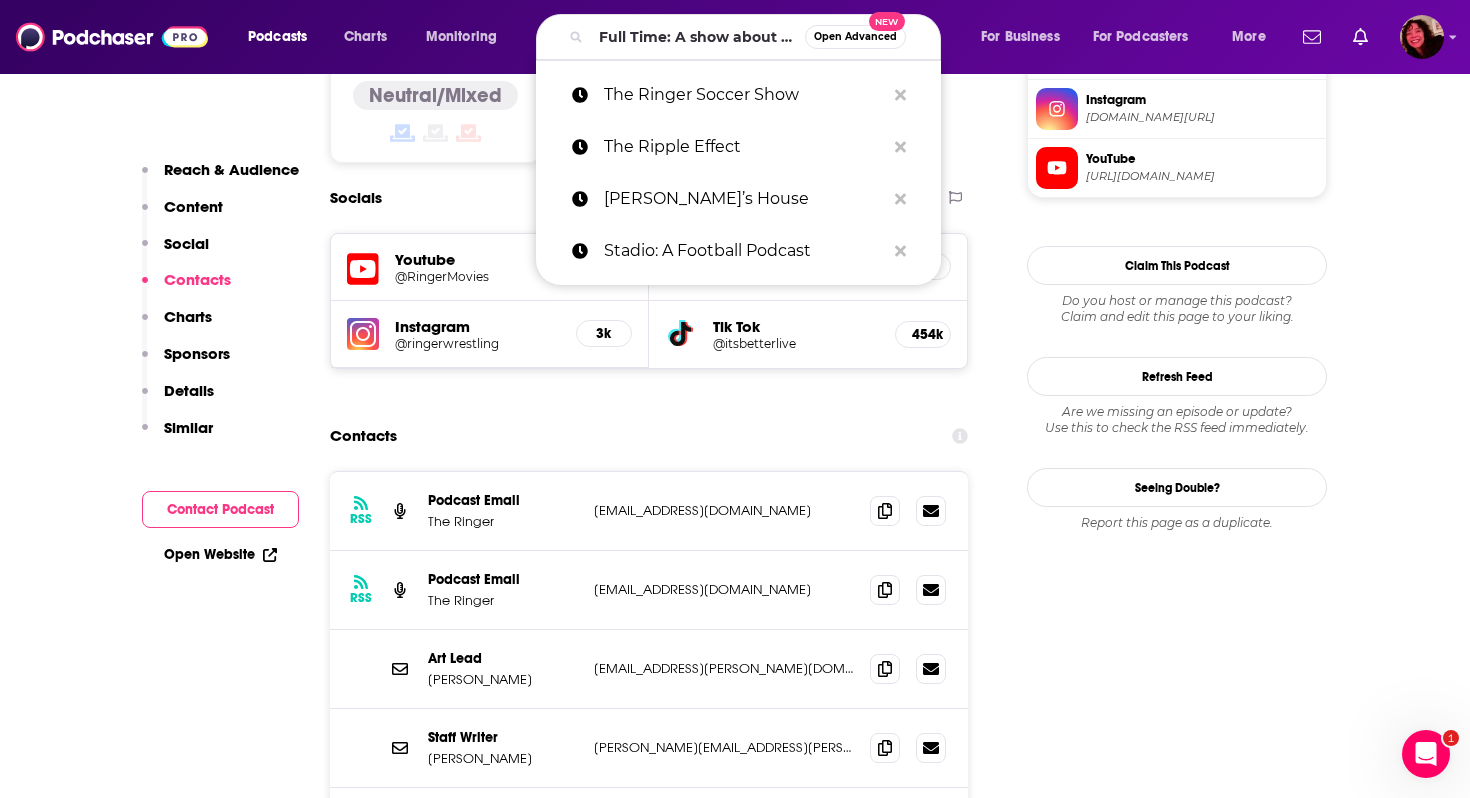 scroll, scrollTop: 0, scrollLeft: 0, axis: both 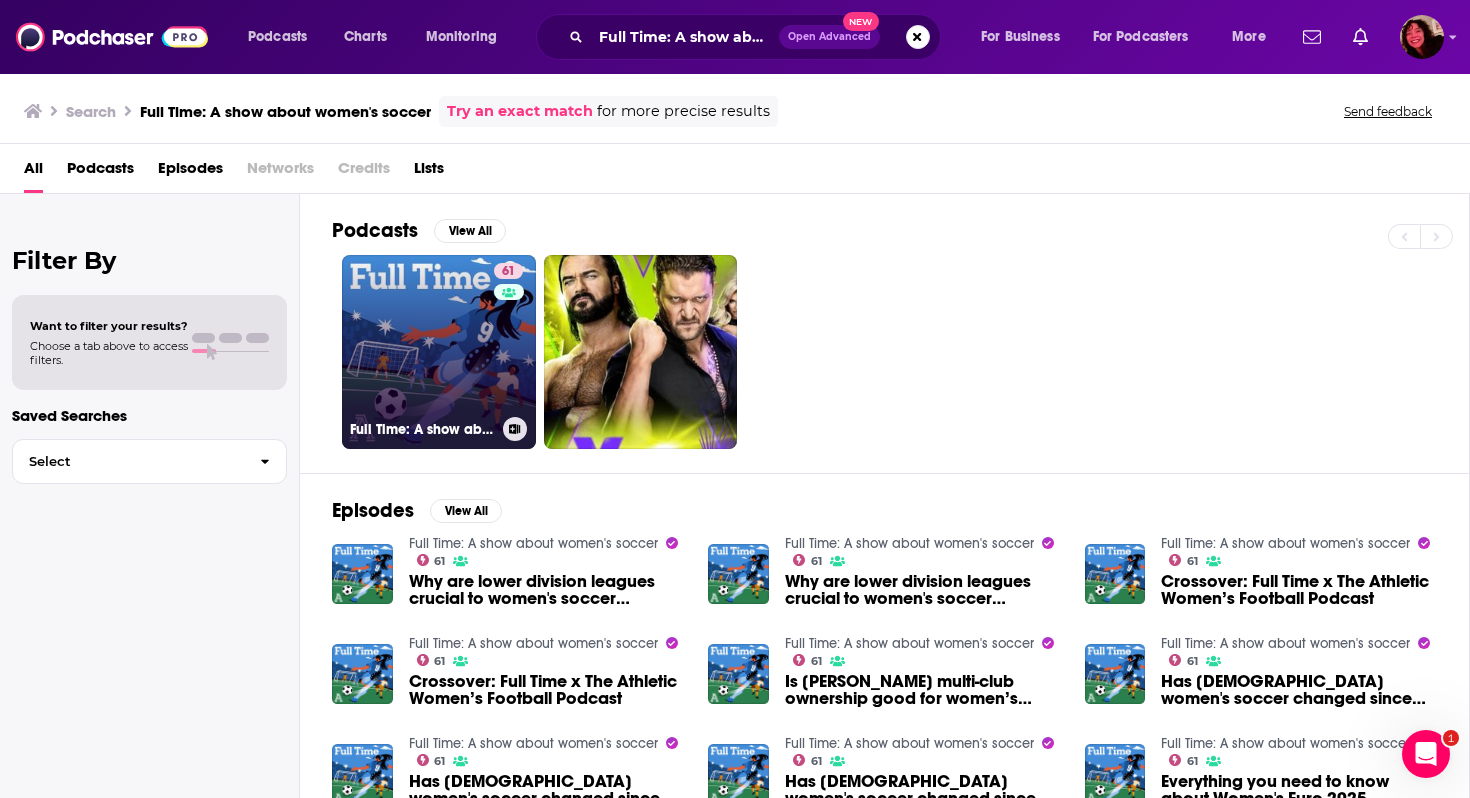 click on "61 Full Time: A show about women's soccer" at bounding box center (439, 352) 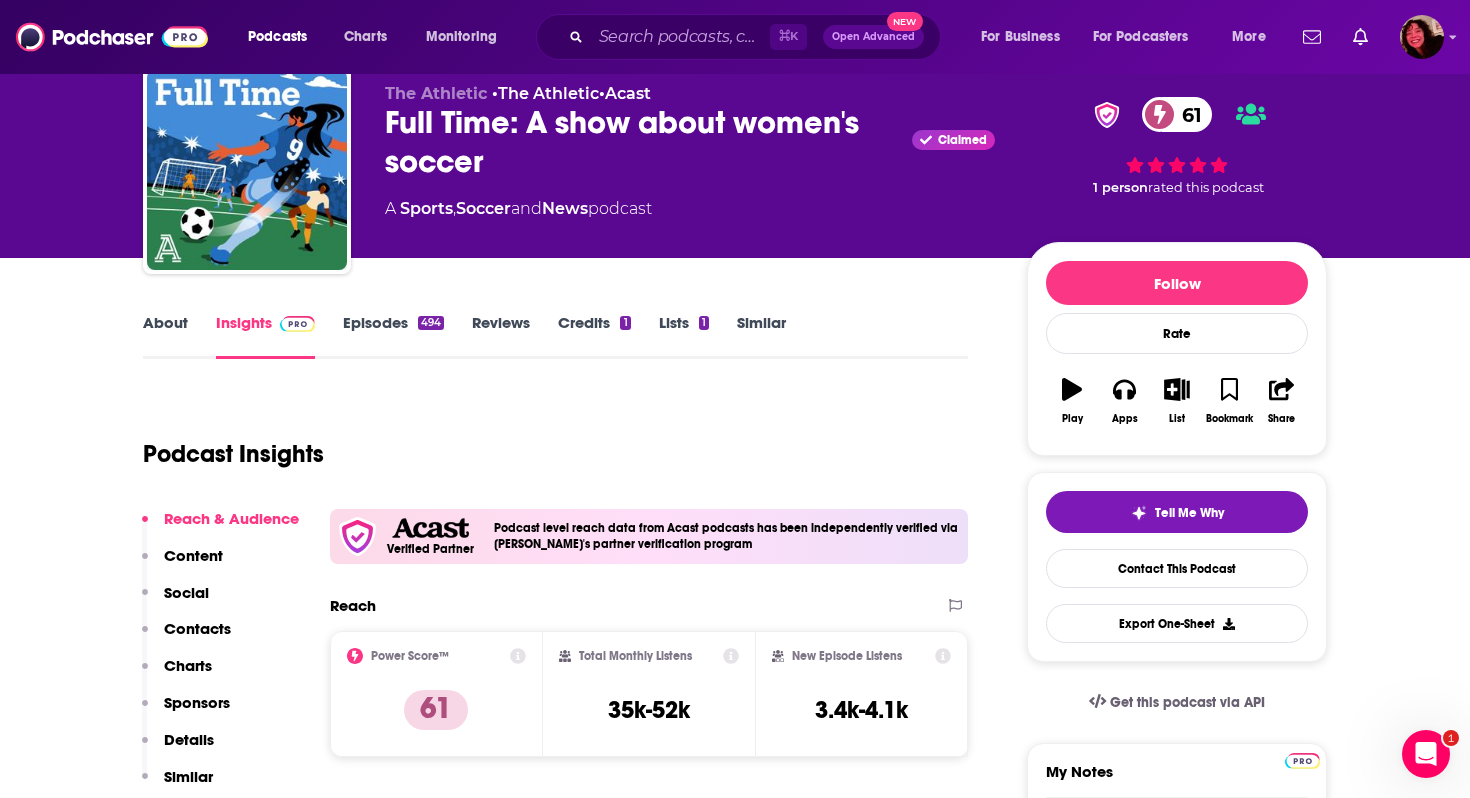 scroll, scrollTop: 69, scrollLeft: 0, axis: vertical 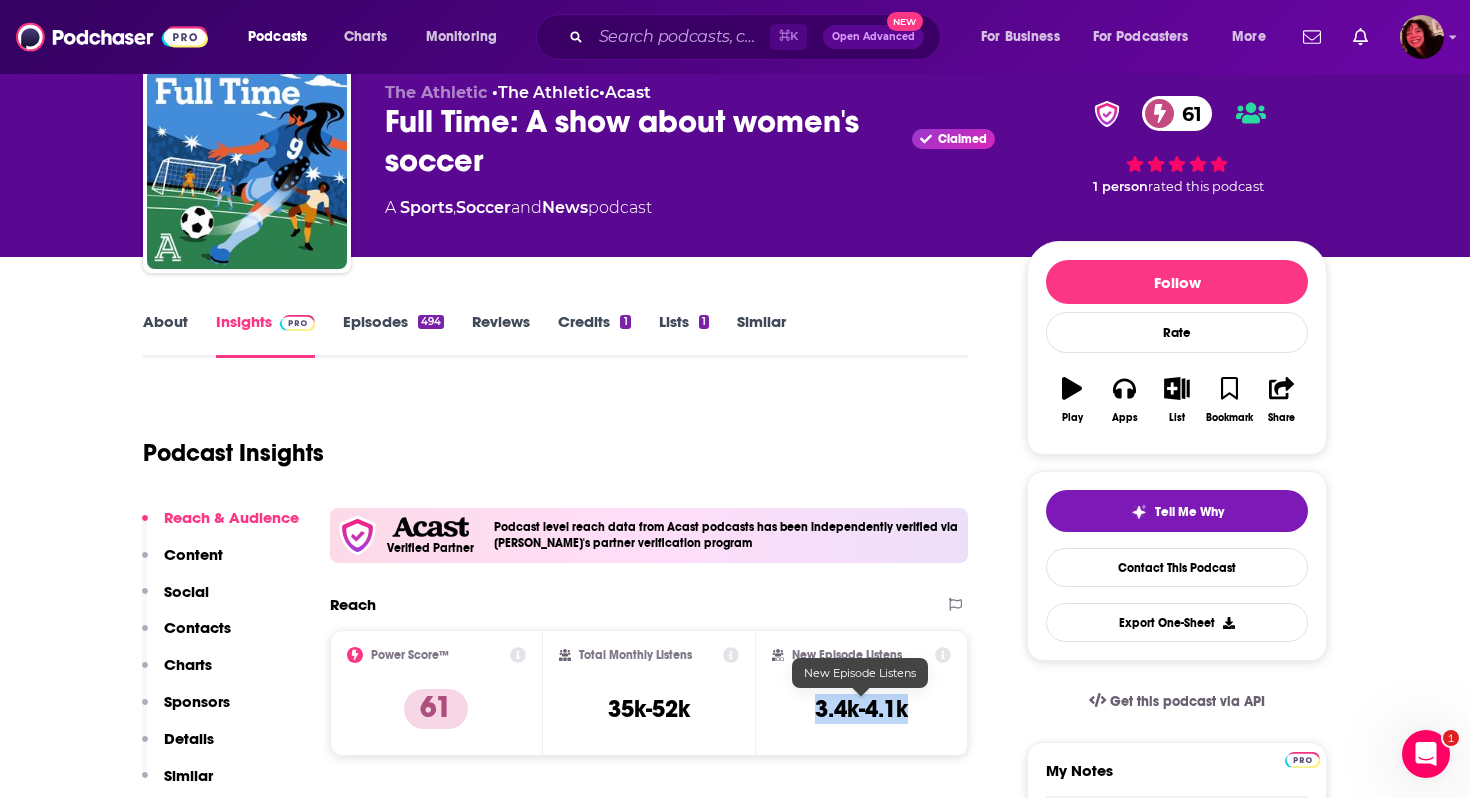 drag, startPoint x: 806, startPoint y: 712, endPoint x: 914, endPoint y: 712, distance: 108 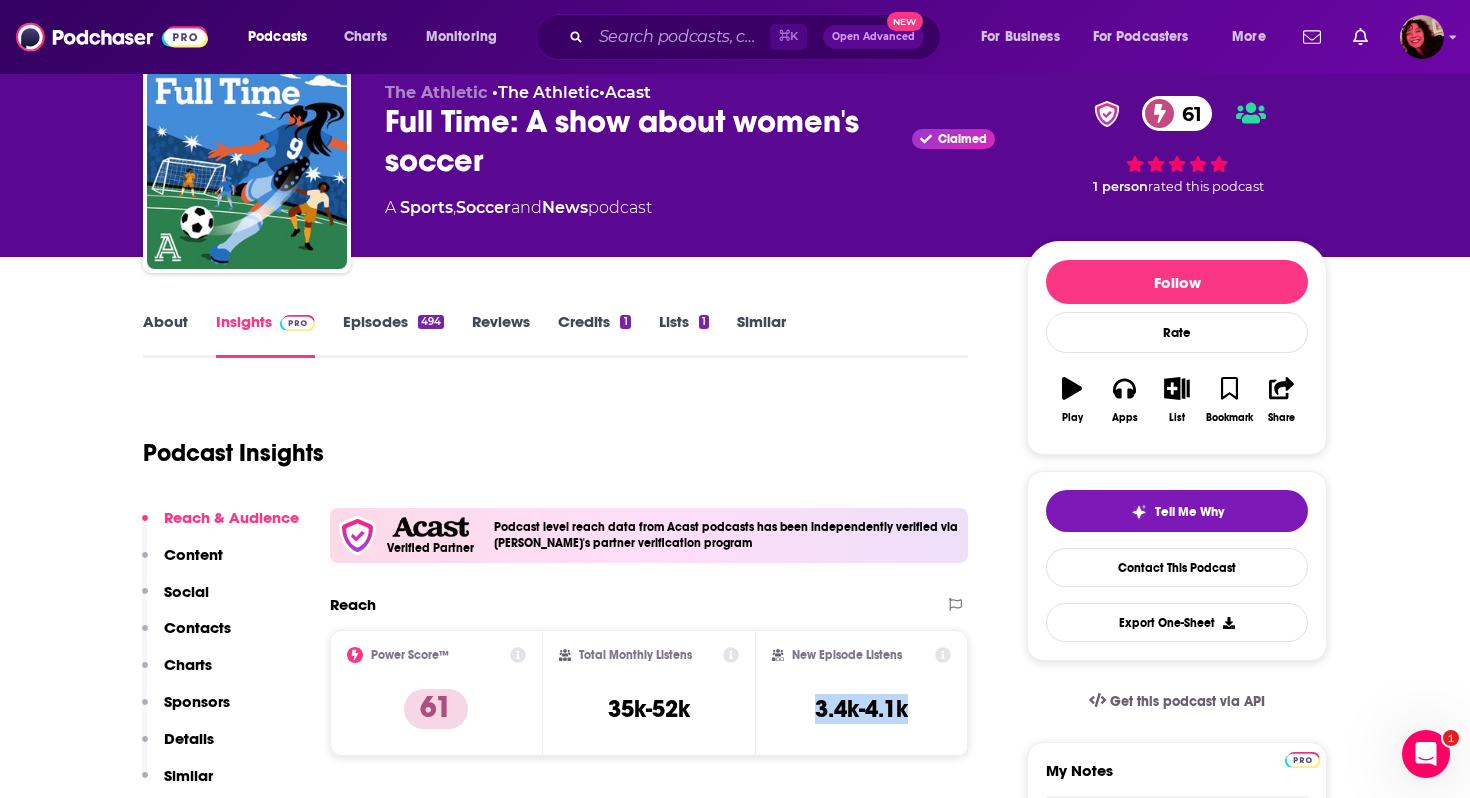 copy on "3.4k-4.1k" 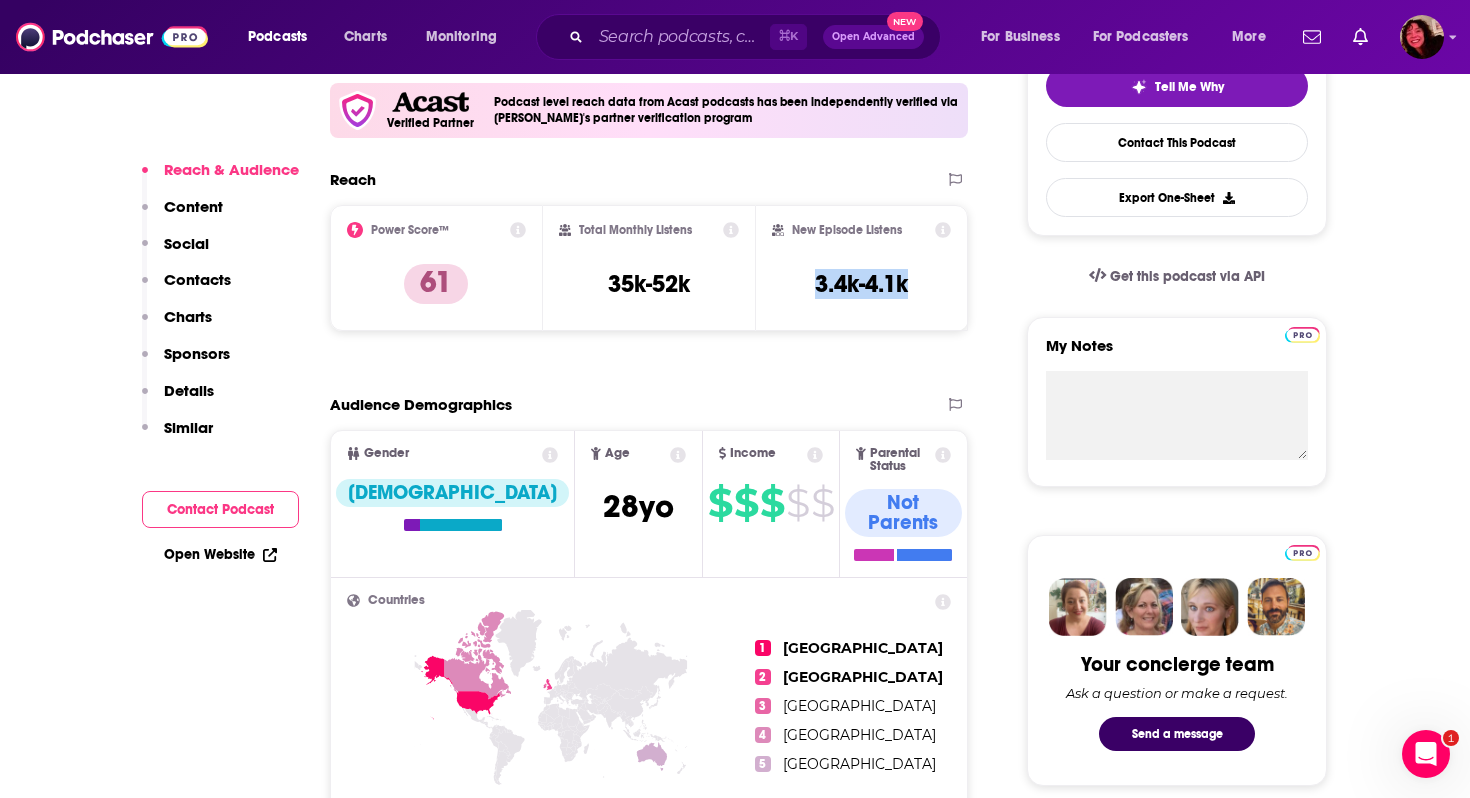 scroll, scrollTop: 493, scrollLeft: 0, axis: vertical 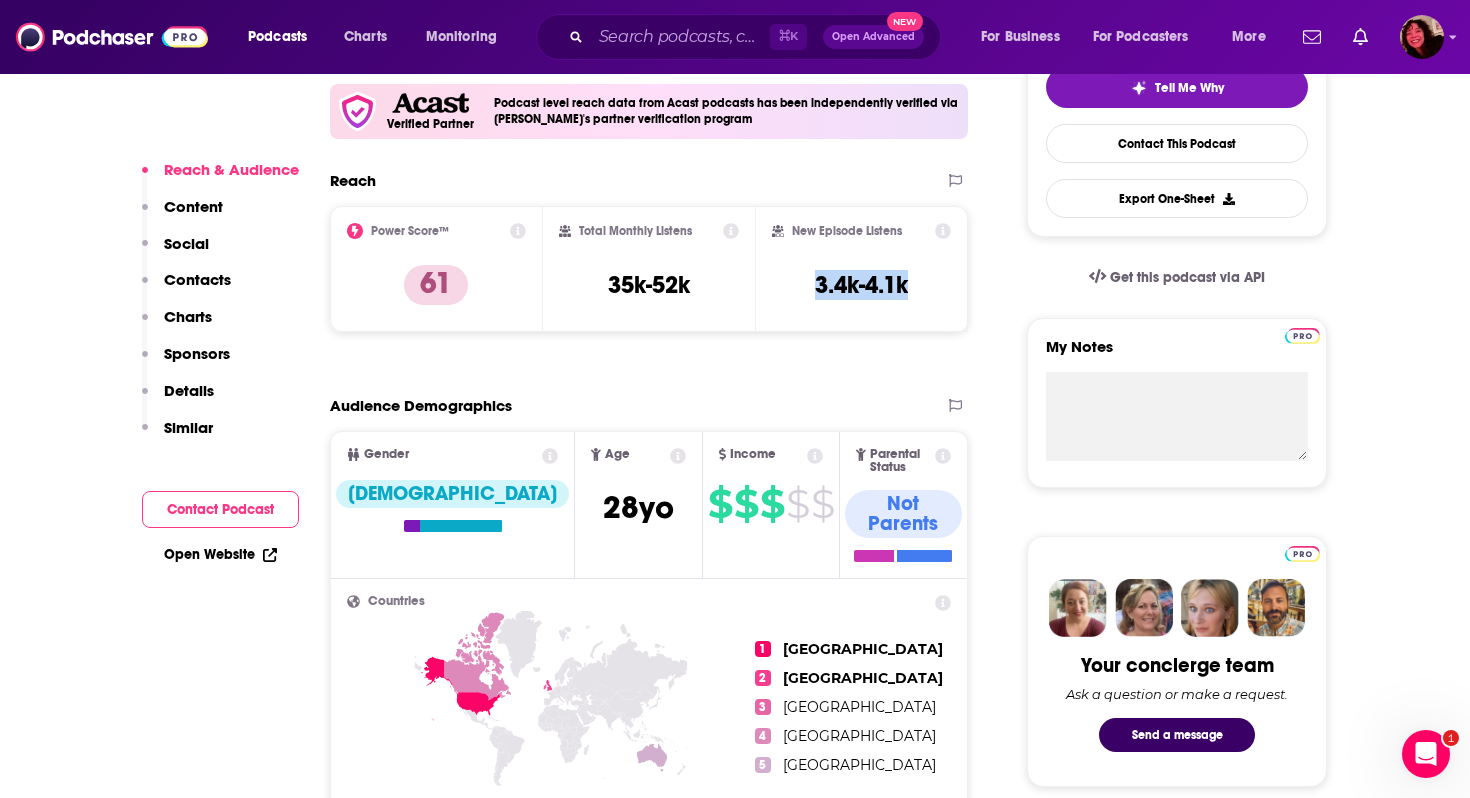 click on "Open Website" at bounding box center (220, 554) 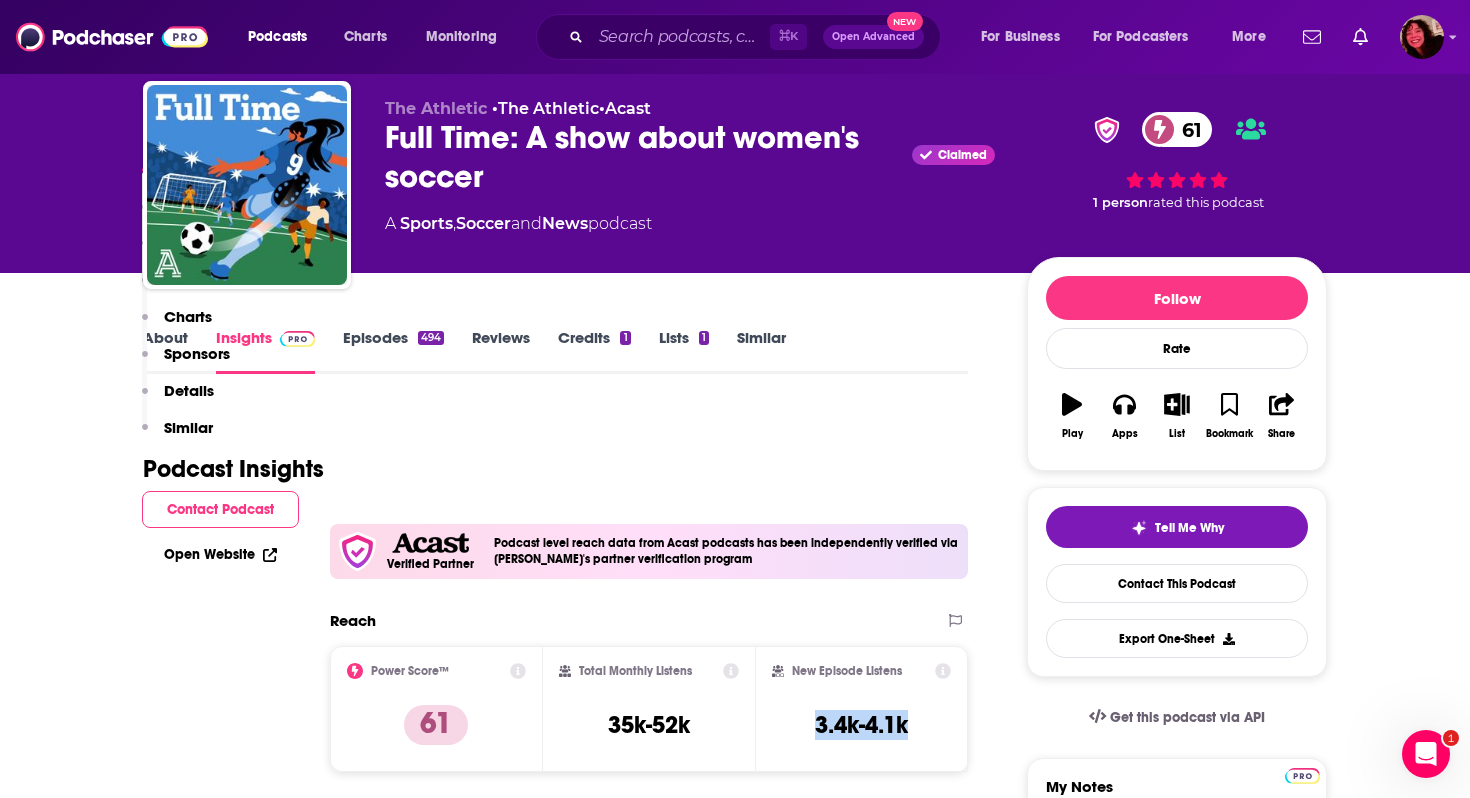 scroll, scrollTop: 0, scrollLeft: 0, axis: both 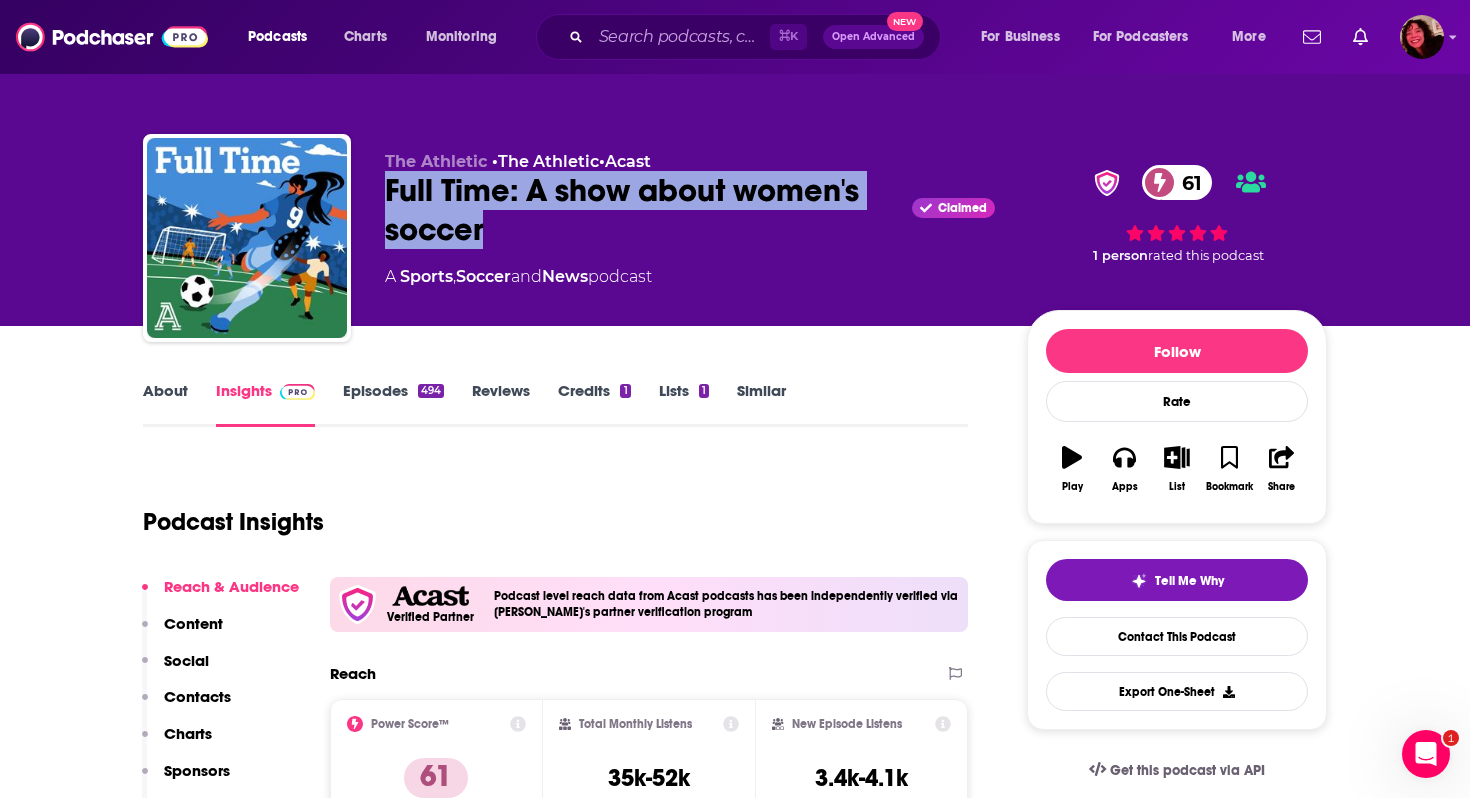 drag, startPoint x: 385, startPoint y: 192, endPoint x: 520, endPoint y: 228, distance: 139.71758 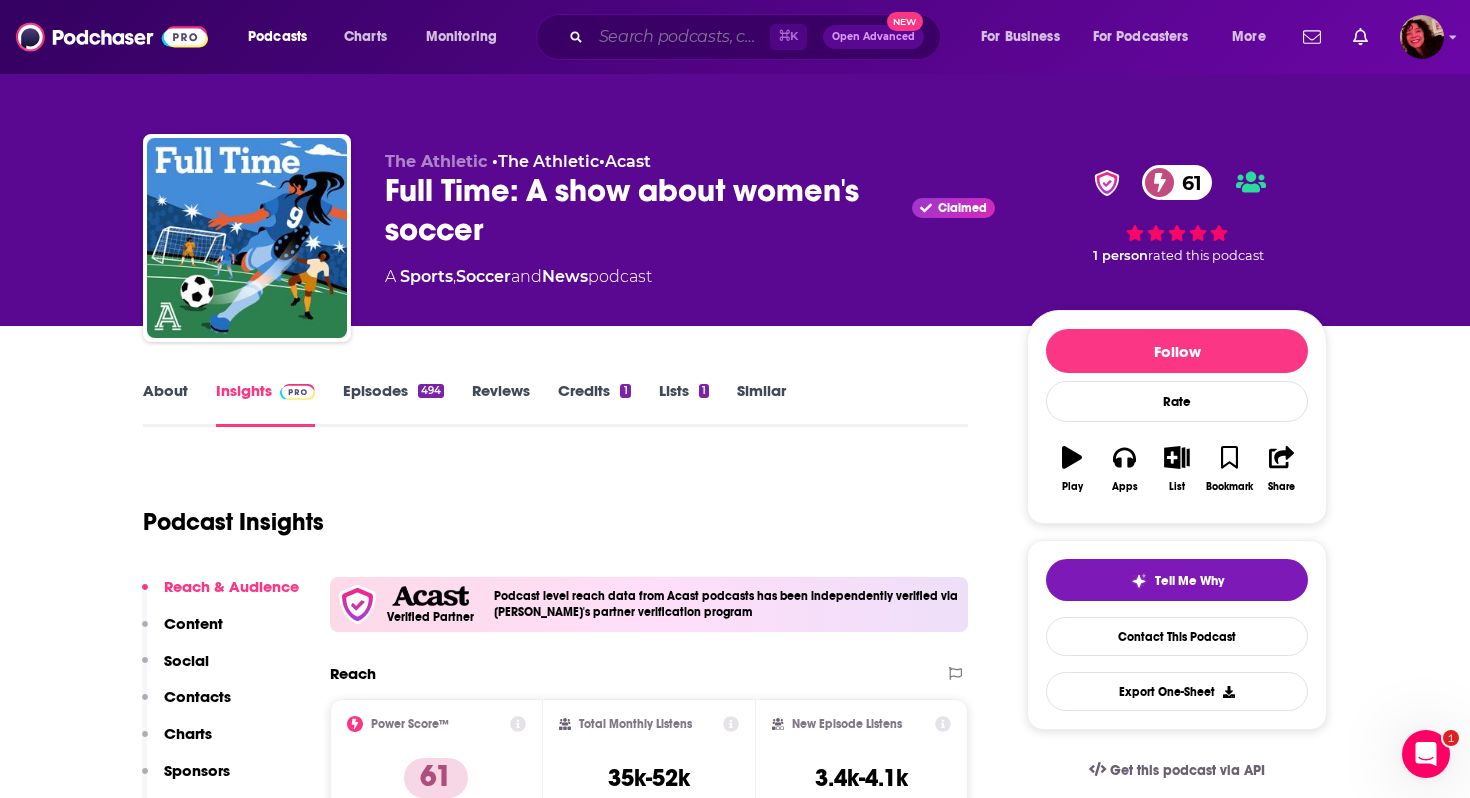 click at bounding box center (680, 37) 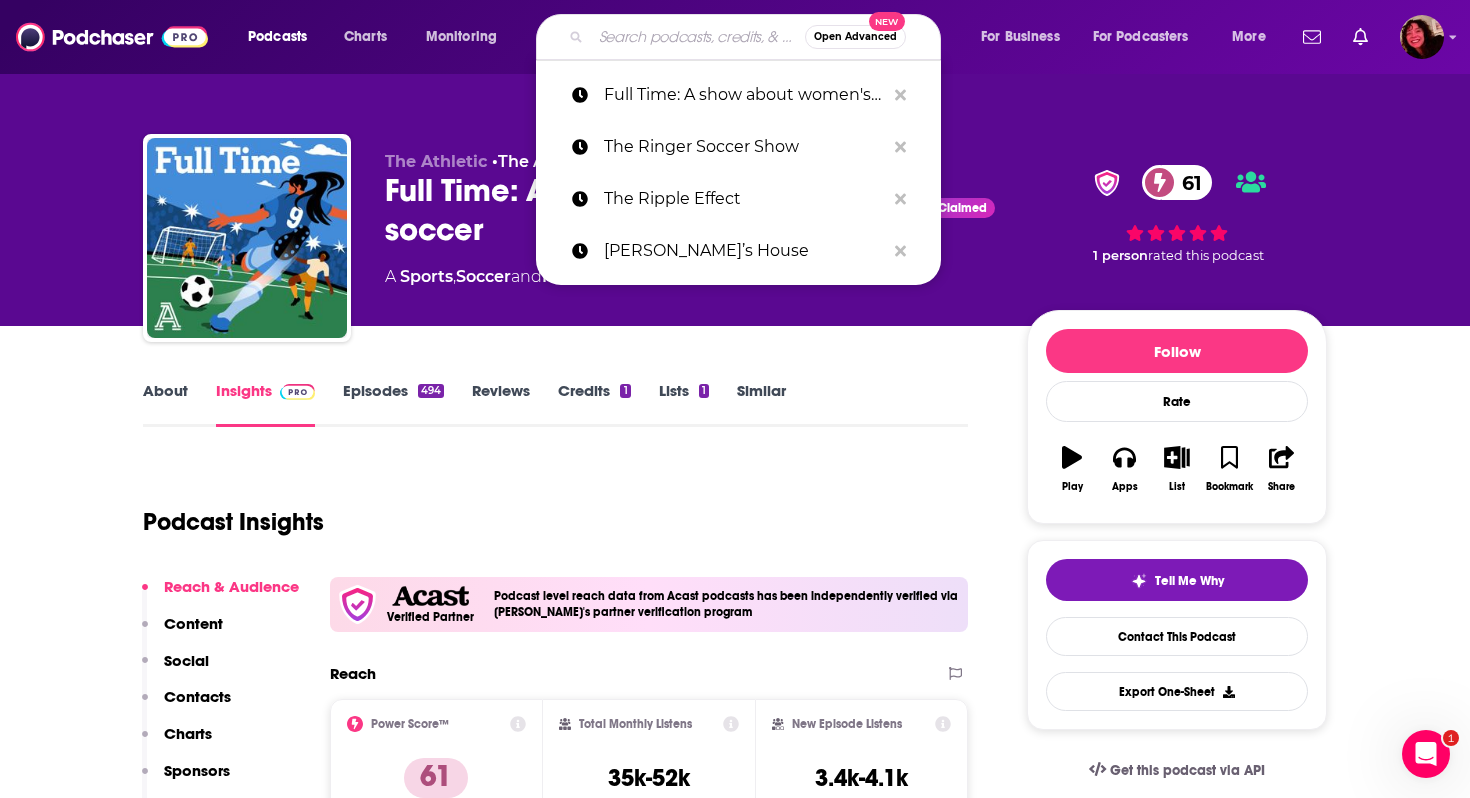 paste on "Total Soccer Show" 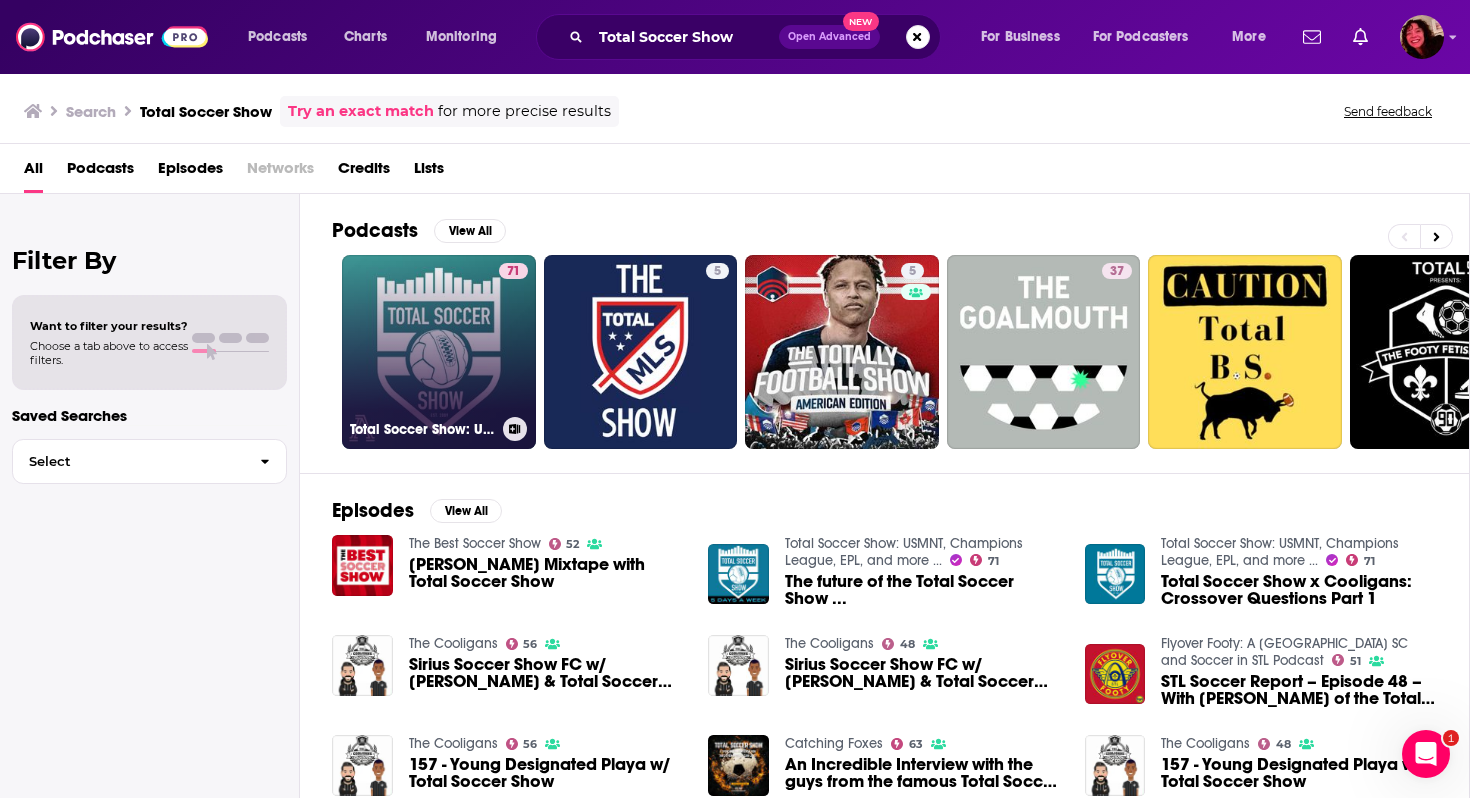 click on "71 Total Soccer Show: USMNT, Champions League, EPL, and more ..." at bounding box center [439, 352] 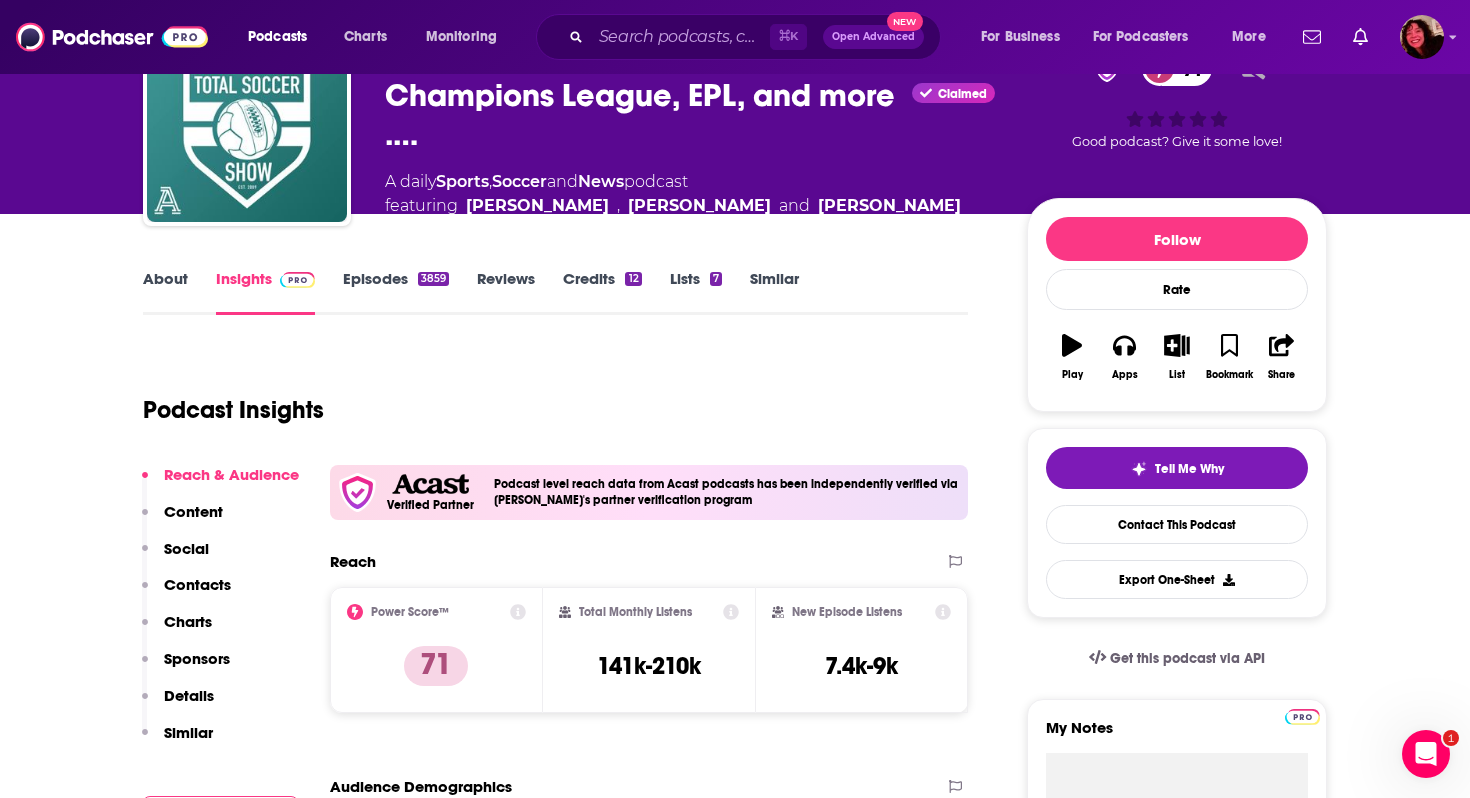 scroll, scrollTop: 181, scrollLeft: 0, axis: vertical 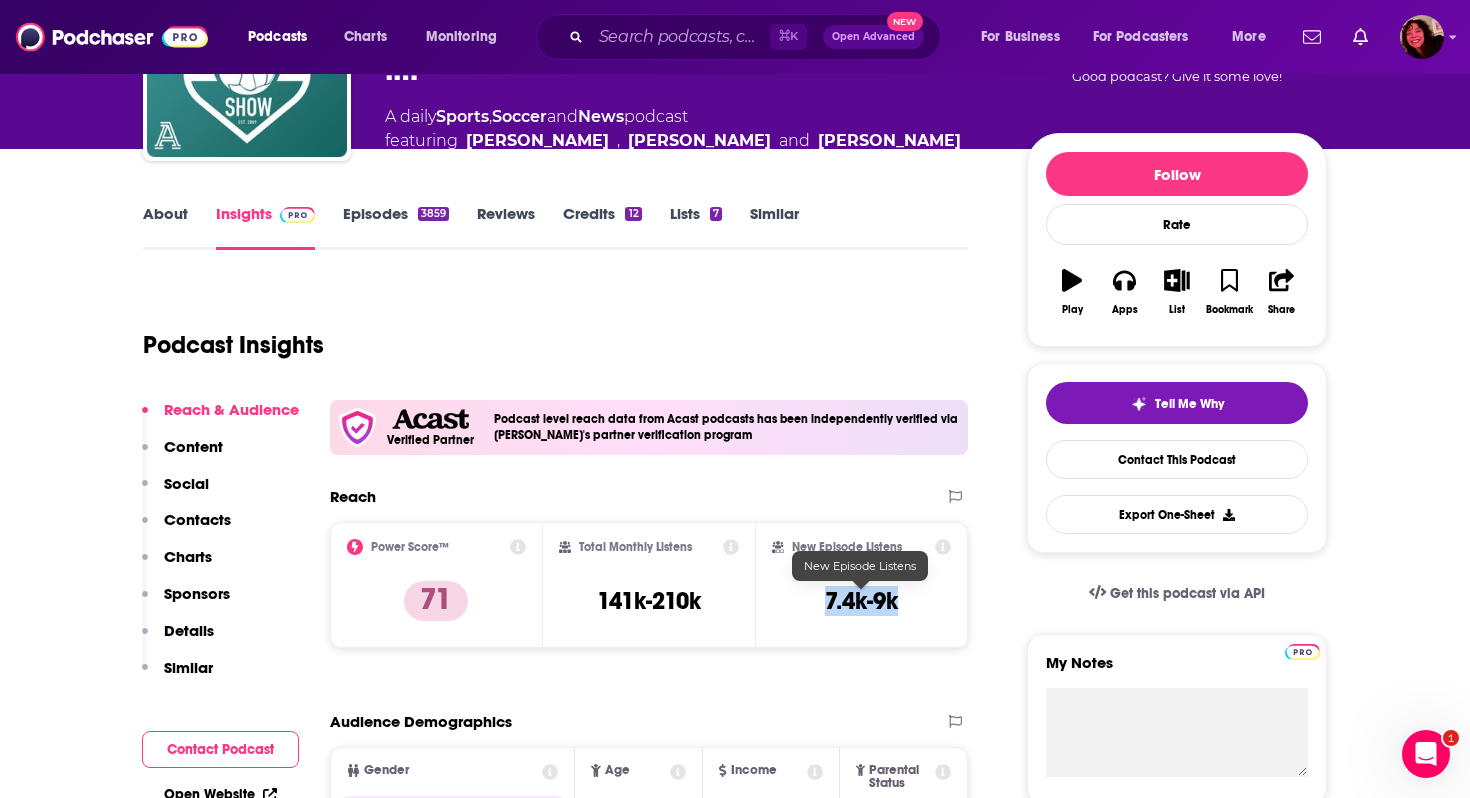 drag, startPoint x: 818, startPoint y: 591, endPoint x: 908, endPoint y: 592, distance: 90.005554 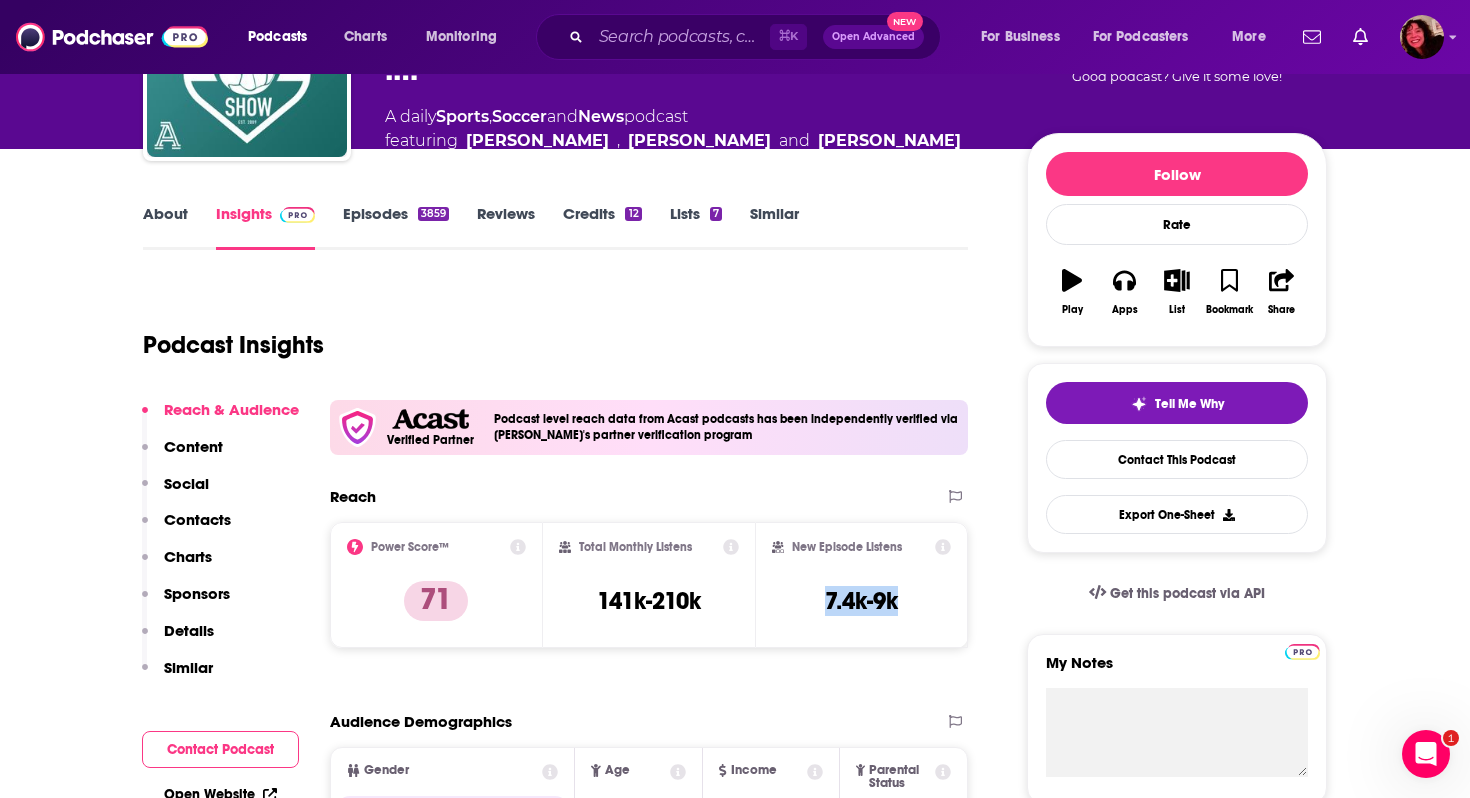 copy on "7.4k-9k" 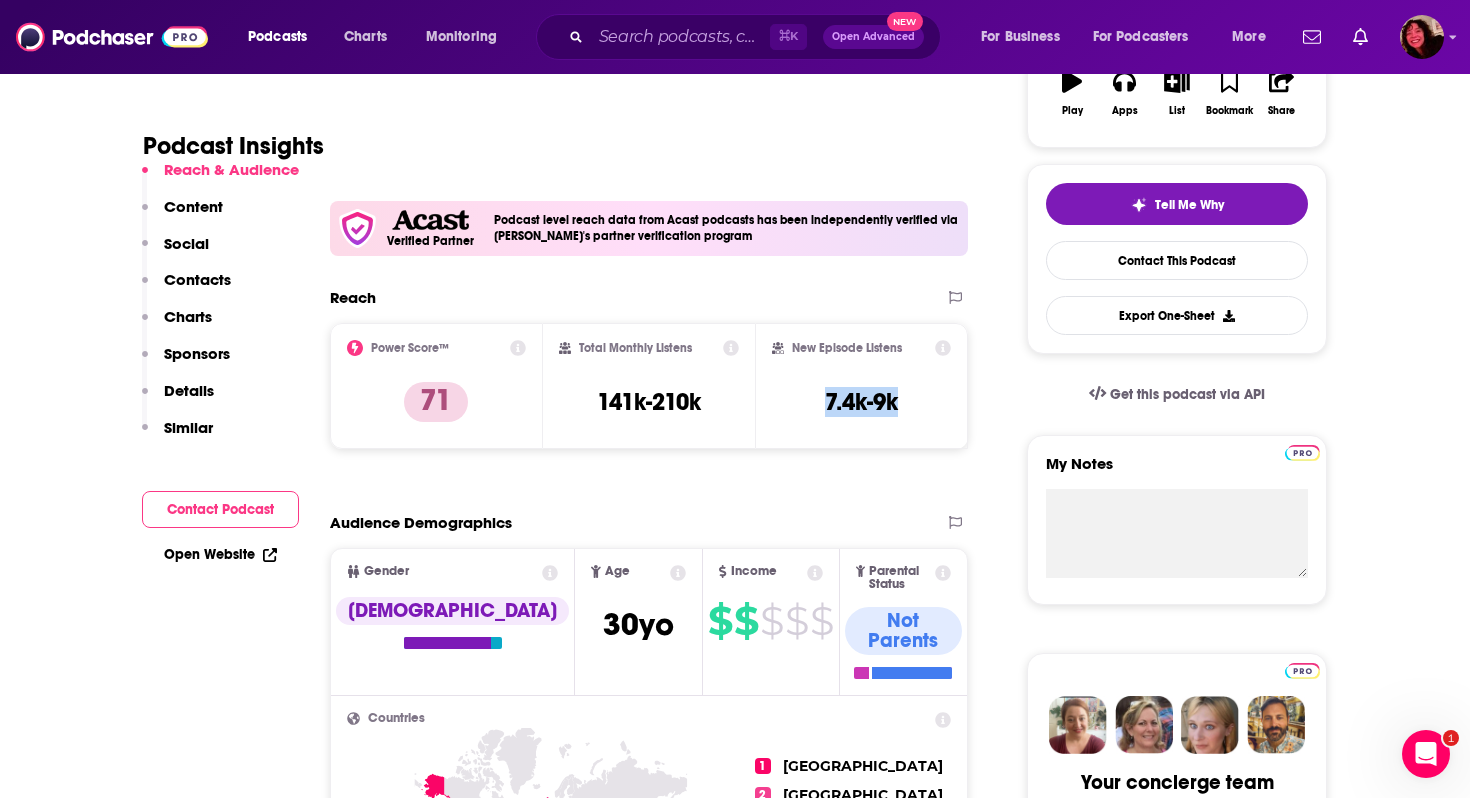 scroll, scrollTop: 393, scrollLeft: 0, axis: vertical 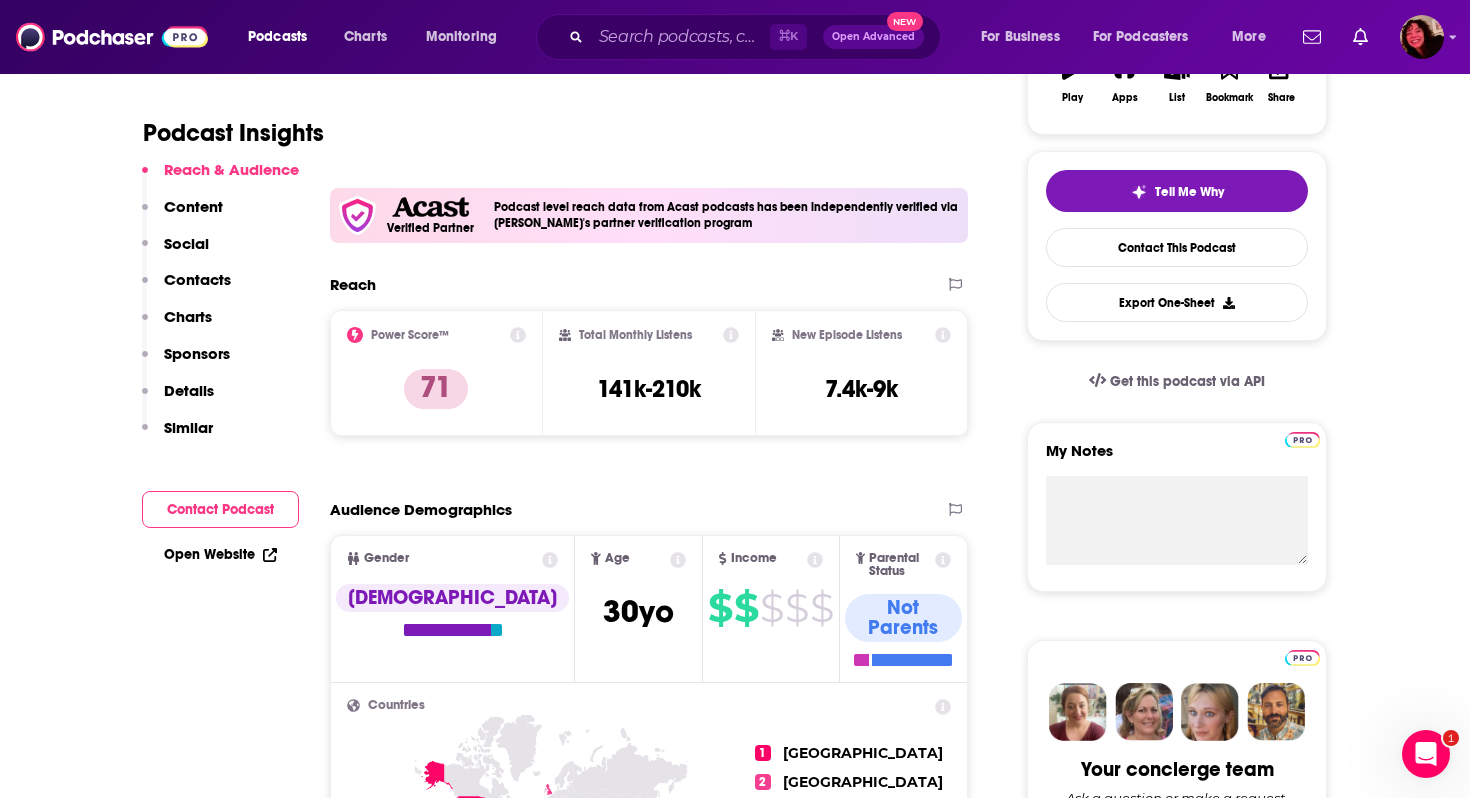 click on "Open Website" at bounding box center (220, 554) 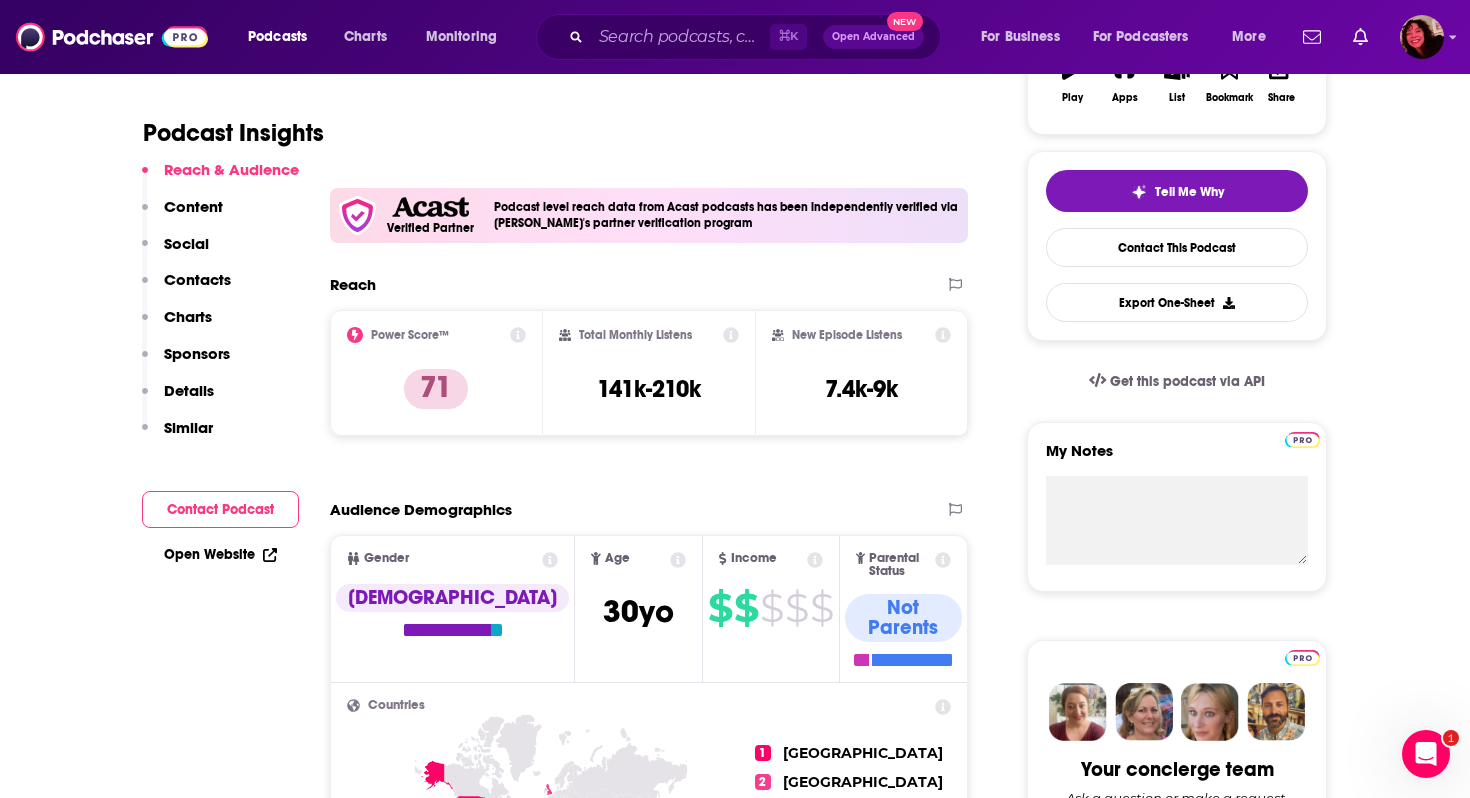 click on "Open Website" at bounding box center [220, 554] 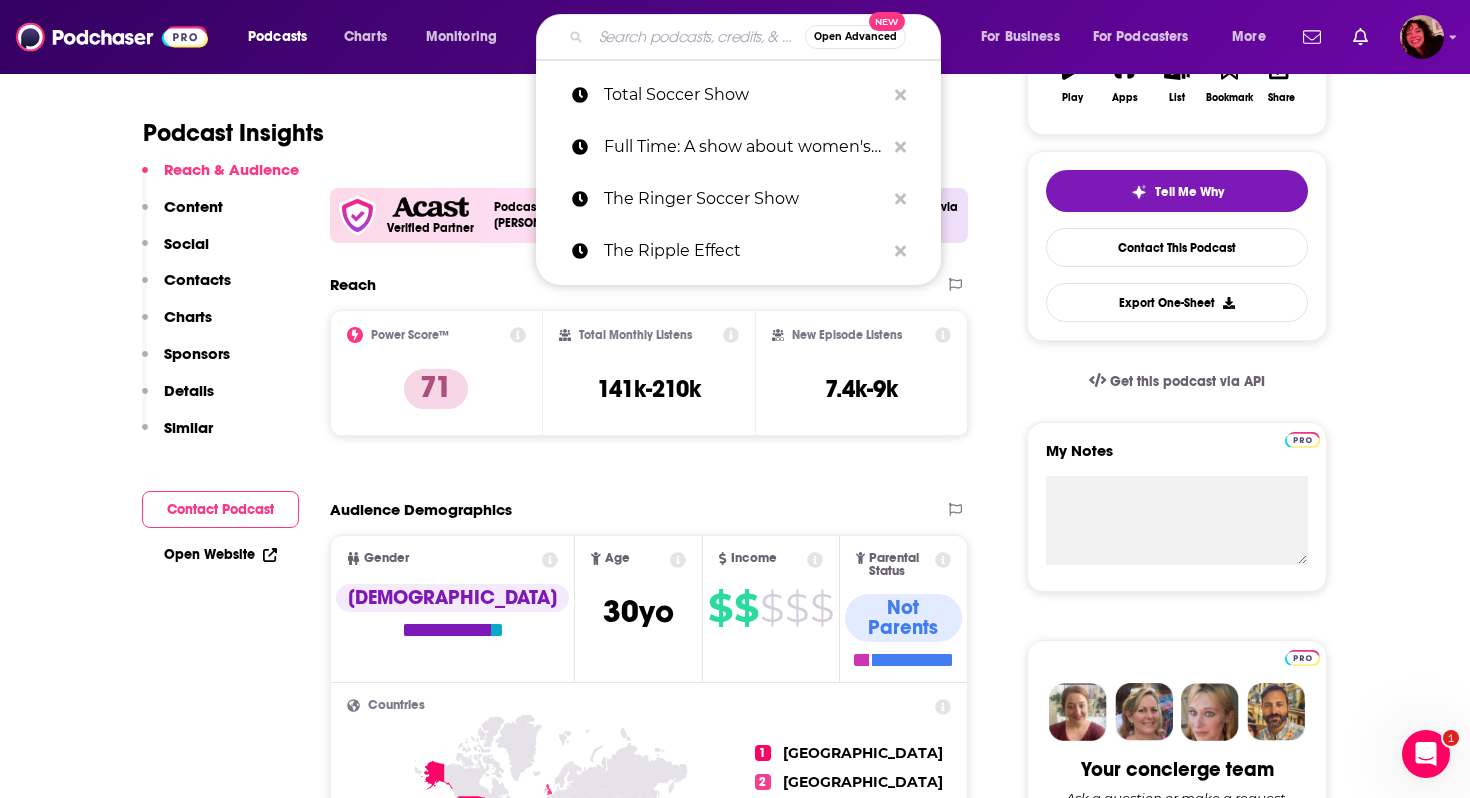 click at bounding box center [698, 37] 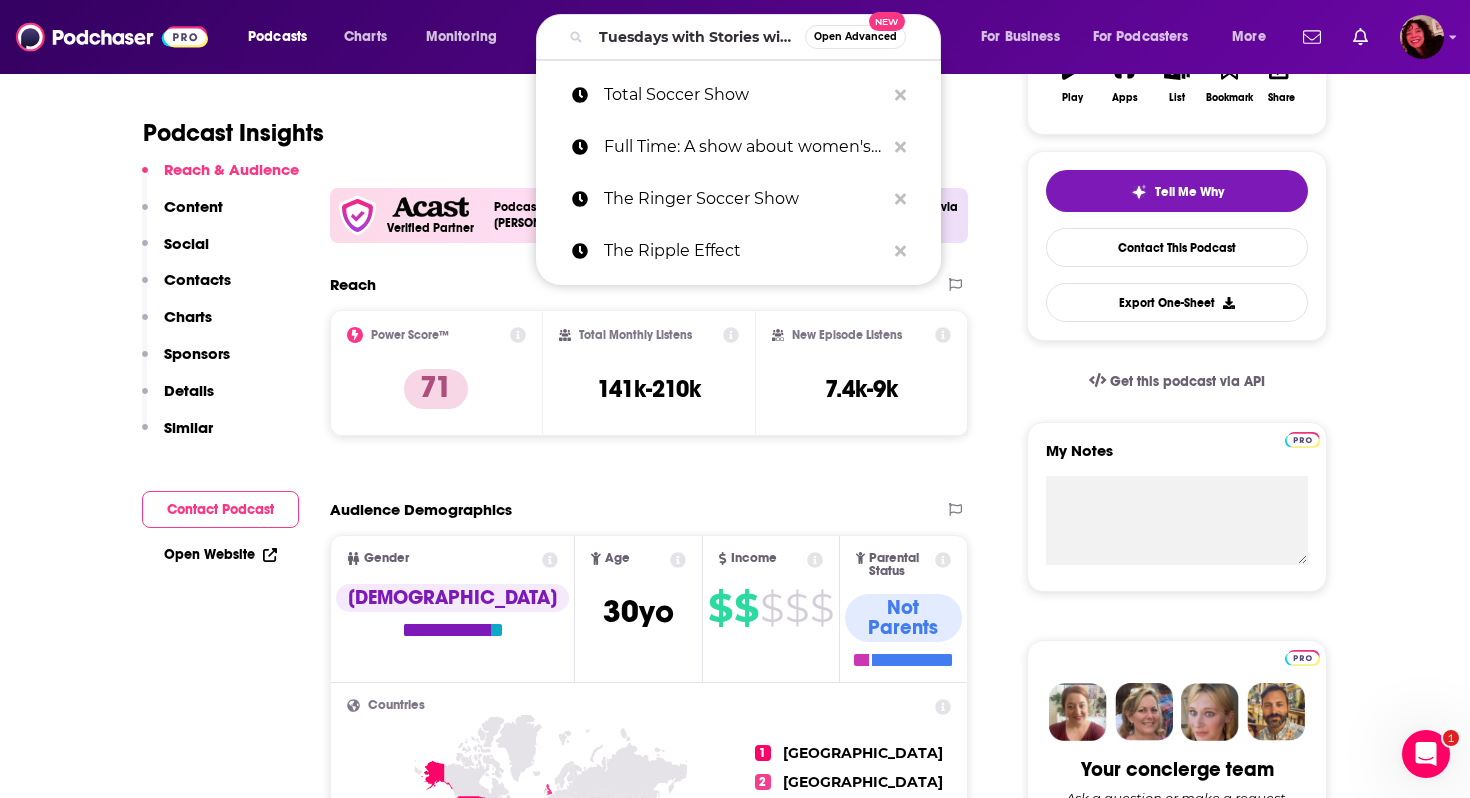 scroll, scrollTop: 0, scrollLeft: 0, axis: both 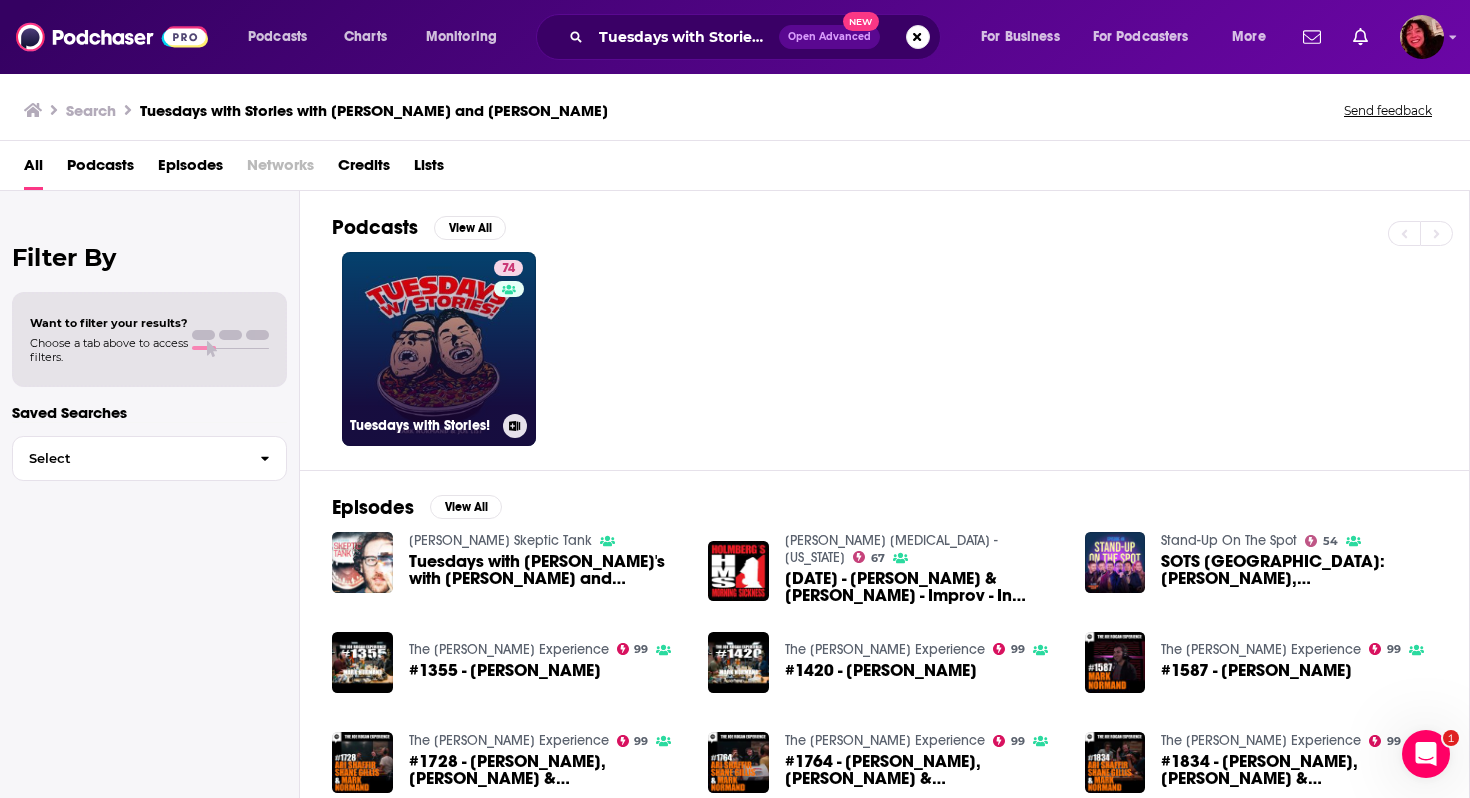click on "74 Tuesdays with Stories!" at bounding box center (439, 349) 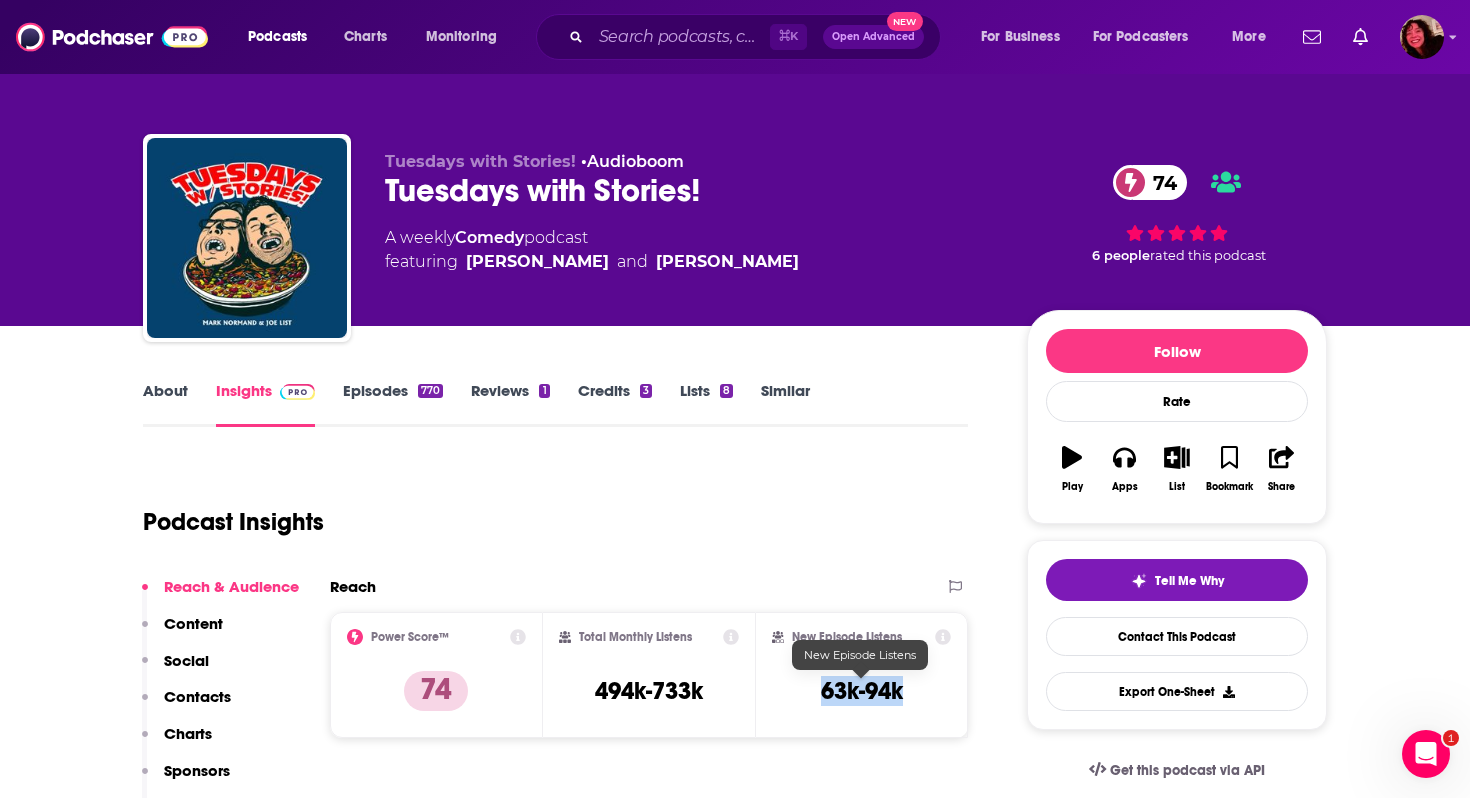 drag, startPoint x: 809, startPoint y: 693, endPoint x: 902, endPoint y: 696, distance: 93.04838 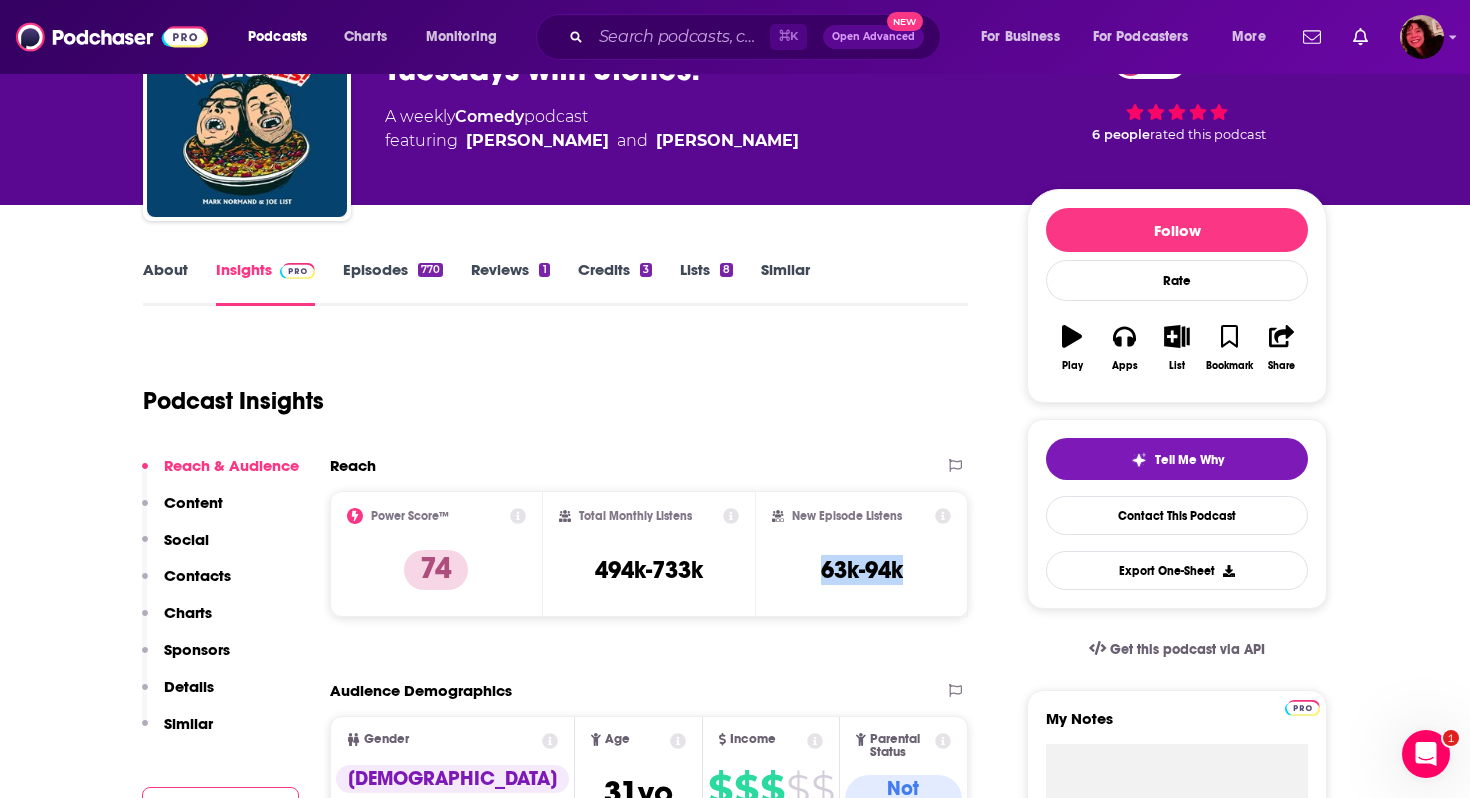 scroll, scrollTop: 0, scrollLeft: 0, axis: both 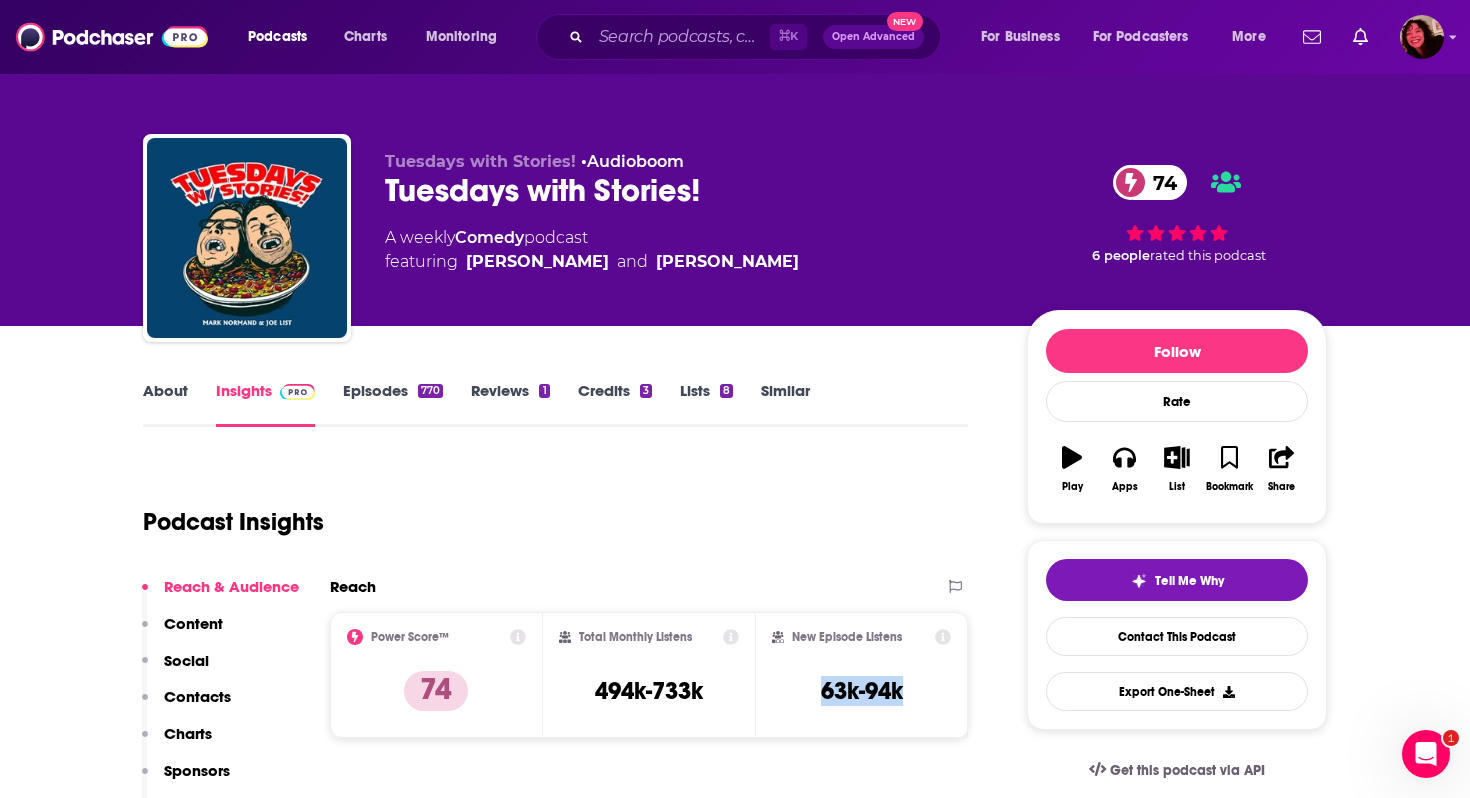 click on "About" at bounding box center (165, 404) 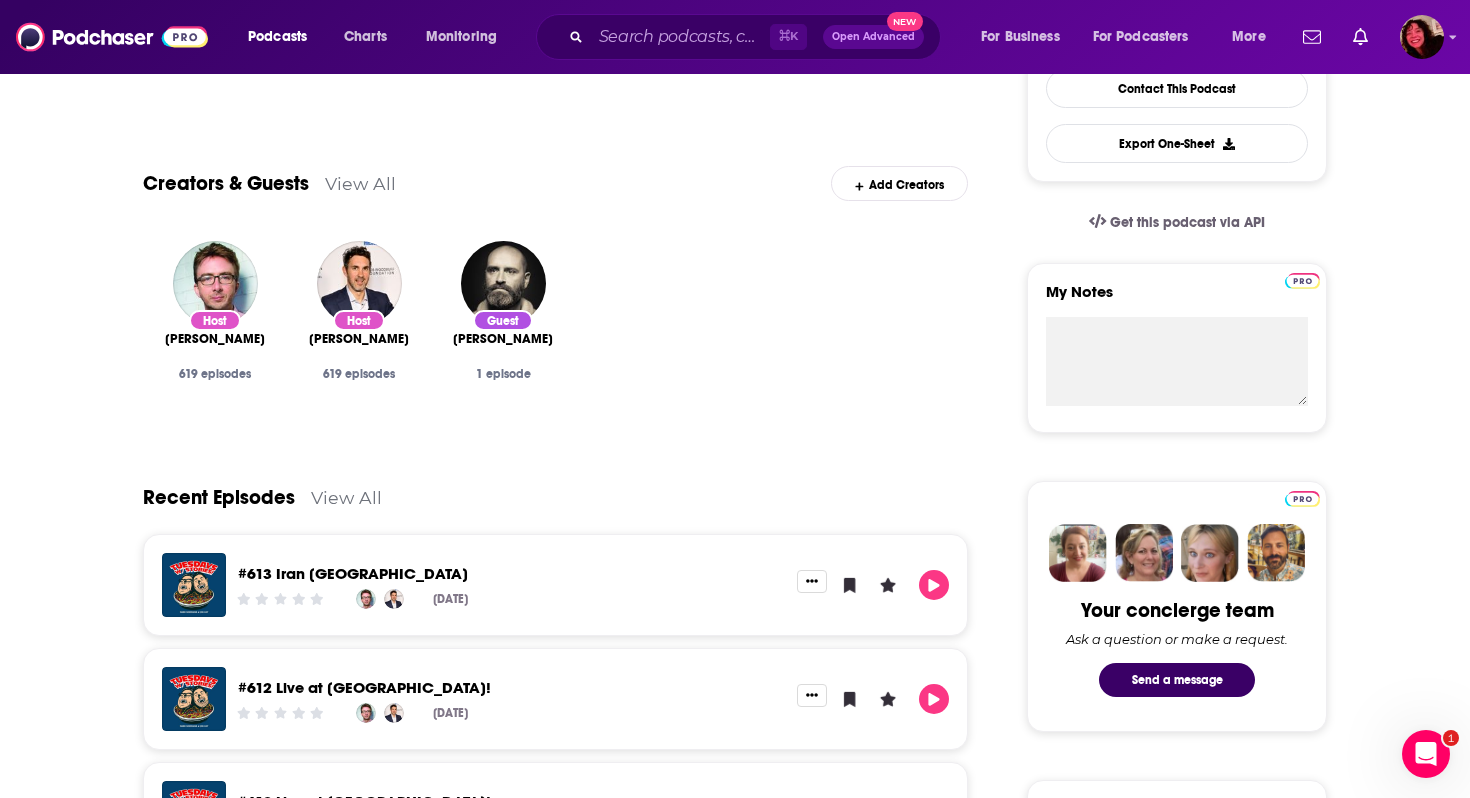 scroll, scrollTop: 326, scrollLeft: 0, axis: vertical 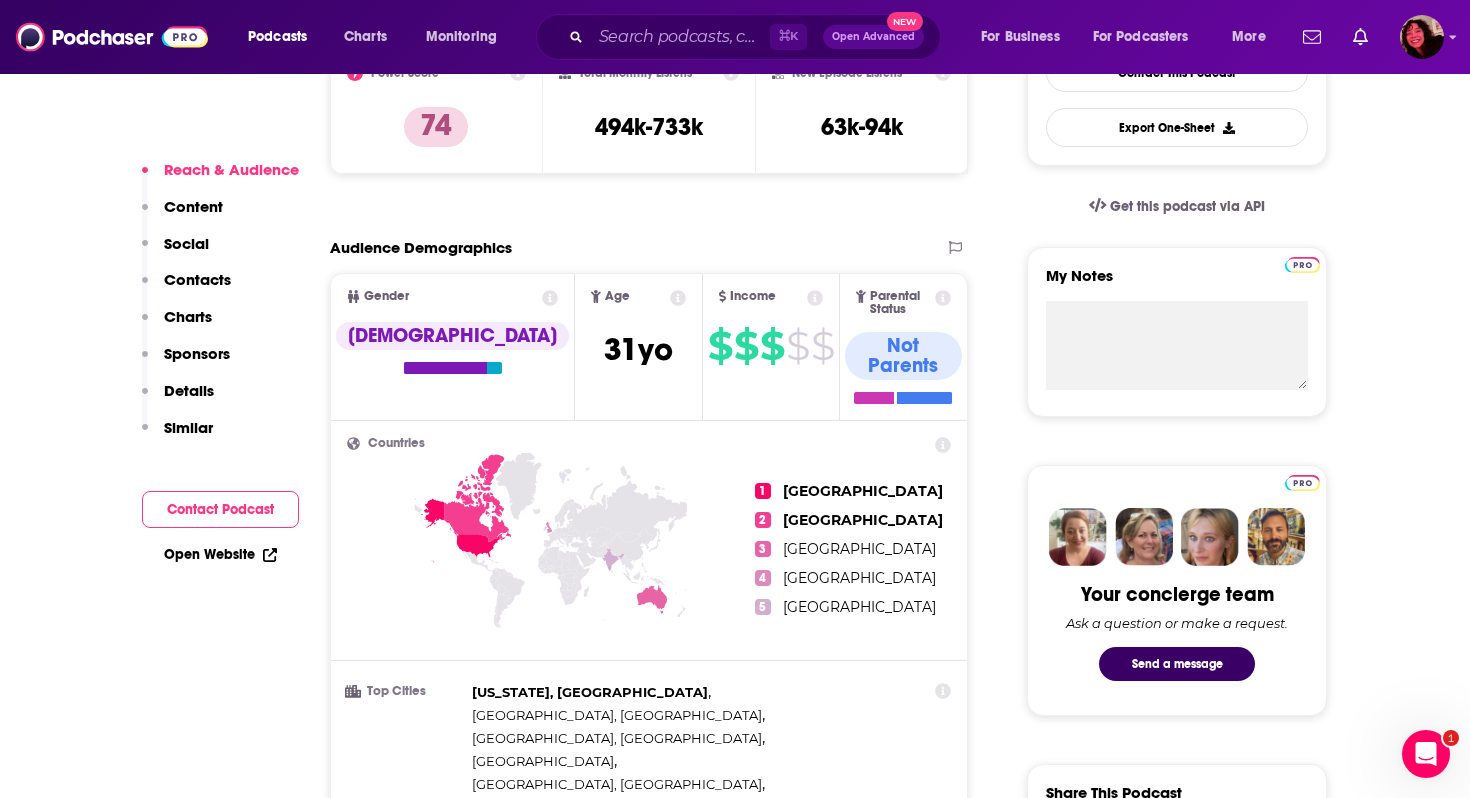 click on "Open Website" at bounding box center [220, 554] 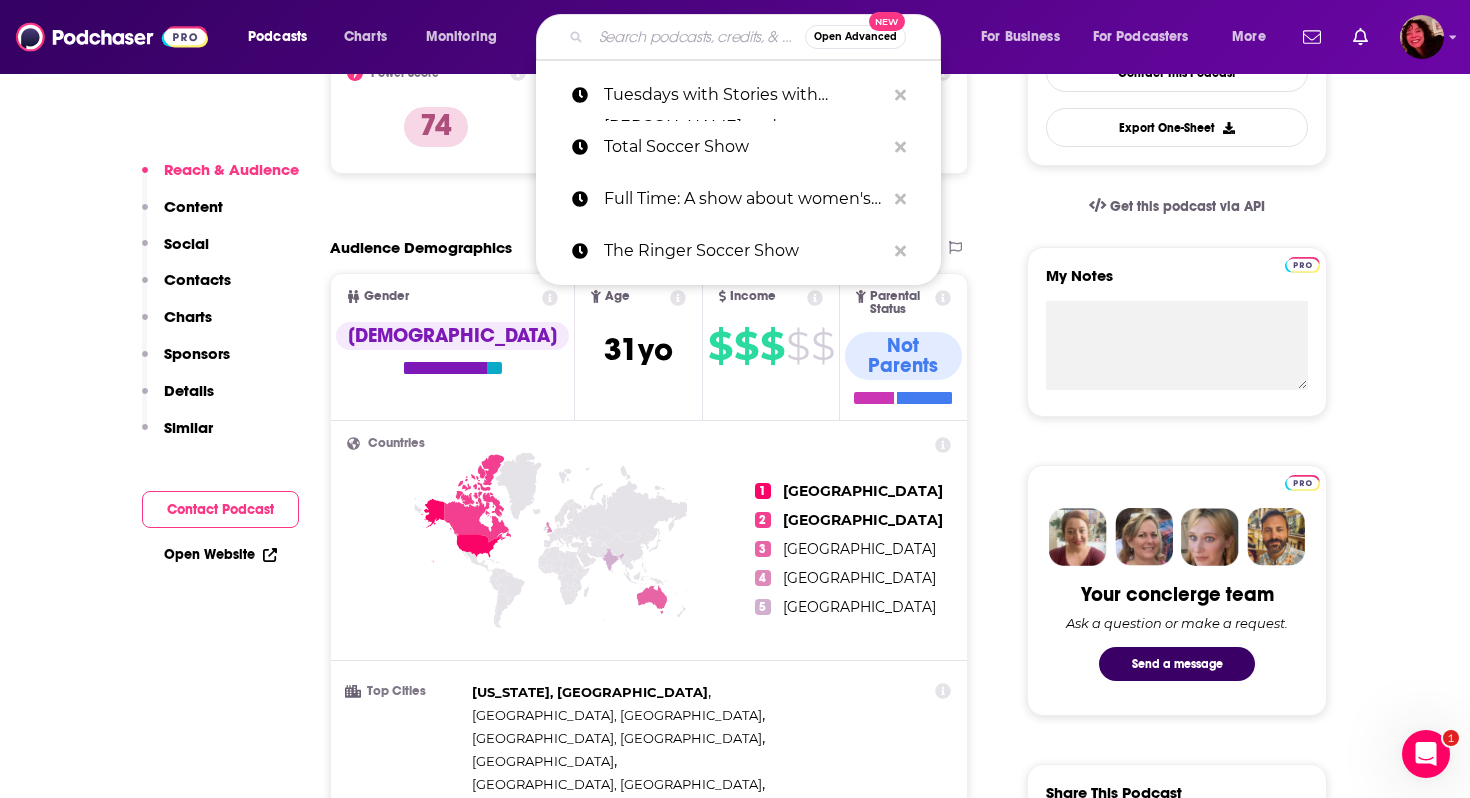 click at bounding box center [698, 37] 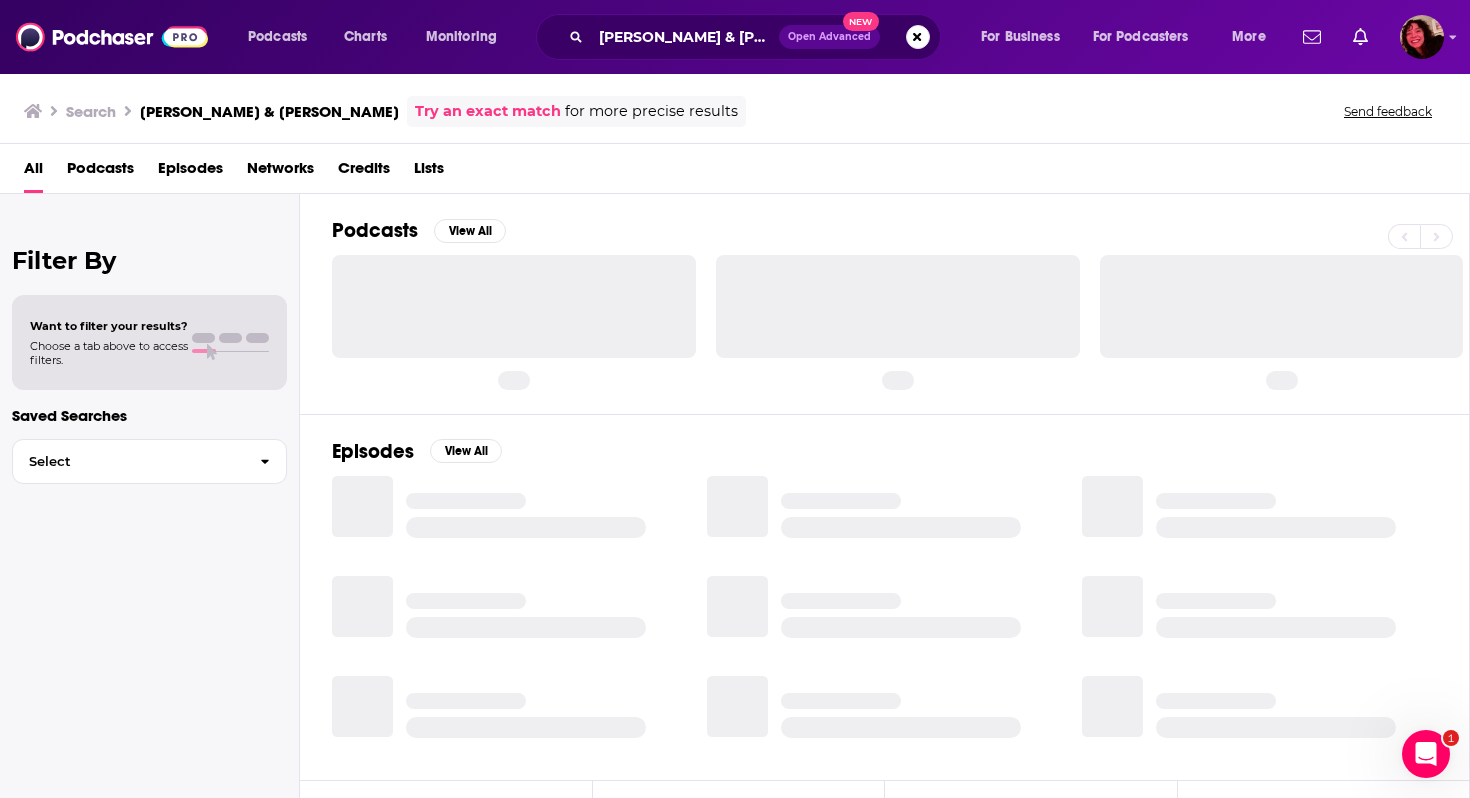 scroll, scrollTop: 0, scrollLeft: 0, axis: both 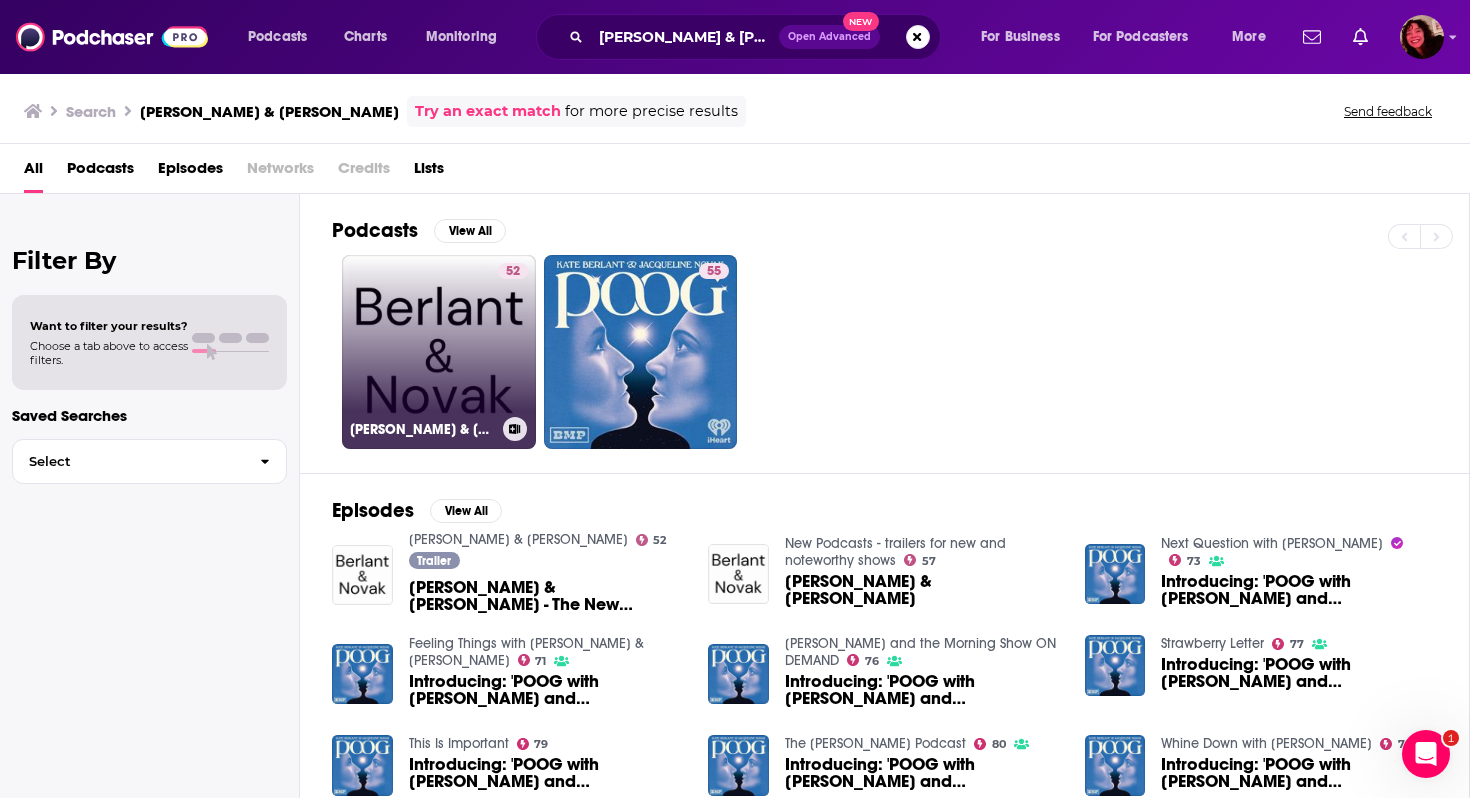 click on "52 [PERSON_NAME] & [PERSON_NAME]" at bounding box center (439, 352) 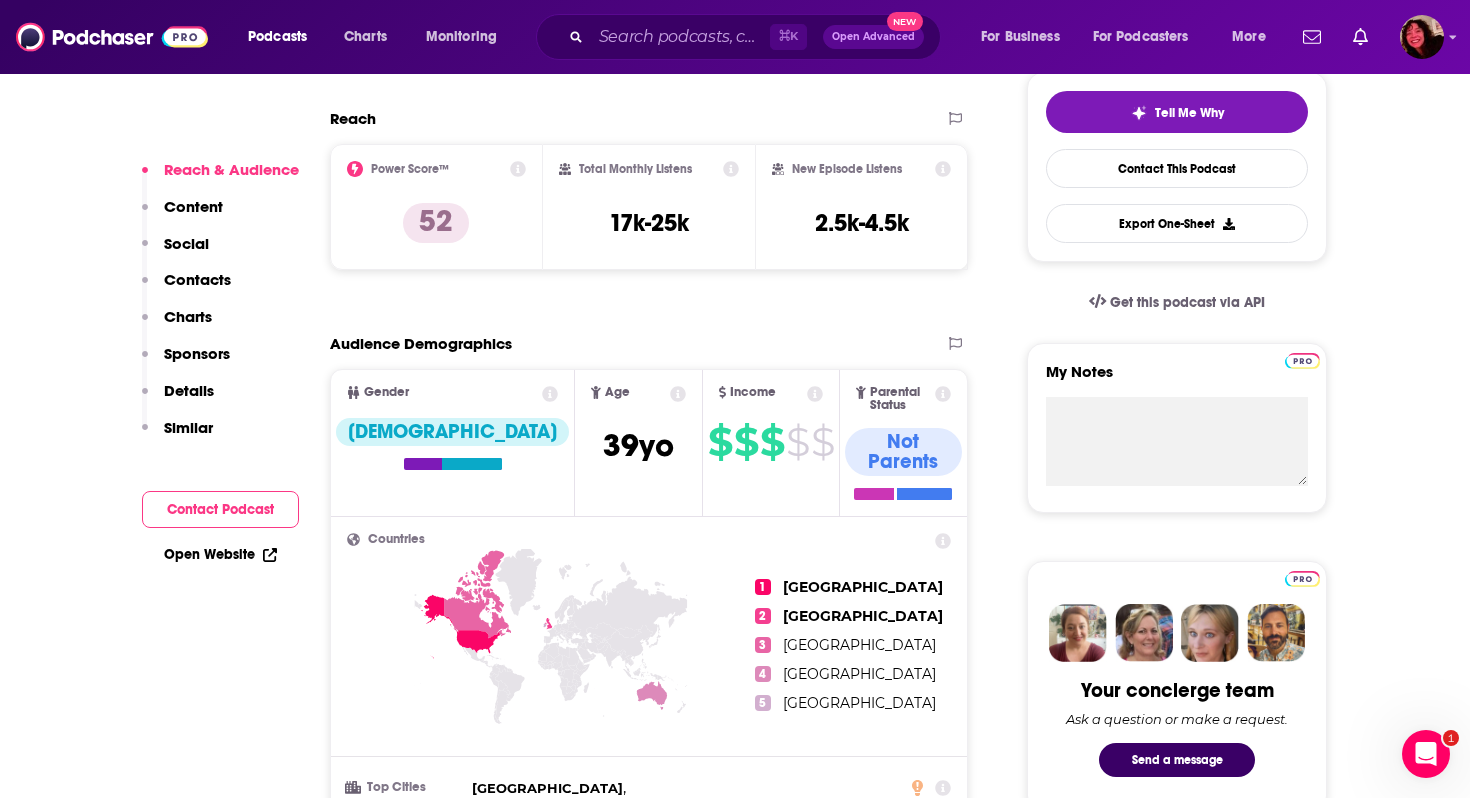 scroll, scrollTop: 467, scrollLeft: 0, axis: vertical 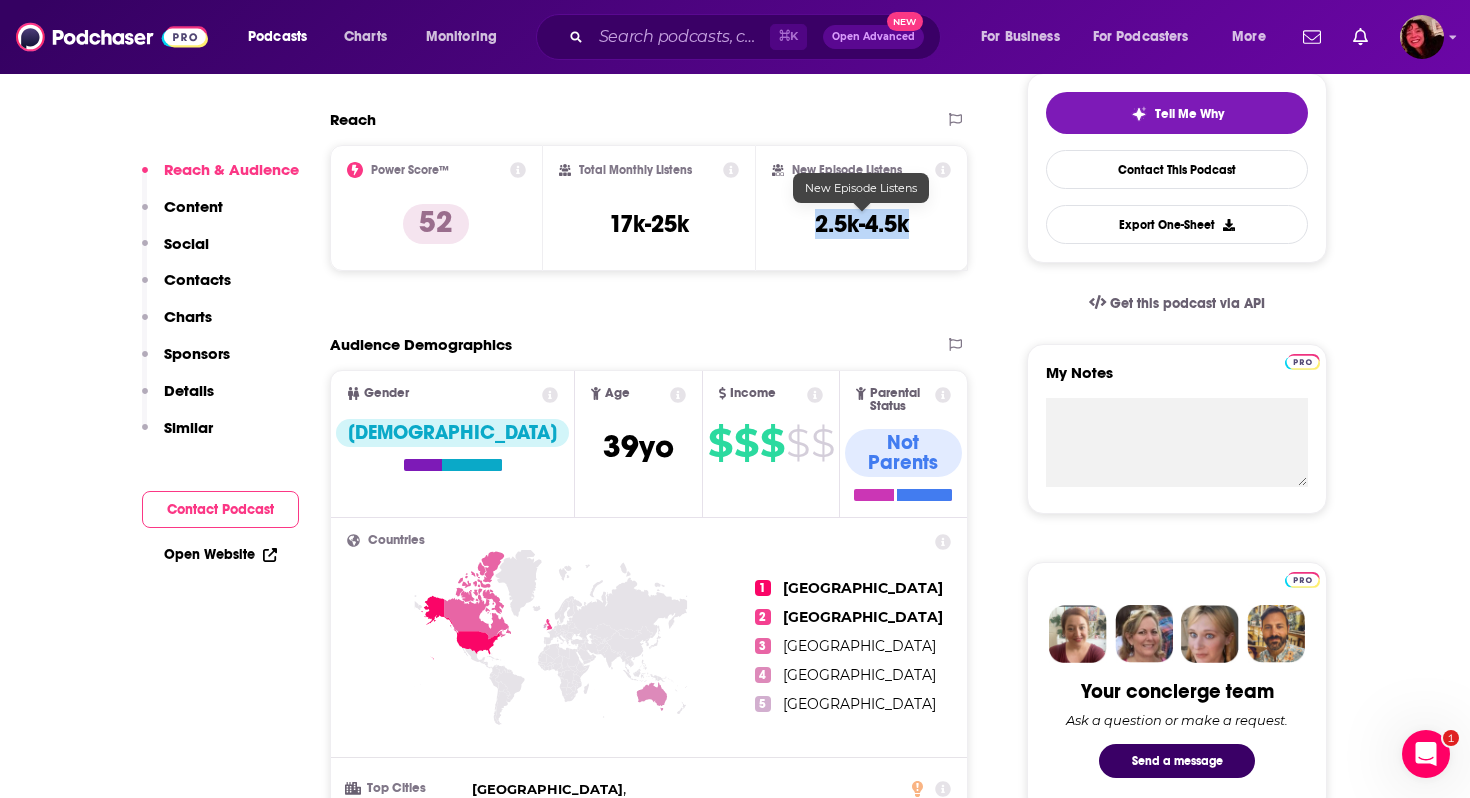 drag, startPoint x: 805, startPoint y: 221, endPoint x: 915, endPoint y: 221, distance: 110 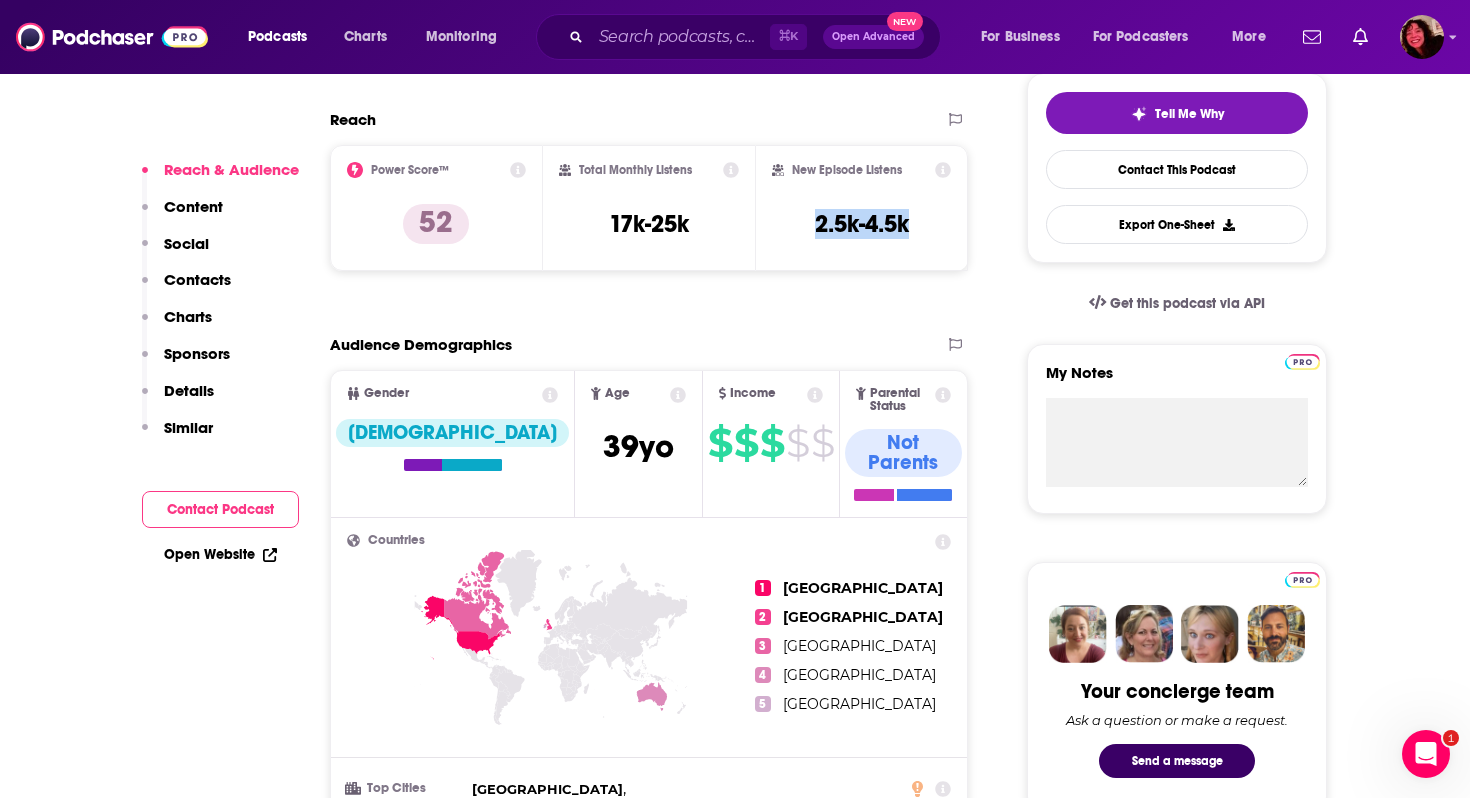copy on "2.5k-4.5k" 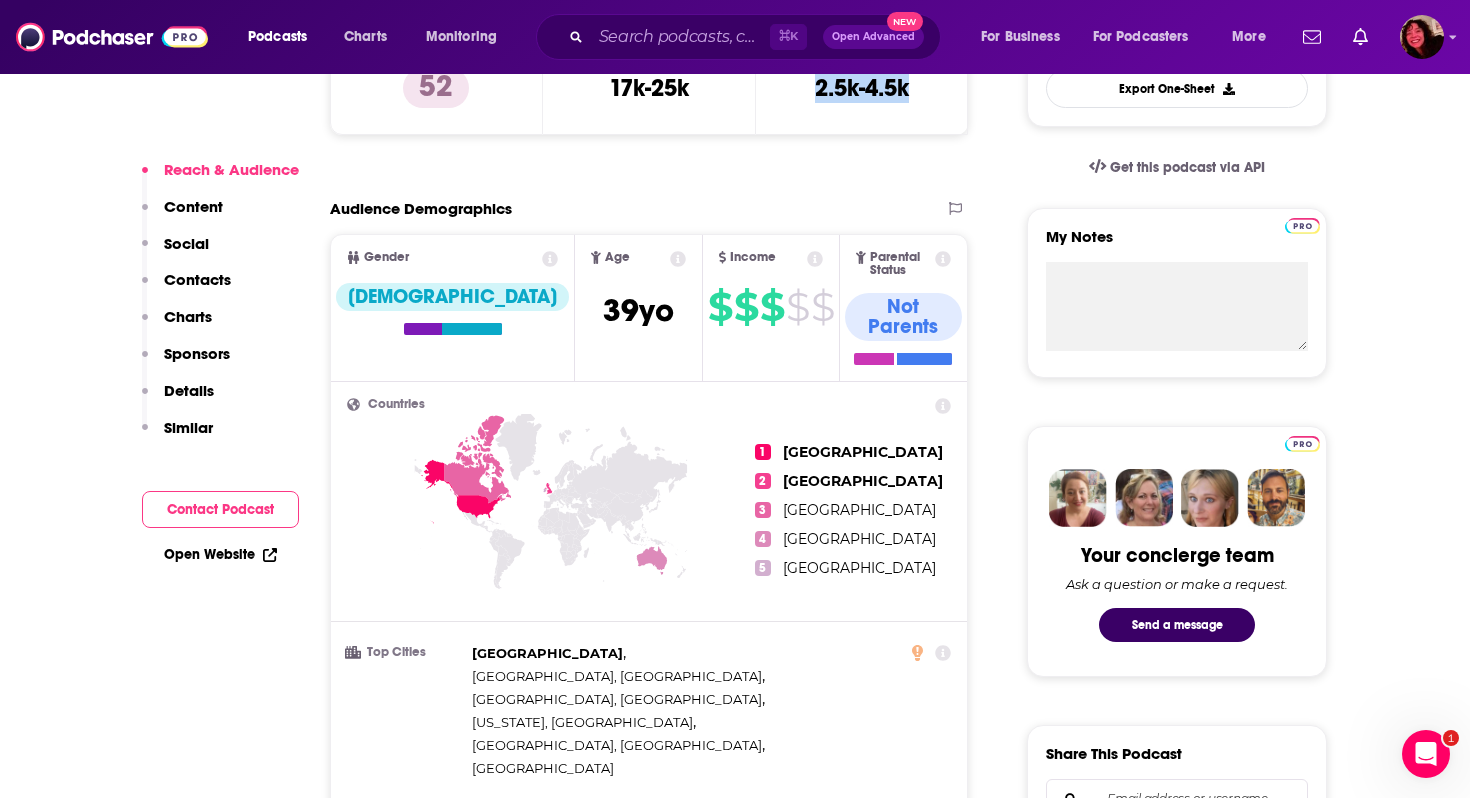 scroll, scrollTop: 606, scrollLeft: 0, axis: vertical 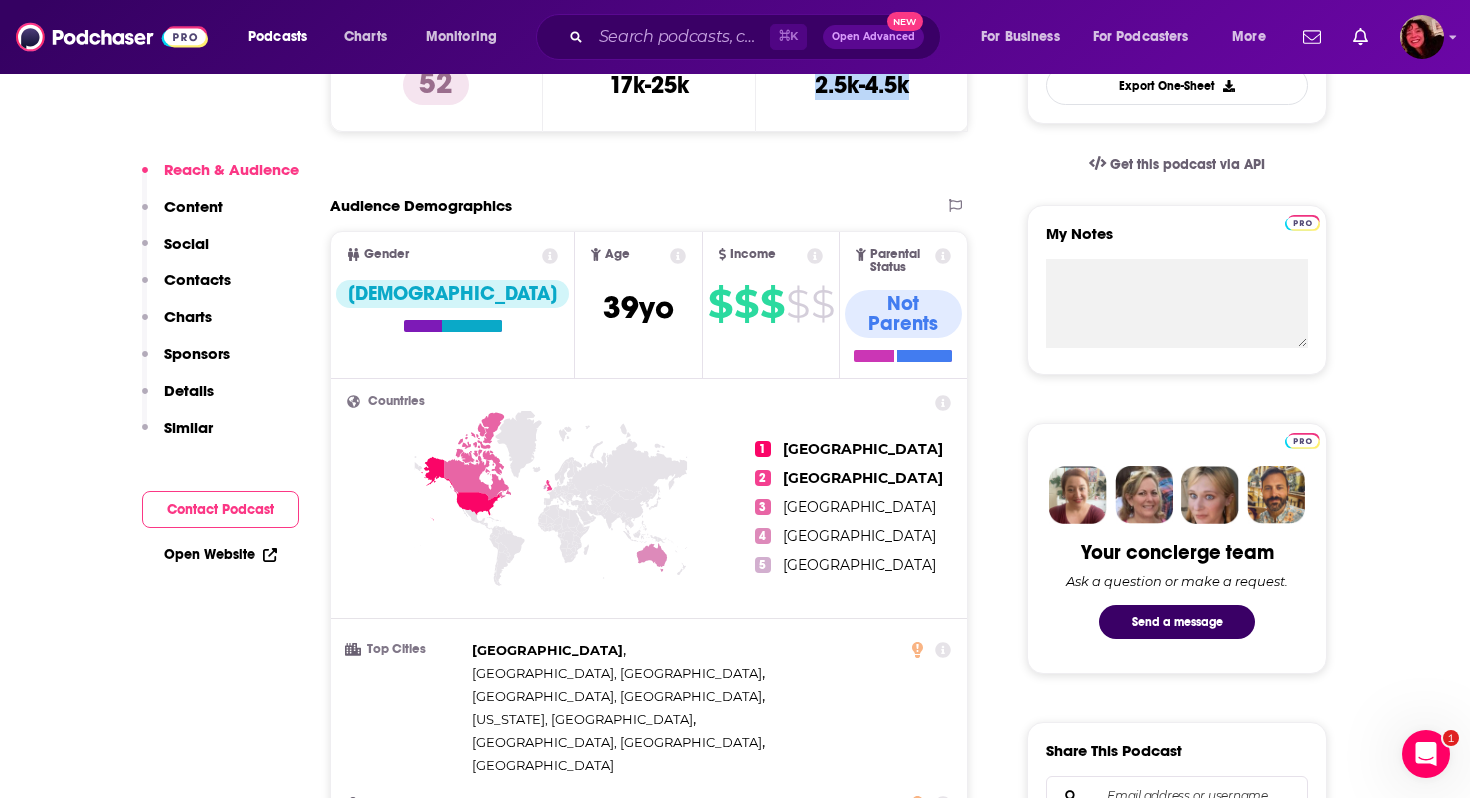 click on "Contacts" at bounding box center (197, 279) 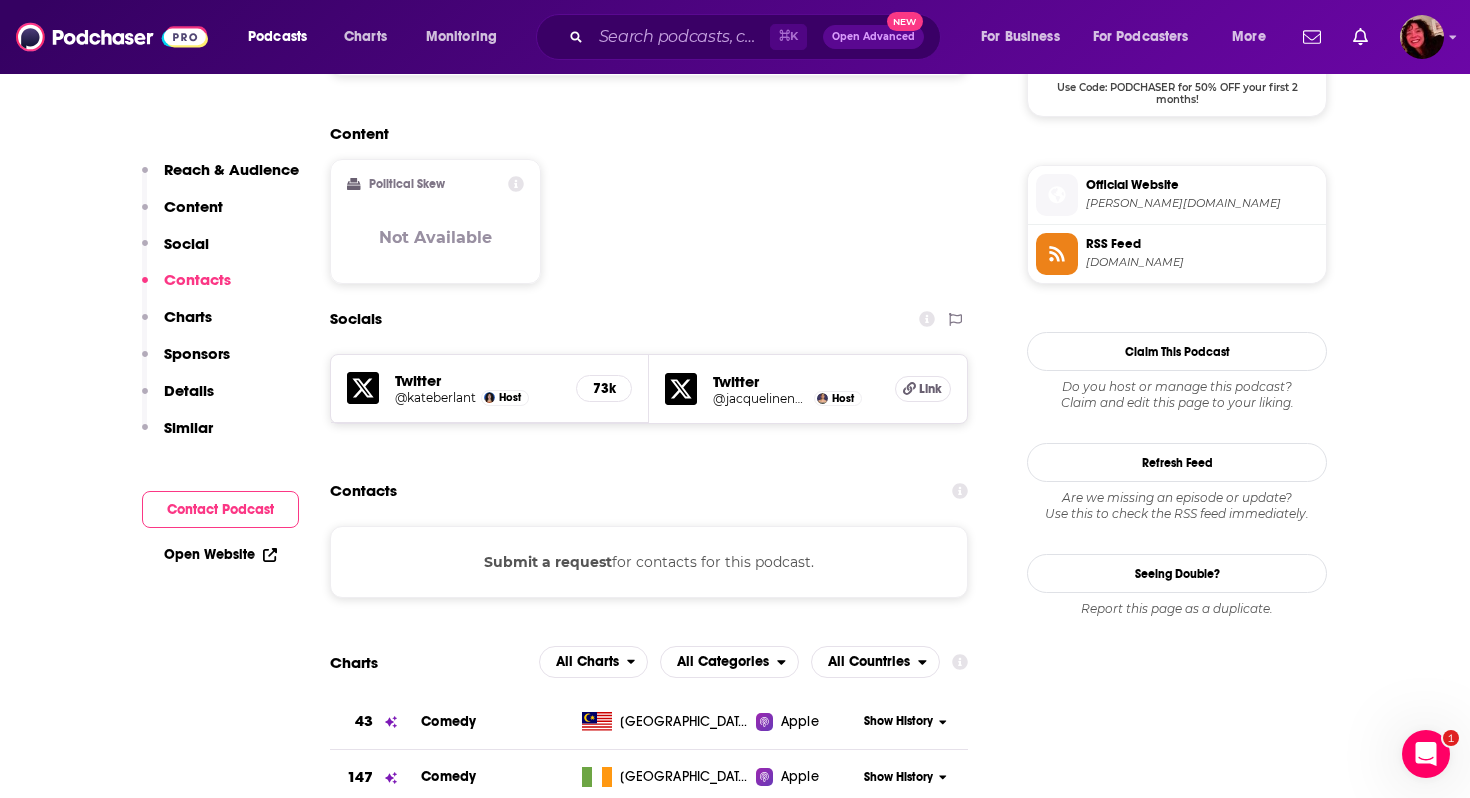 scroll, scrollTop: 1624, scrollLeft: 0, axis: vertical 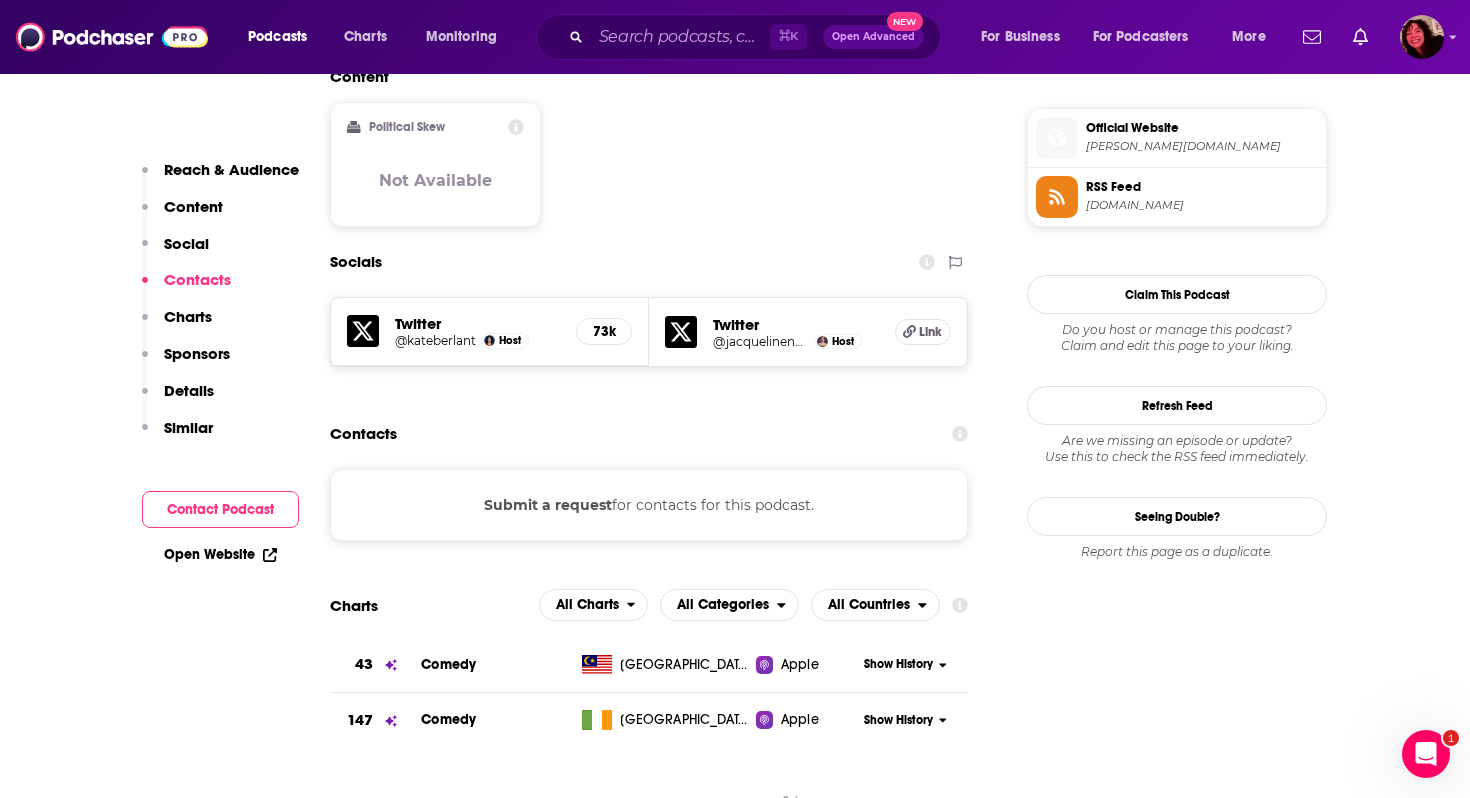 click on "Open Website" at bounding box center [220, 554] 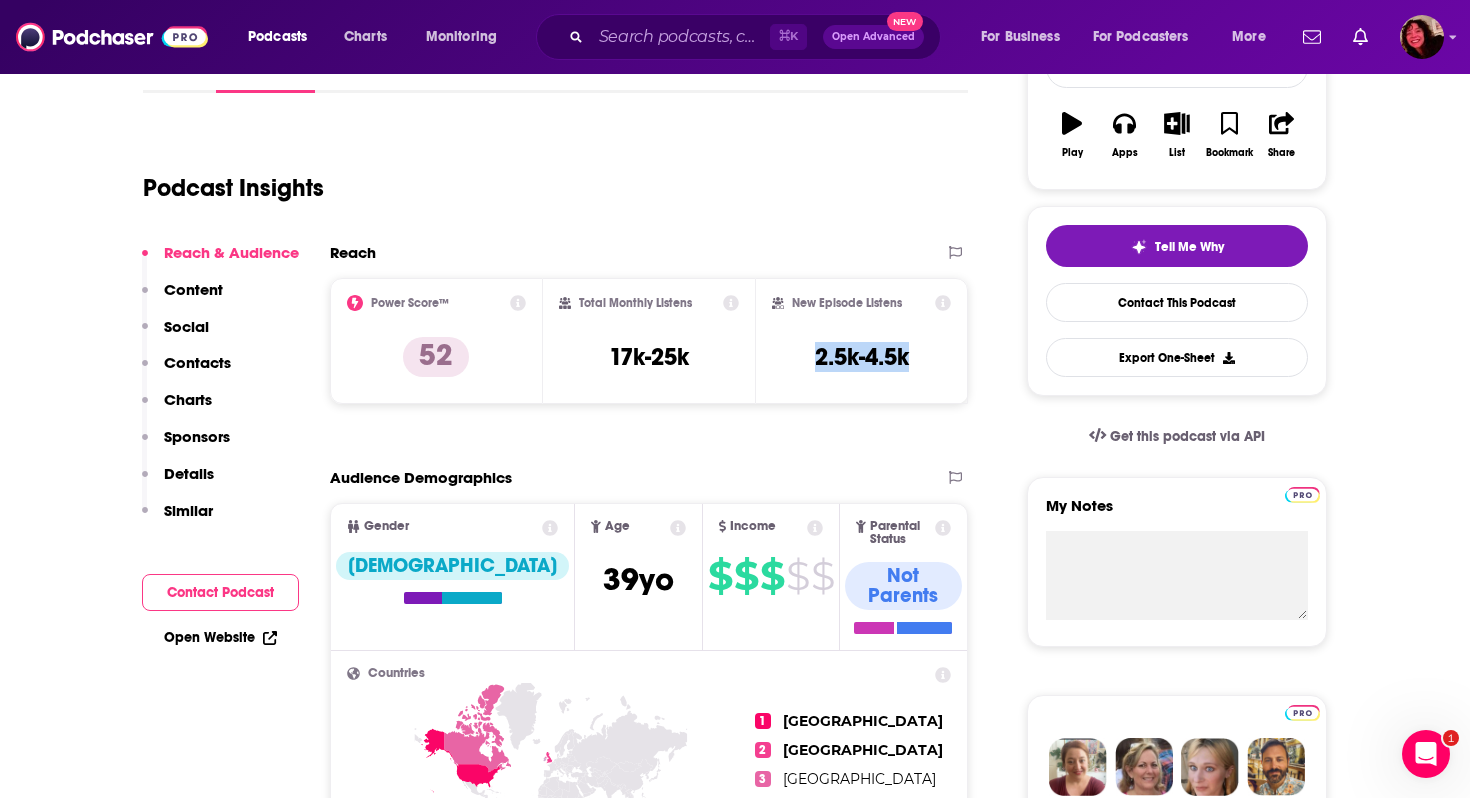 scroll, scrollTop: 0, scrollLeft: 0, axis: both 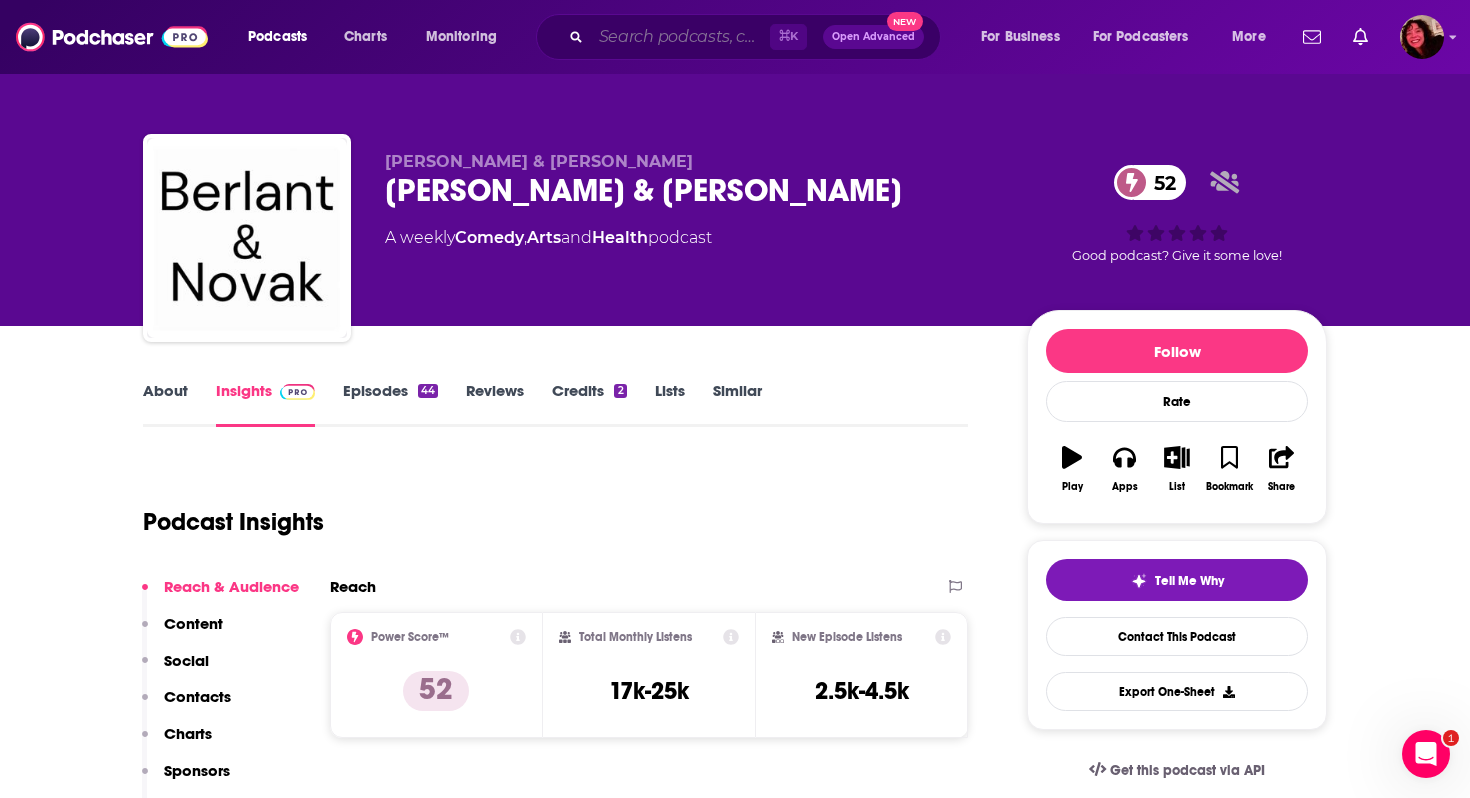 click at bounding box center [680, 37] 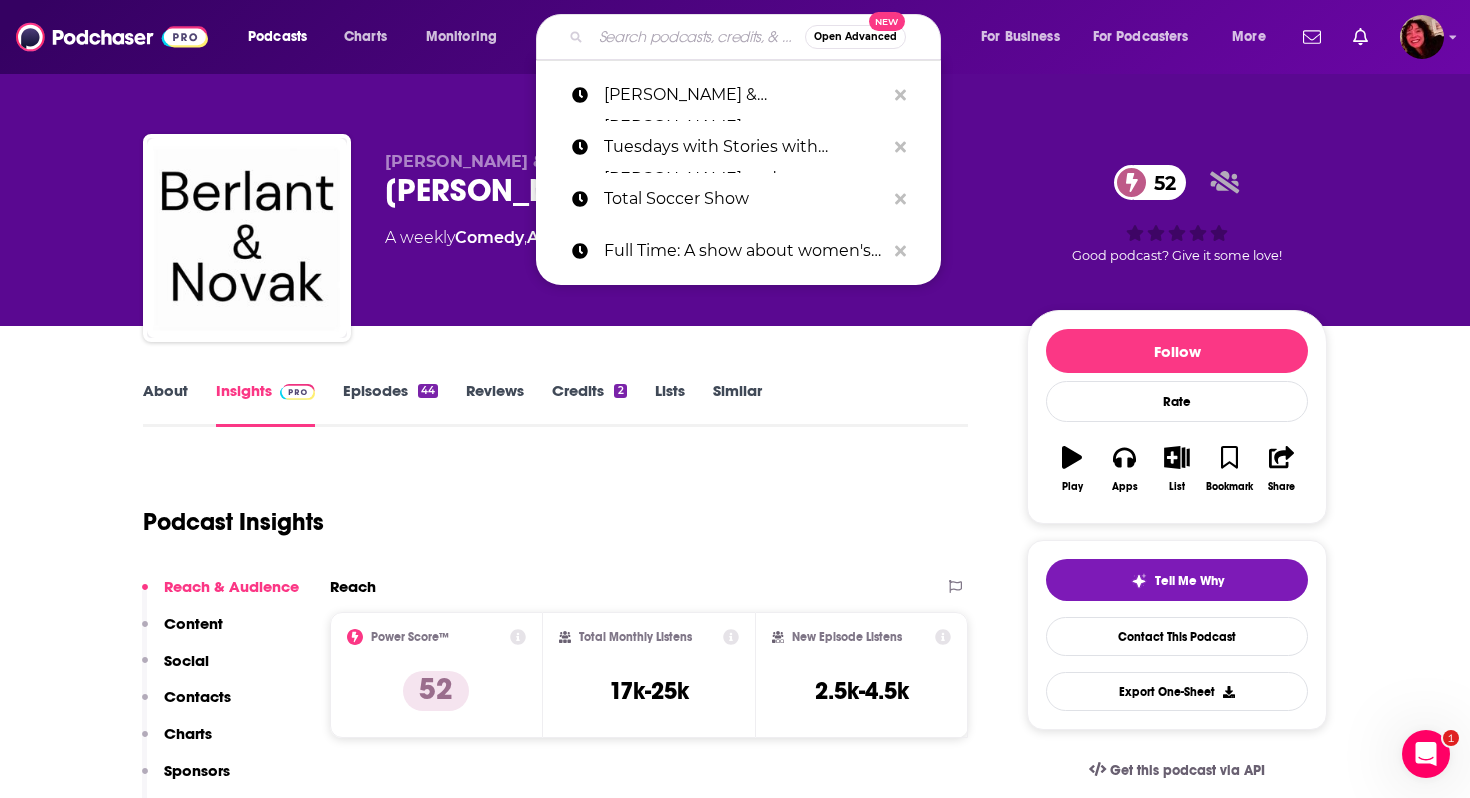 paste on "Middlebrow" 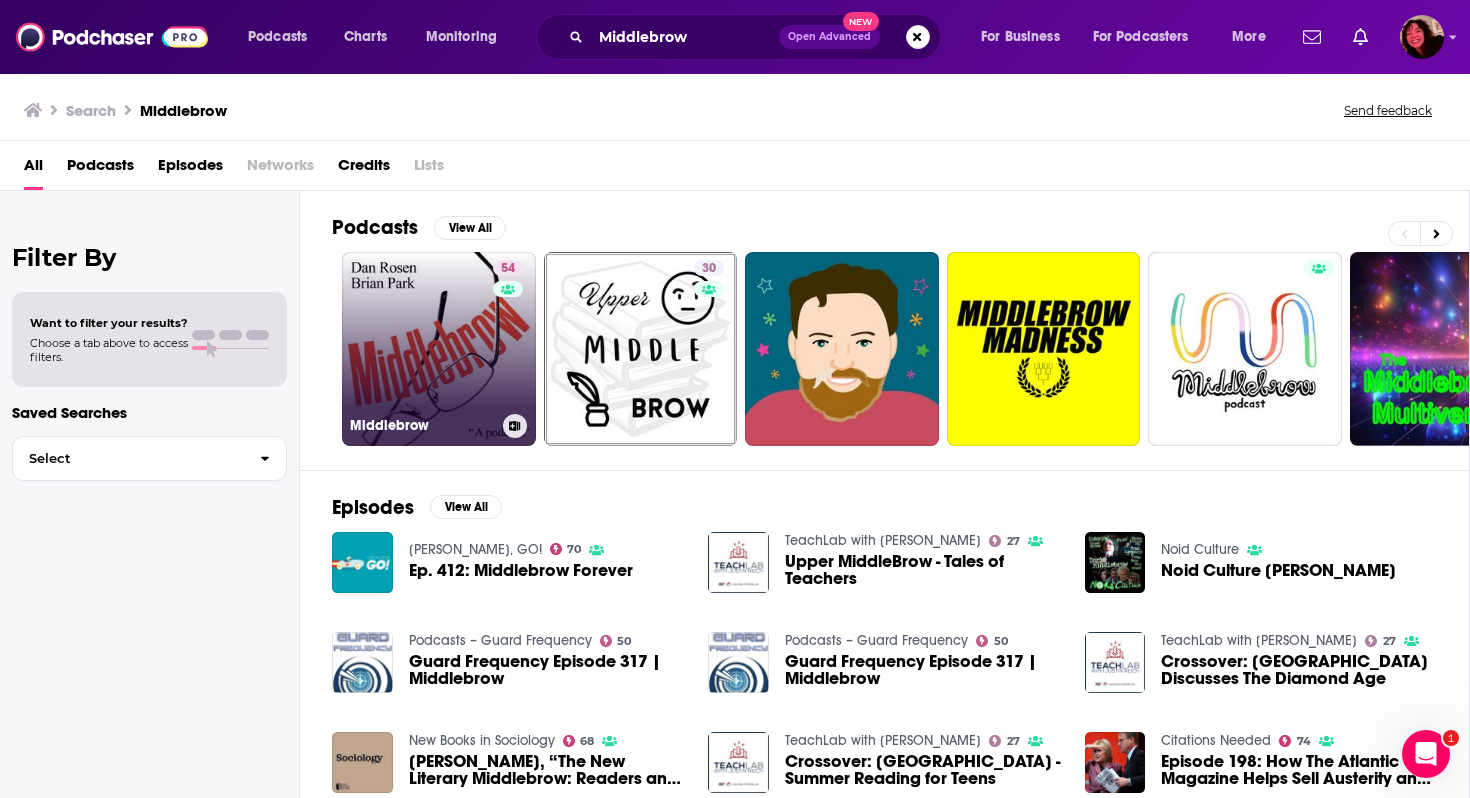 click on "54 Middlebrow" at bounding box center (439, 349) 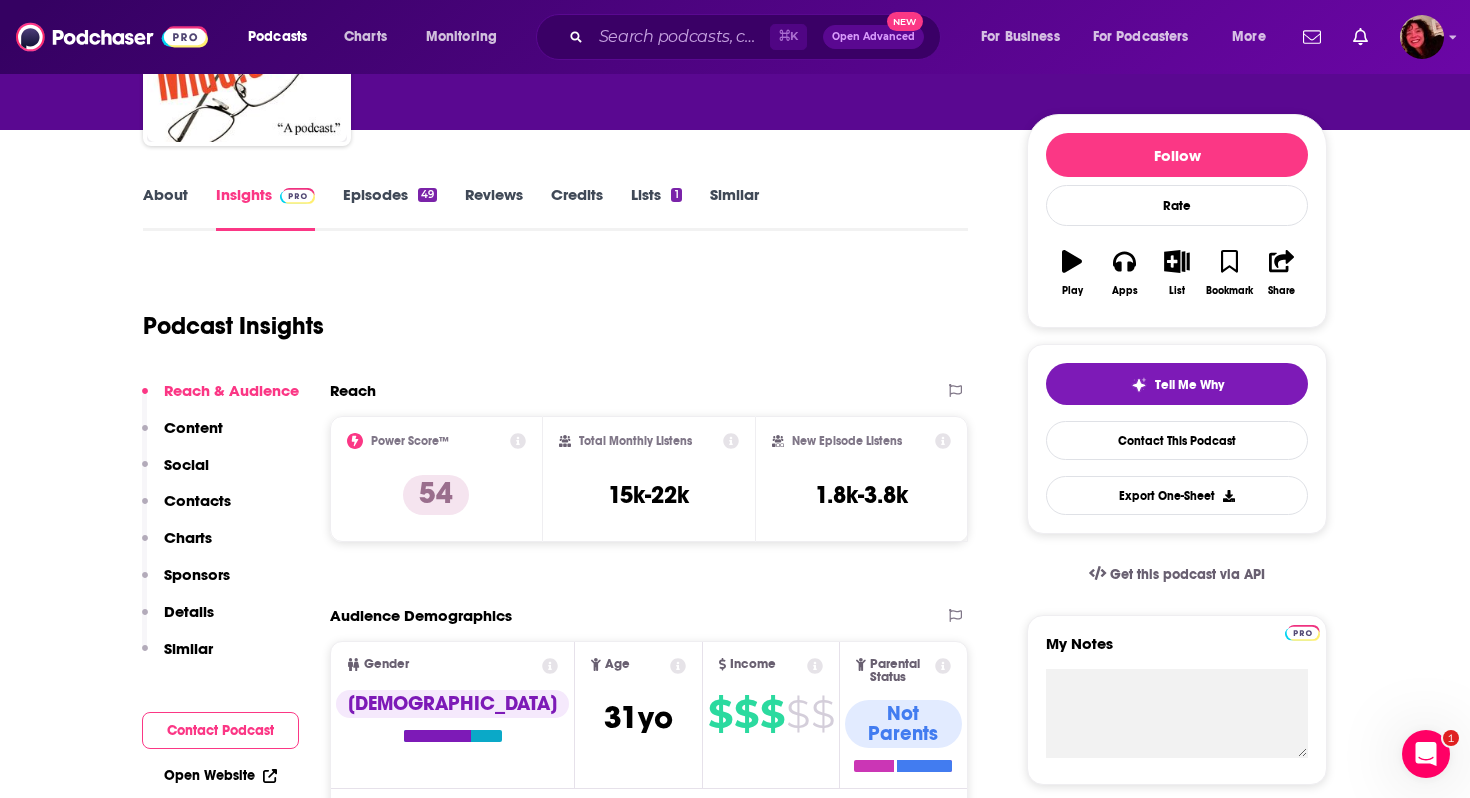 scroll, scrollTop: 195, scrollLeft: 0, axis: vertical 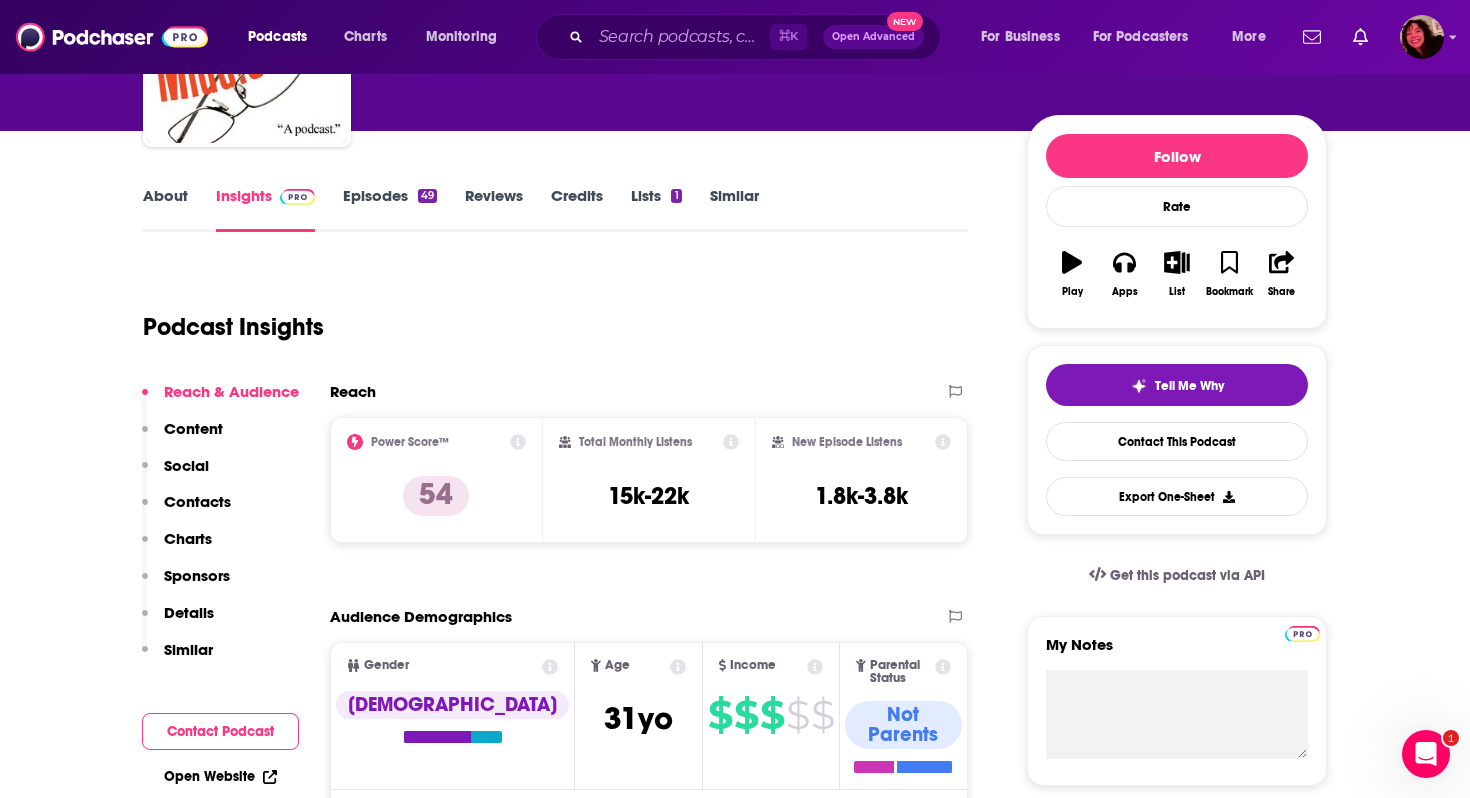 click on "About" at bounding box center [165, 209] 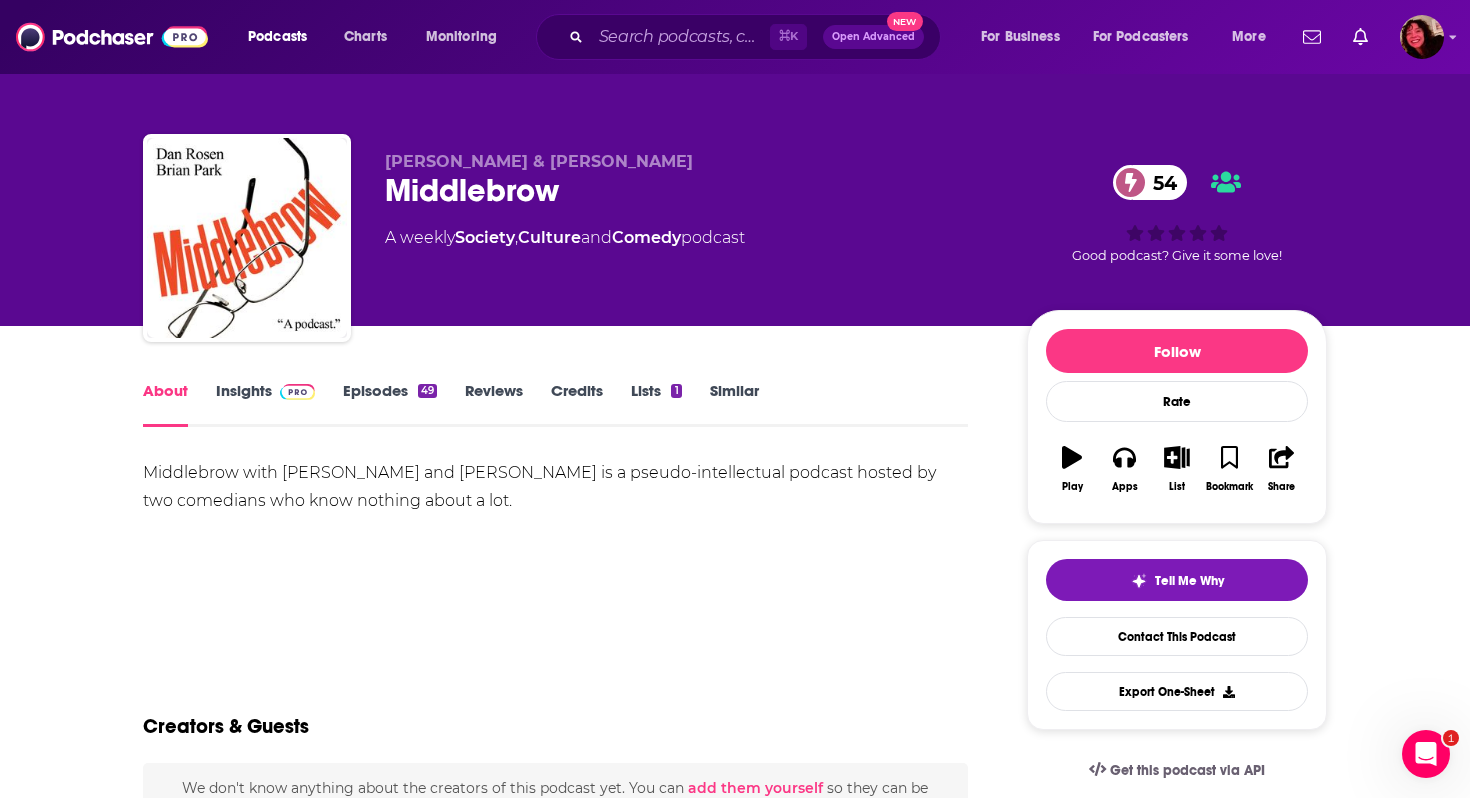 click on "Insights" at bounding box center [265, 404] 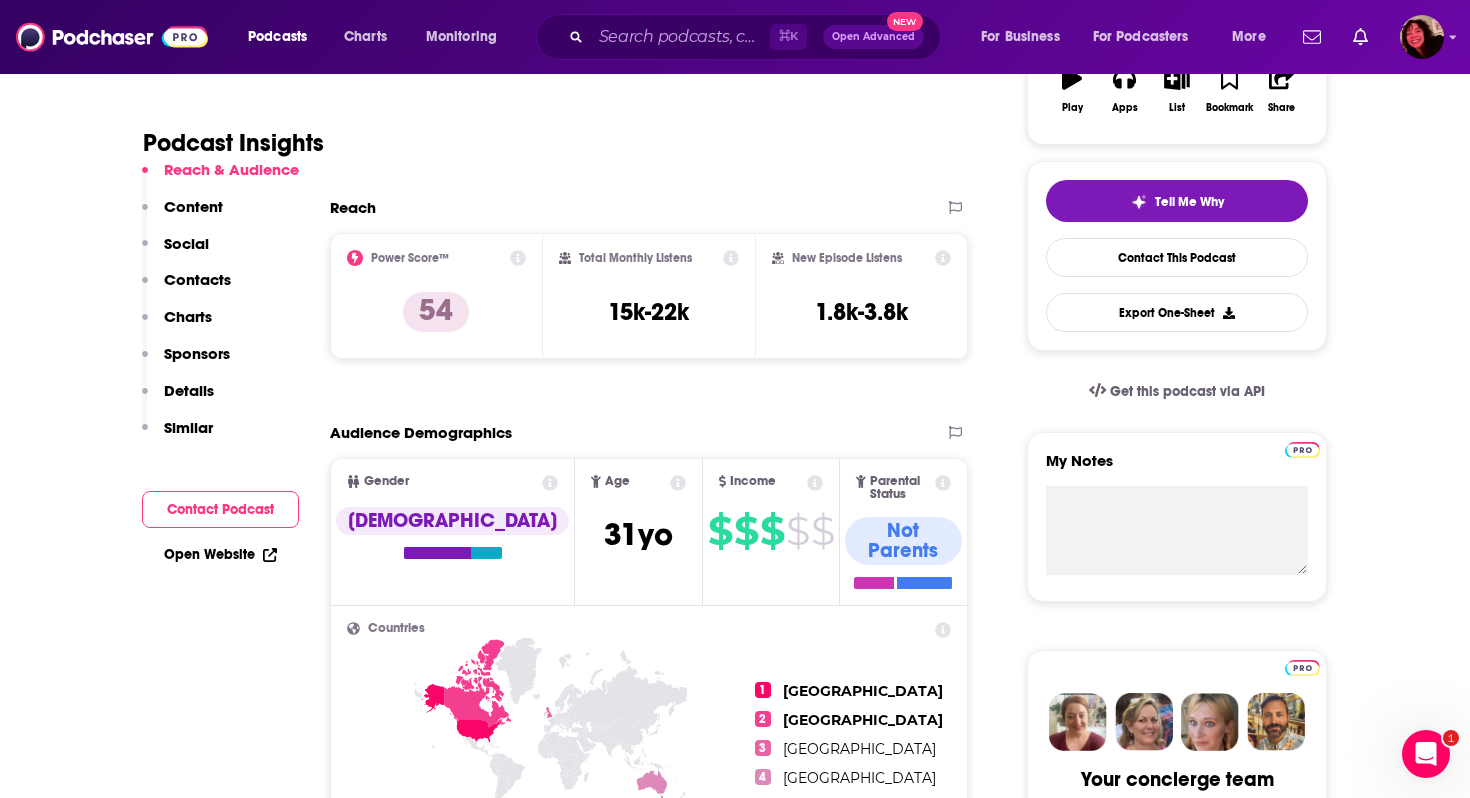 scroll, scrollTop: 377, scrollLeft: 0, axis: vertical 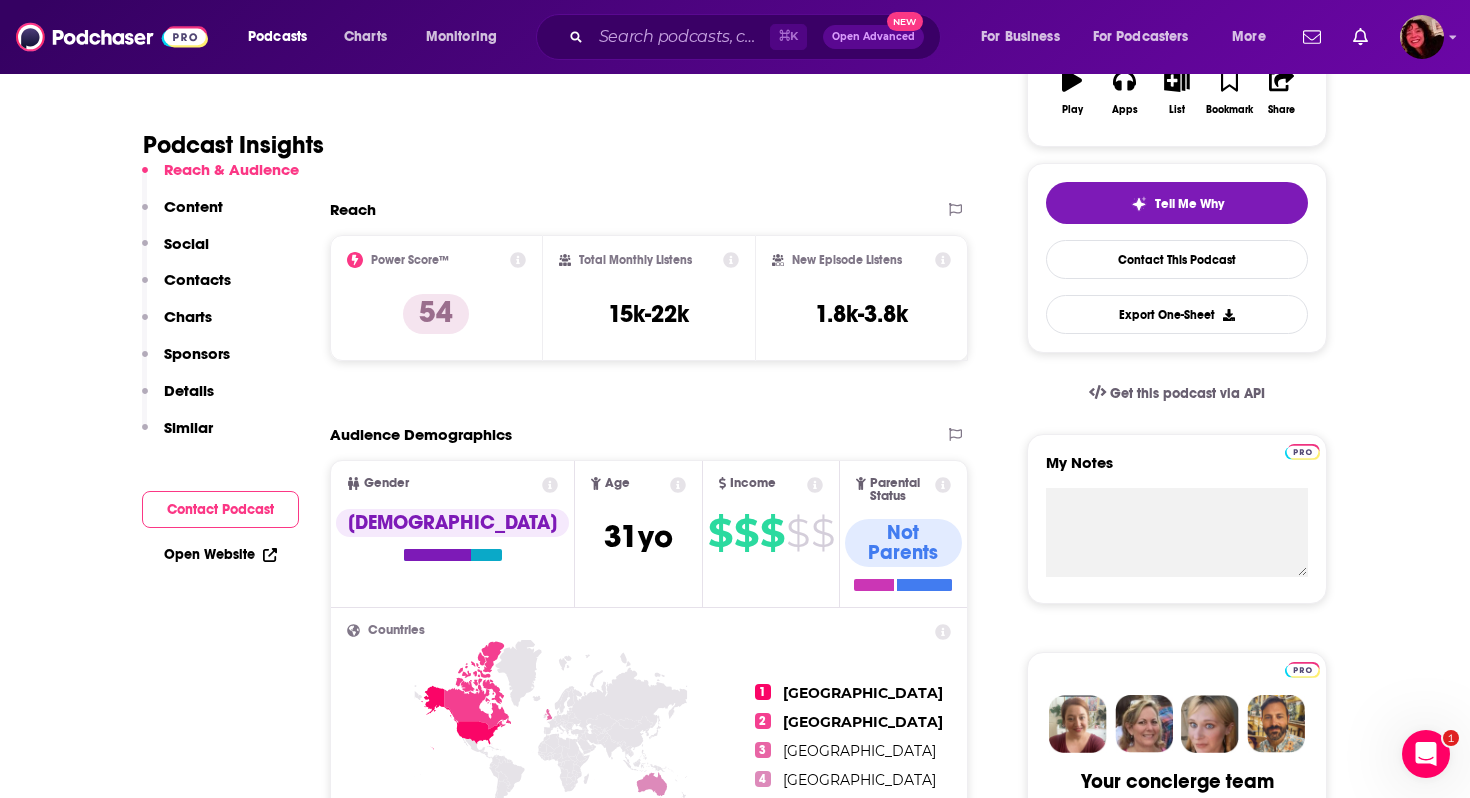 click on "Open Website" at bounding box center (220, 554) 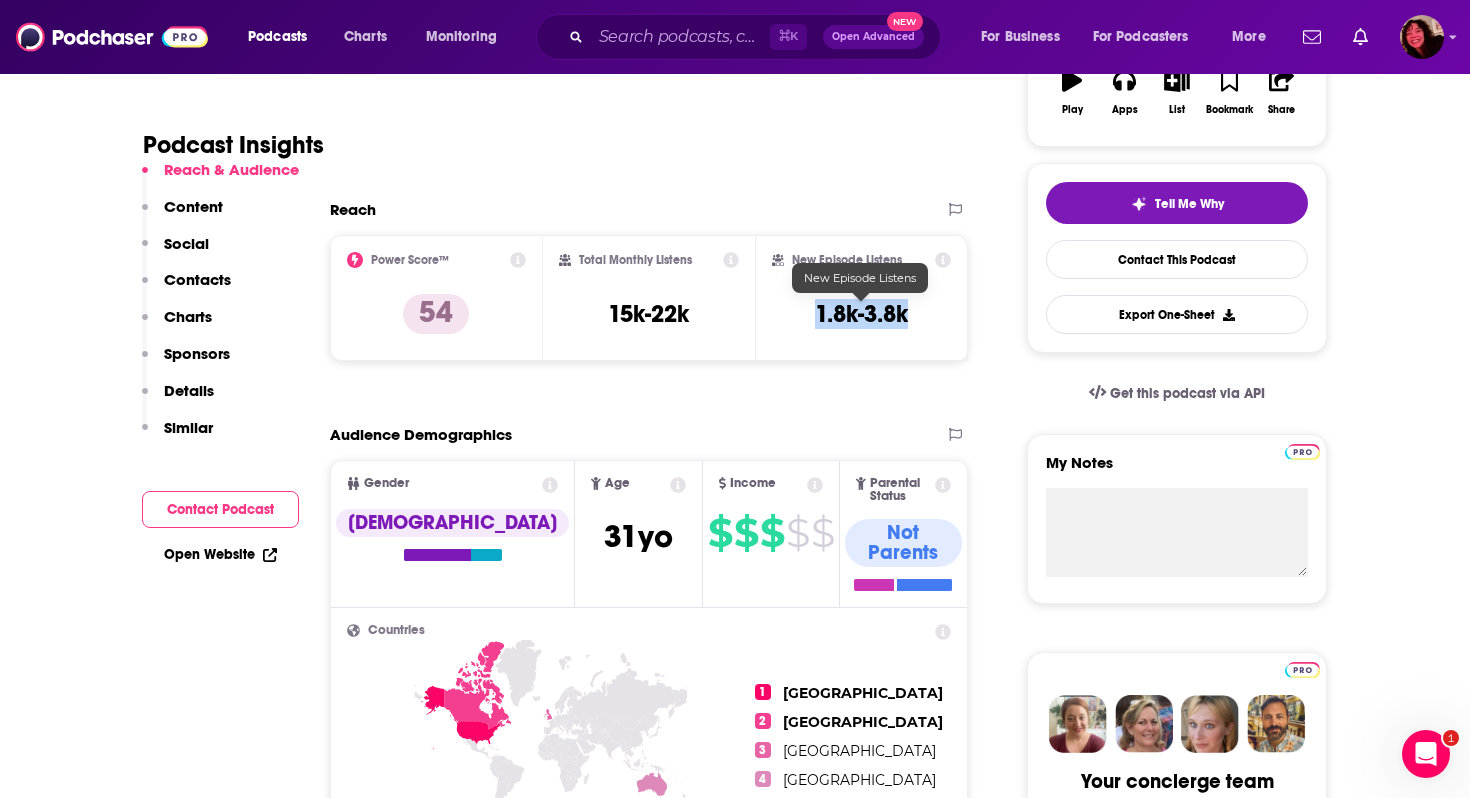 drag, startPoint x: 801, startPoint y: 321, endPoint x: 908, endPoint y: 323, distance: 107.01869 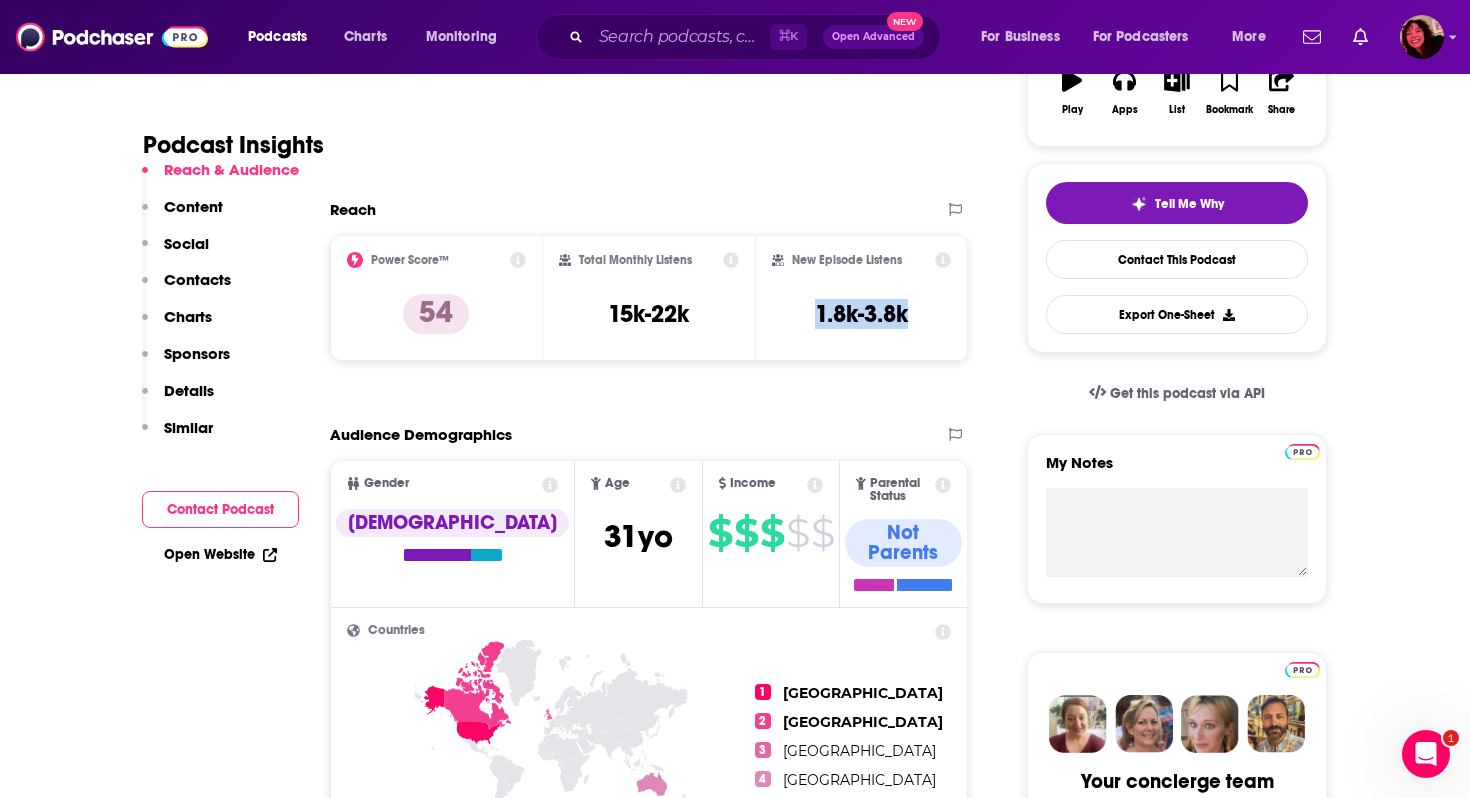 click on "Contacts" at bounding box center [197, 279] 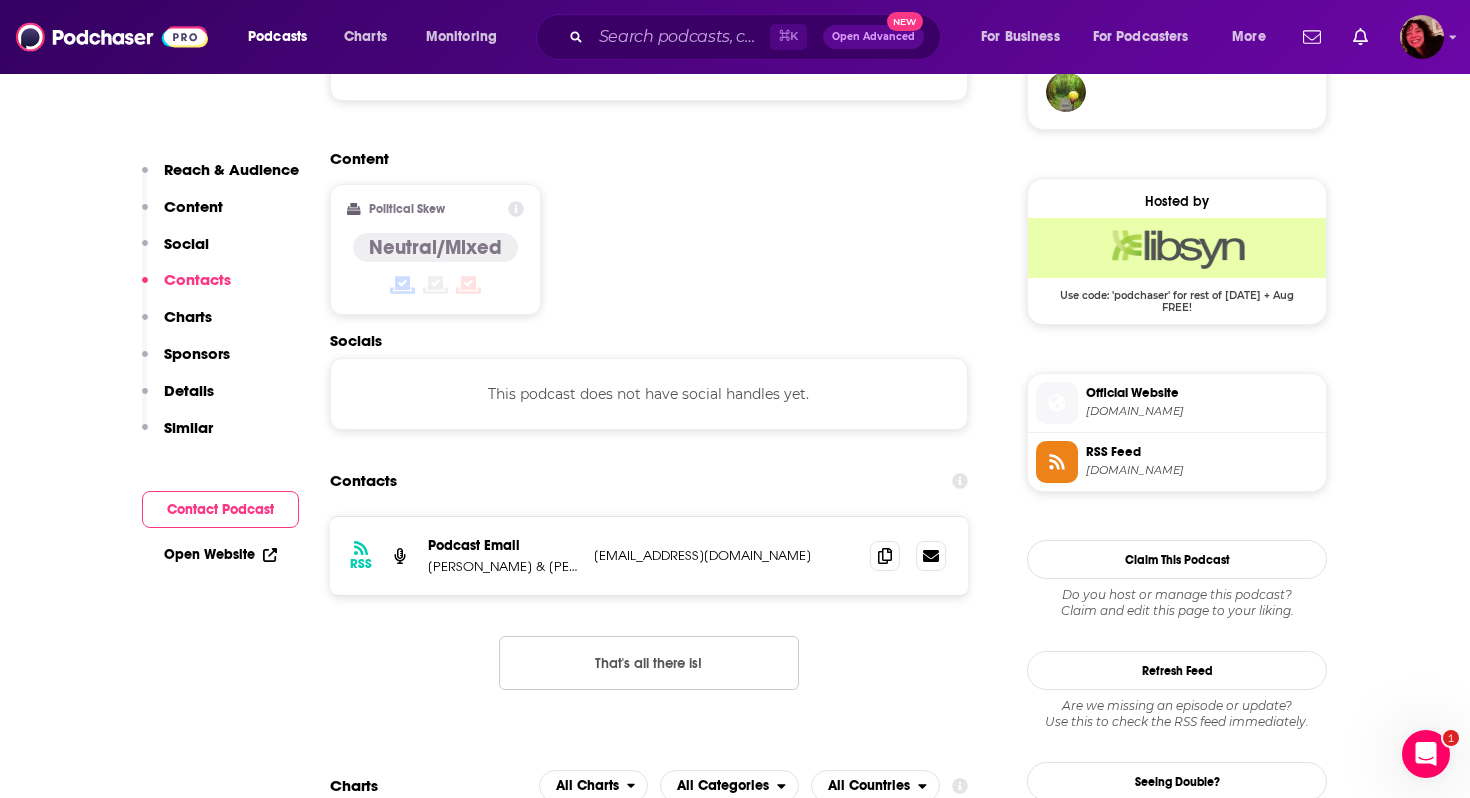scroll, scrollTop: 1587, scrollLeft: 0, axis: vertical 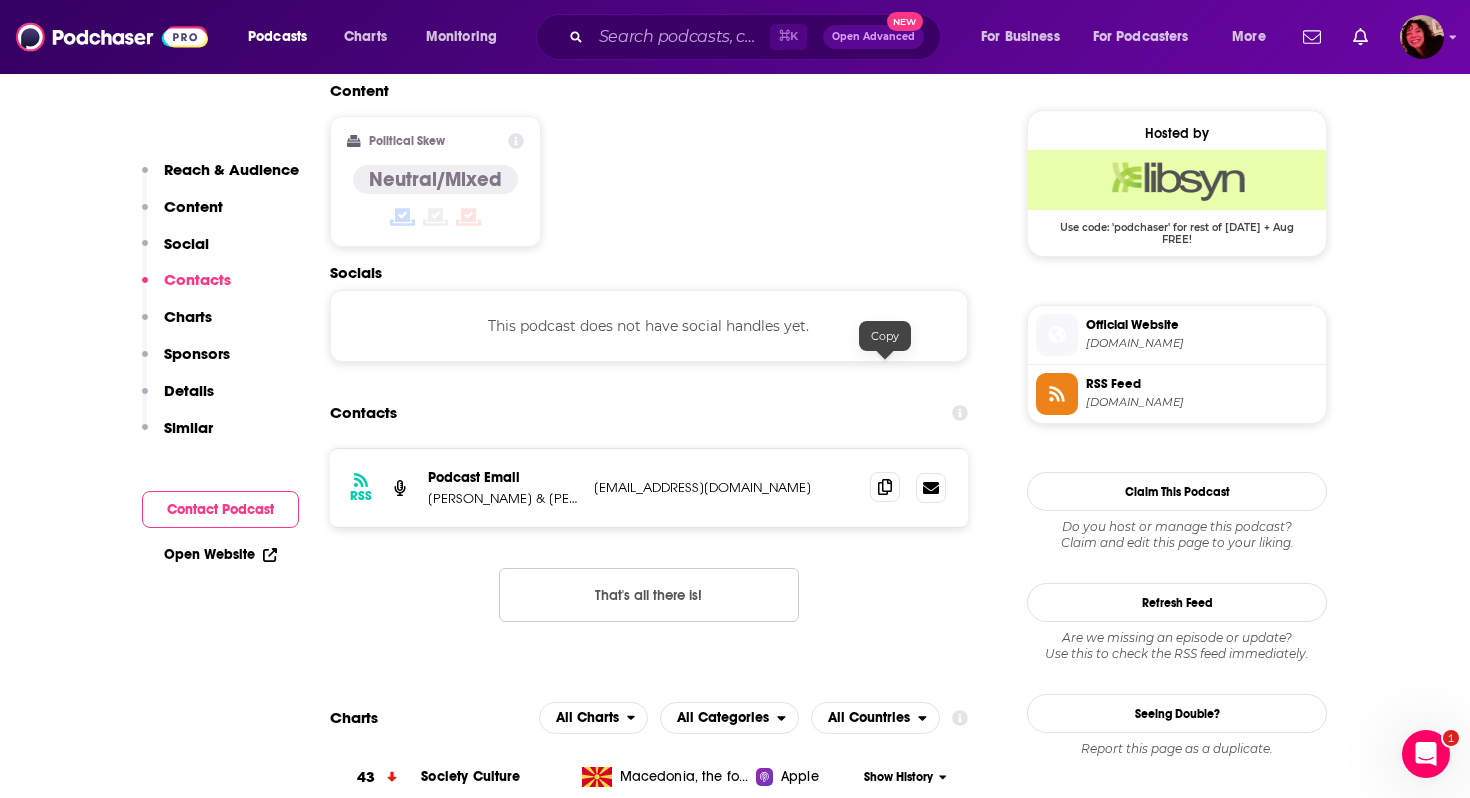 click 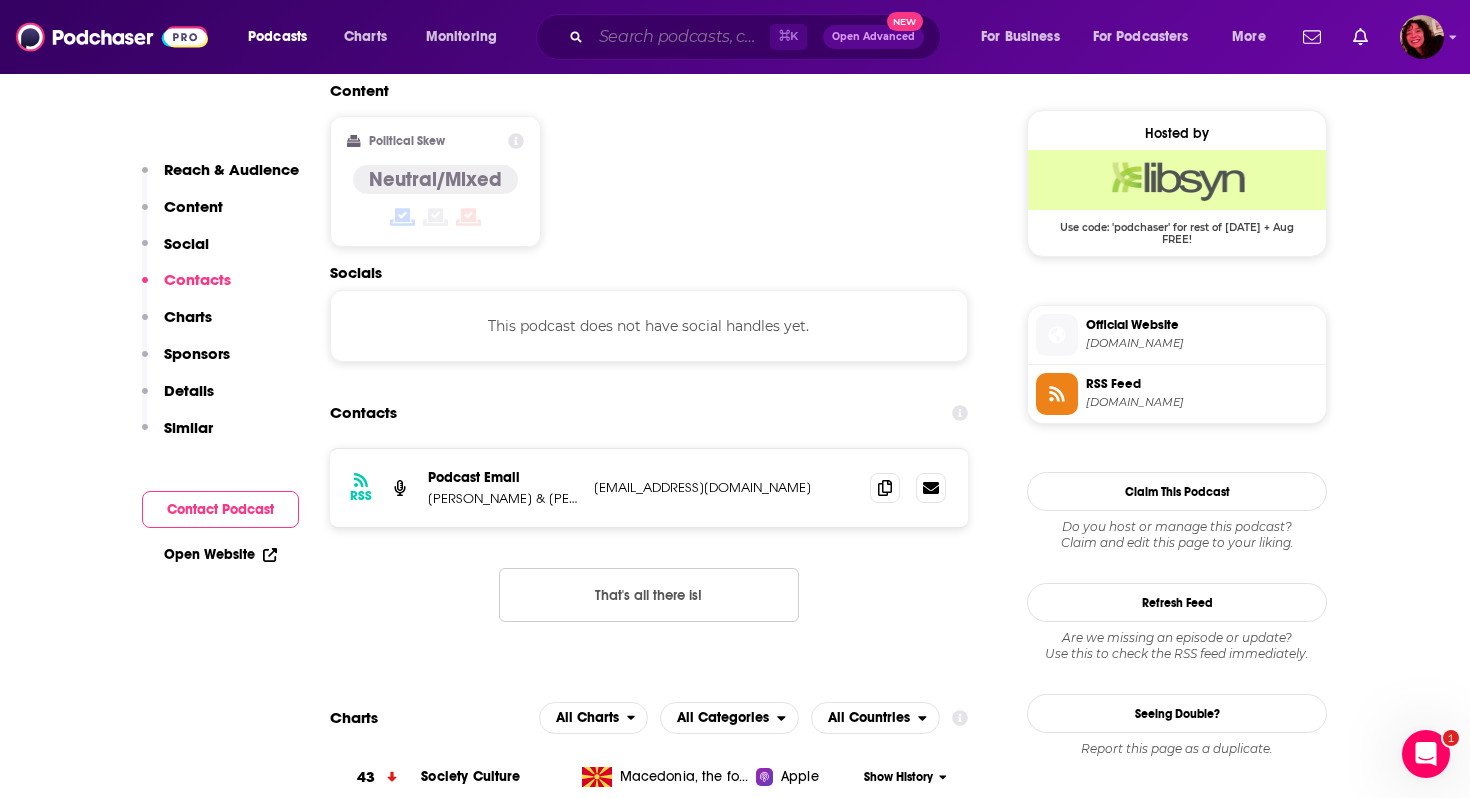 click at bounding box center (680, 37) 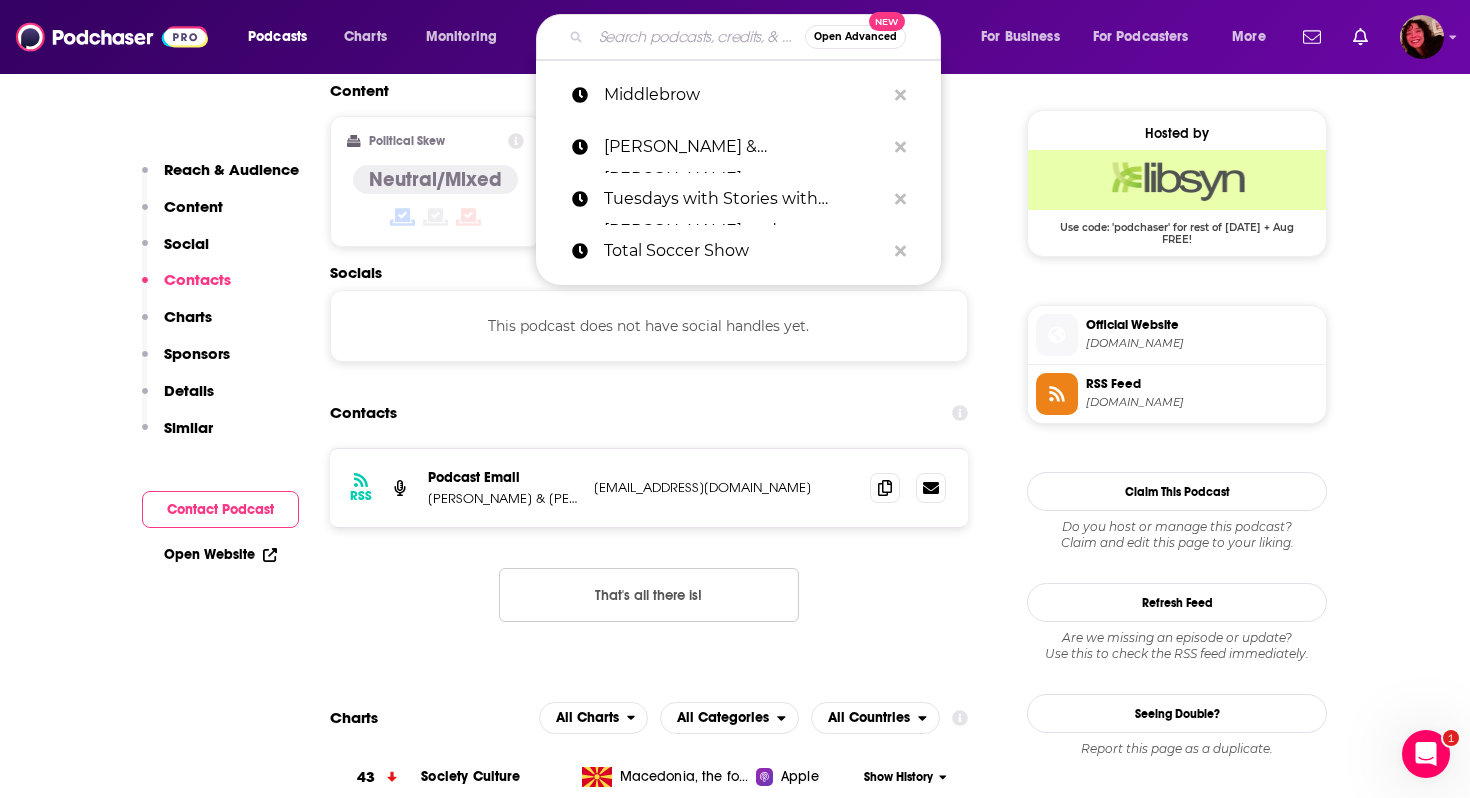 paste on "[PERSON_NAME]'s World" 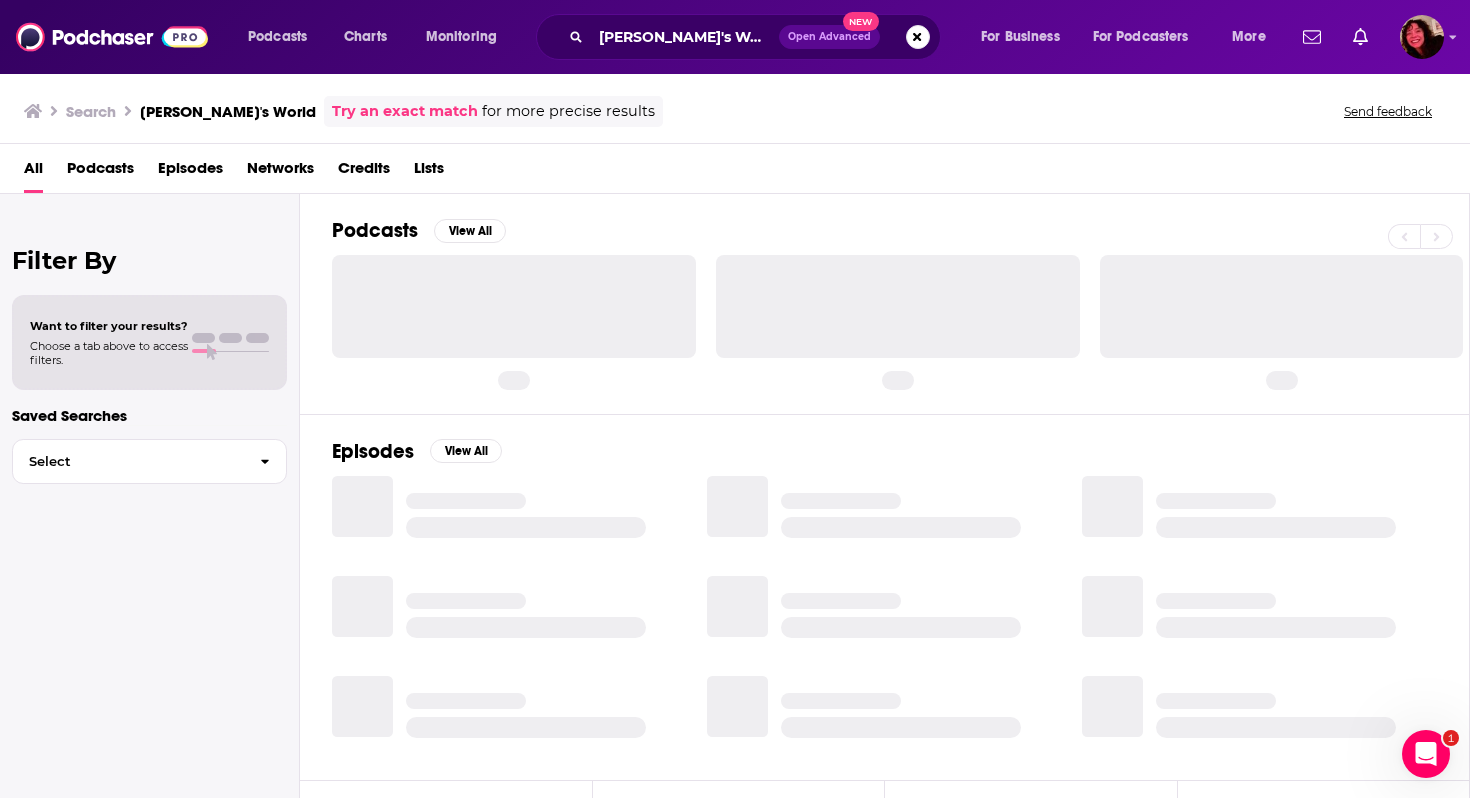 scroll, scrollTop: 0, scrollLeft: 0, axis: both 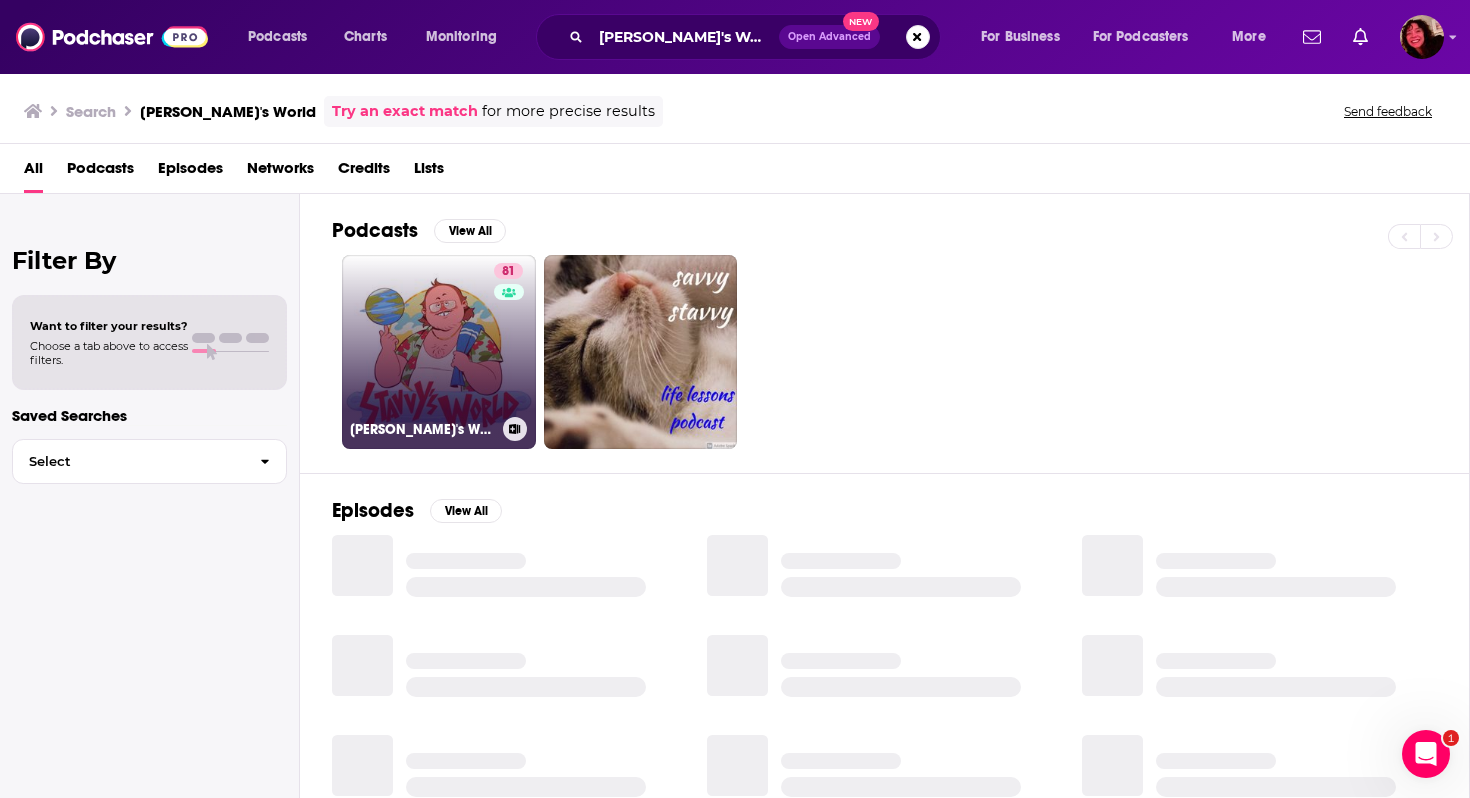 click on "81 [PERSON_NAME]'s World" at bounding box center (439, 352) 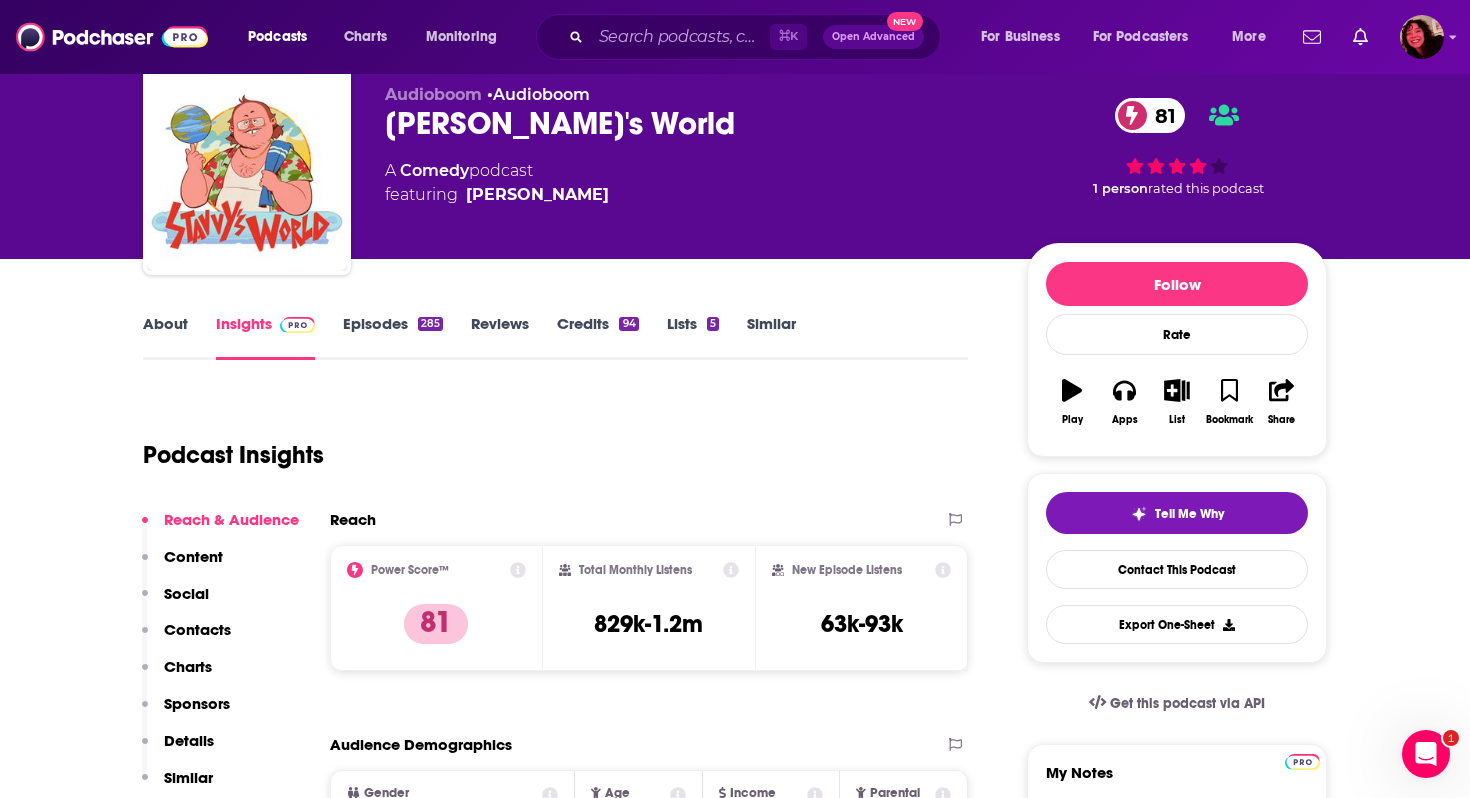 scroll, scrollTop: 69, scrollLeft: 0, axis: vertical 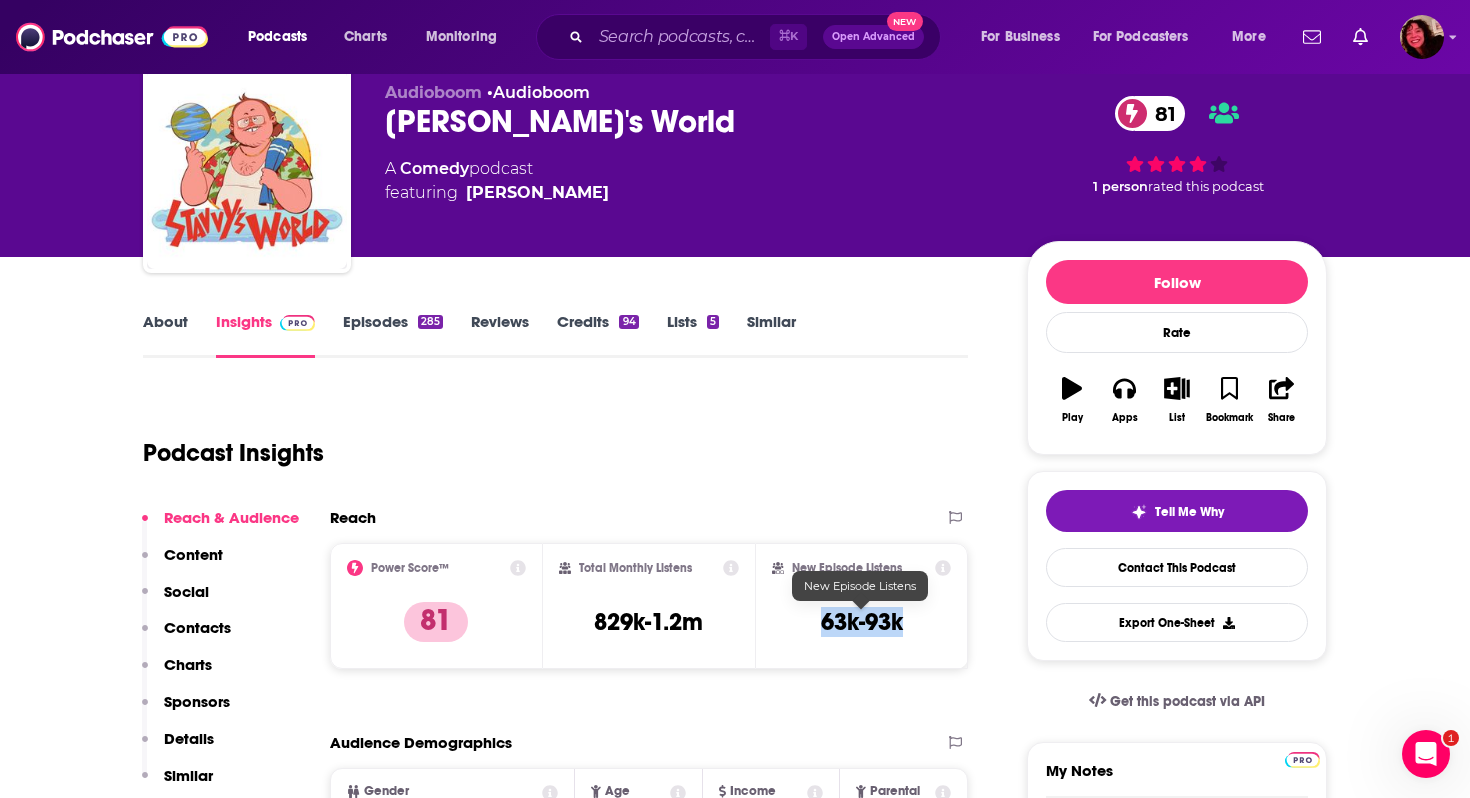 drag, startPoint x: 807, startPoint y: 620, endPoint x: 925, endPoint y: 620, distance: 118 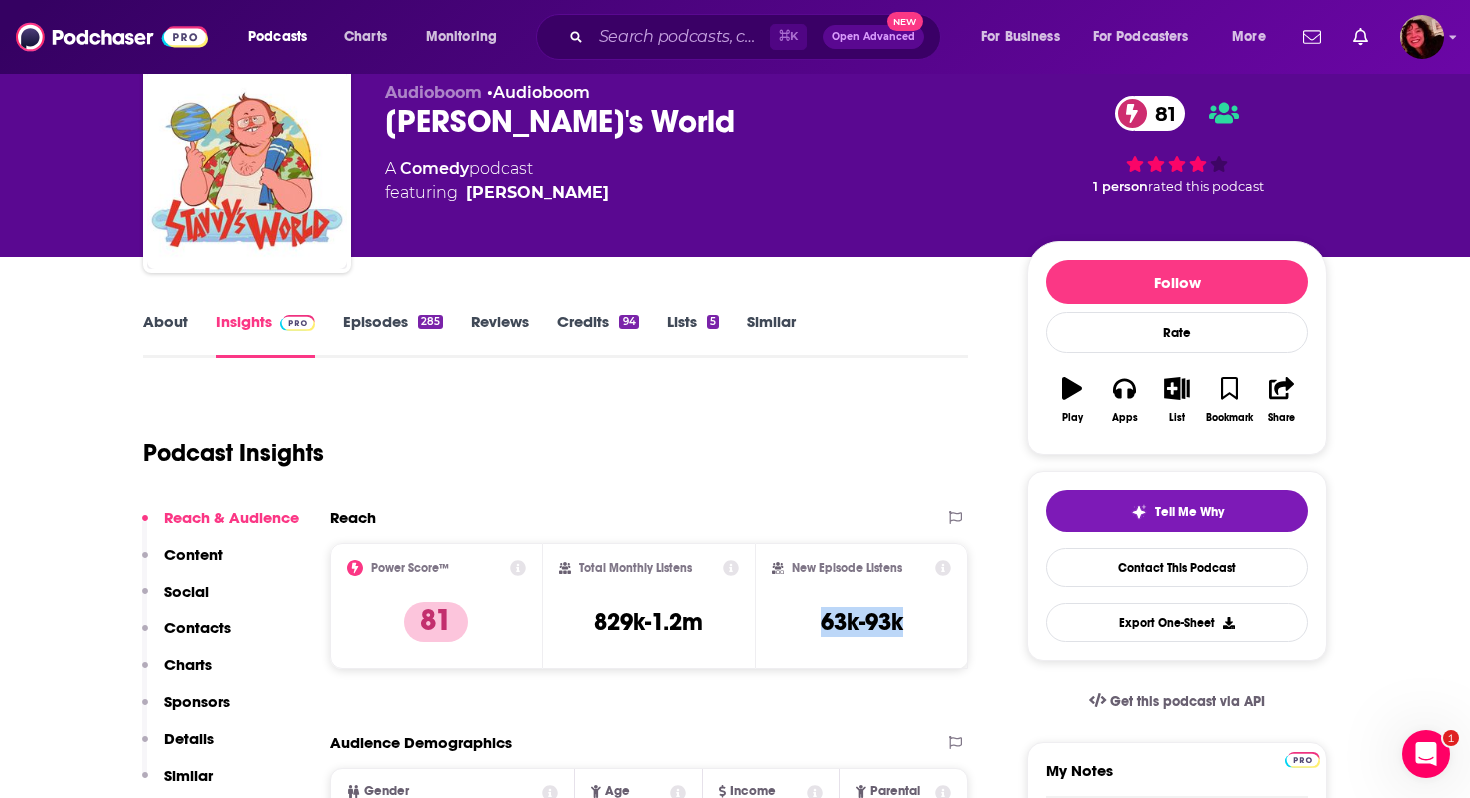 copy on "63k-93k" 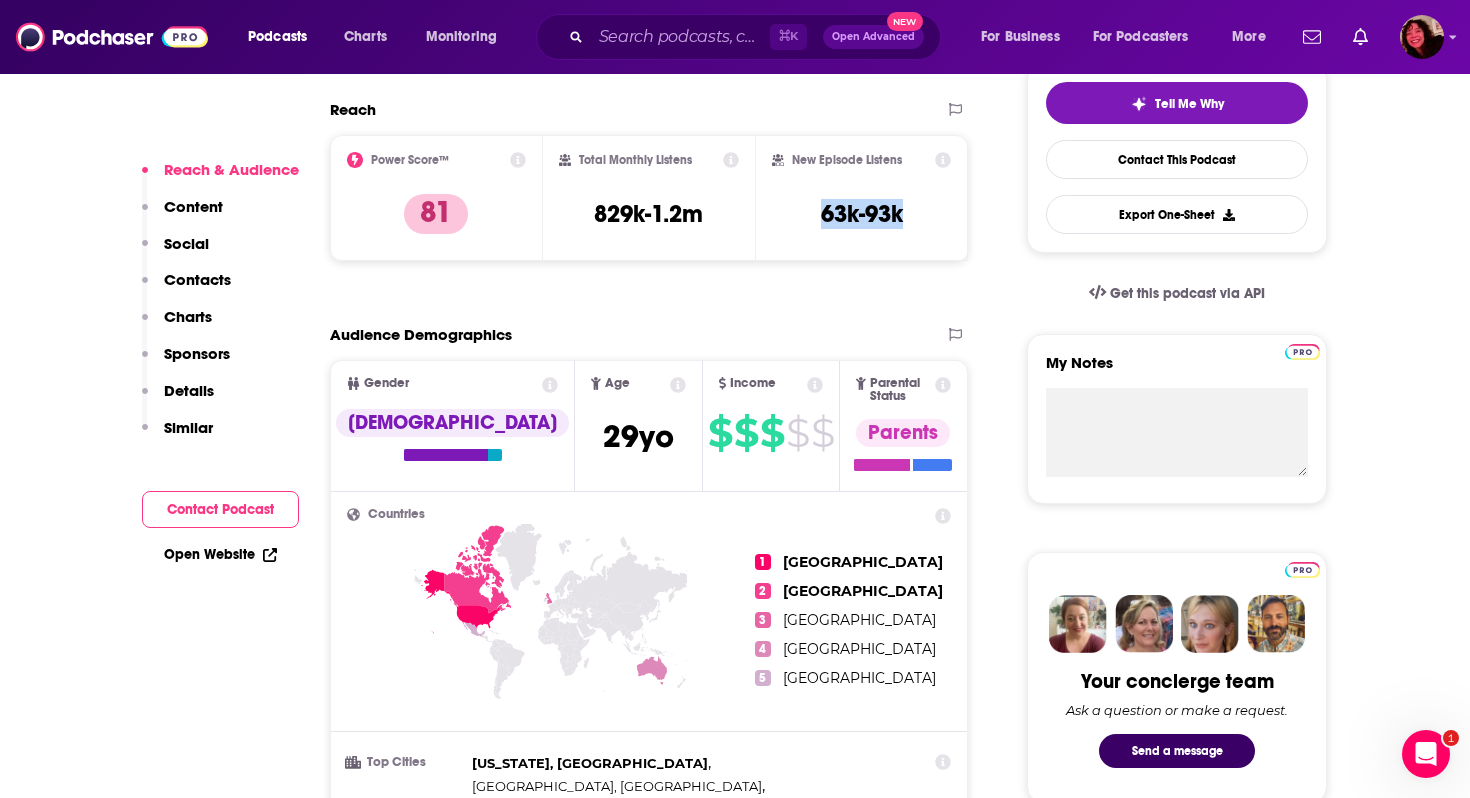 click on "Open Website" at bounding box center (220, 554) 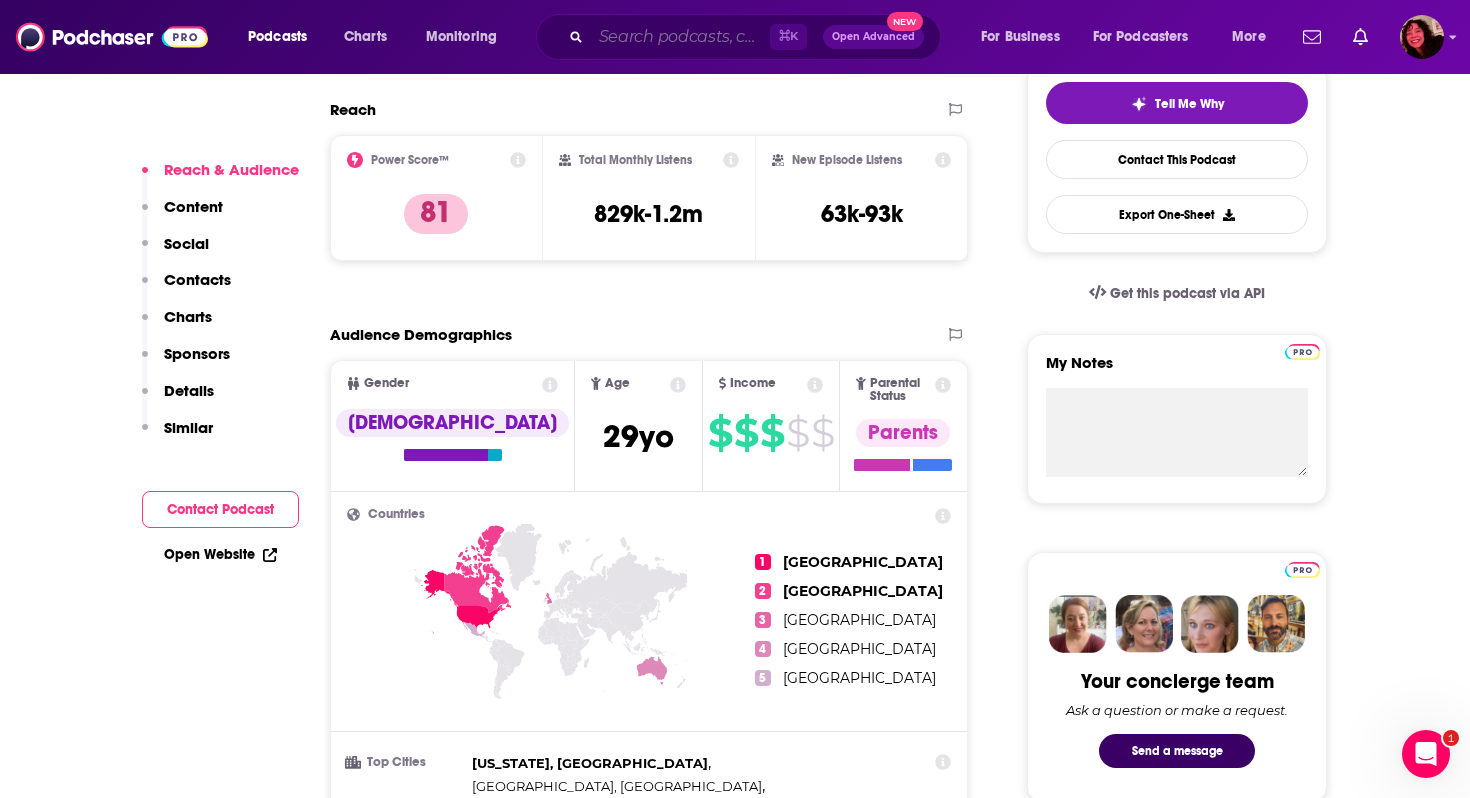 click at bounding box center (680, 37) 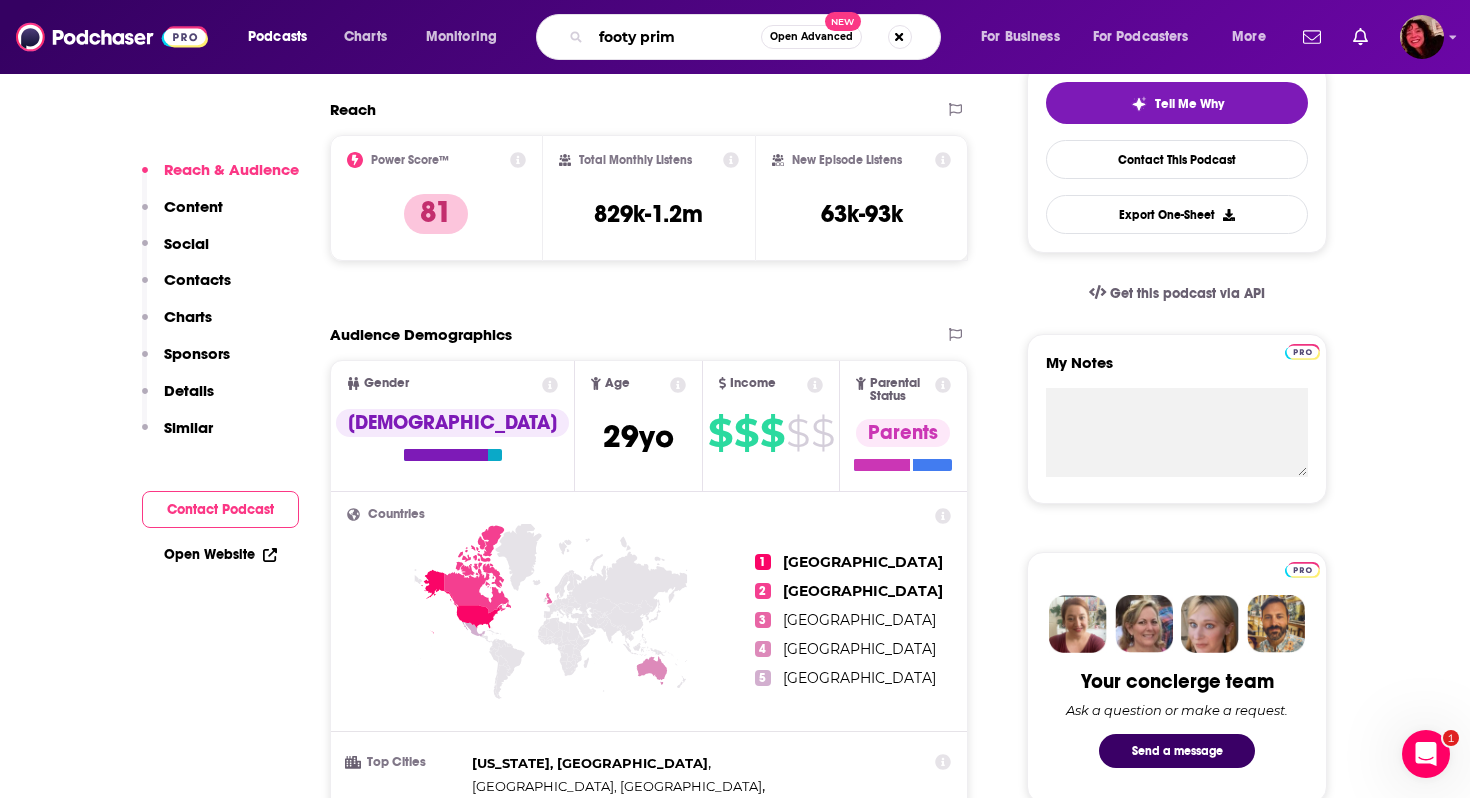 type on "footy prime" 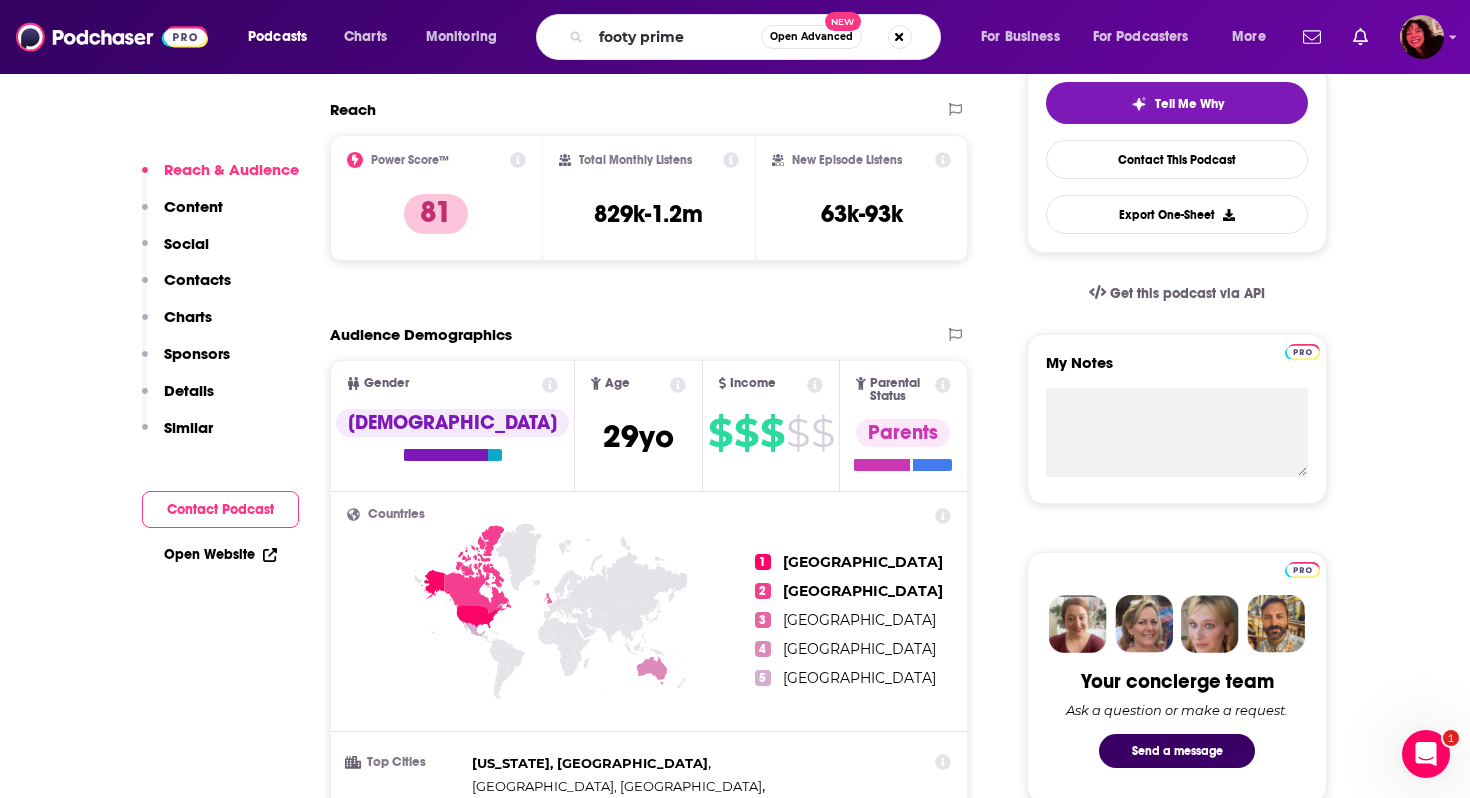 scroll, scrollTop: 0, scrollLeft: 0, axis: both 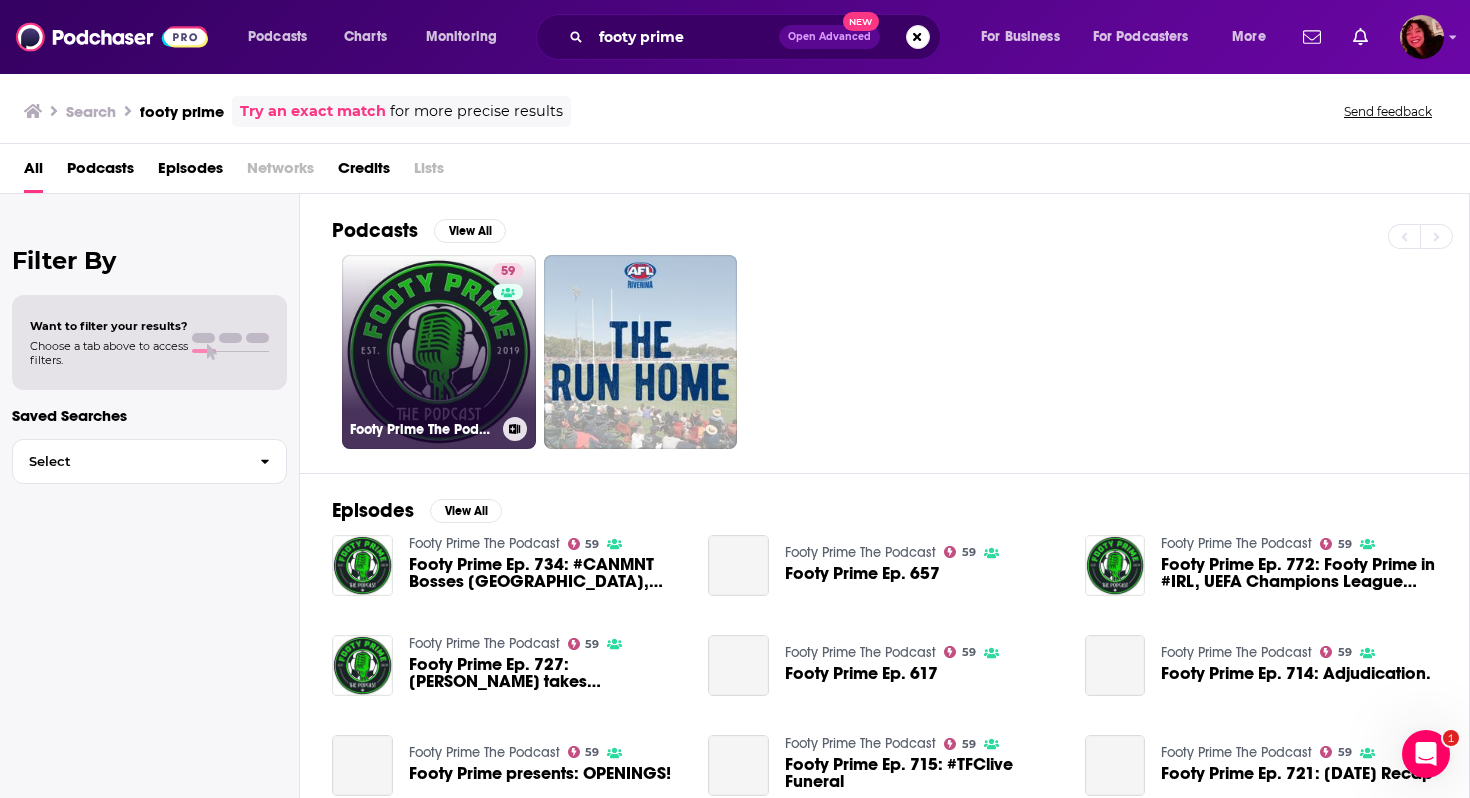 click on "59 Footy Prime The Podcast" at bounding box center (439, 352) 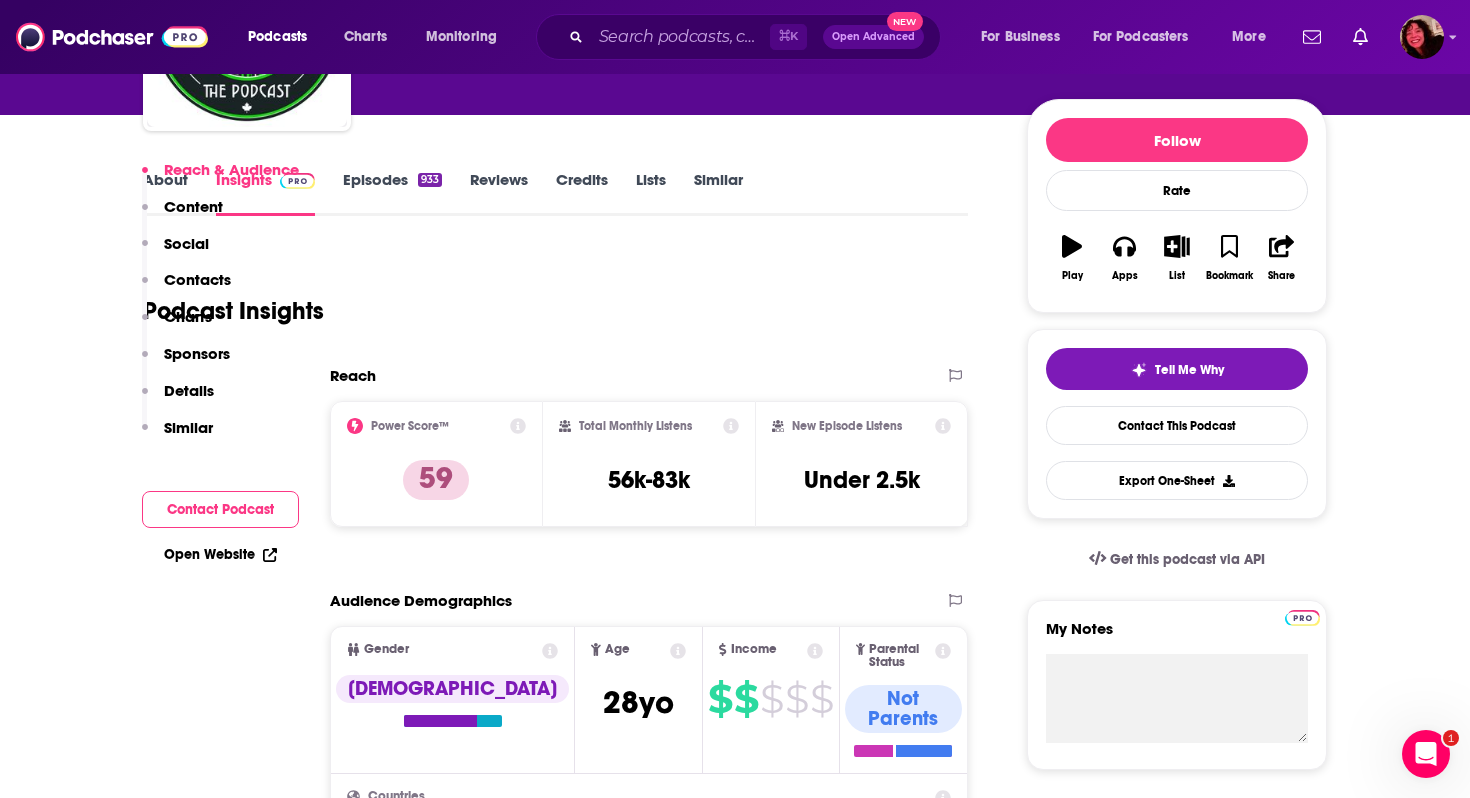 scroll, scrollTop: 610, scrollLeft: 0, axis: vertical 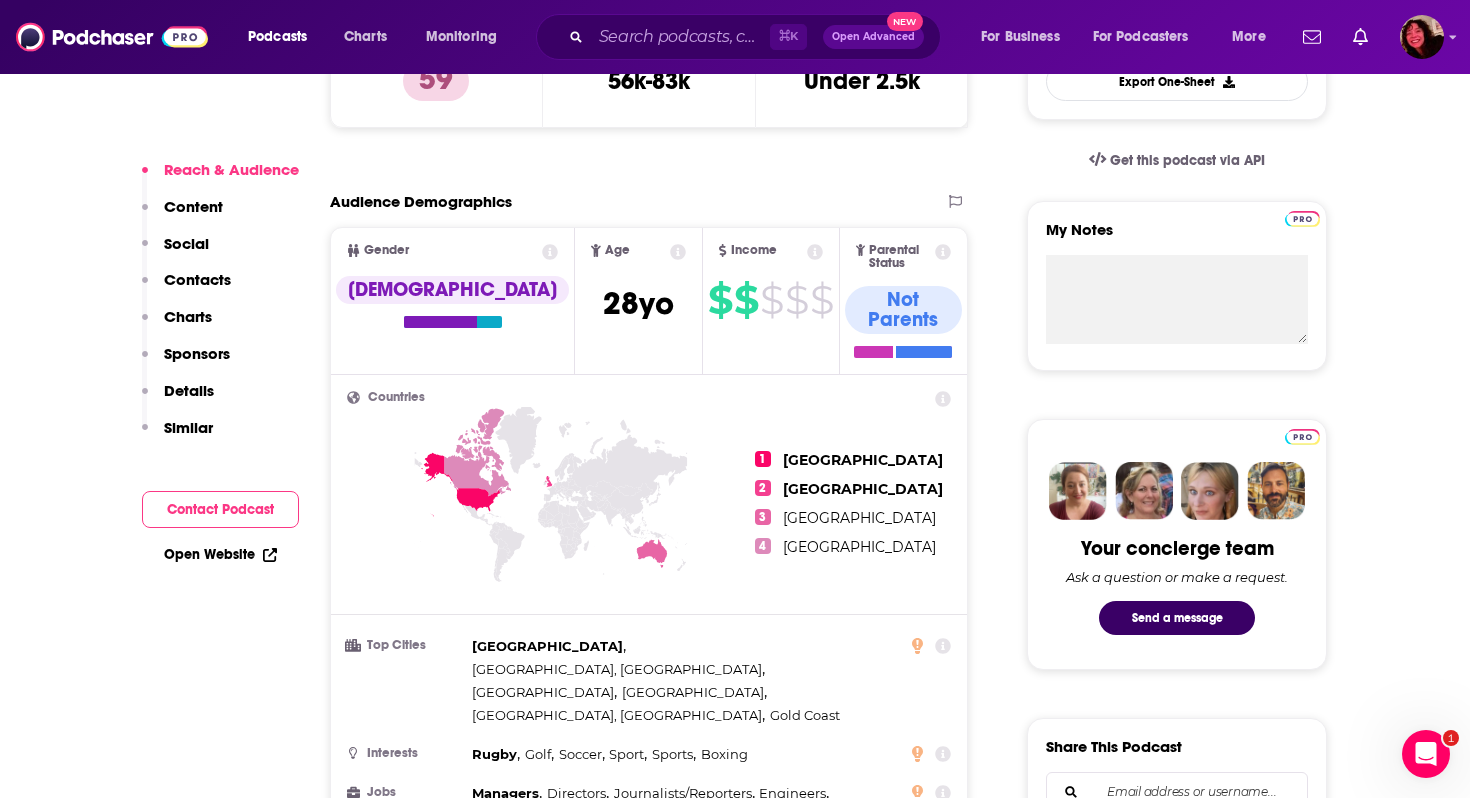 click on "Open Website" at bounding box center (220, 554) 